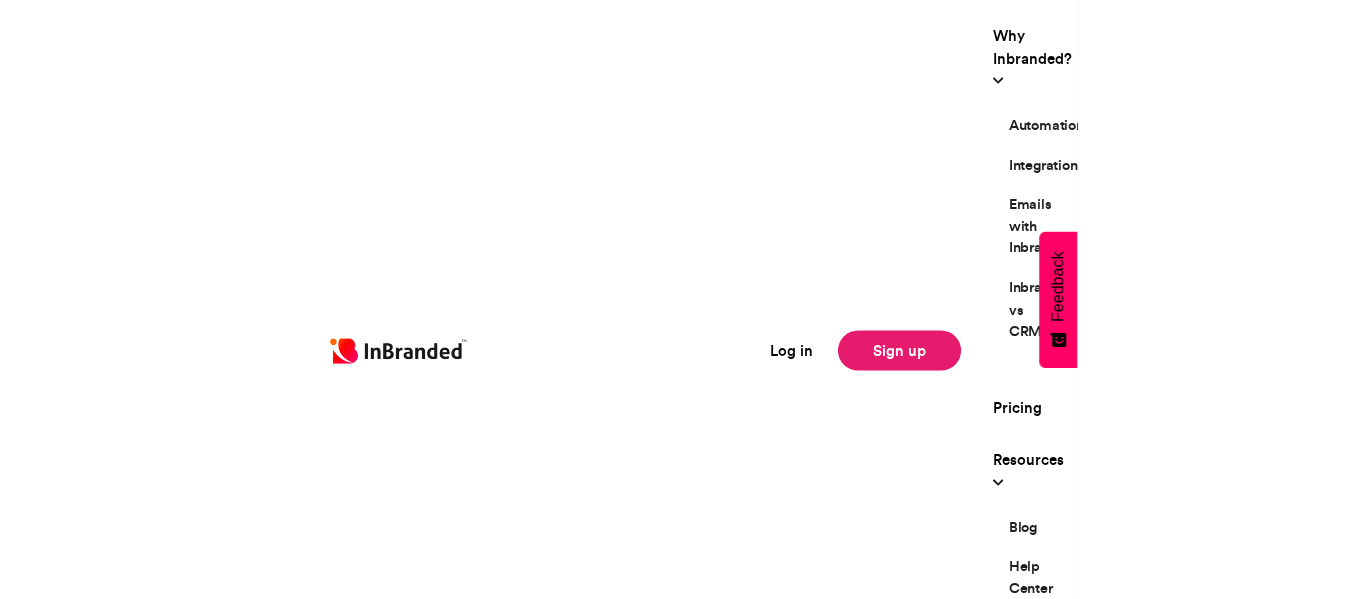 scroll, scrollTop: 0, scrollLeft: 0, axis: both 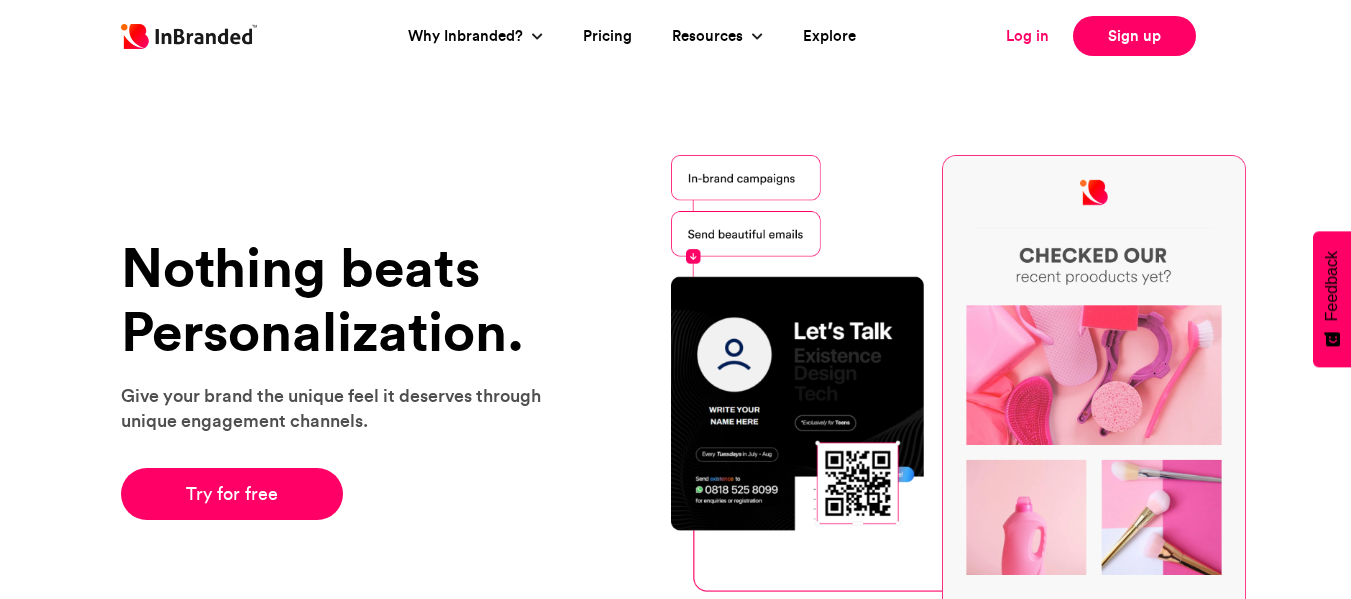 click on "Log in" at bounding box center (1027, 36) 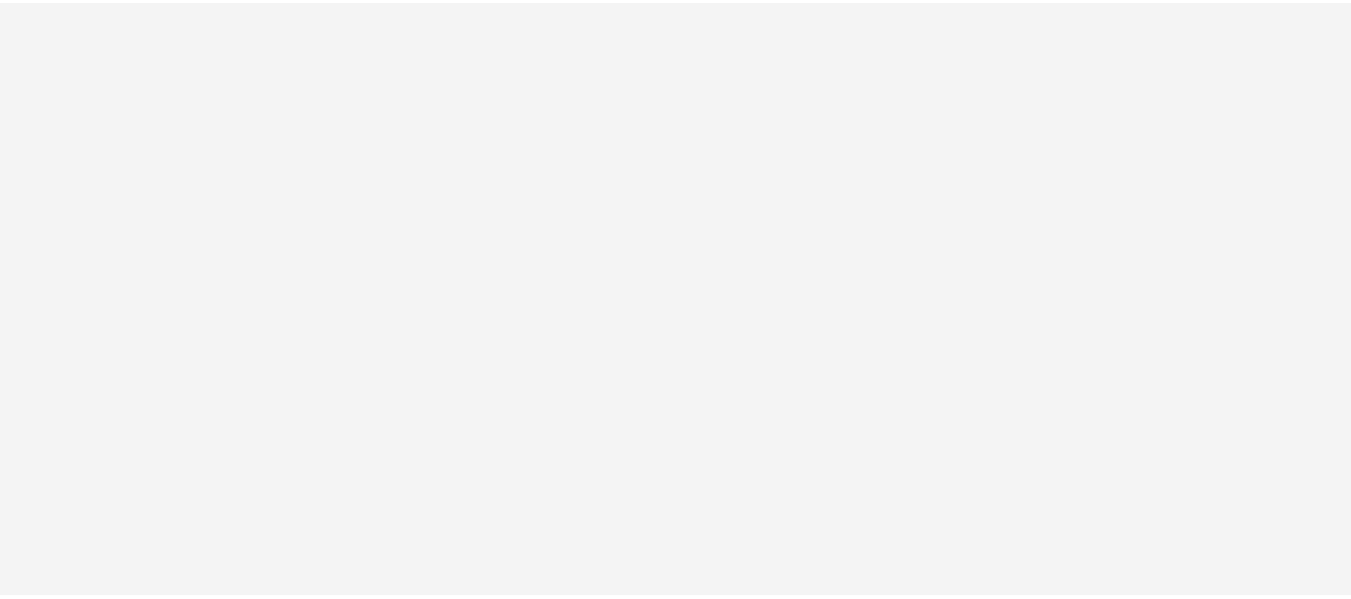 scroll, scrollTop: 0, scrollLeft: 0, axis: both 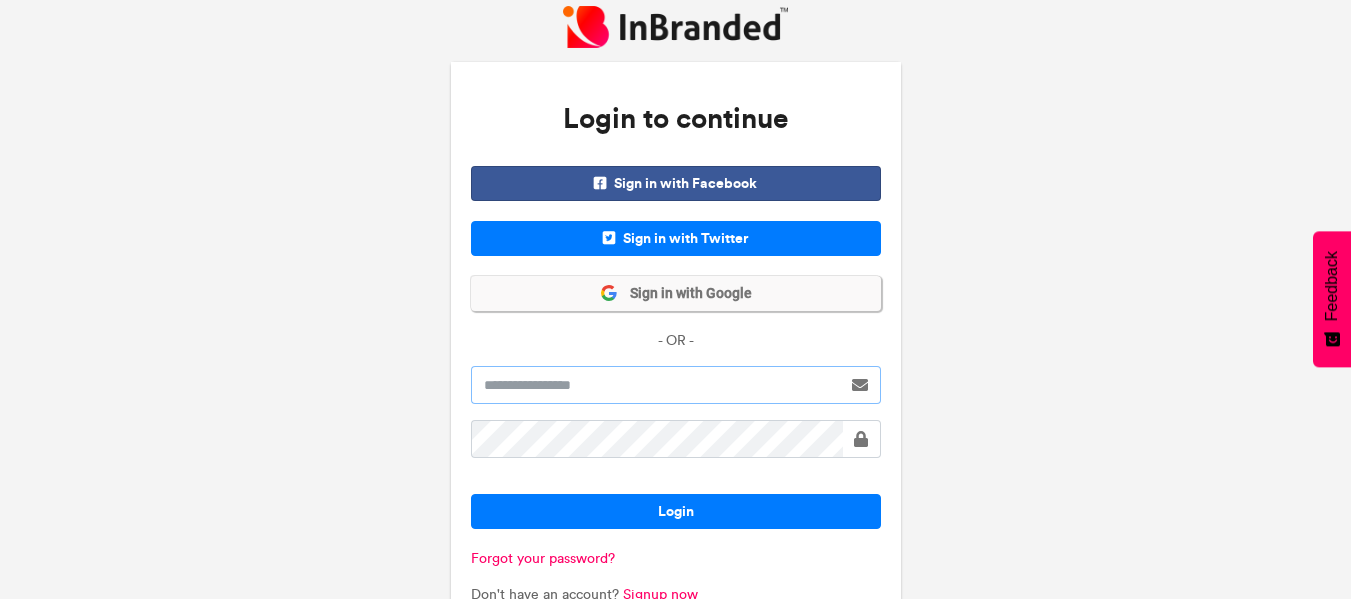 type on "**********" 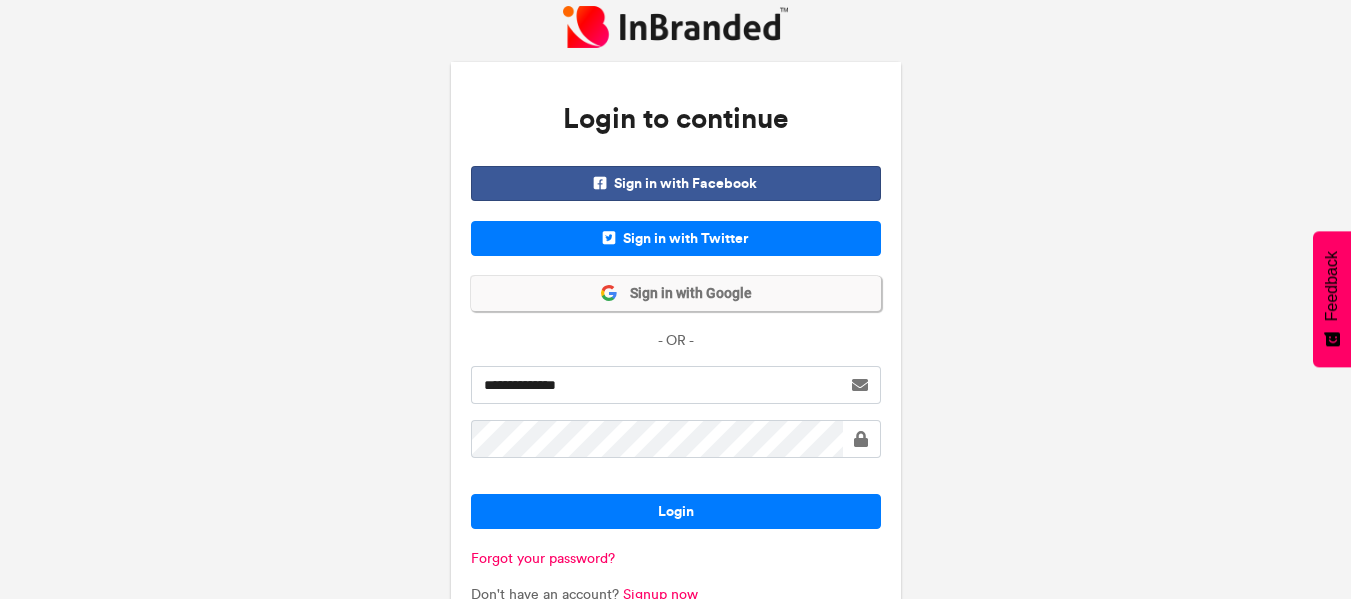 click on "Sign in with Google" at bounding box center (685, 294) 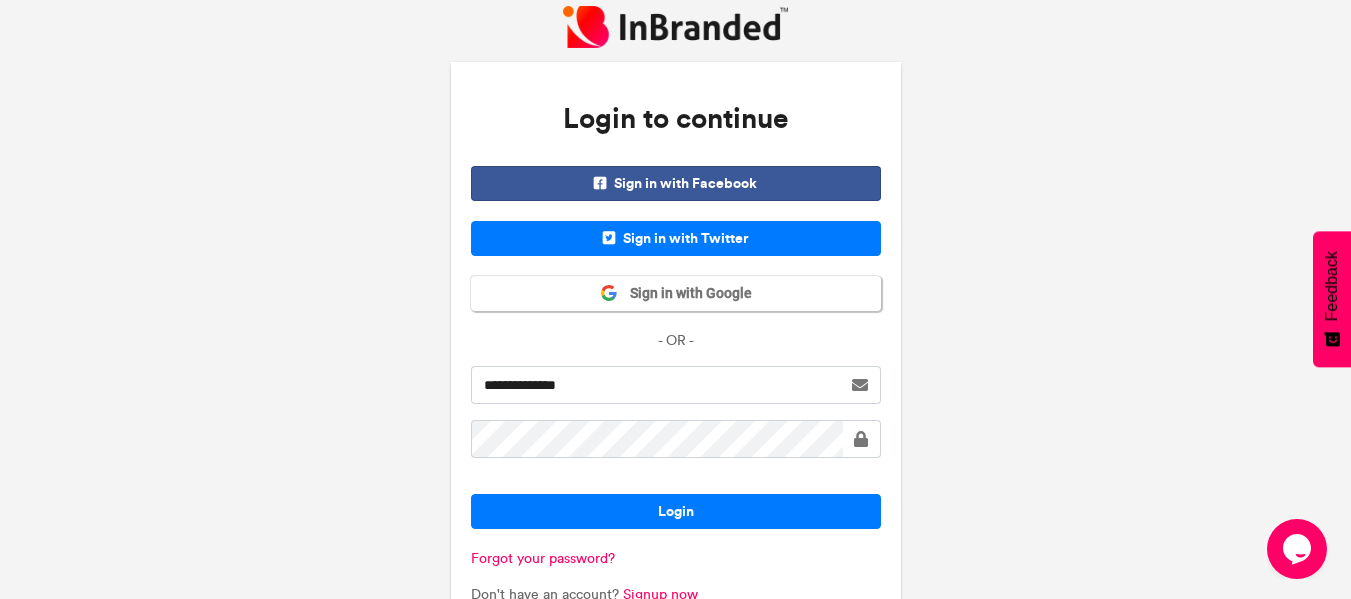 scroll, scrollTop: 0, scrollLeft: 0, axis: both 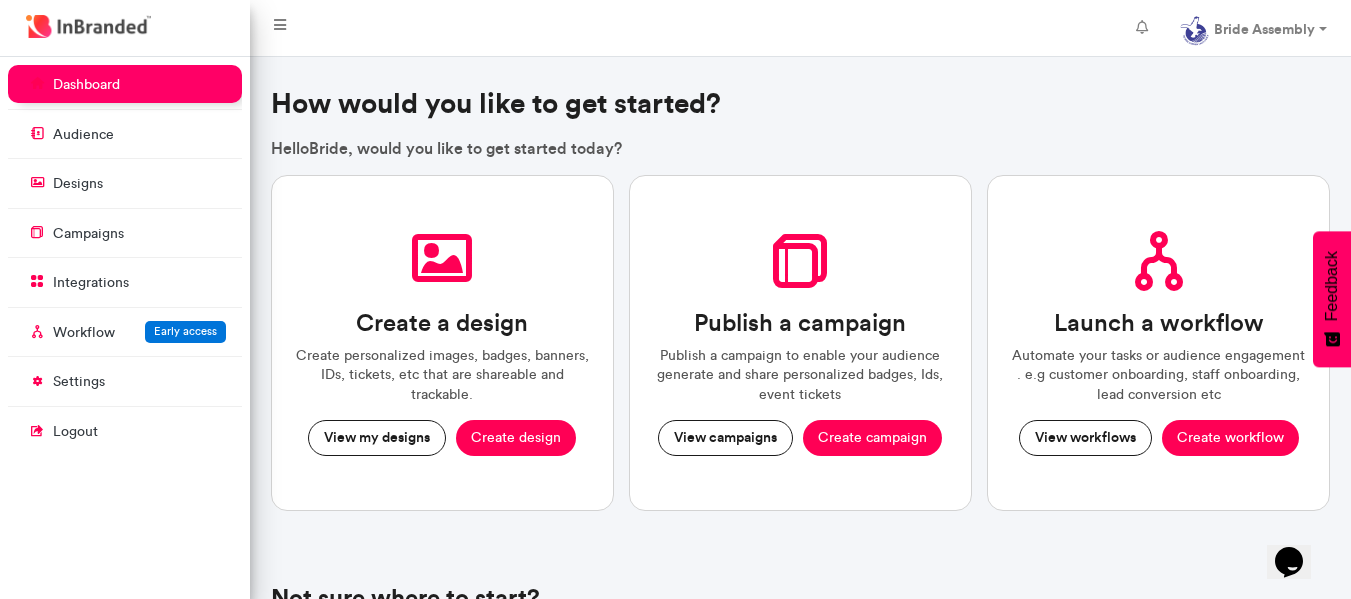 click on "Hello [NAME], would you like to get started today?" at bounding box center (801, 148) 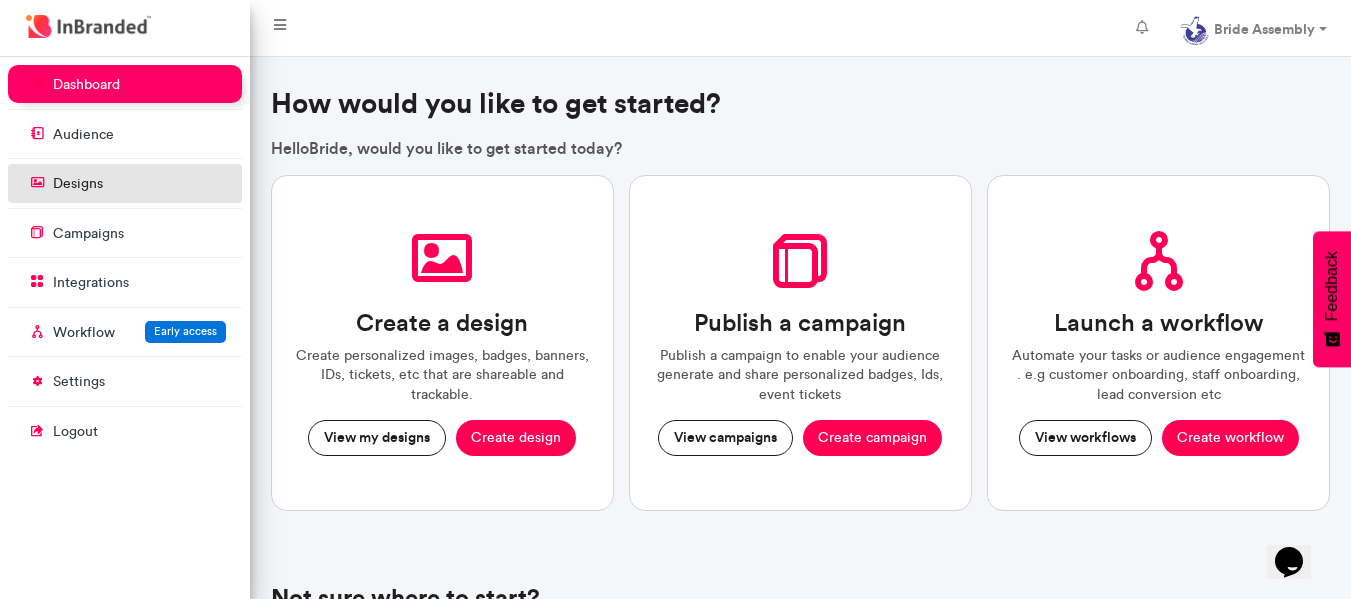 click on "designs" at bounding box center (125, 183) 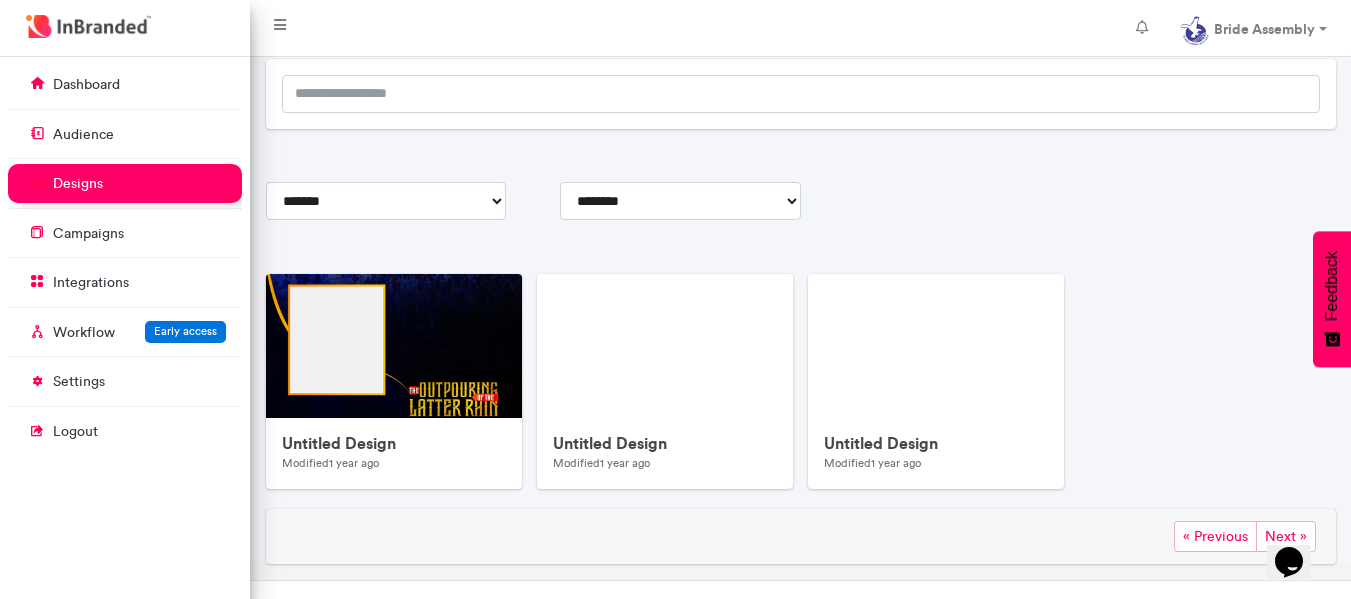 scroll, scrollTop: 189, scrollLeft: 0, axis: vertical 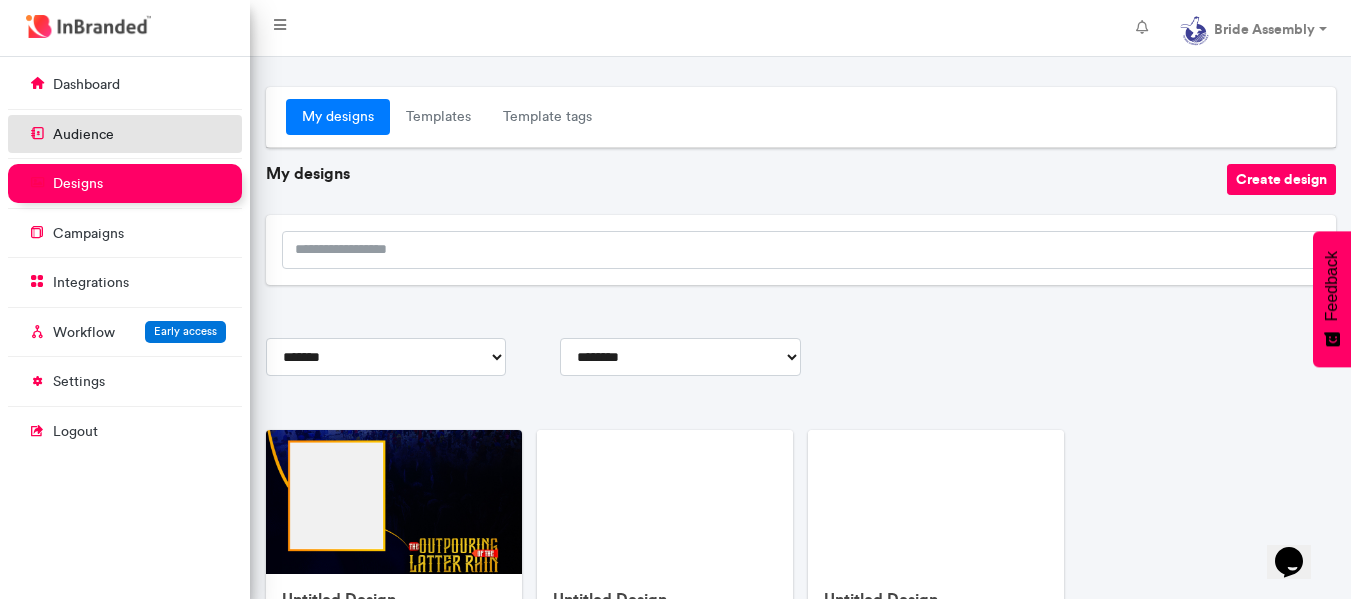 click on "audience" at bounding box center (125, 134) 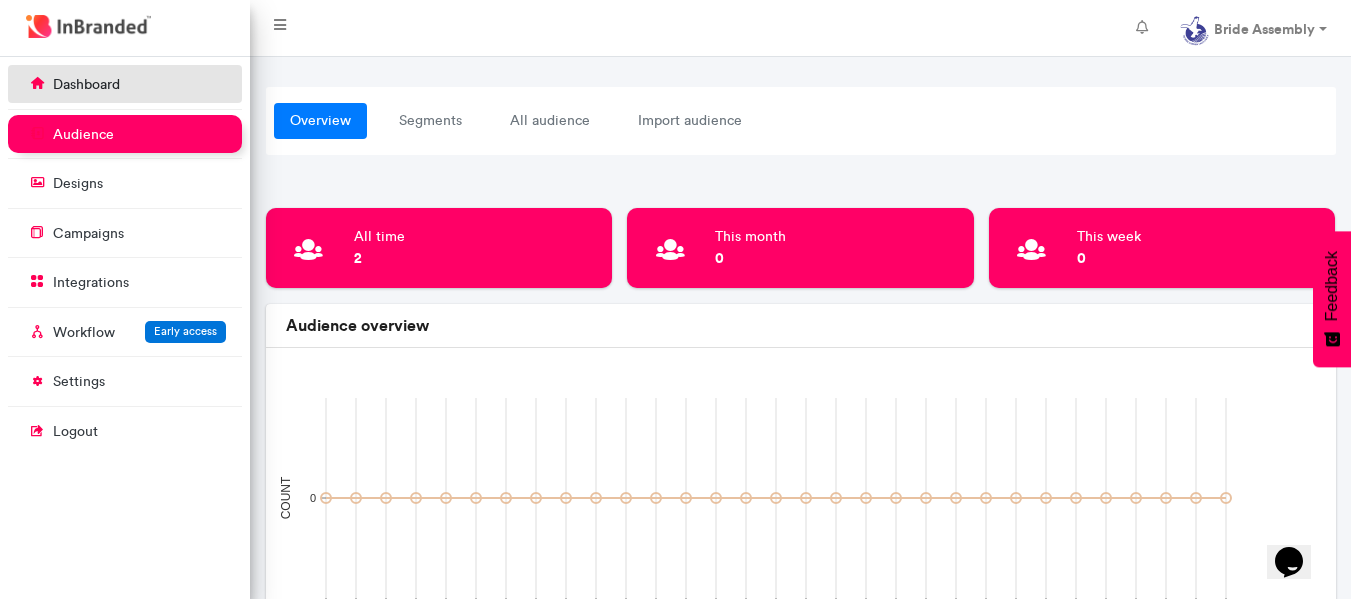 click on "dashboard" at bounding box center (86, 85) 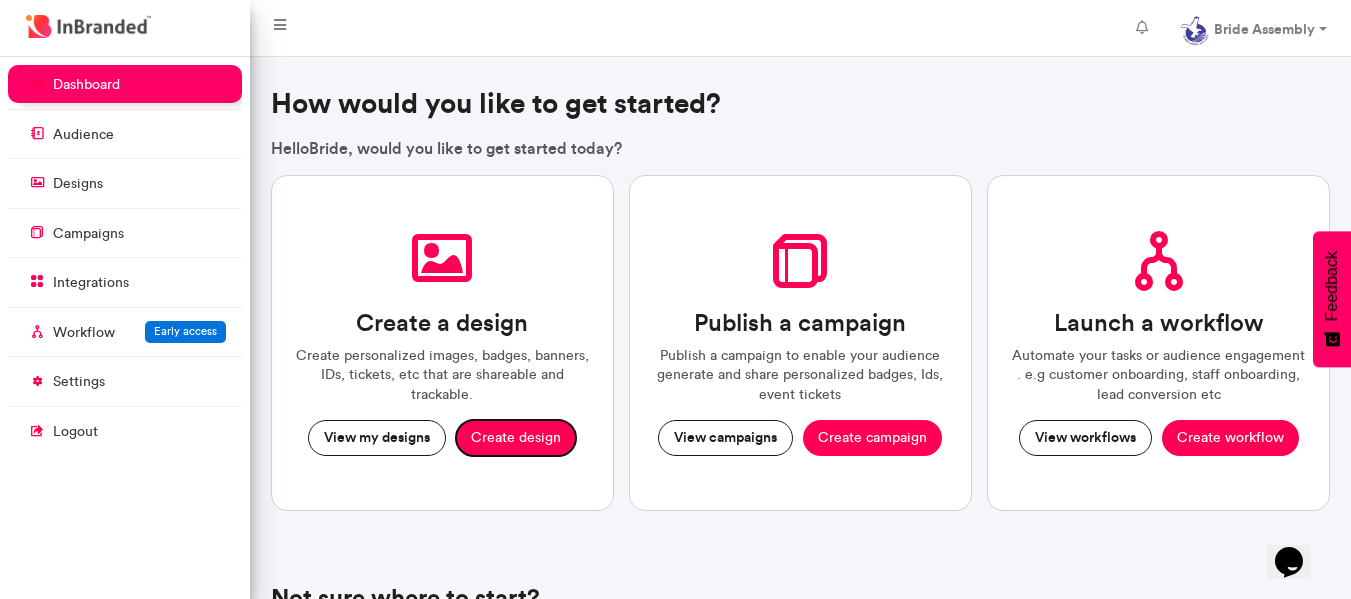 click on "Create design" at bounding box center (516, 438) 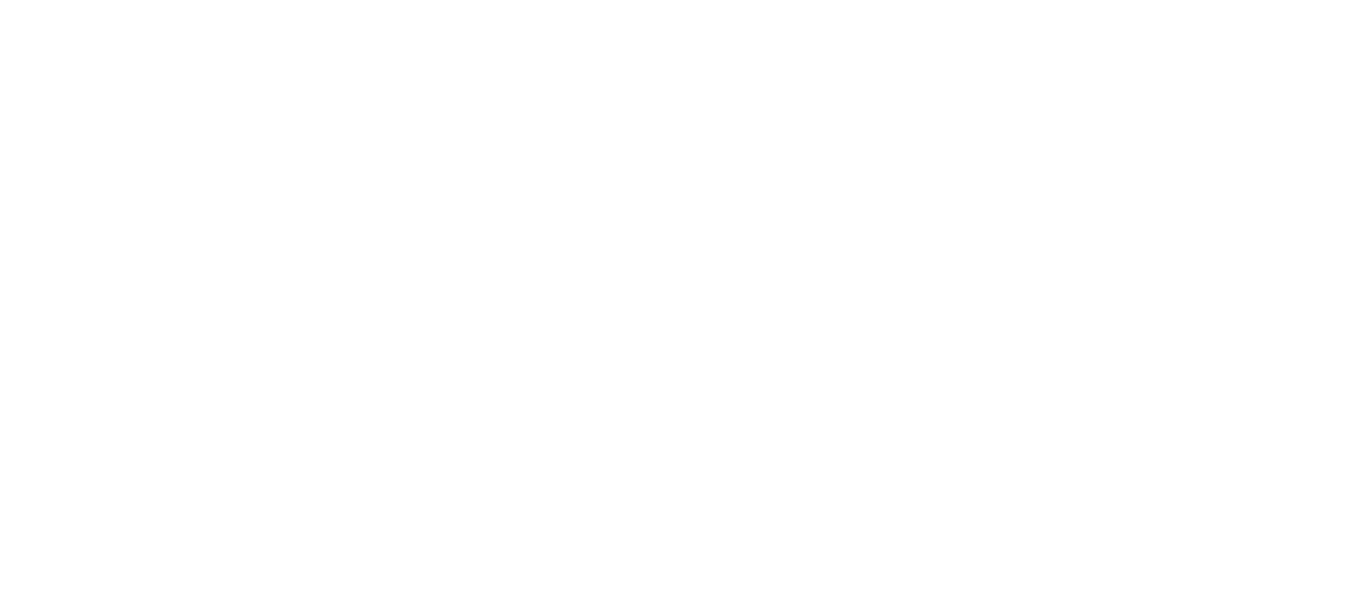 scroll, scrollTop: 0, scrollLeft: 0, axis: both 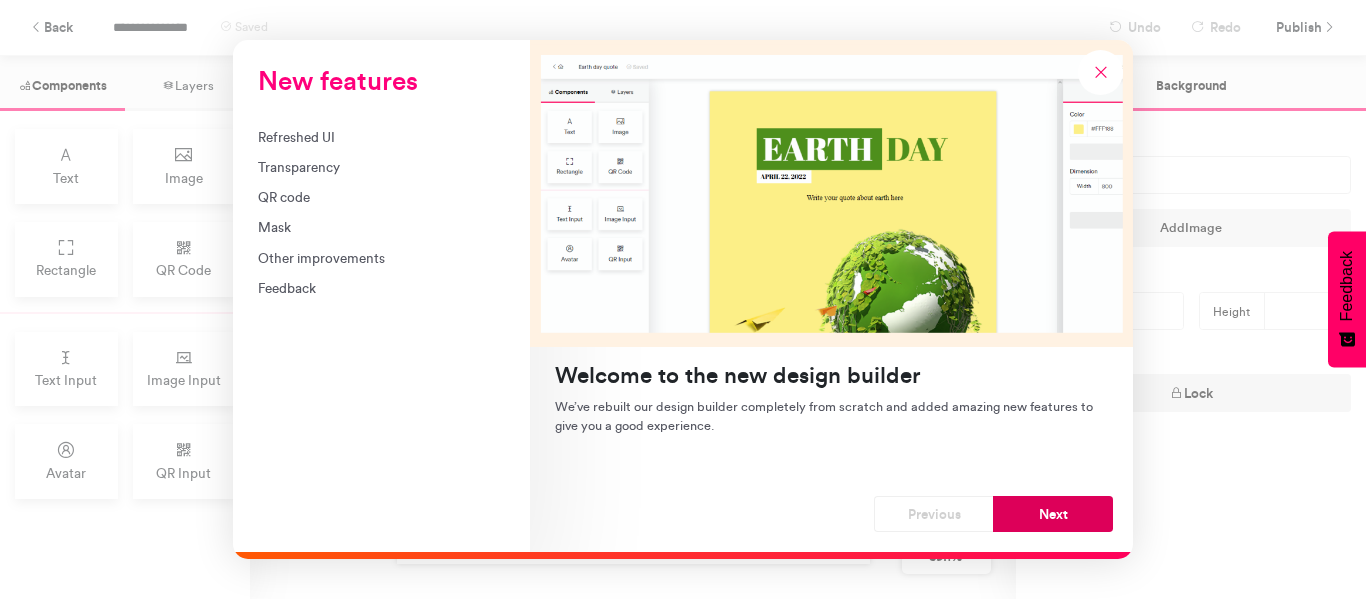 click on "Next" at bounding box center (1053, 514) 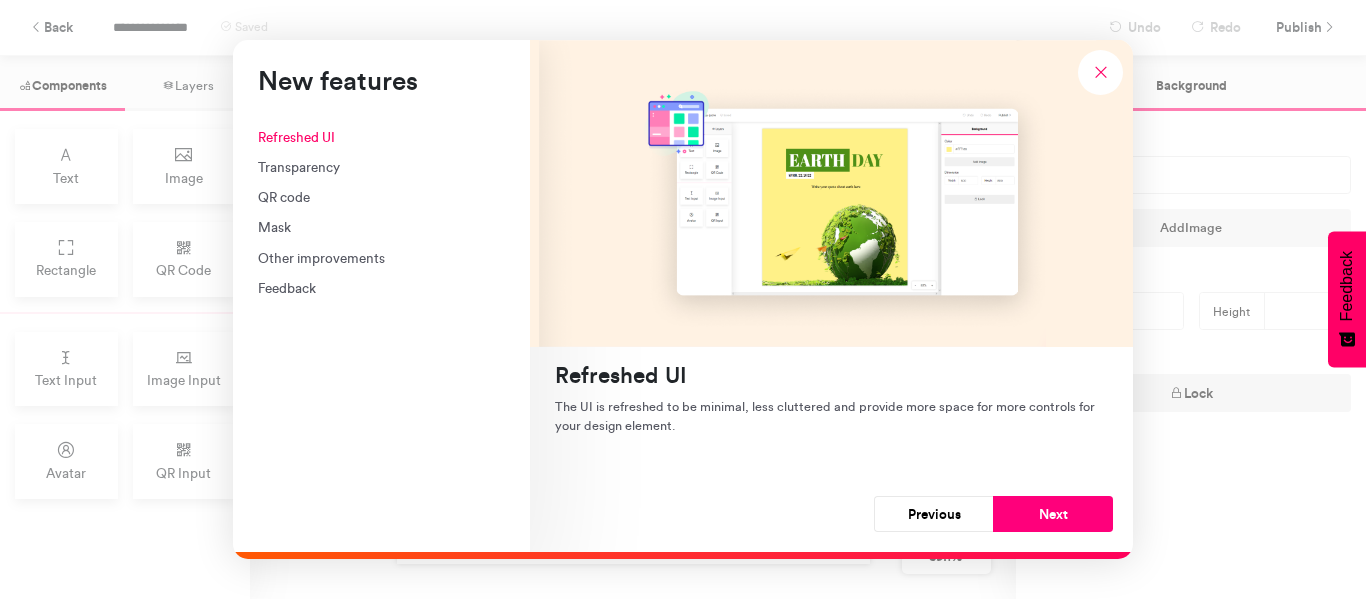 click on "Next" at bounding box center (1053, 514) 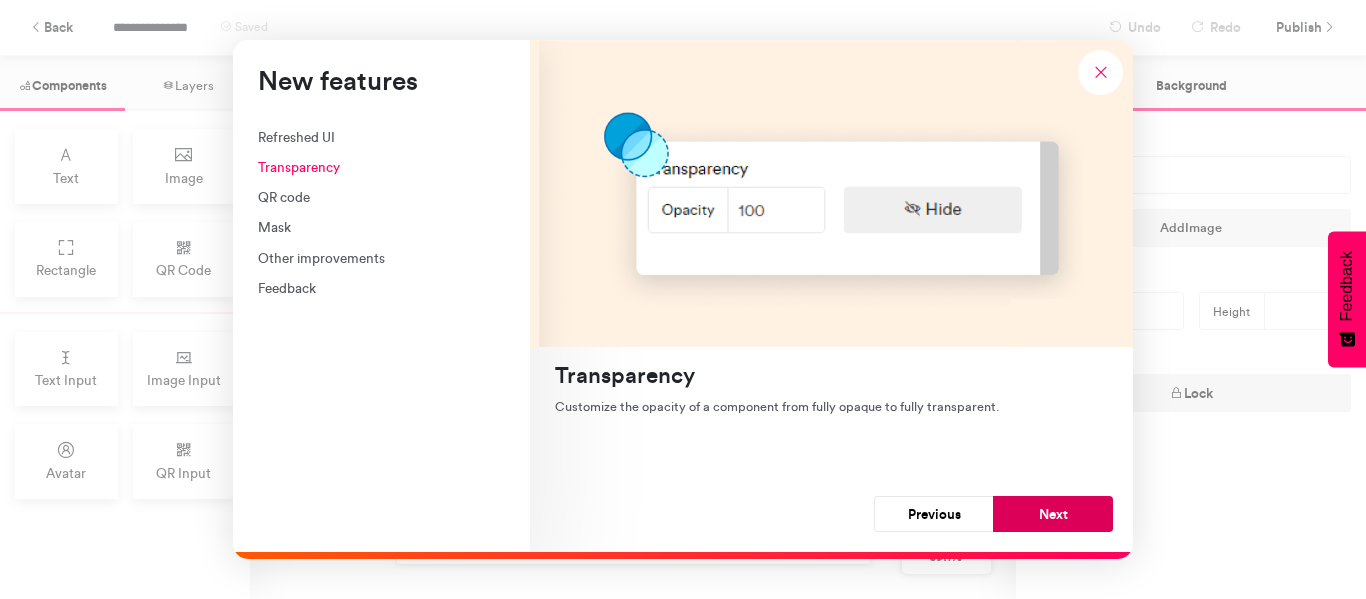click on "Next" at bounding box center [1053, 514] 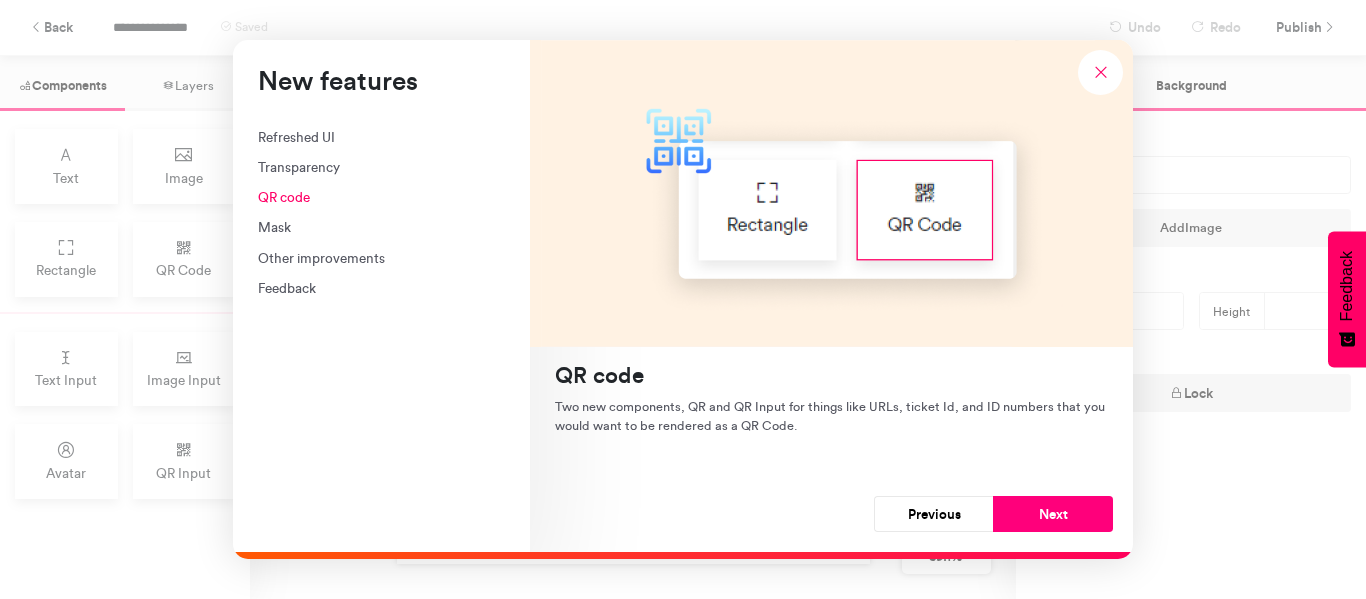 click on "Next" at bounding box center [1053, 514] 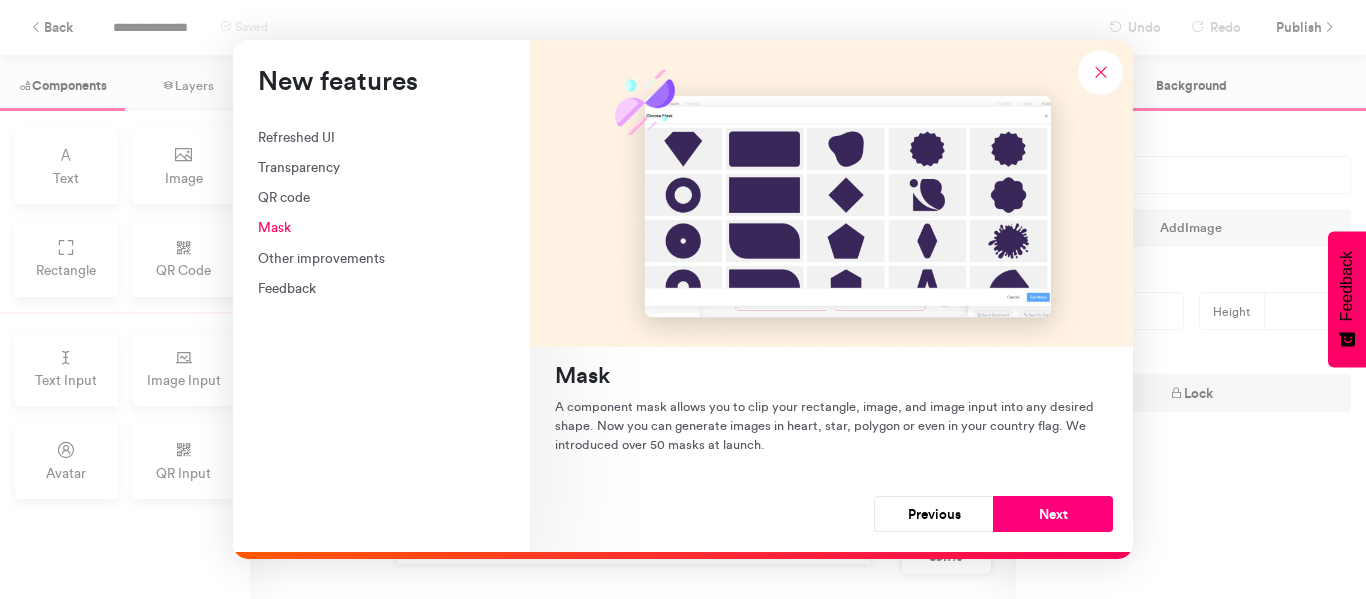 click on "Next" at bounding box center (1053, 514) 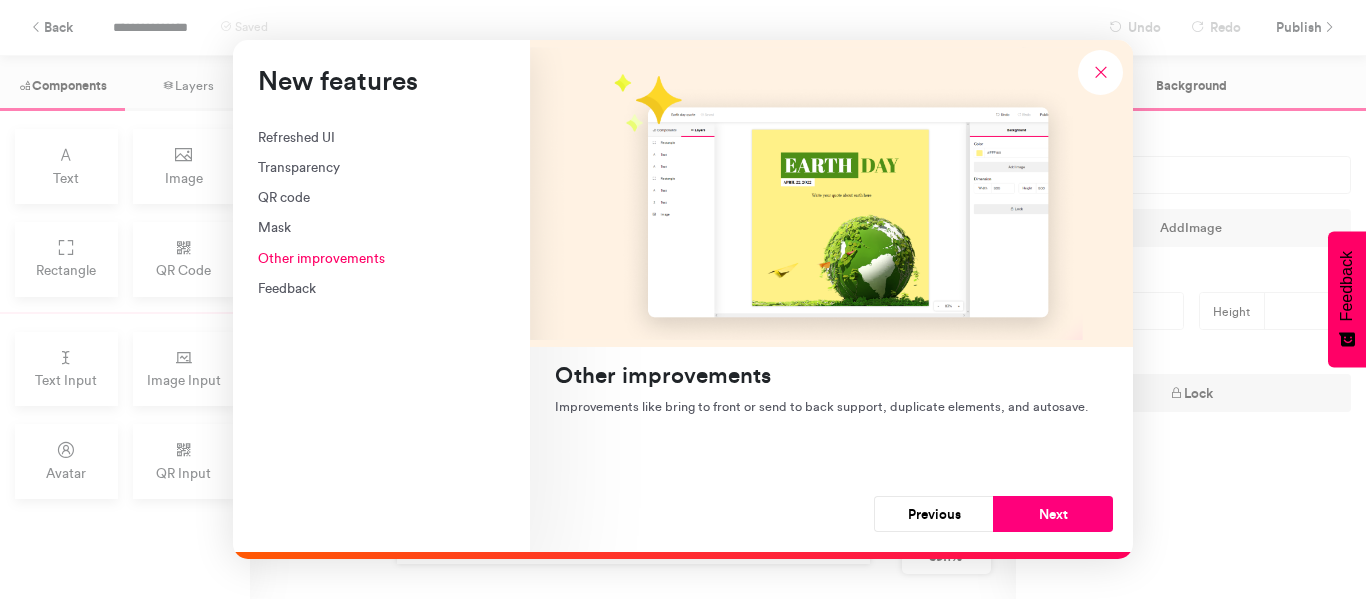 click on "Next" at bounding box center [1053, 514] 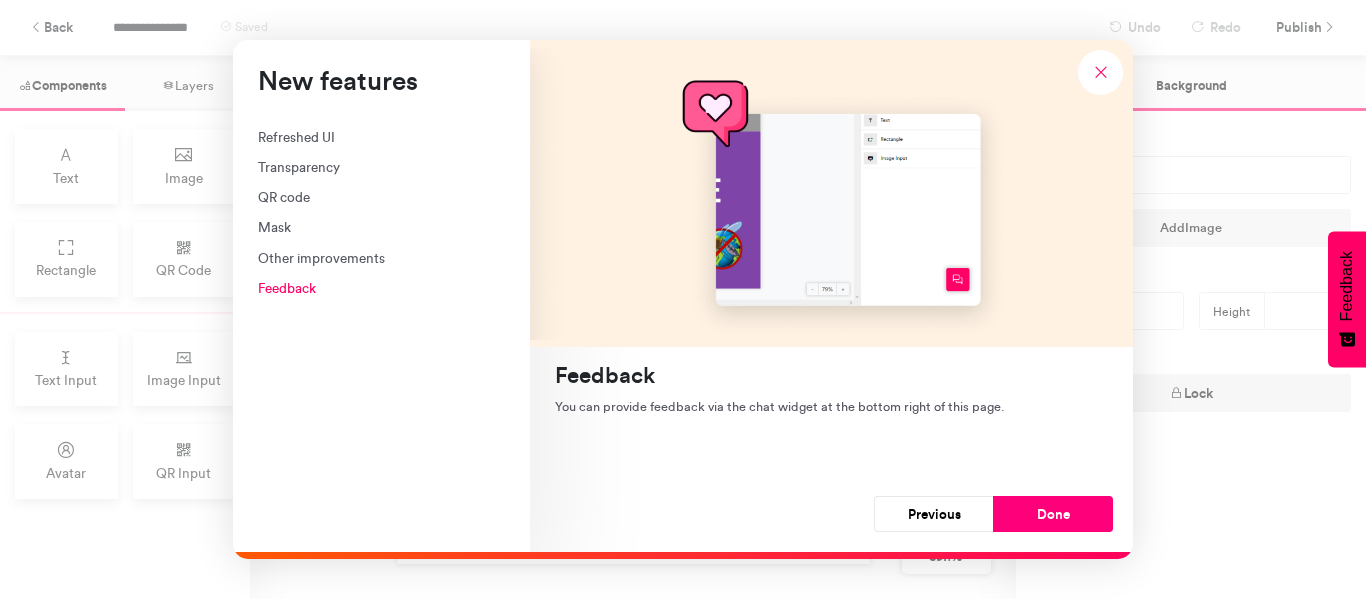 click on "Done" at bounding box center [1053, 514] 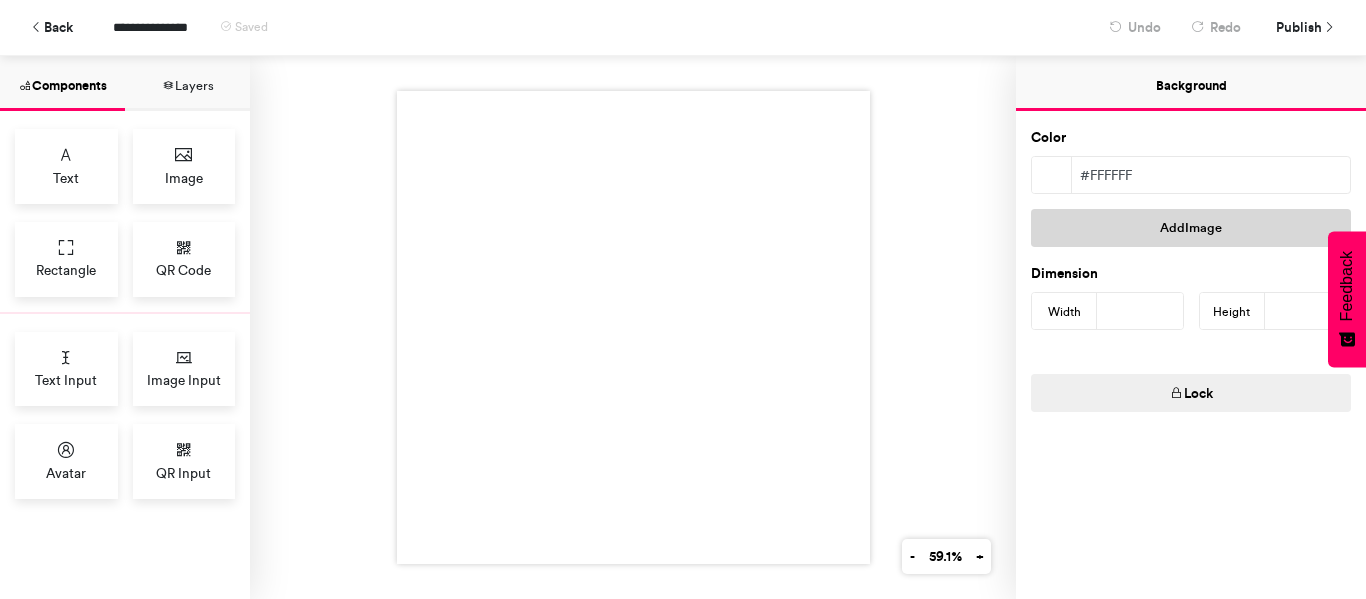 click on "Add  Image" at bounding box center (1191, 228) 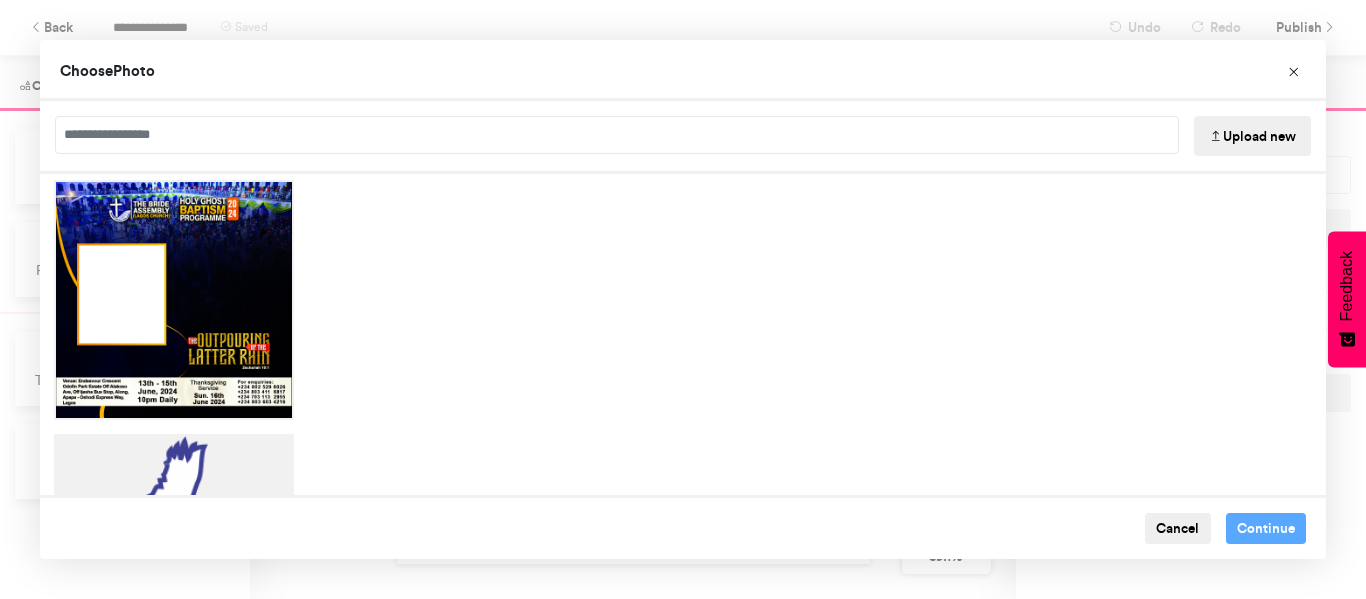 scroll, scrollTop: 0, scrollLeft: 0, axis: both 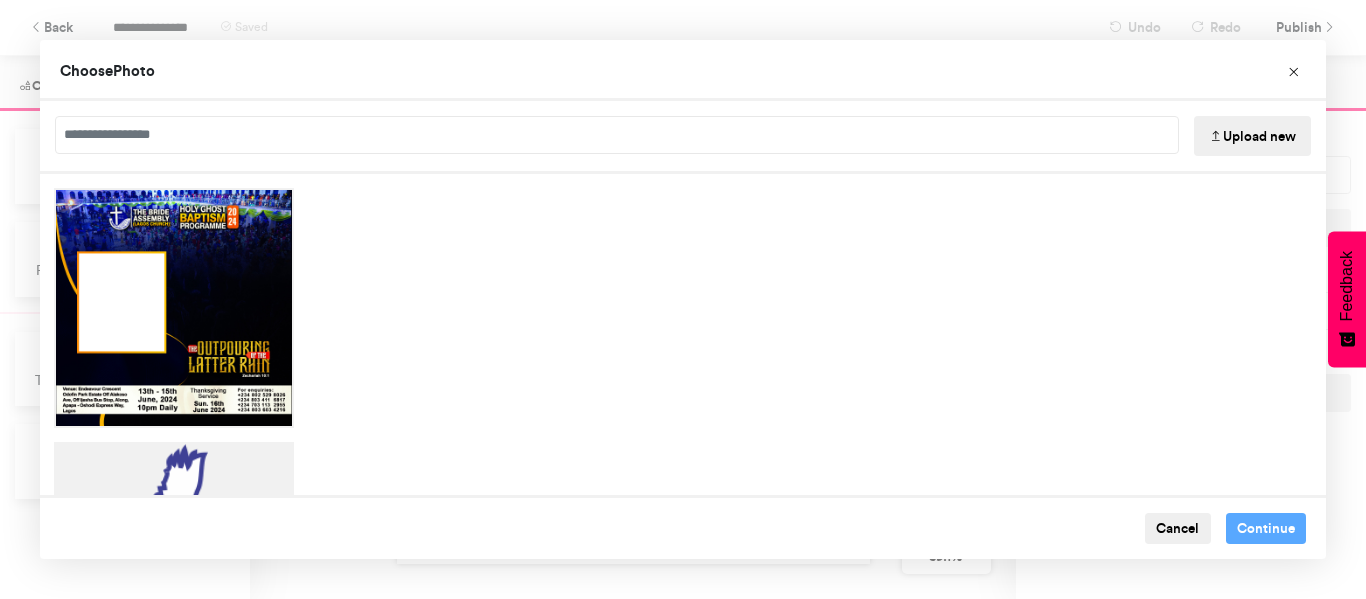 click on "Upload new" at bounding box center (1252, 136) 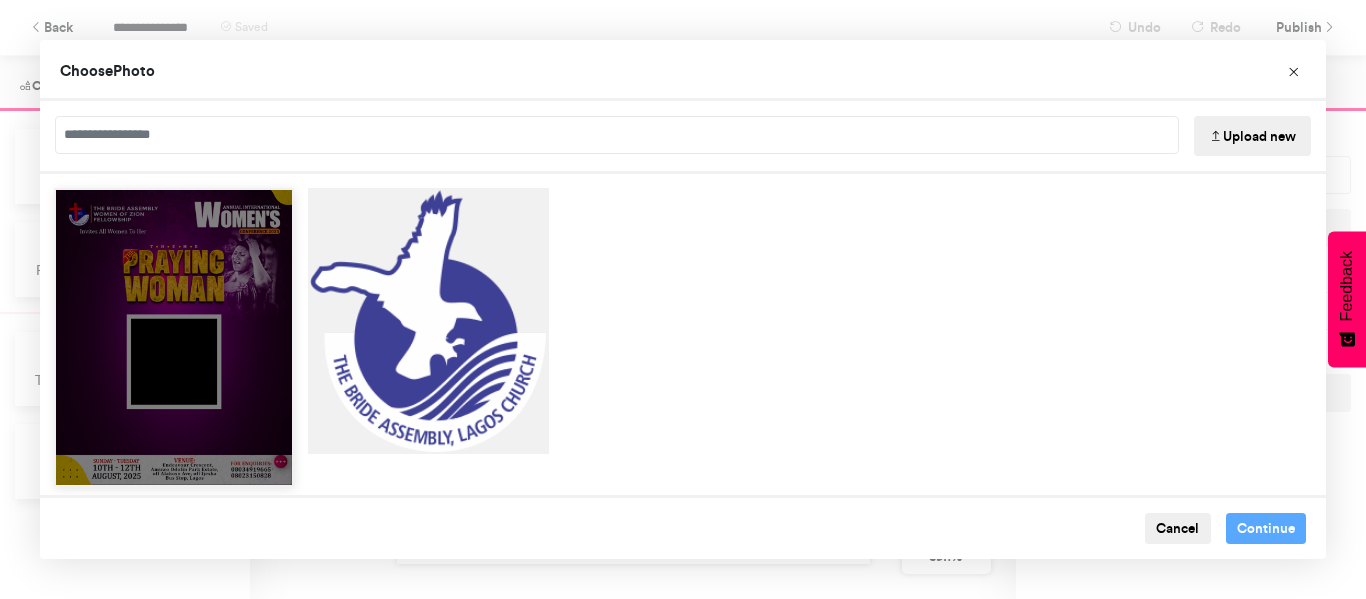 click at bounding box center (174, 337) 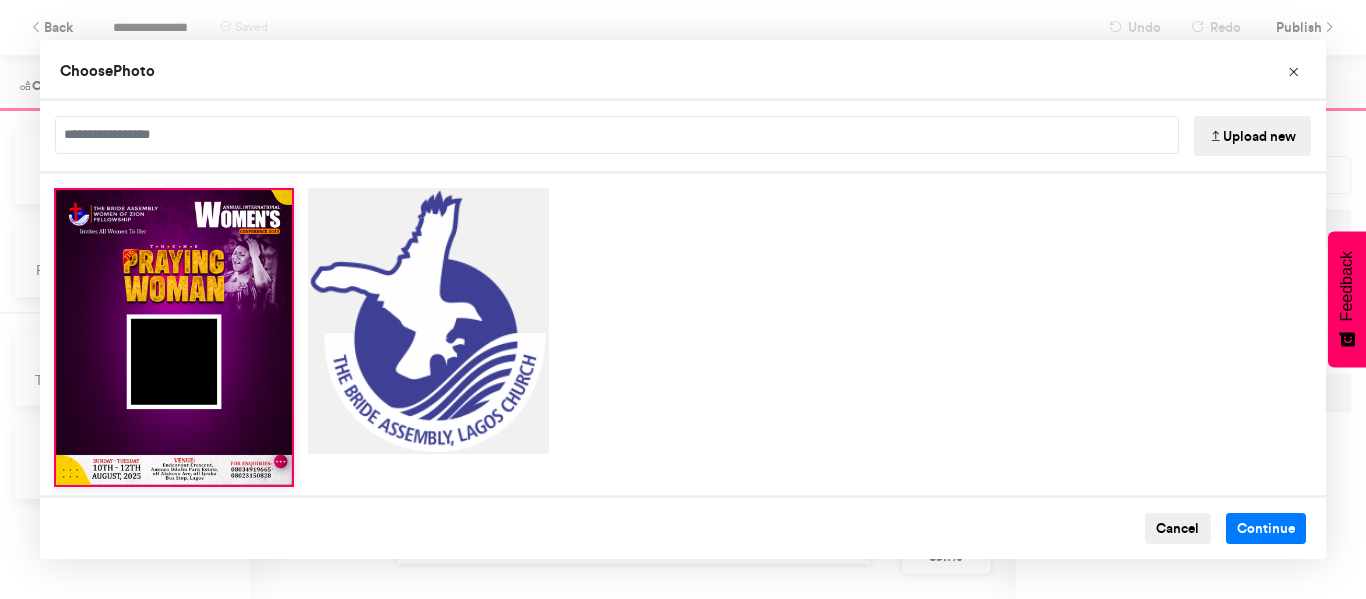 click on "Cancel Continue" at bounding box center (683, 527) 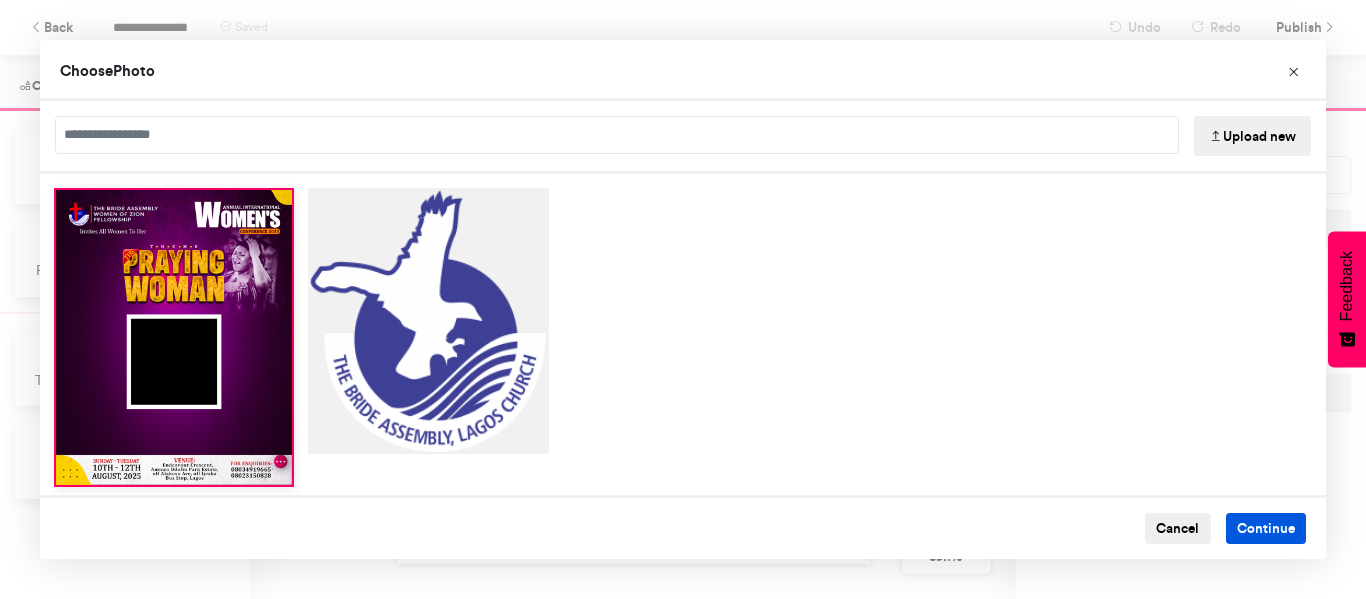 click on "Continue" at bounding box center (1266, 529) 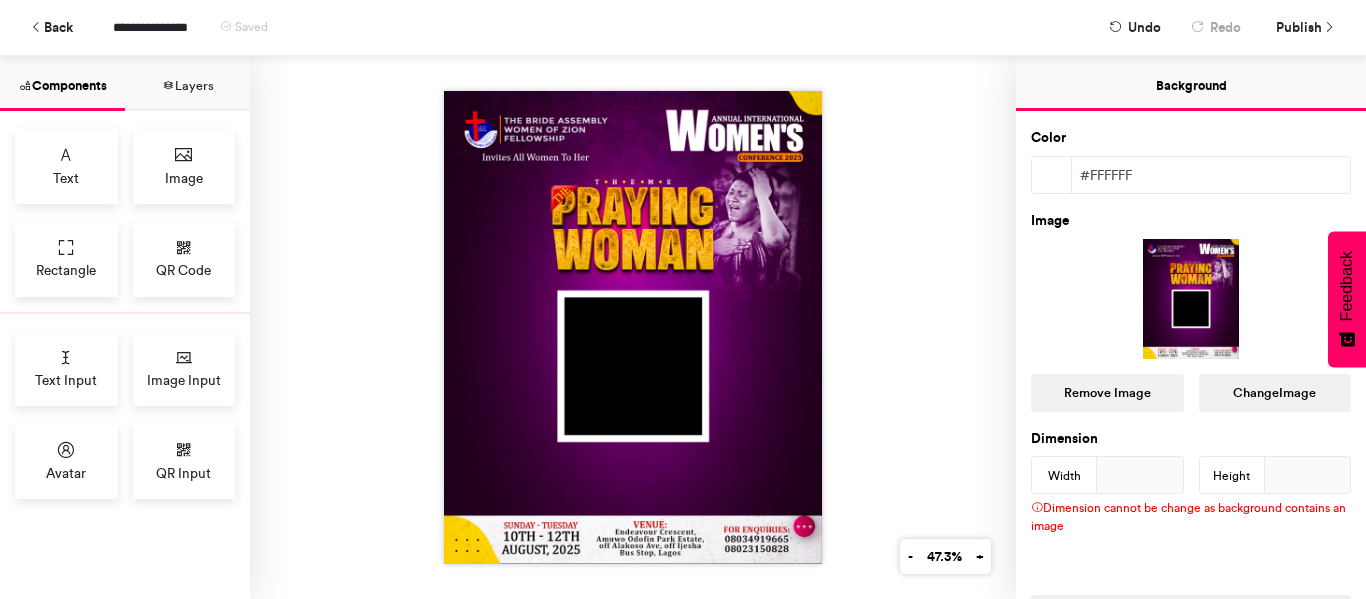 click at bounding box center [633, 327] 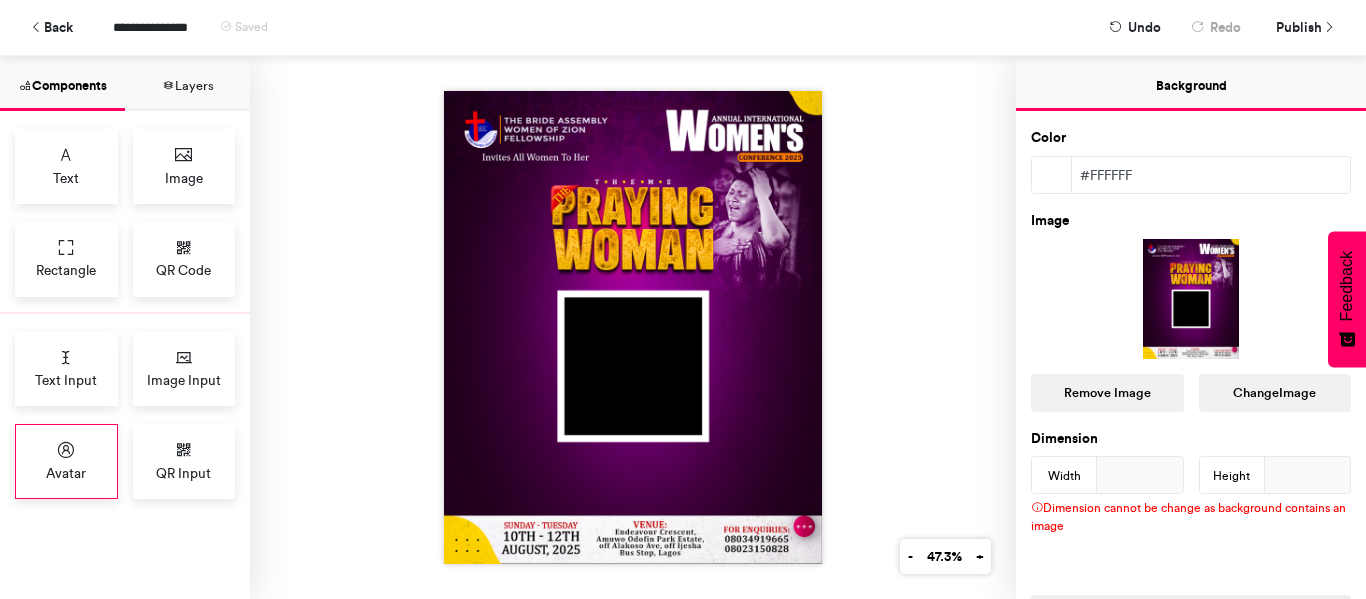 click on "Avatar" at bounding box center [66, 461] 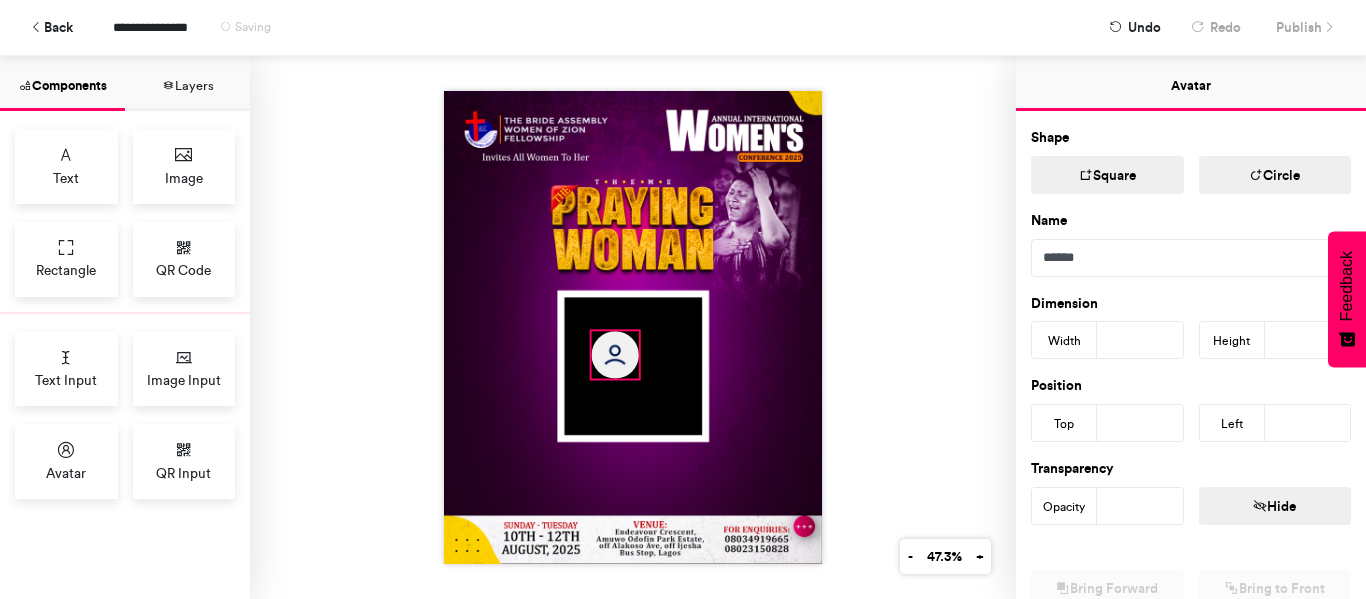 drag, startPoint x: 559, startPoint y: 228, endPoint x: 612, endPoint y: 350, distance: 133.01503 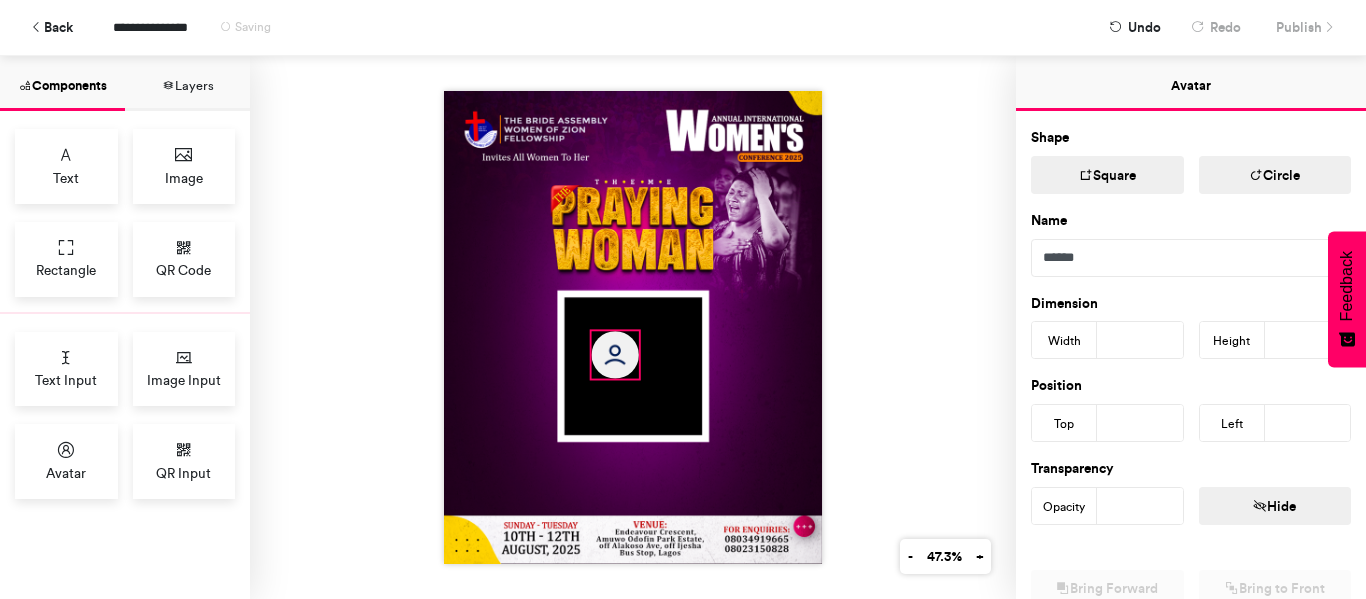 click at bounding box center [614, 354] 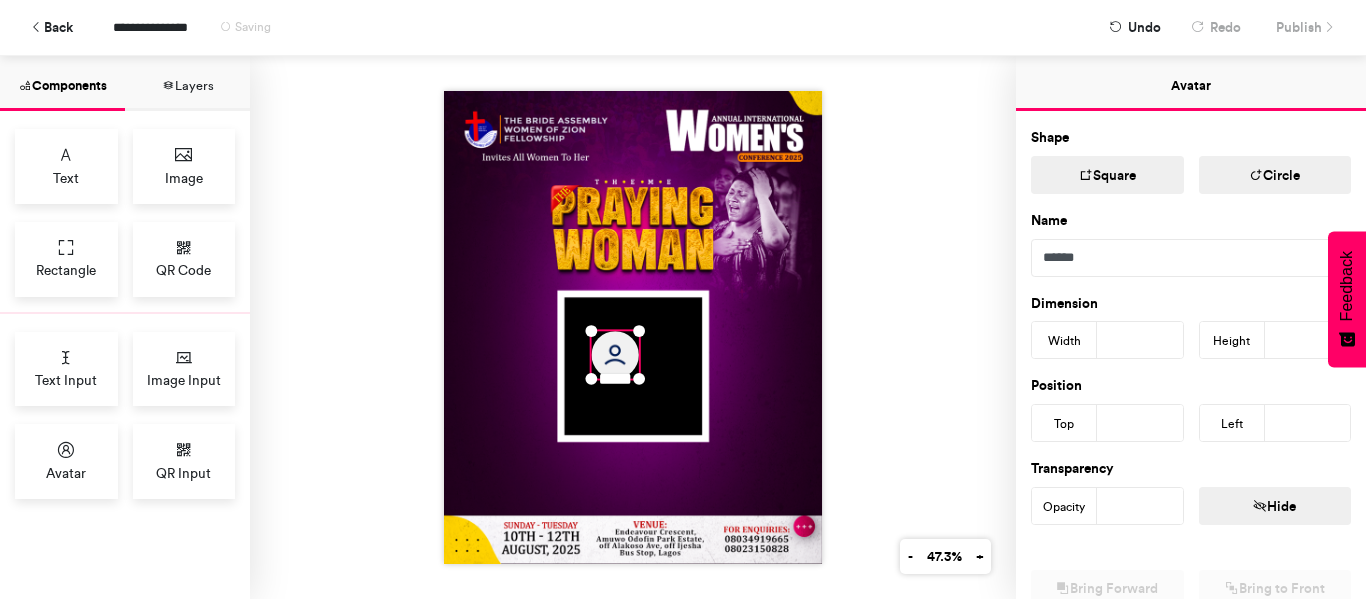 click on "Square" at bounding box center (1107, 175) 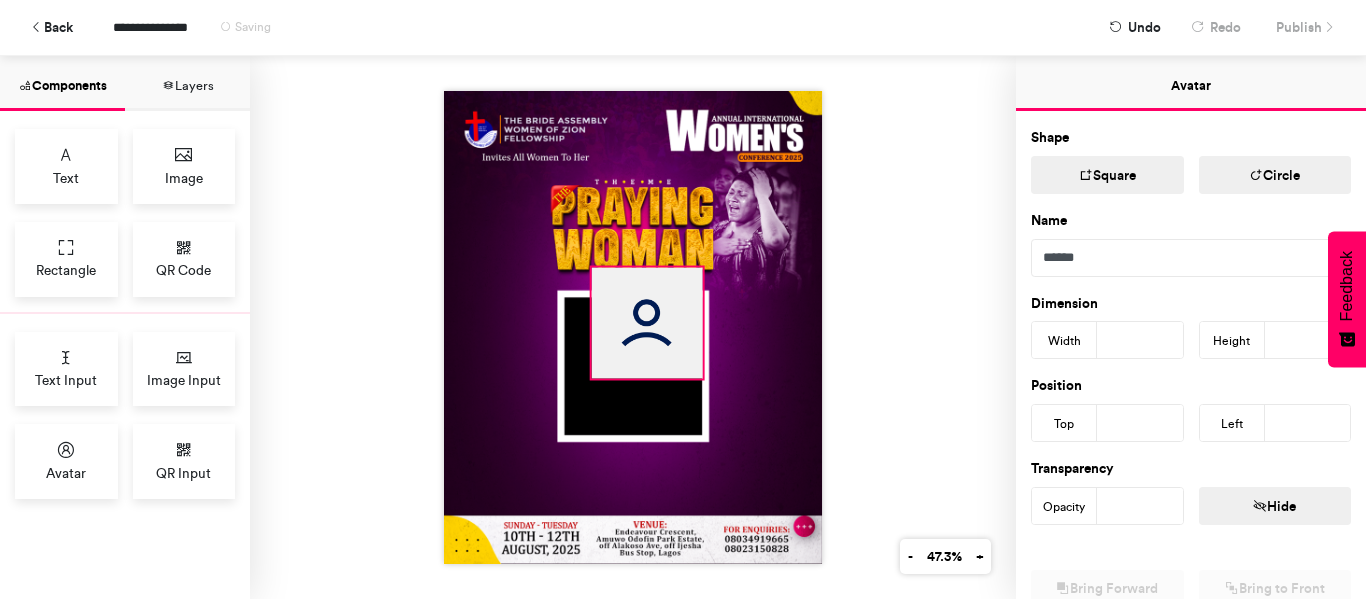 drag, startPoint x: 631, startPoint y: 322, endPoint x: 695, endPoint y: 277, distance: 78.23682 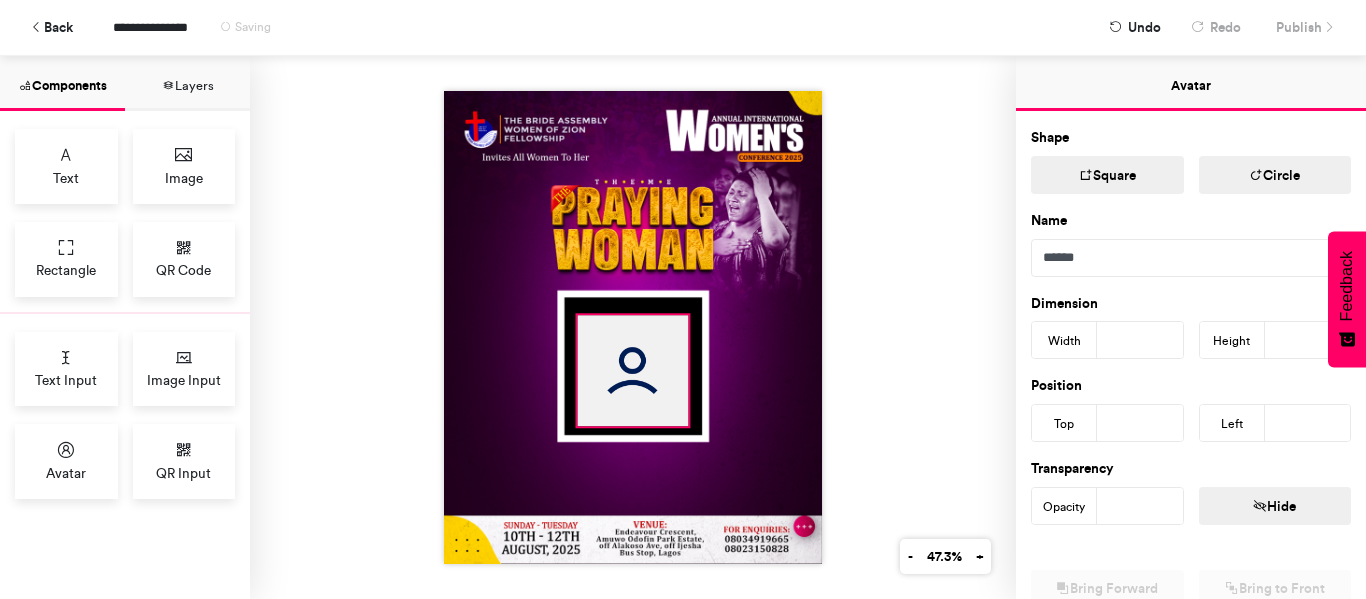 drag, startPoint x: 652, startPoint y: 314, endPoint x: 638, endPoint y: 353, distance: 41.4367 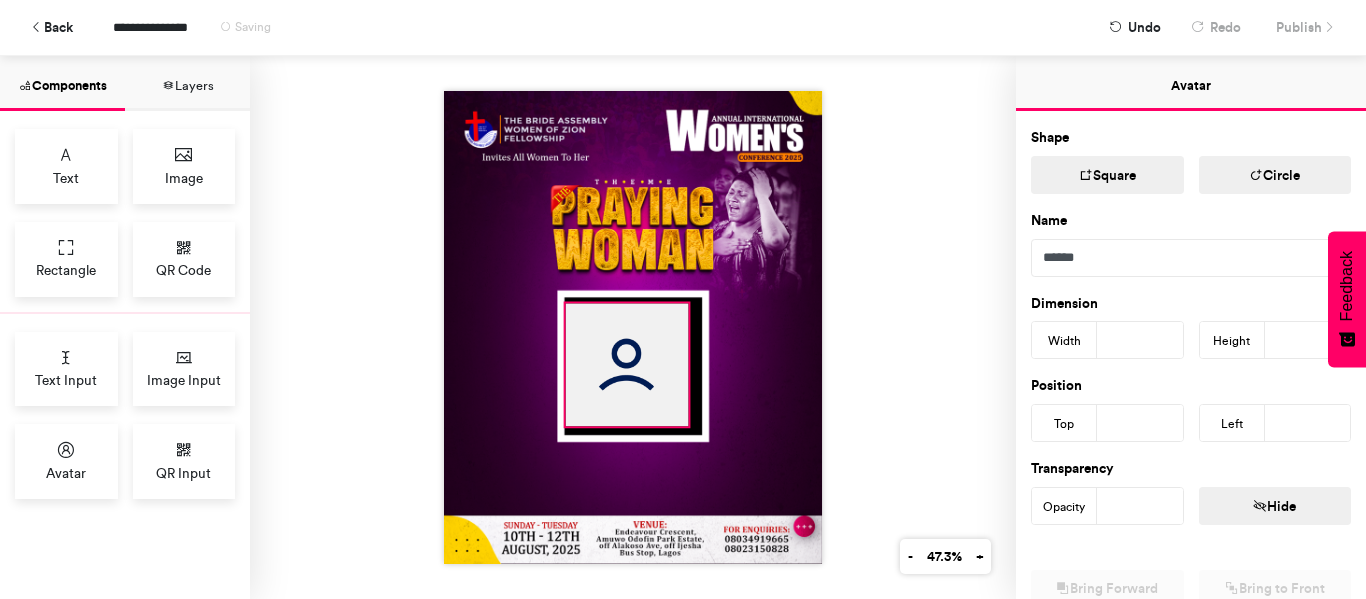 drag, startPoint x: 565, startPoint y: 309, endPoint x: 553, endPoint y: 293, distance: 20 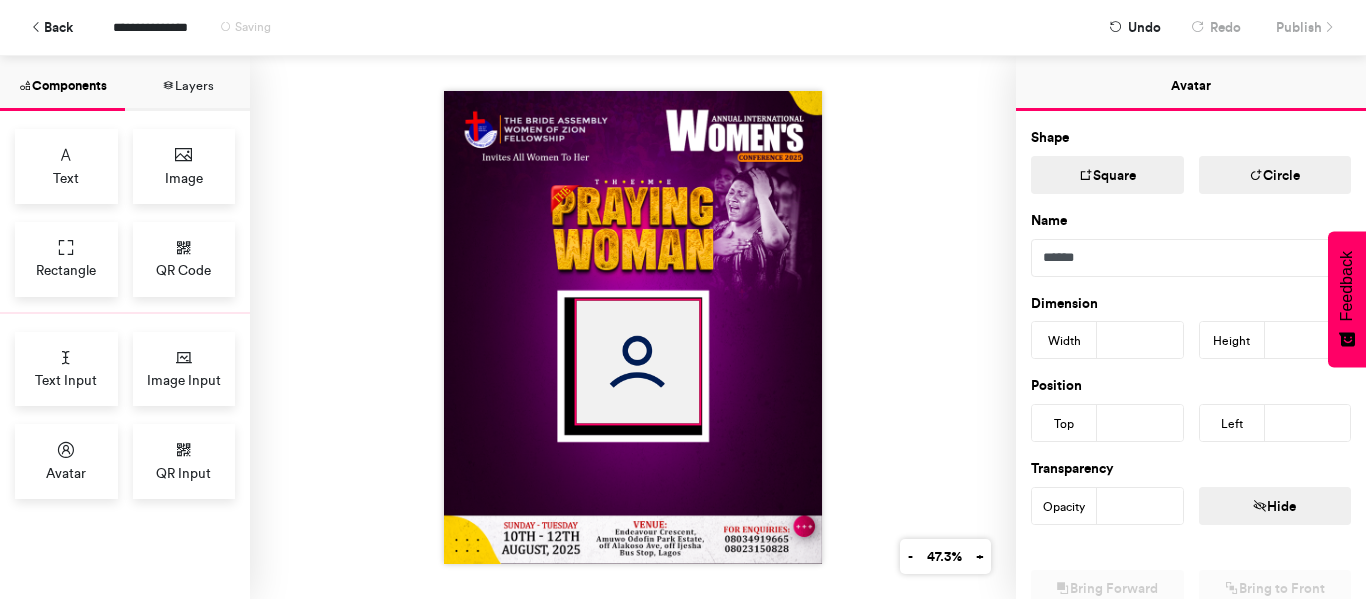 drag, startPoint x: 600, startPoint y: 337, endPoint x: 611, endPoint y: 334, distance: 11.401754 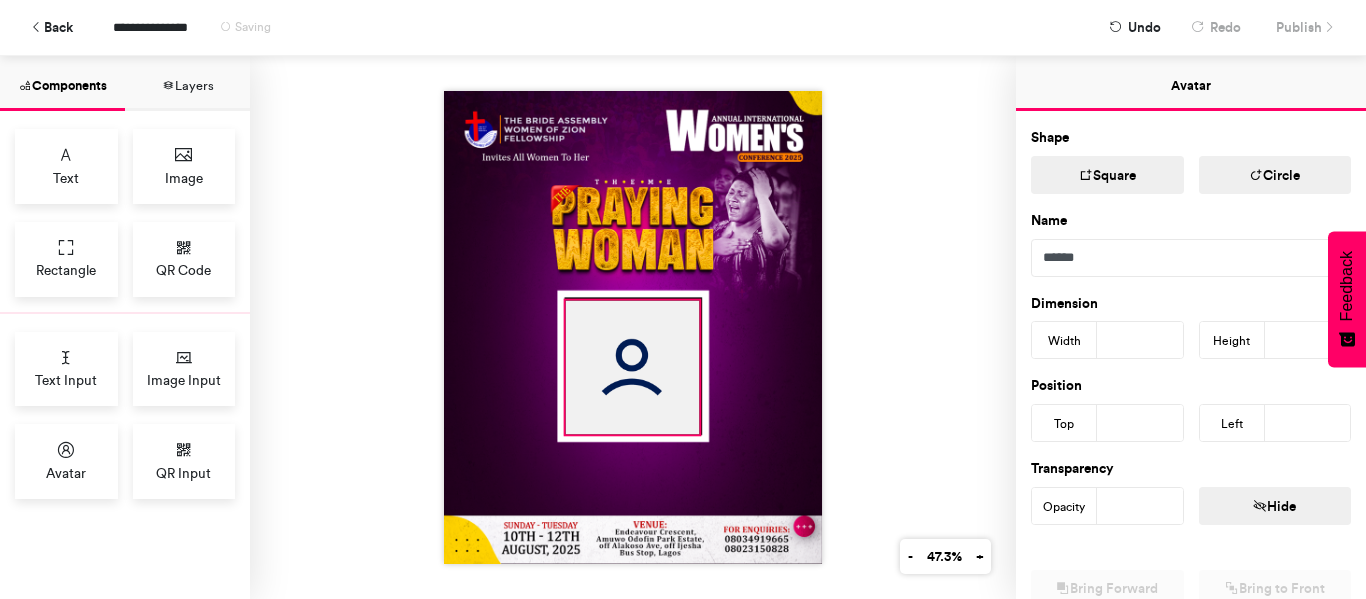 drag, startPoint x: 564, startPoint y: 414, endPoint x: 553, endPoint y: 420, distance: 12.529964 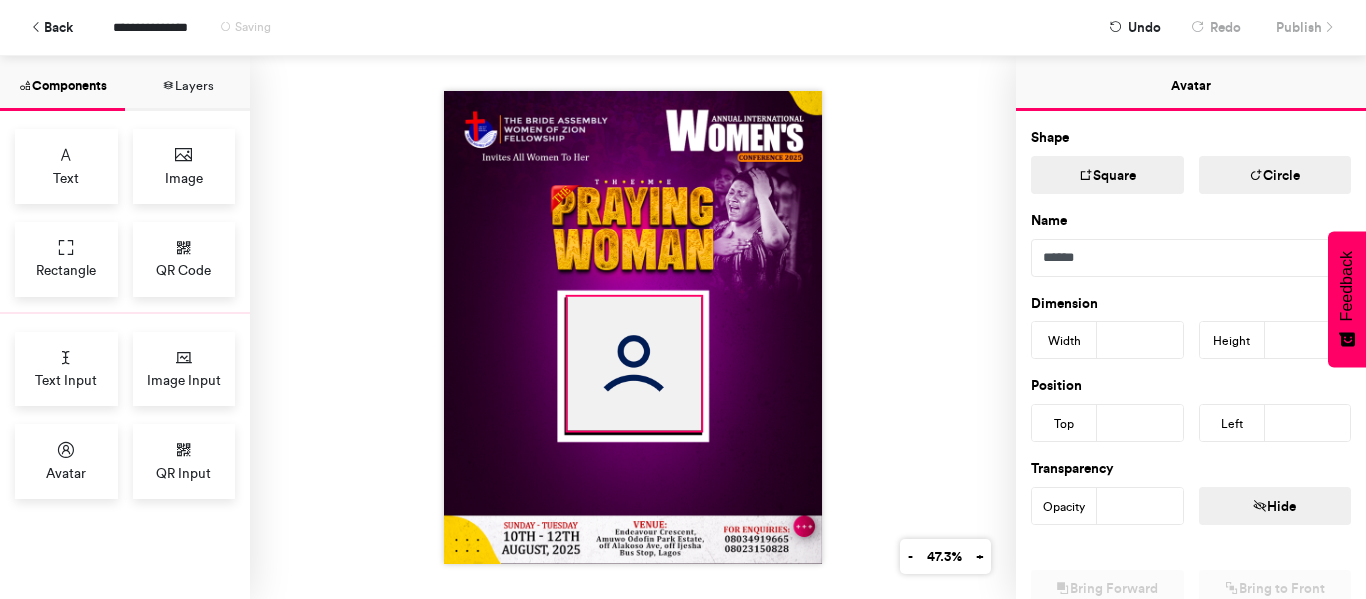 click at bounding box center [634, 364] 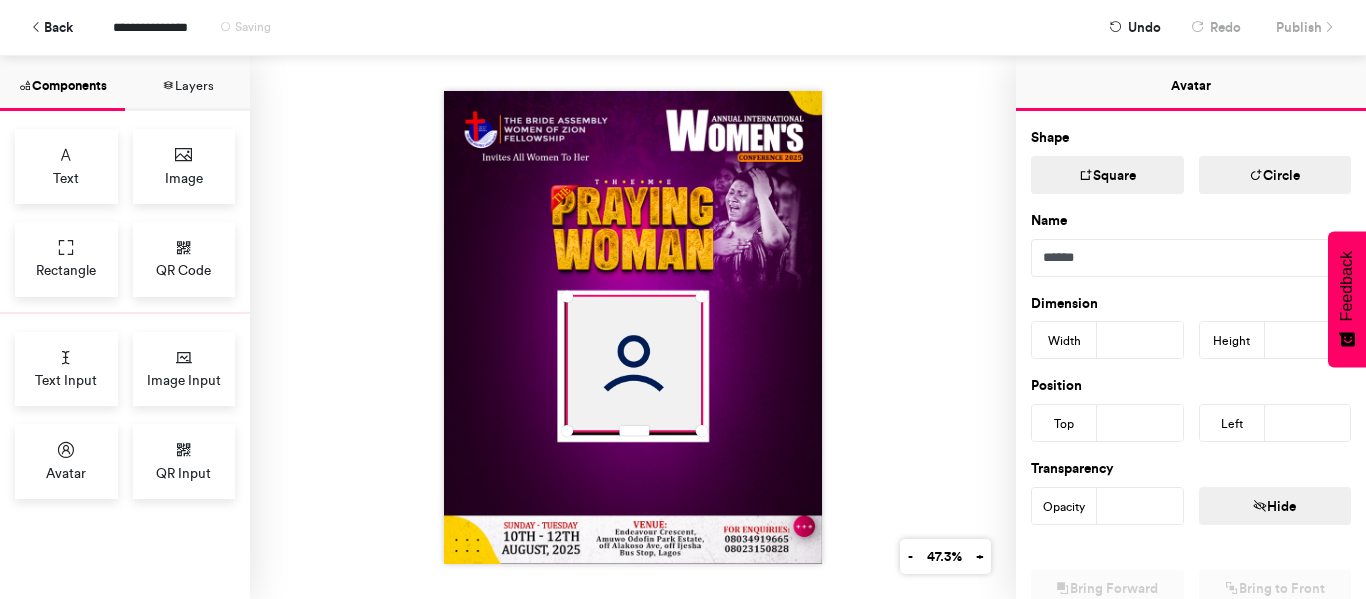 type 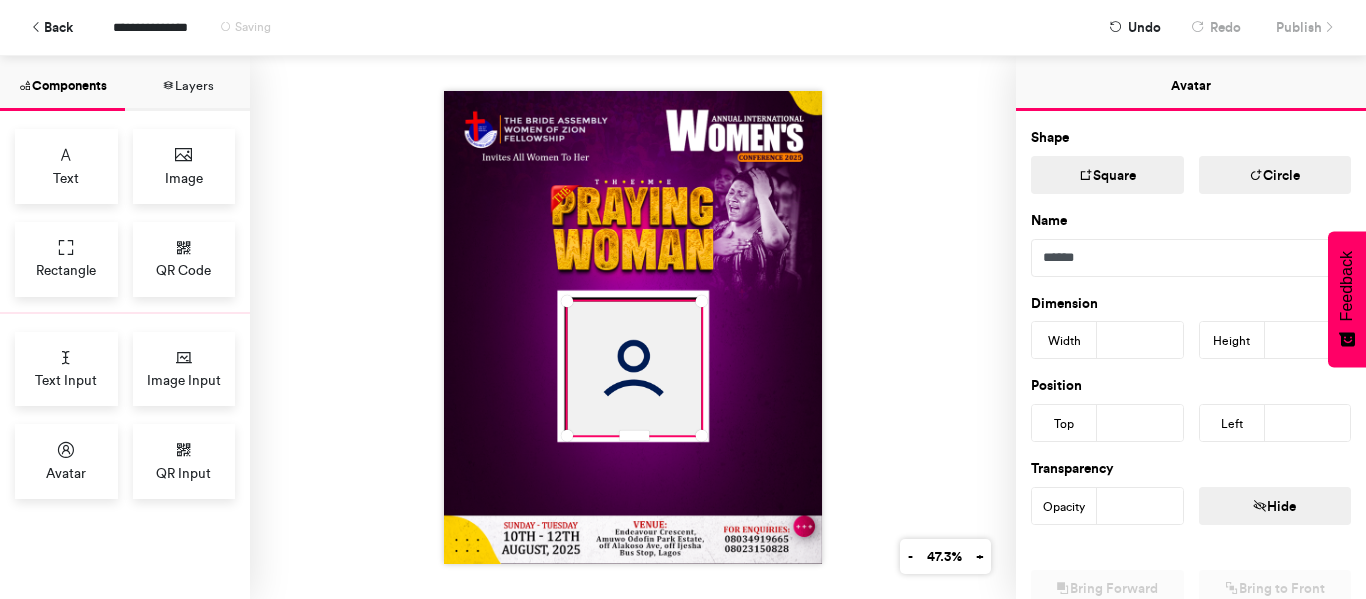 type on "***" 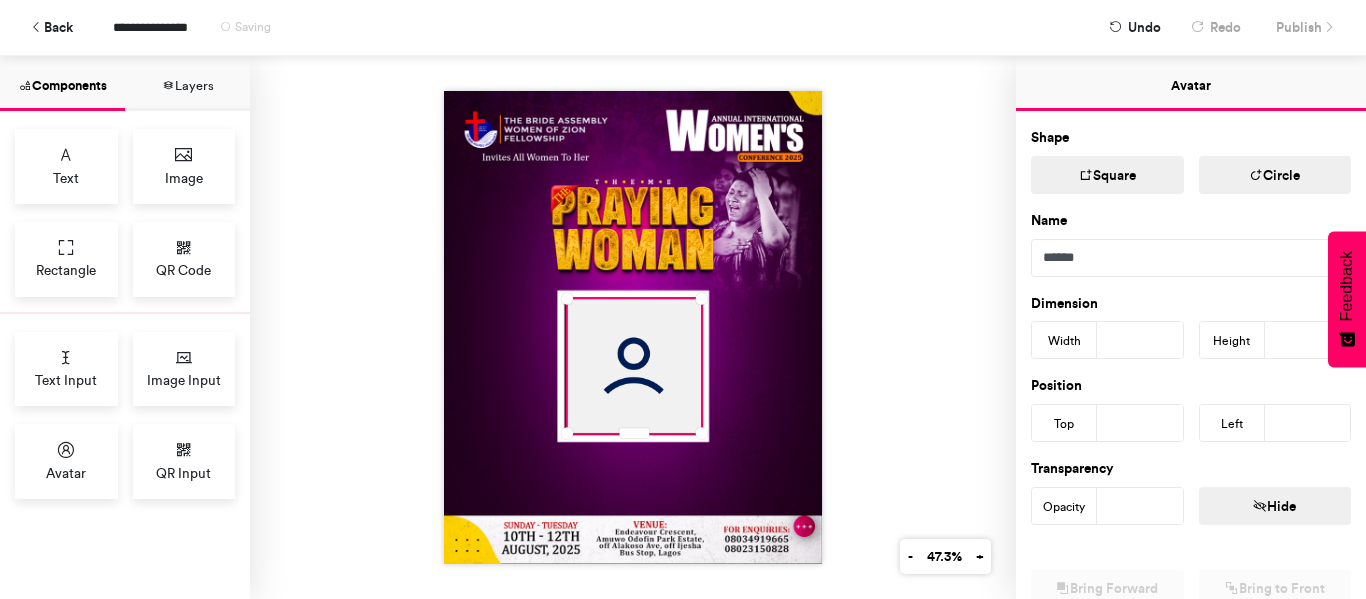 type on "***" 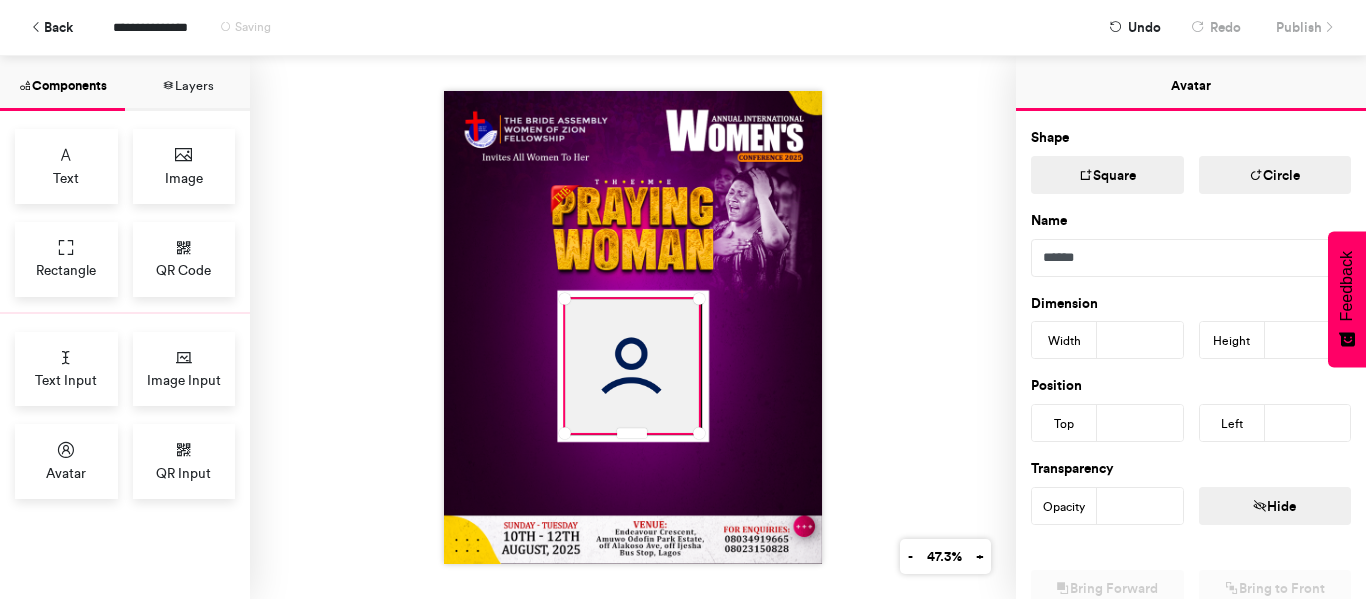 click at bounding box center (633, 327) 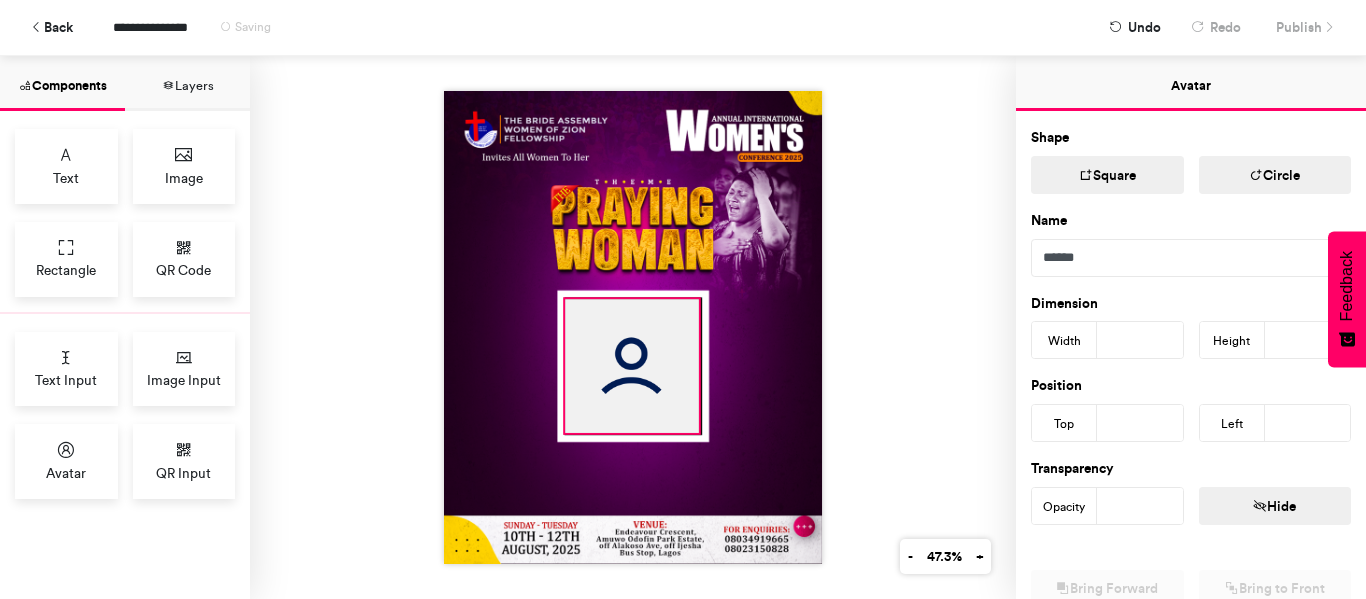 click at bounding box center [632, 366] 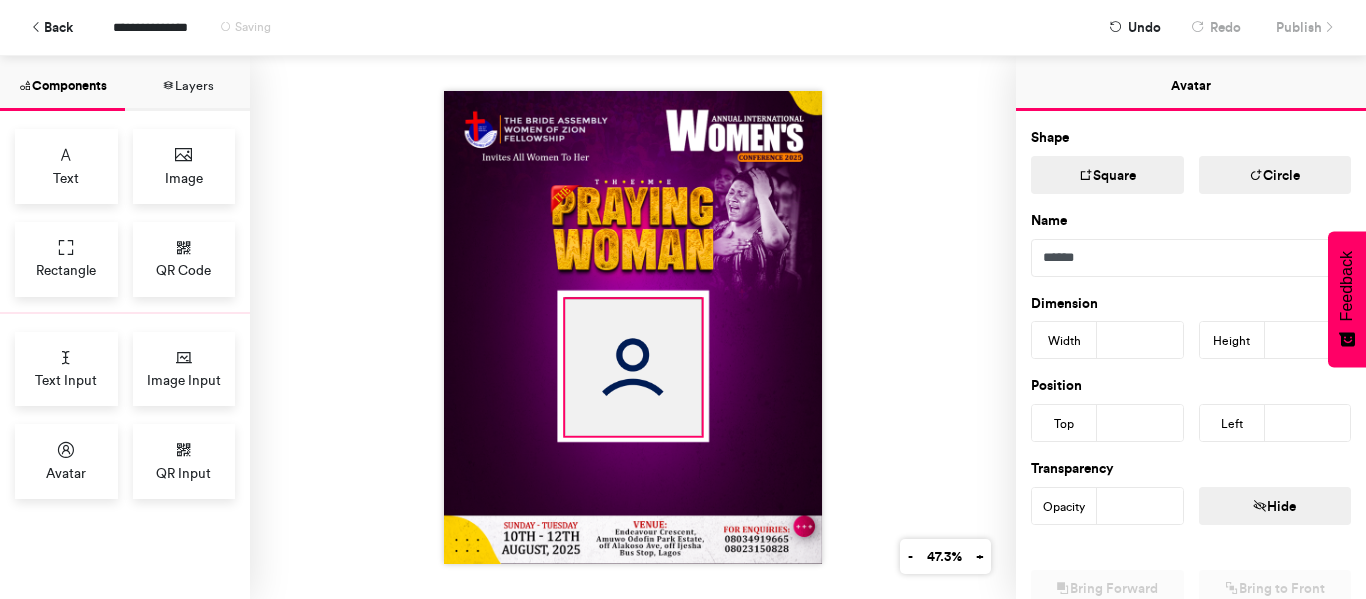 click at bounding box center (633, 327) 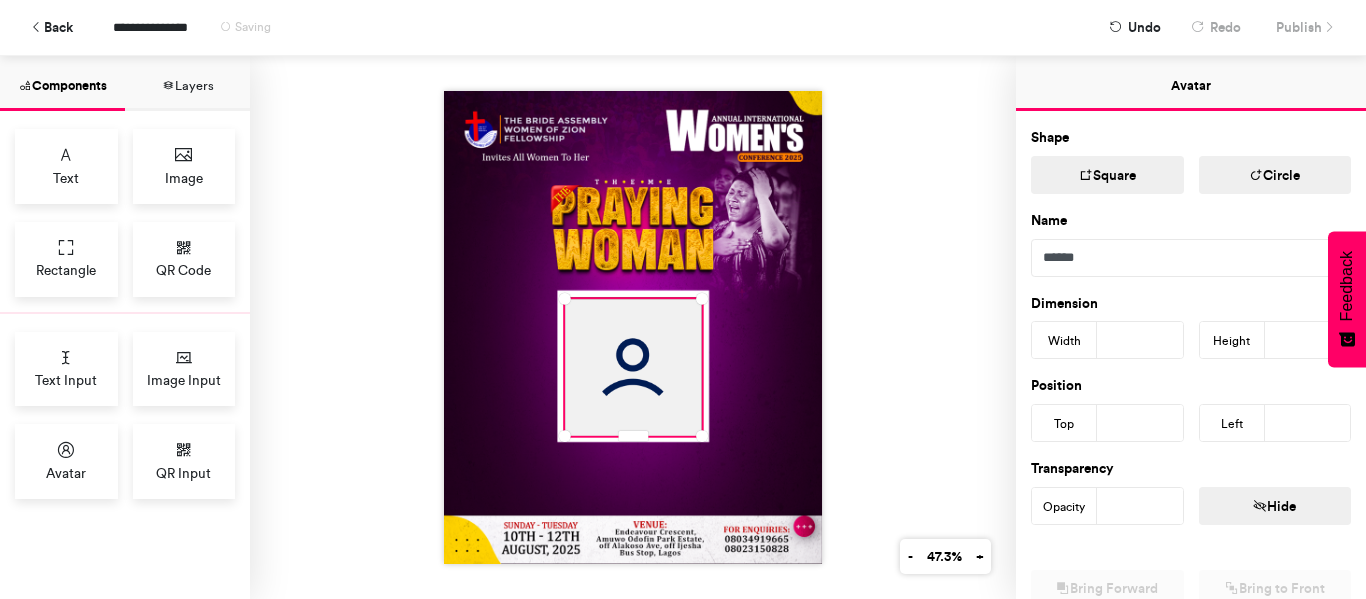 type on "***" 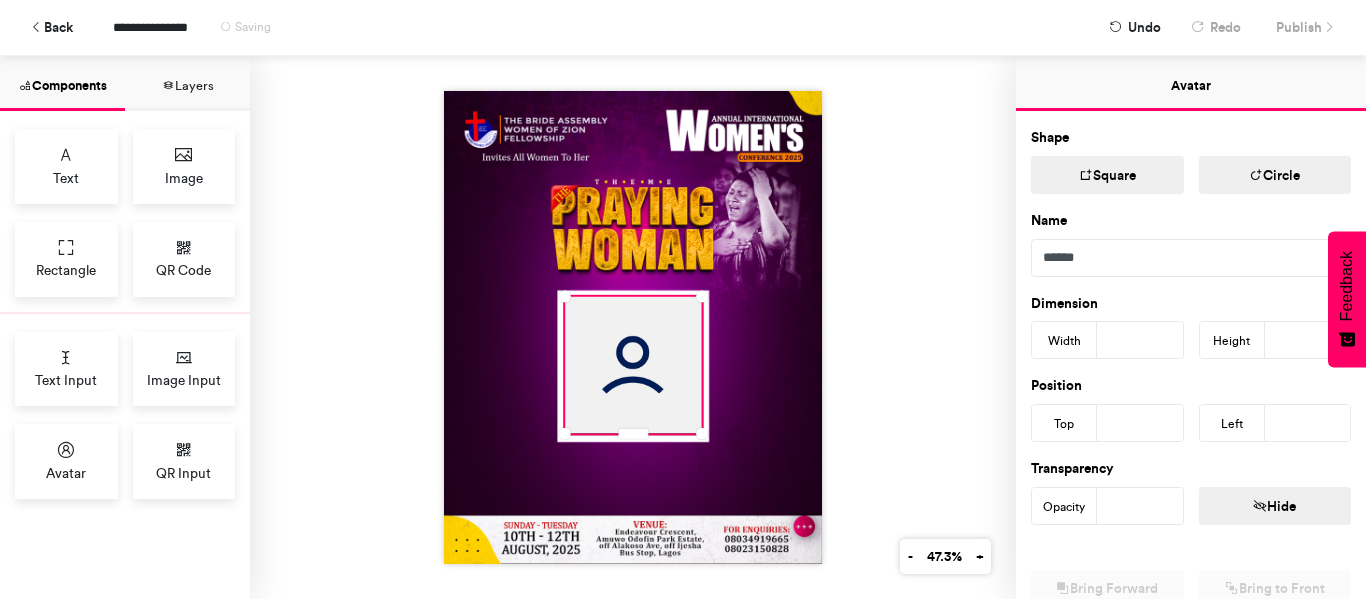 click at bounding box center (633, 327) 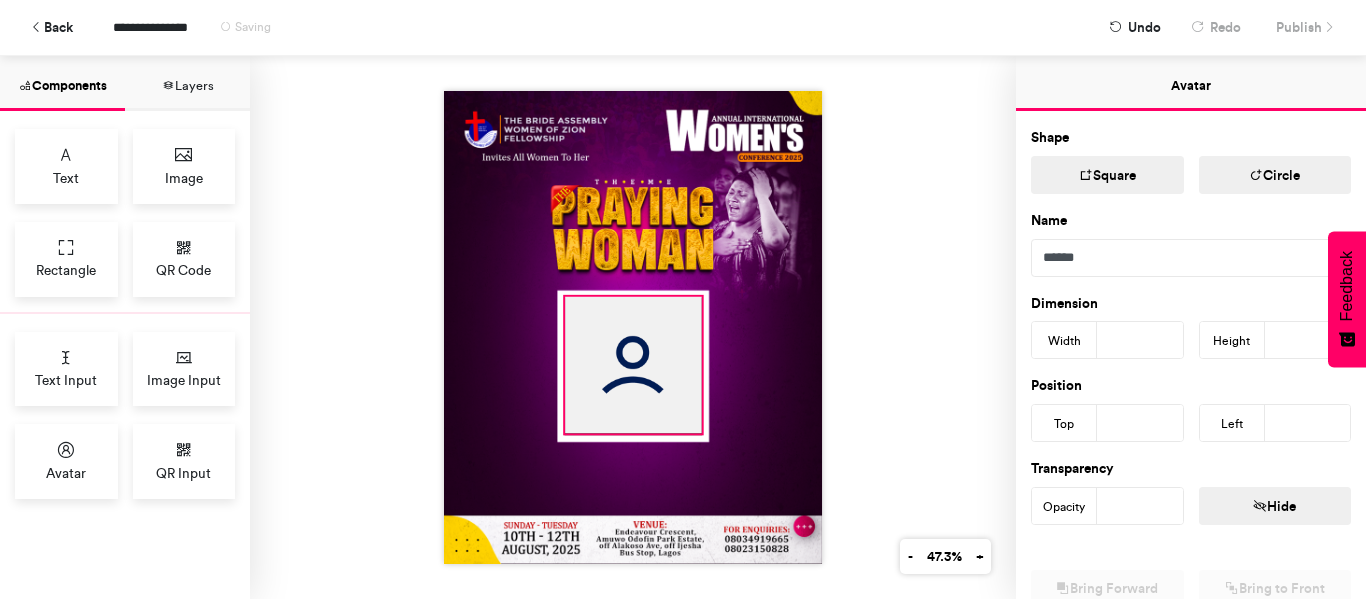 click at bounding box center [633, 365] 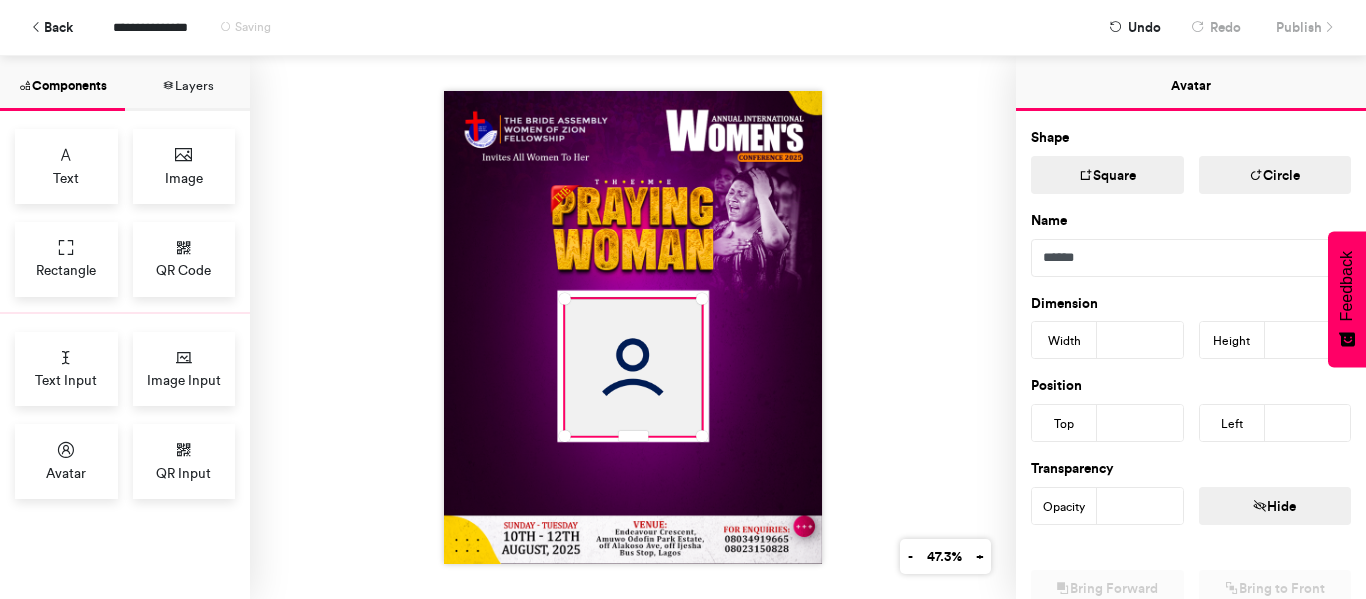 click at bounding box center (633, 327) 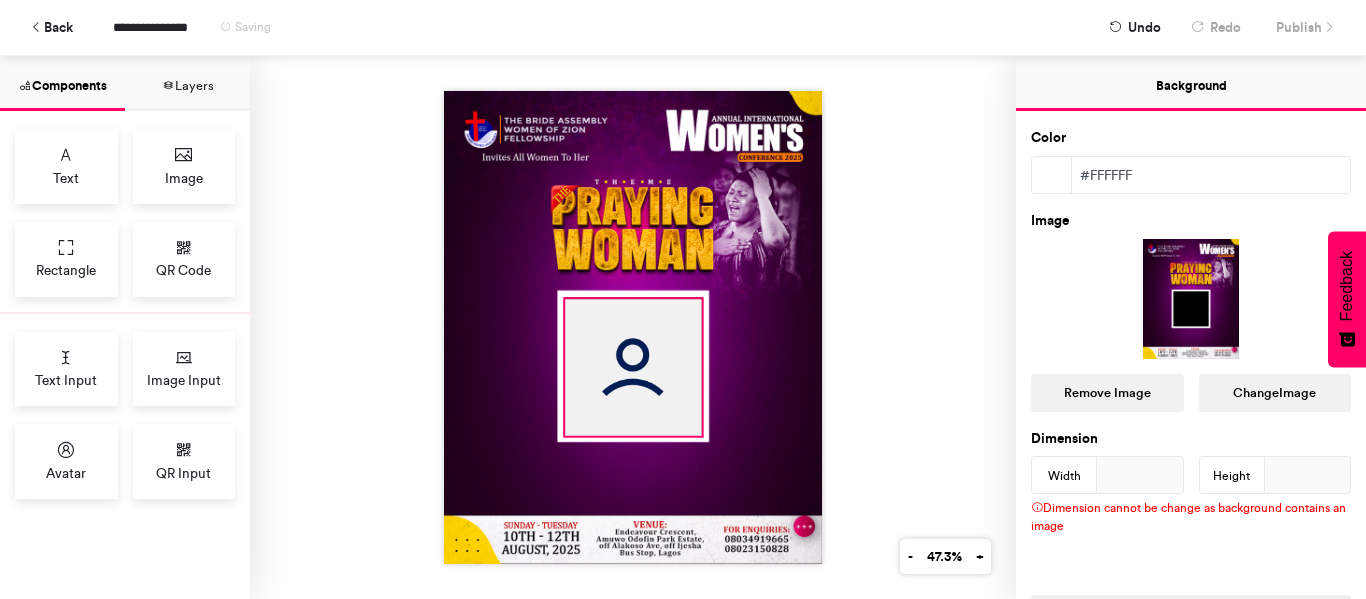 click at bounding box center (633, 367) 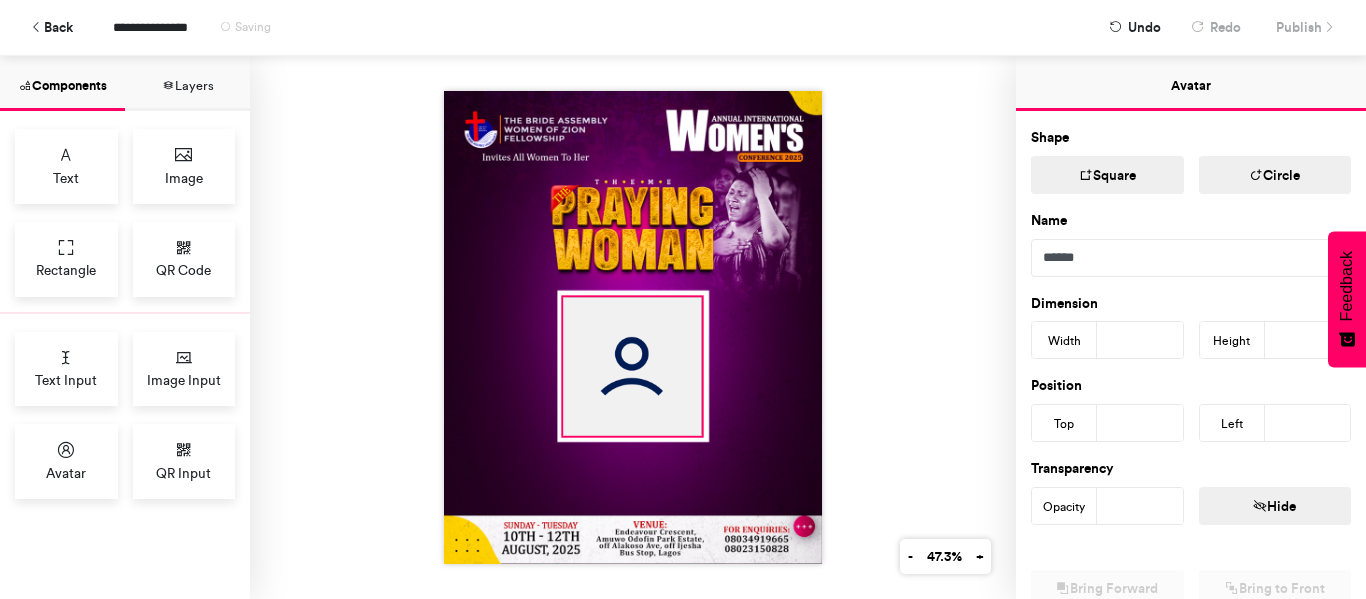click at bounding box center [633, 327] 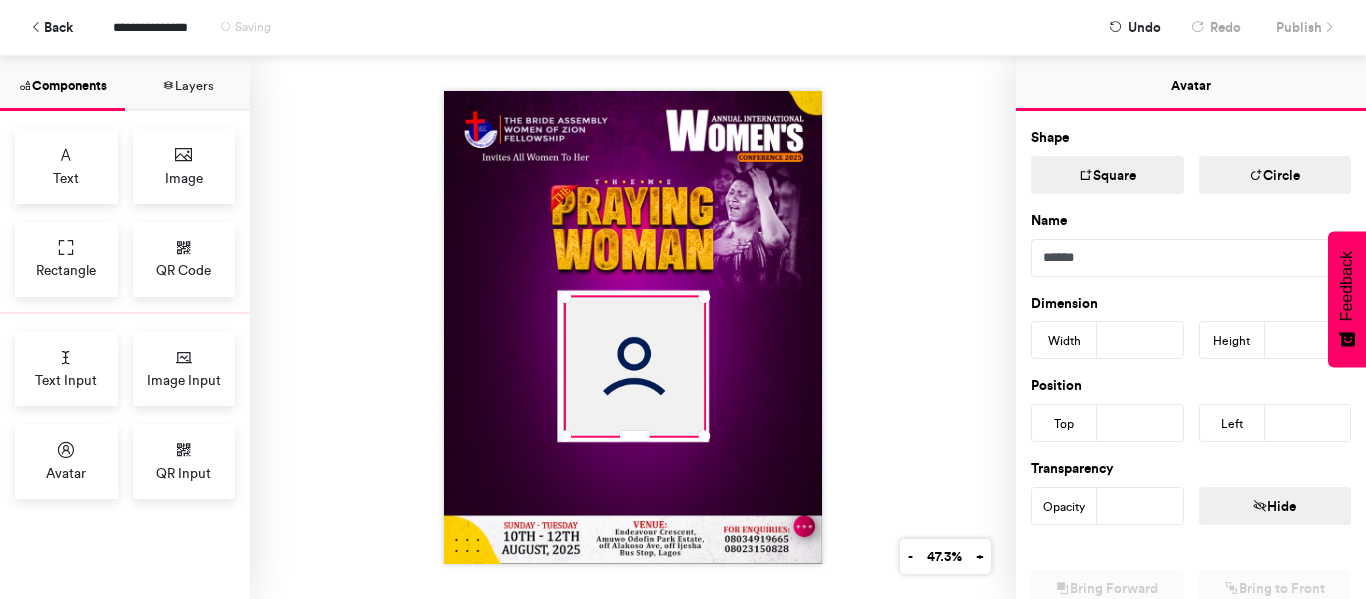type on "***" 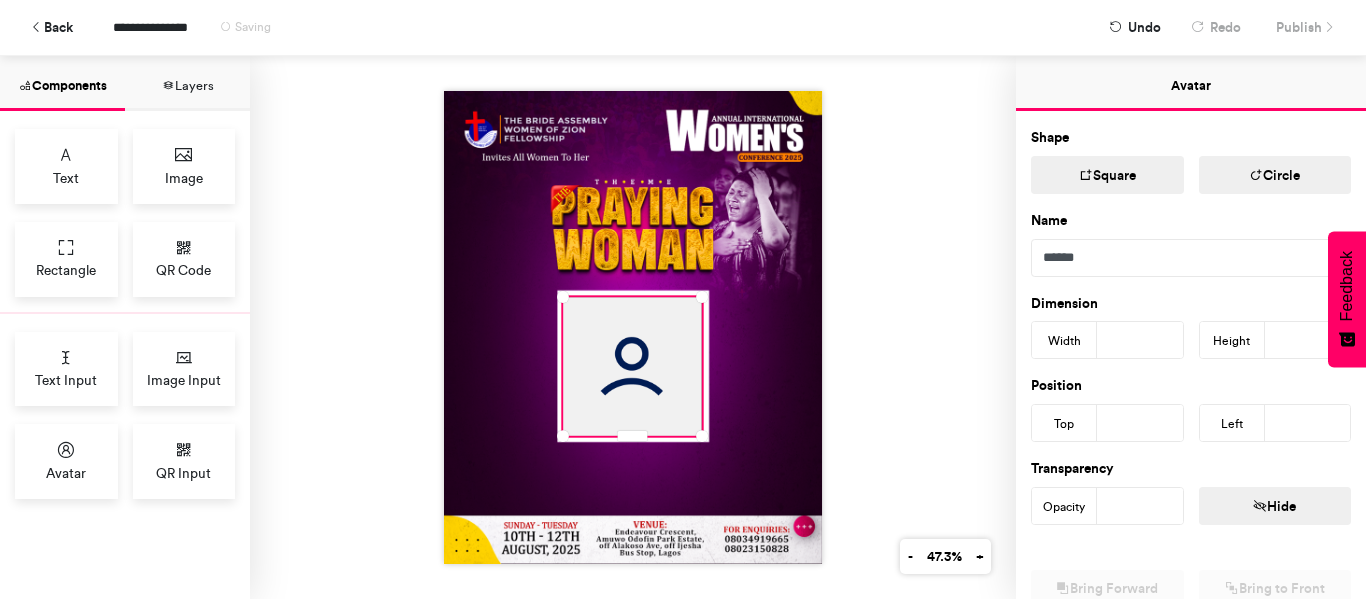 click at bounding box center (633, 327) 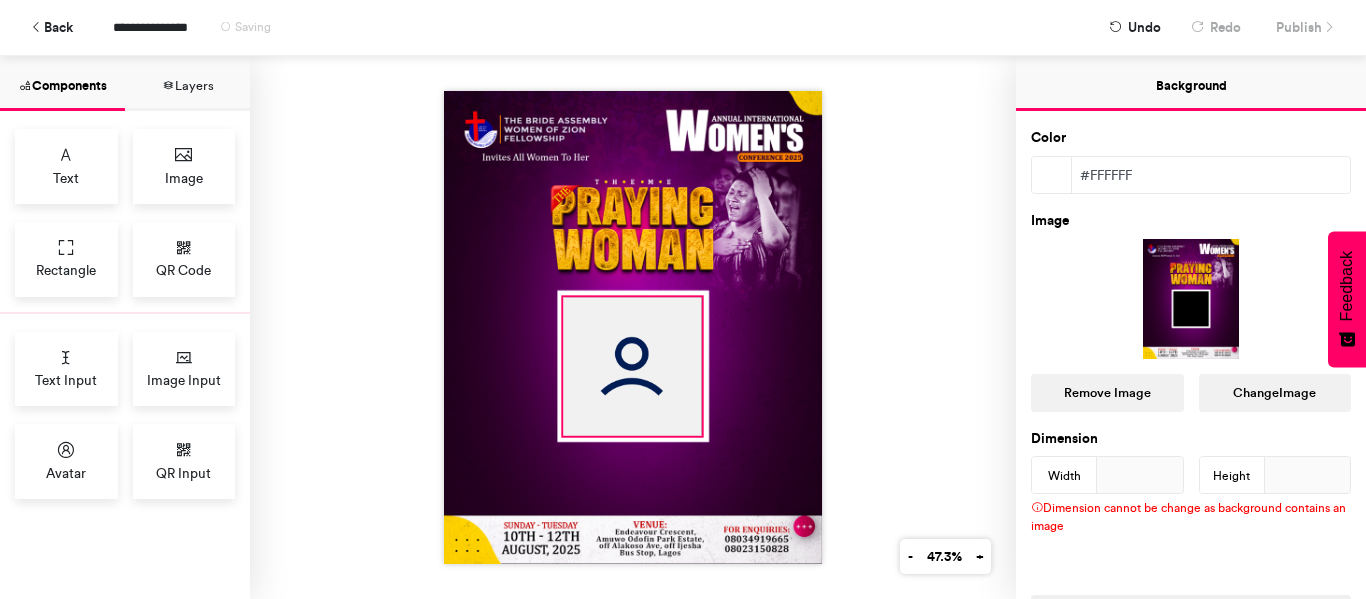 click at bounding box center (632, 366) 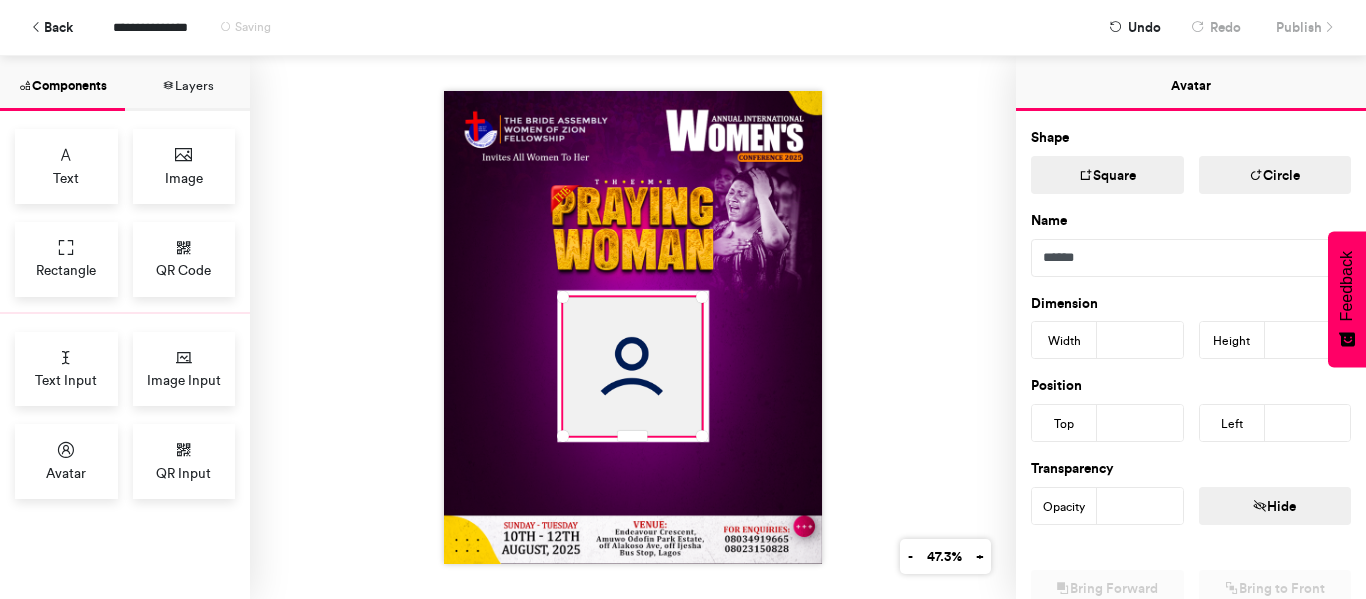 type on "***" 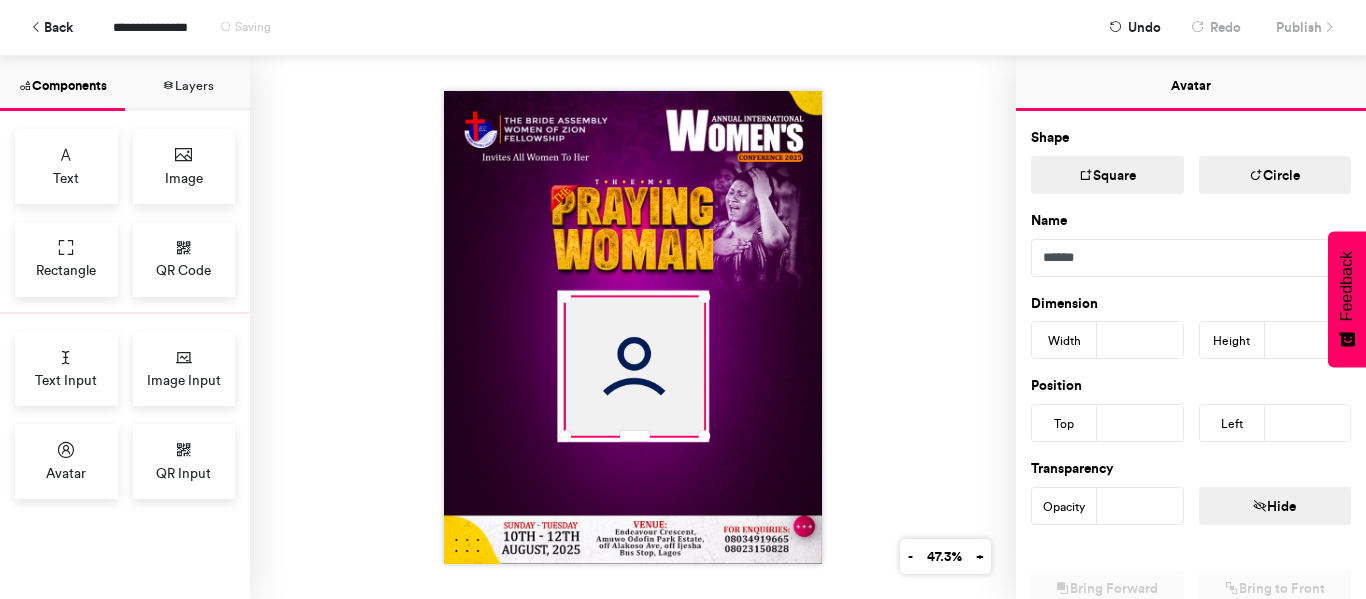 click at bounding box center (633, 327) 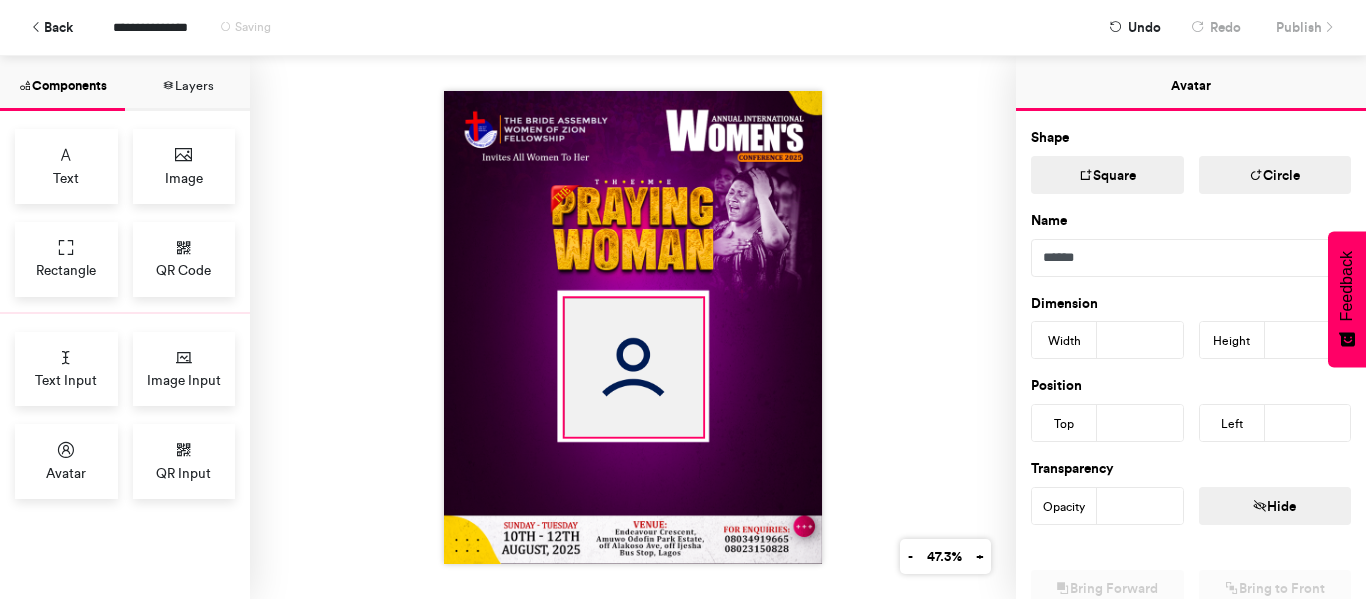 click at bounding box center (633, 367) 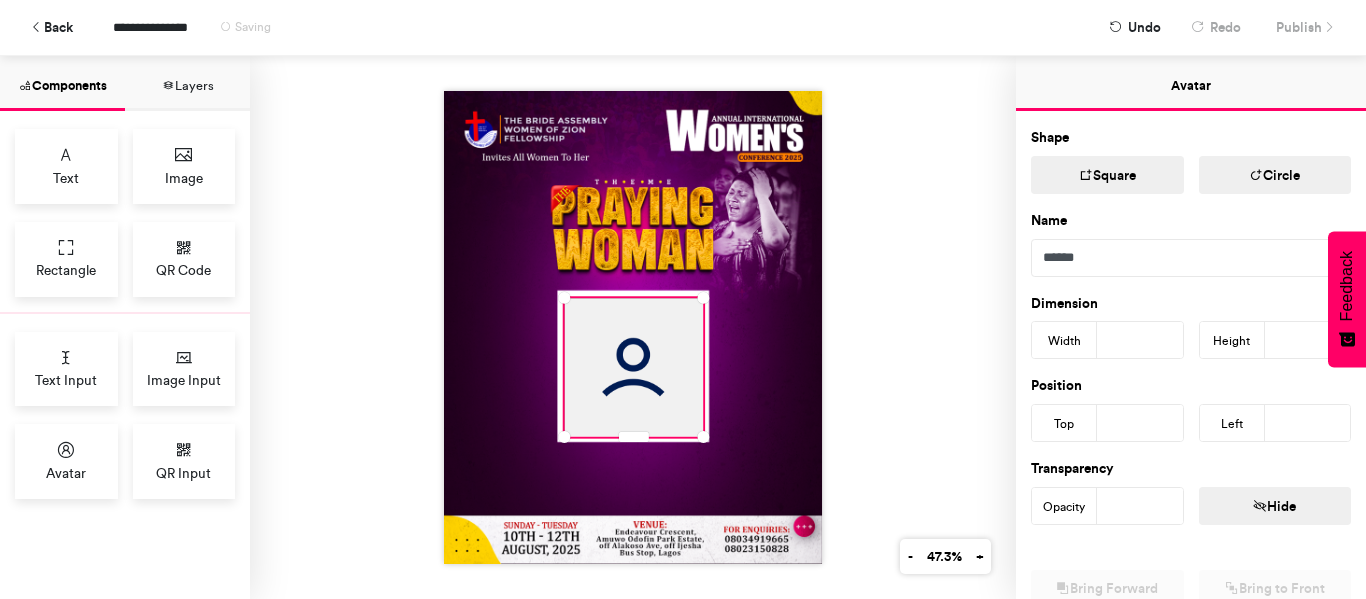 click at bounding box center (633, 327) 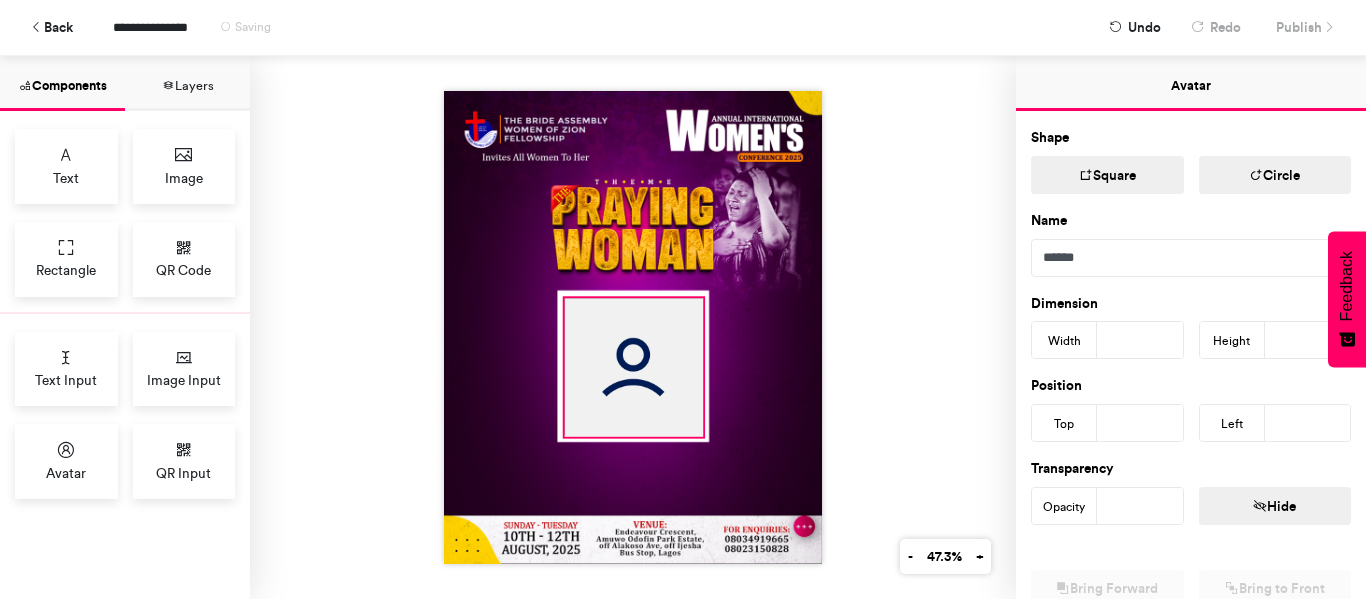 click at bounding box center [633, 367] 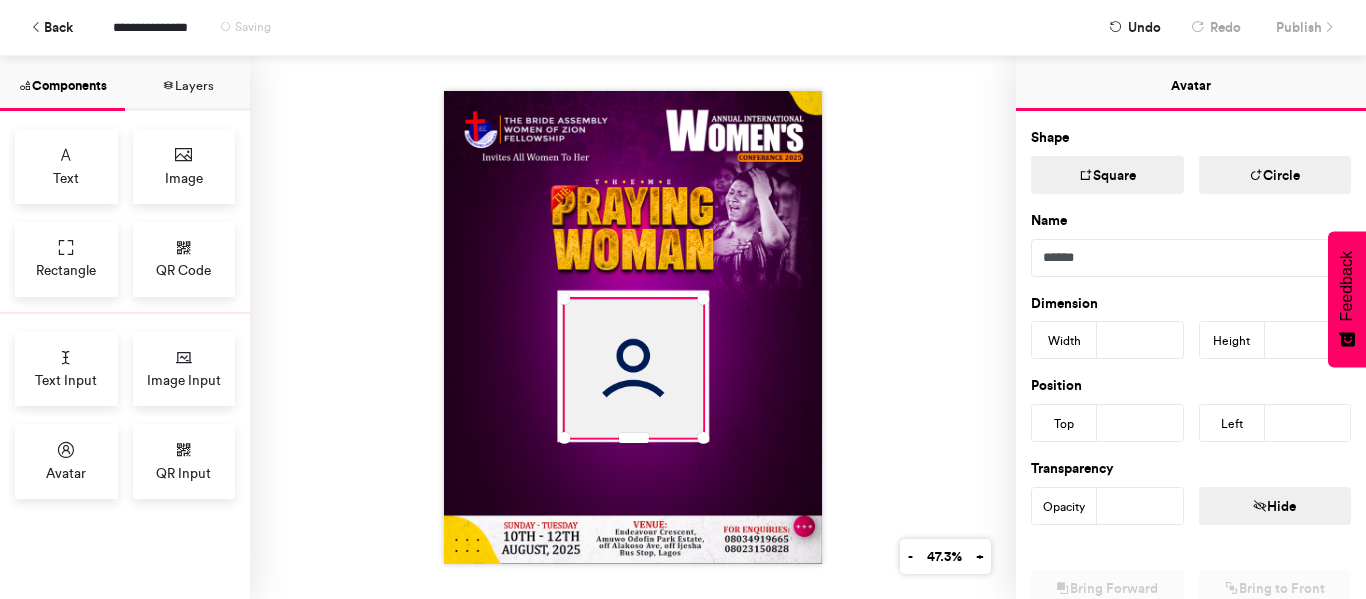 click on "***" at bounding box center (1140, 423) 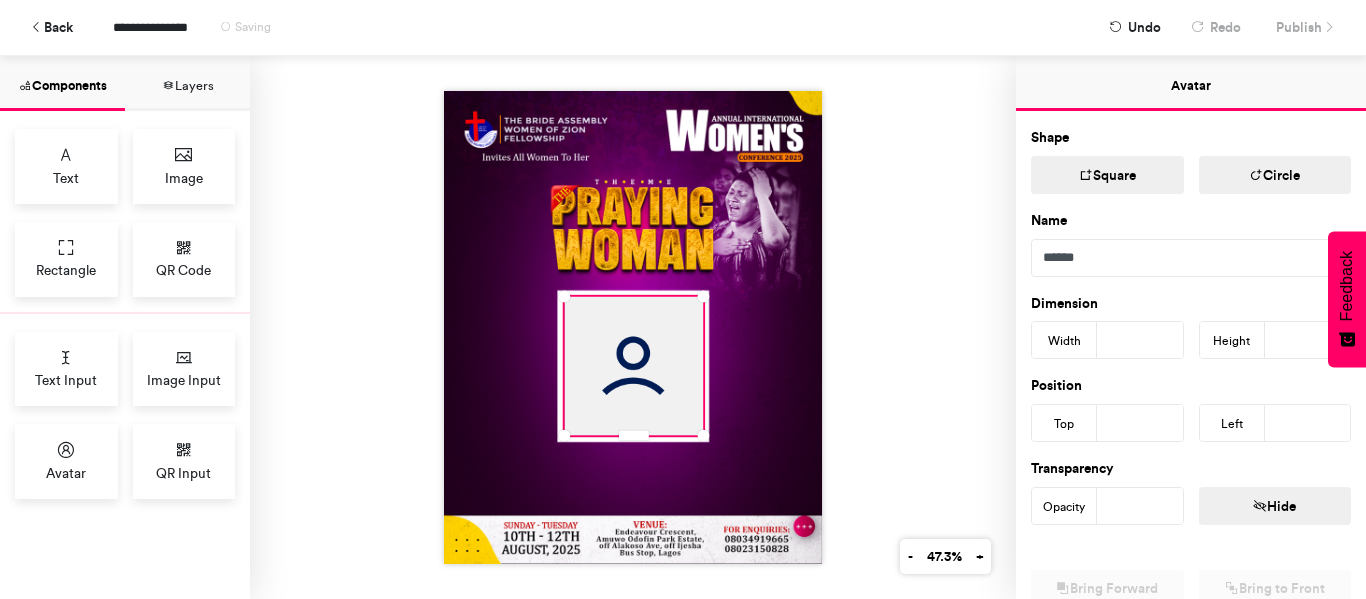type on "***" 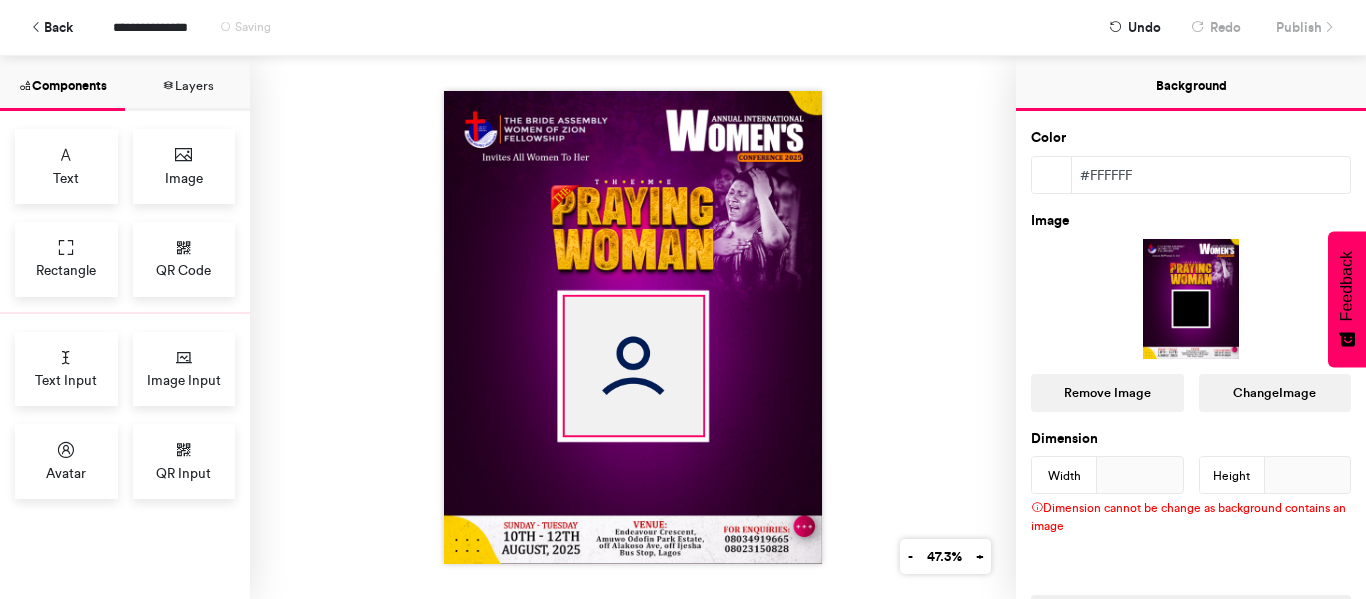 click at bounding box center (633, 366) 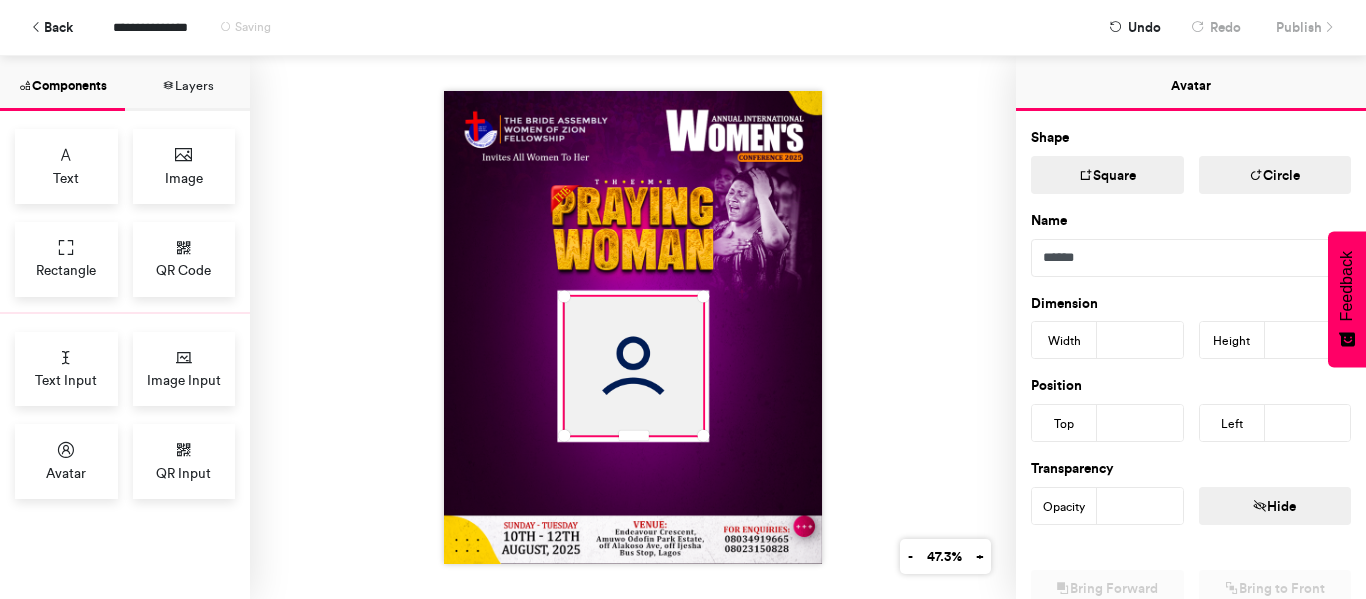 type on "***" 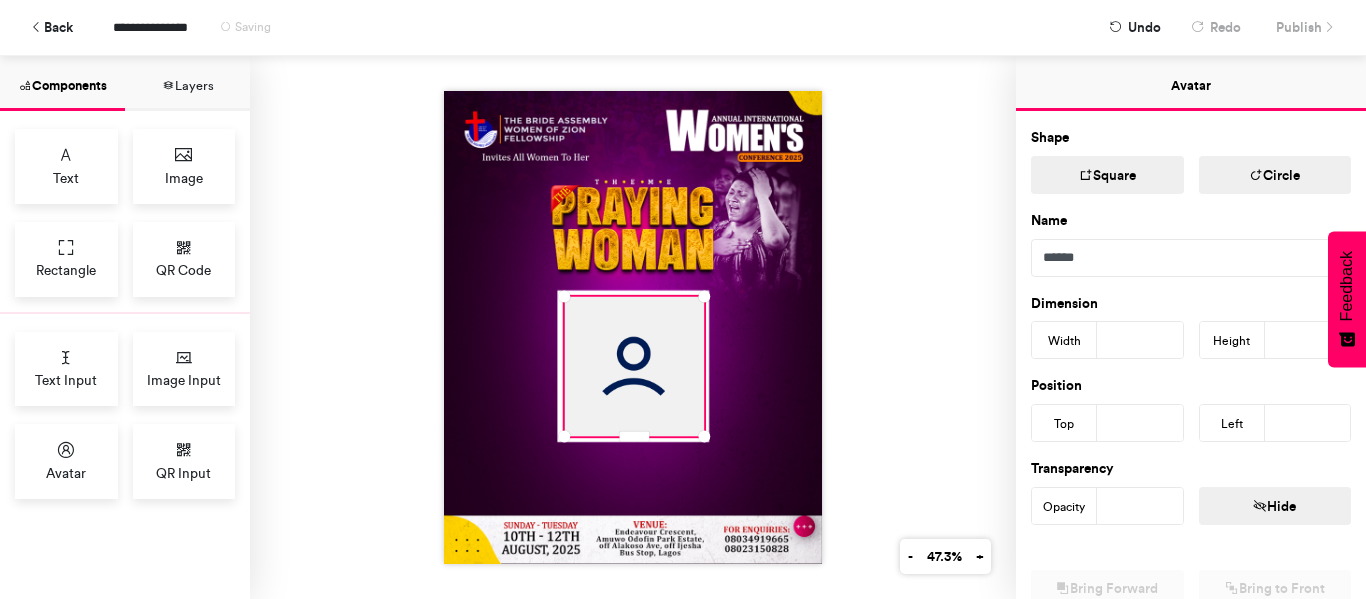 type on "***" 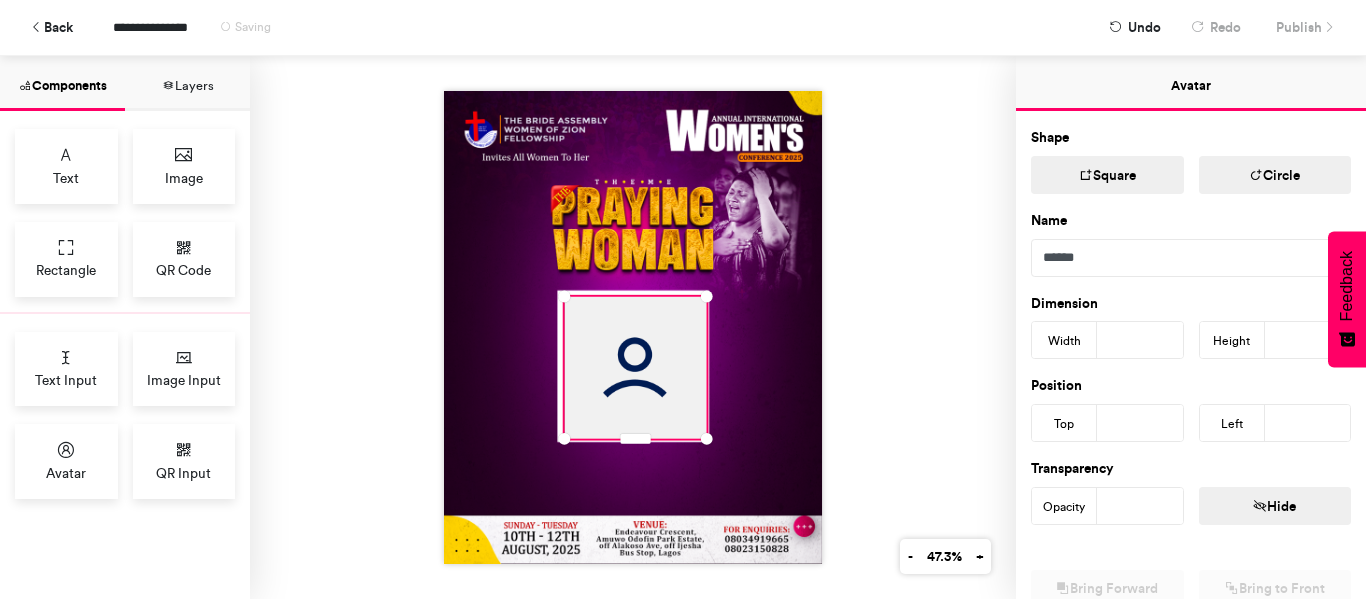 click on "***" at bounding box center (1140, 423) 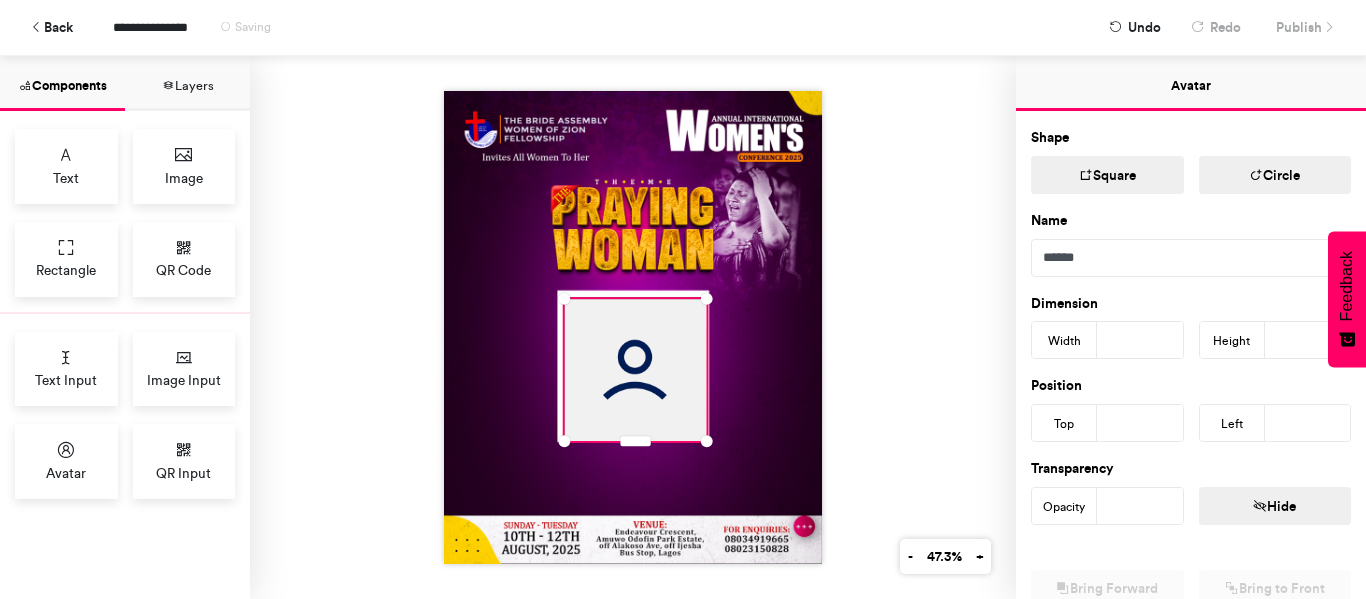click on "***" at bounding box center [1140, 423] 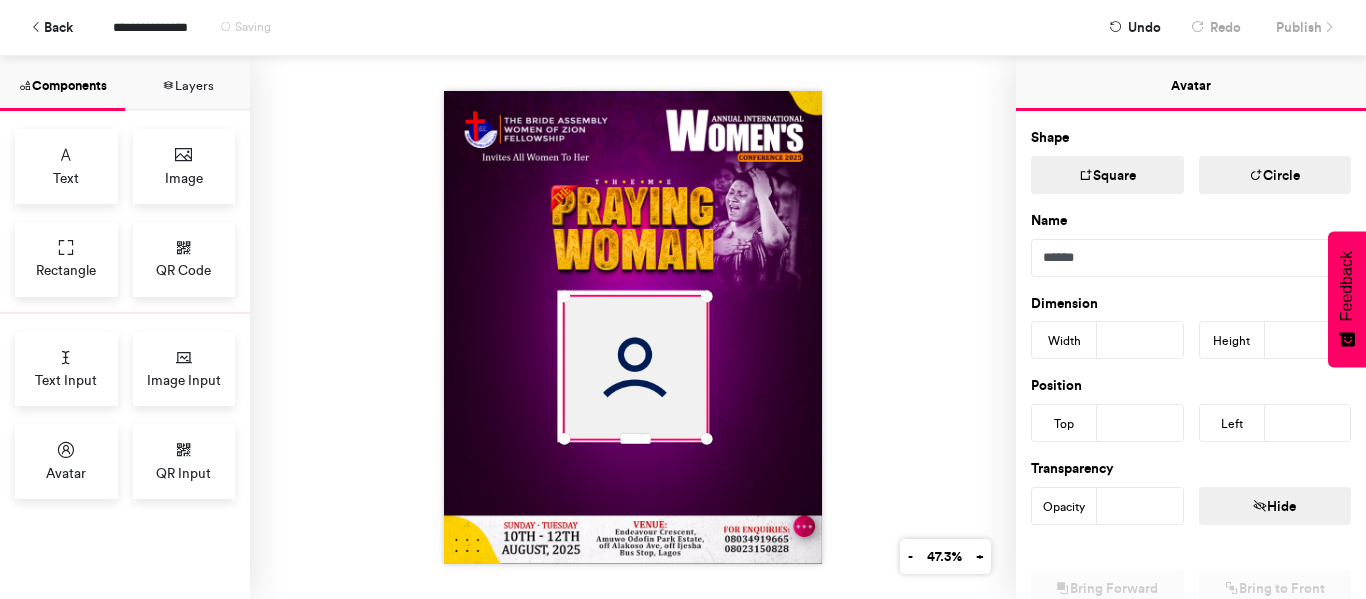 type on "***" 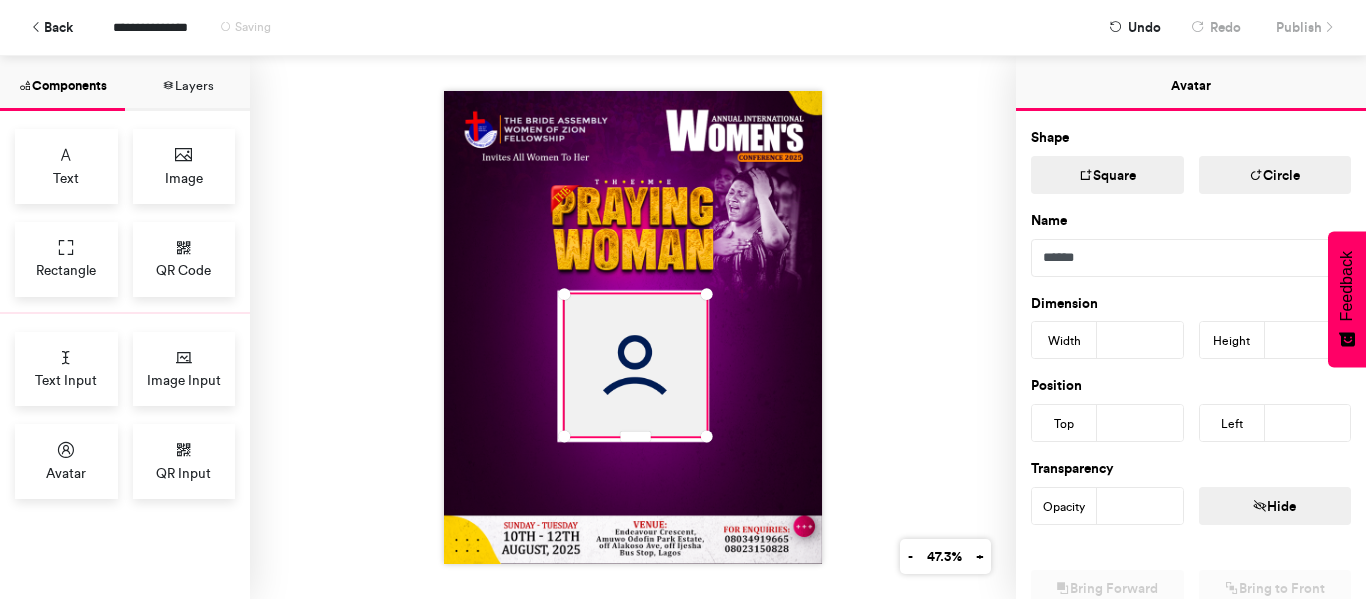 click on "***" at bounding box center [1308, 423] 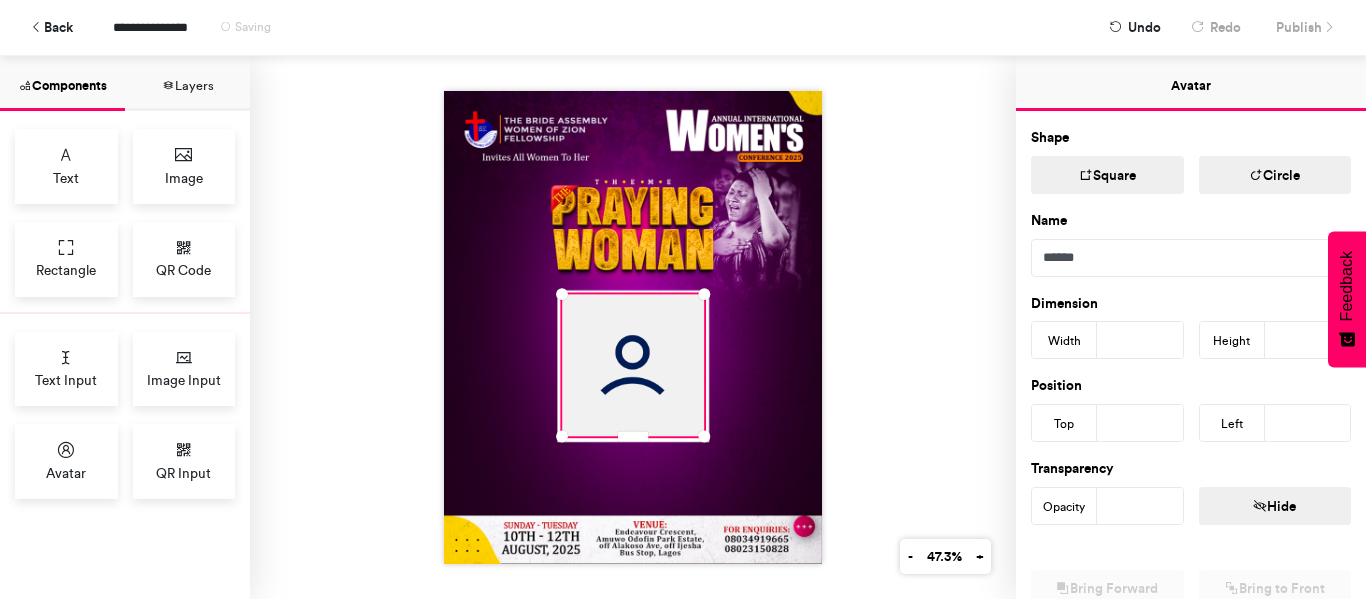 click at bounding box center (633, 327) 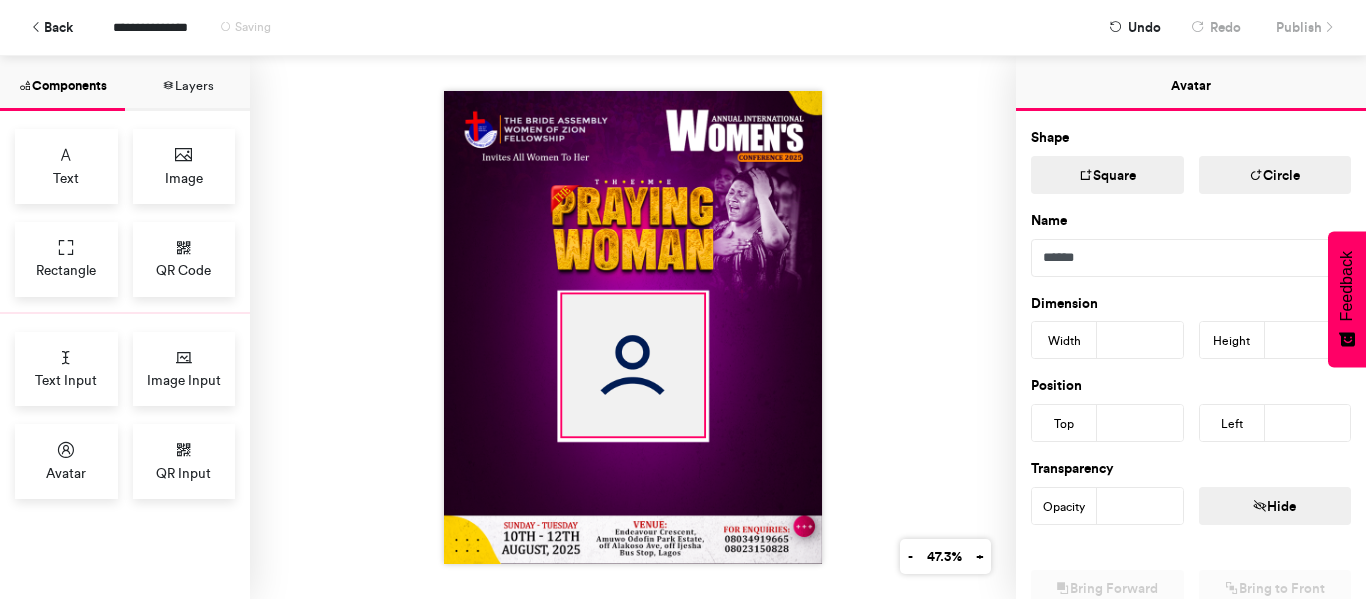 click at bounding box center [633, 365] 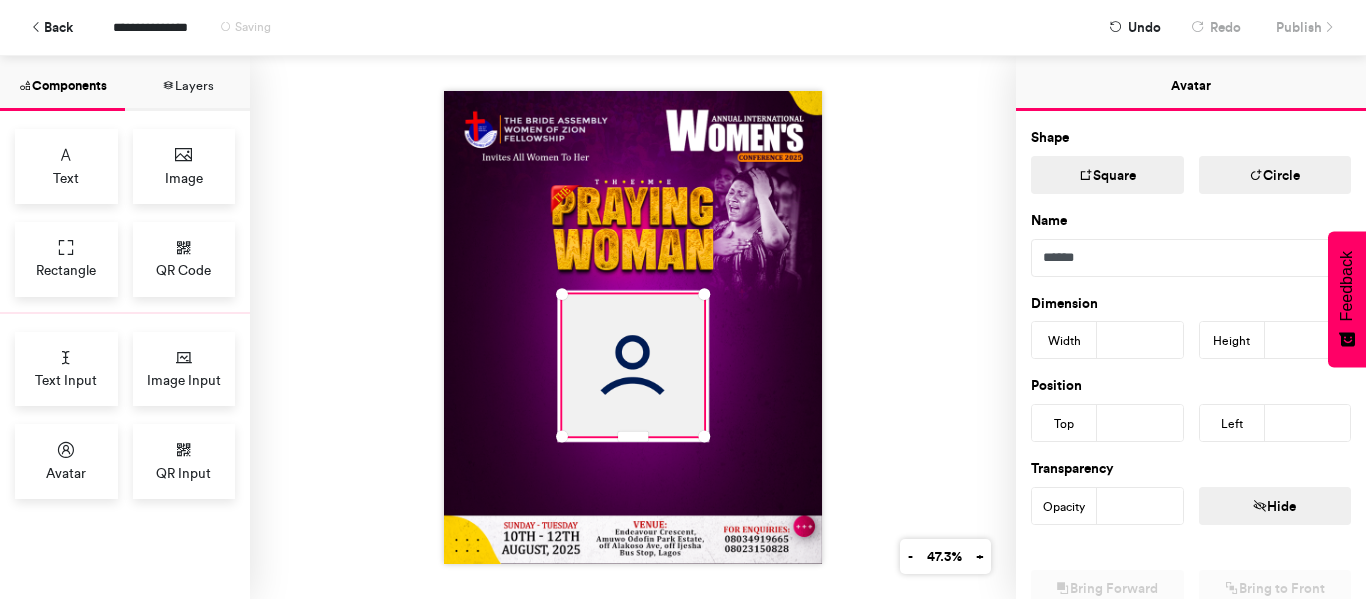 click at bounding box center [633, 327] 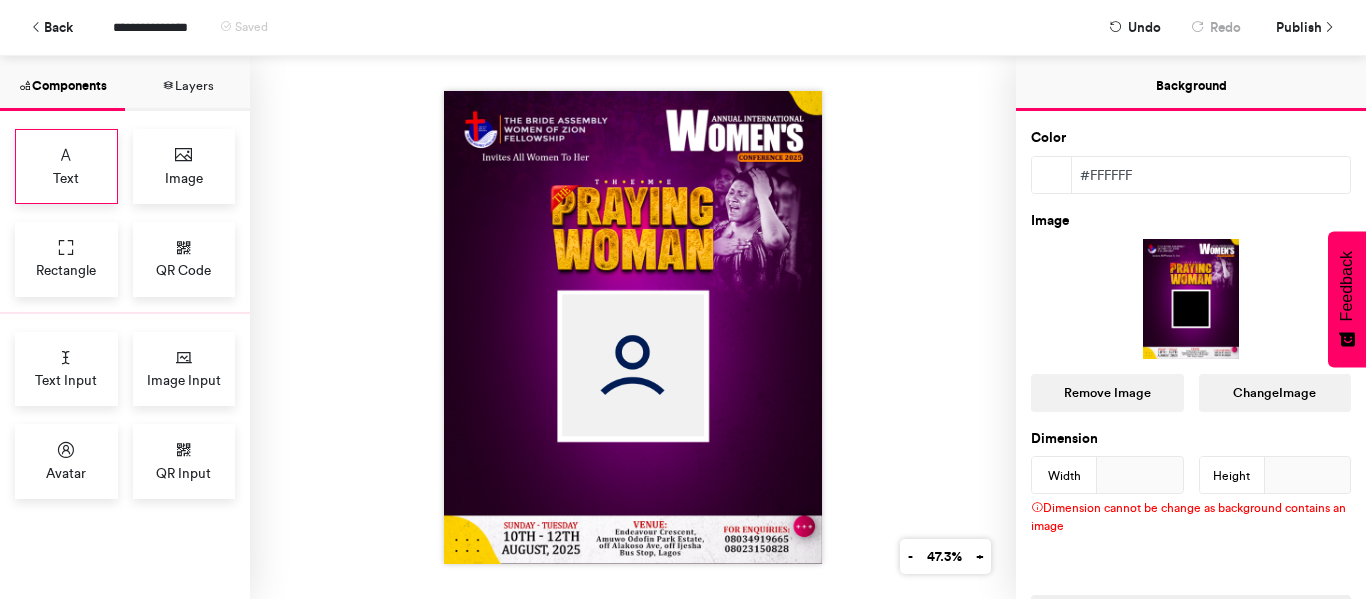 click on "Text" at bounding box center (66, 166) 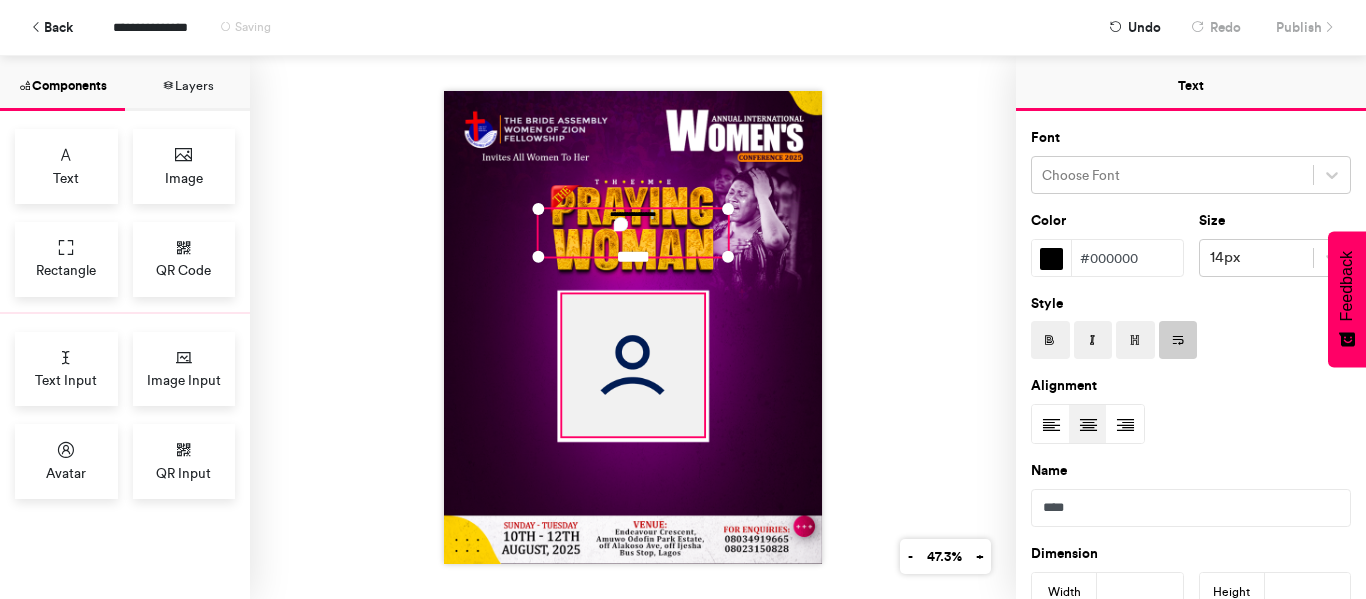 drag, startPoint x: 646, startPoint y: 206, endPoint x: 644, endPoint y: 360, distance: 154.01299 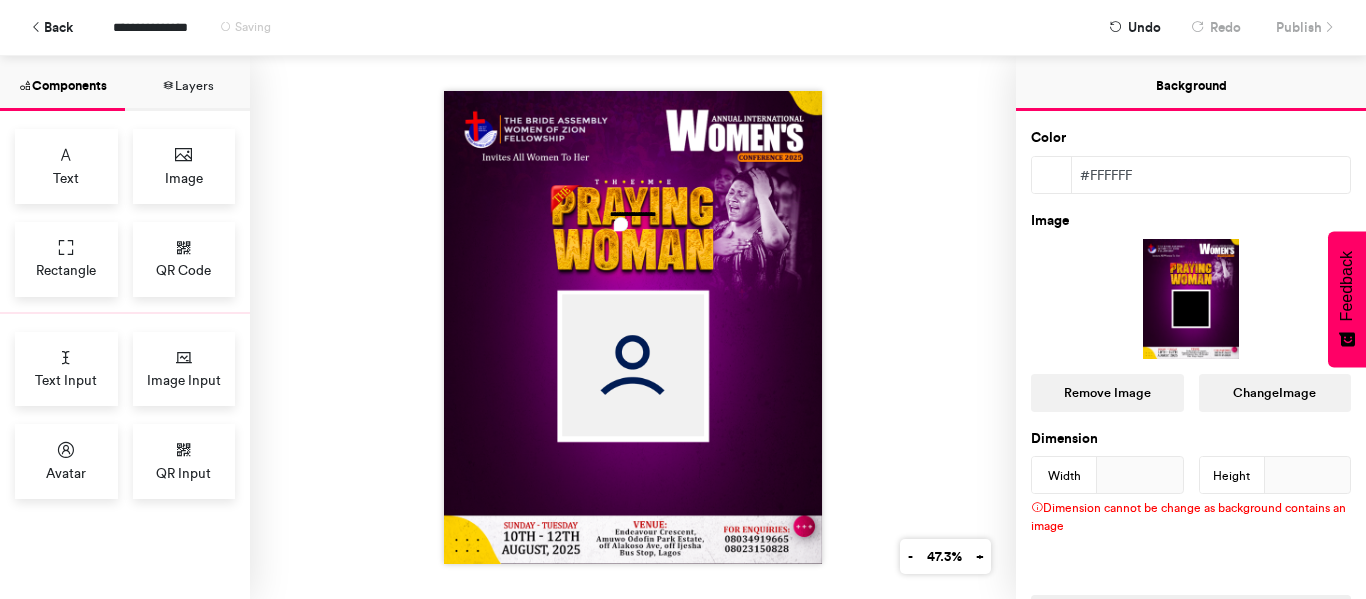 click on "**********" at bounding box center [633, 327] 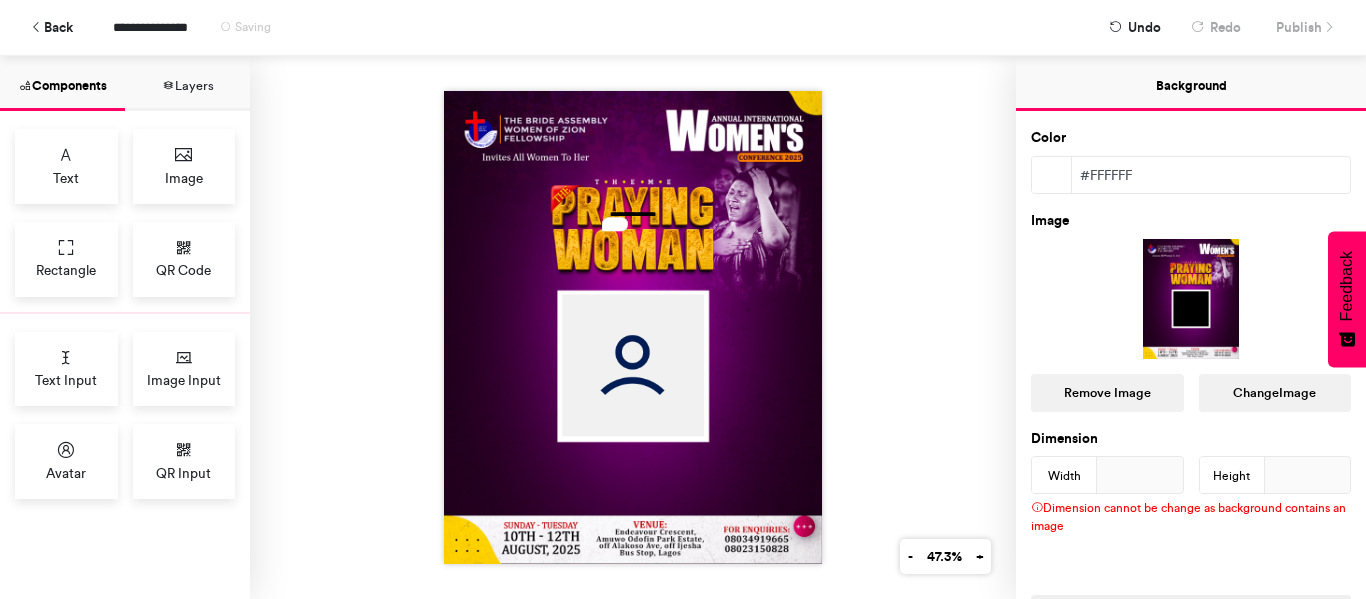 click at bounding box center (633, 327) 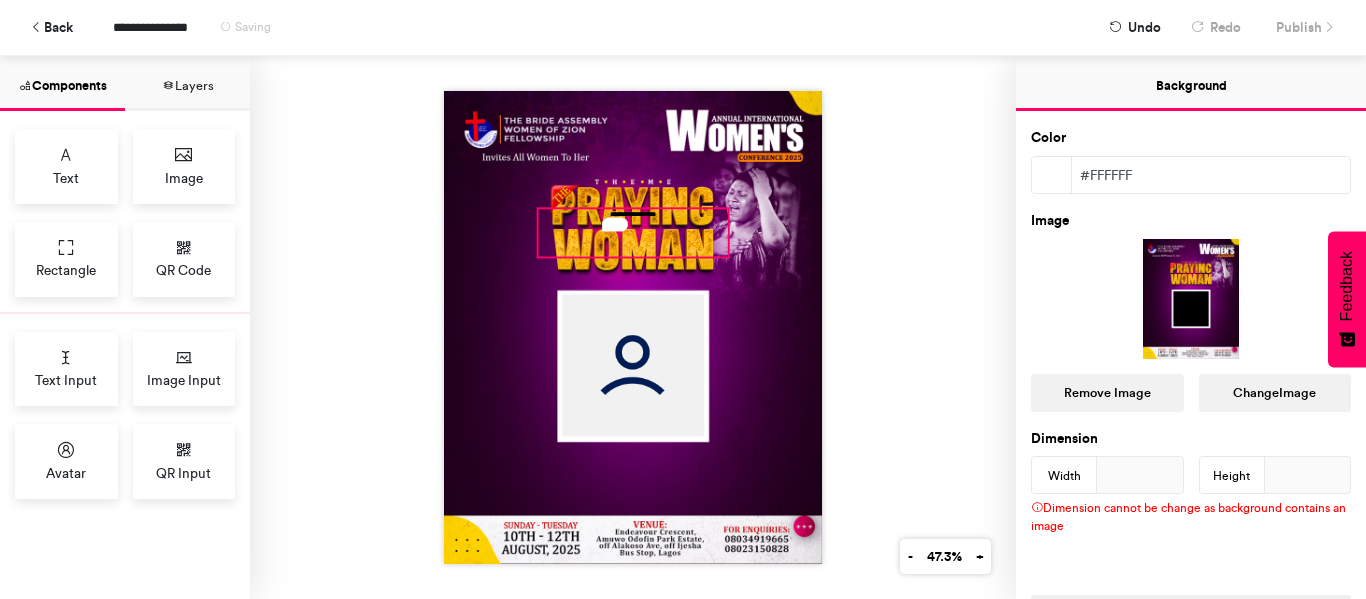 click on "**********" at bounding box center (632, 232) 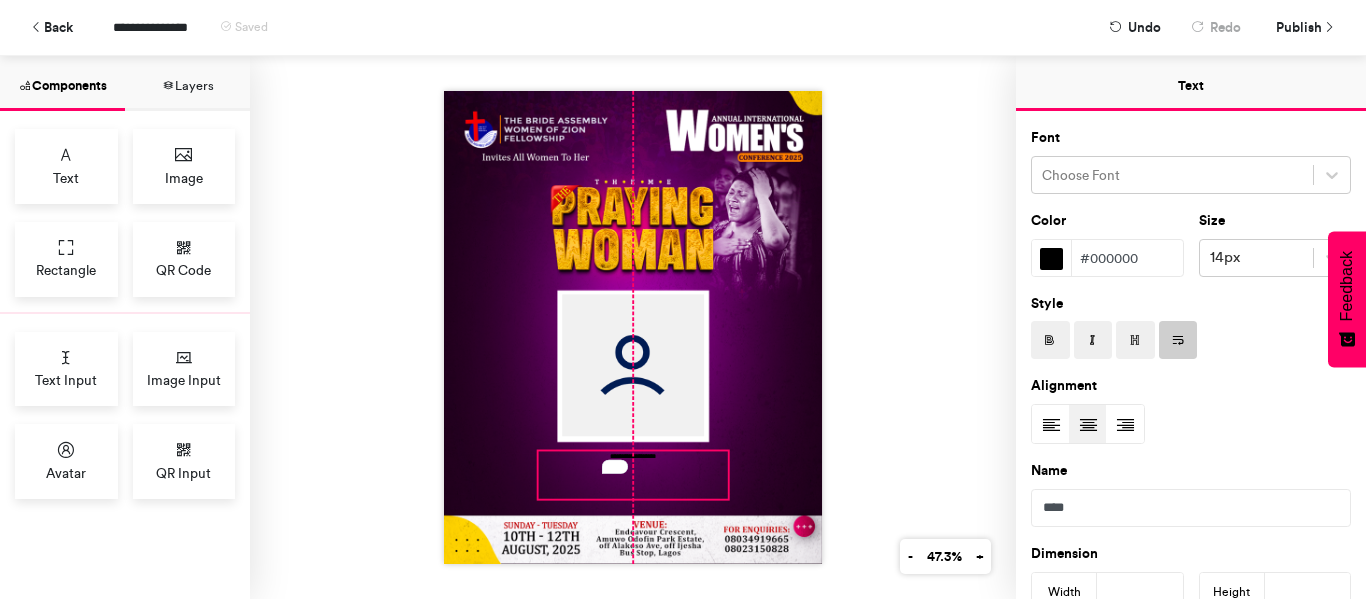 drag, startPoint x: 627, startPoint y: 246, endPoint x: 627, endPoint y: 488, distance: 242 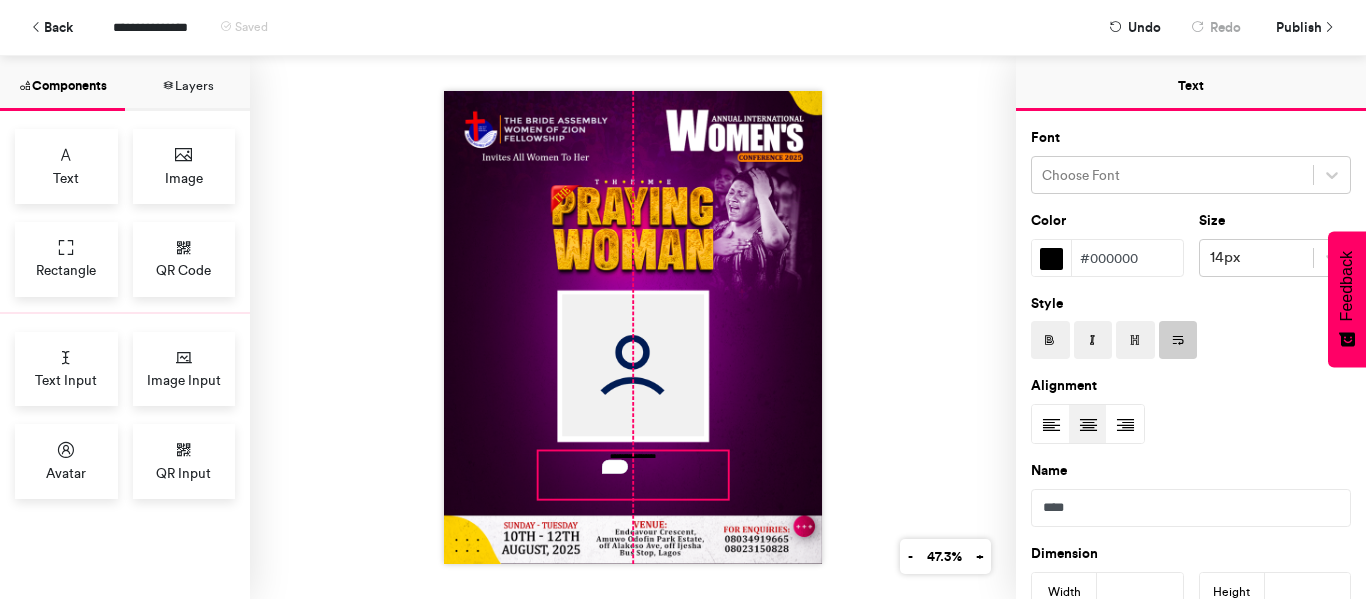 click on "**********" at bounding box center [633, 327] 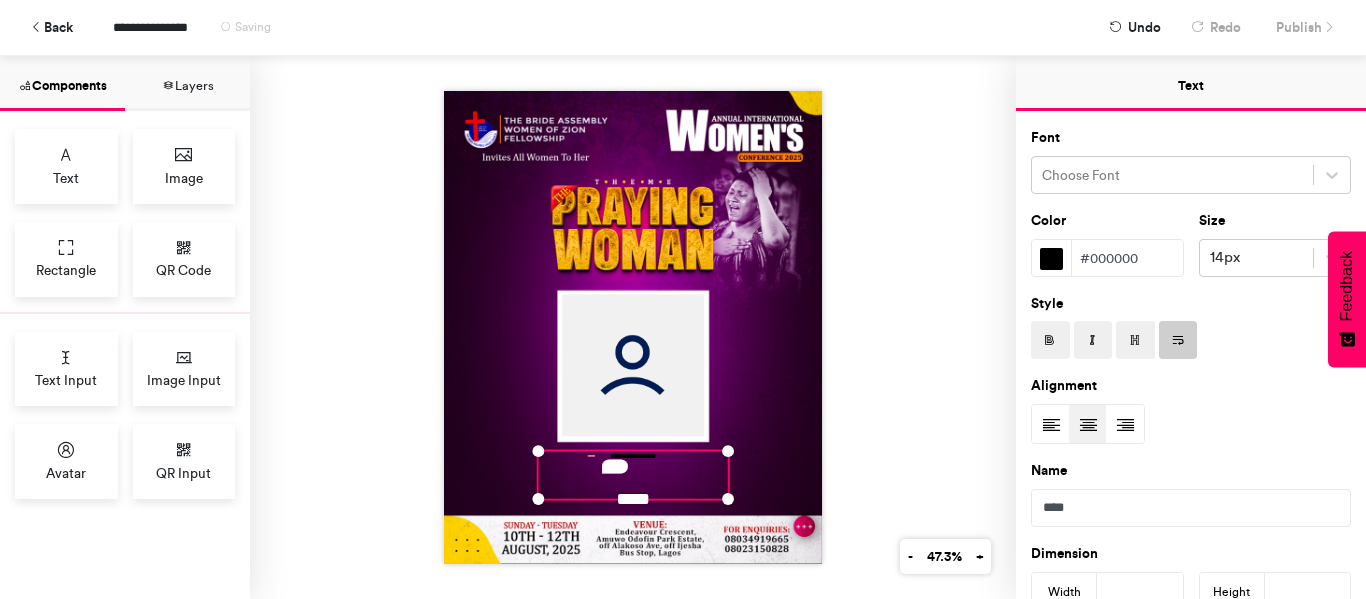 click at bounding box center [1051, 259] 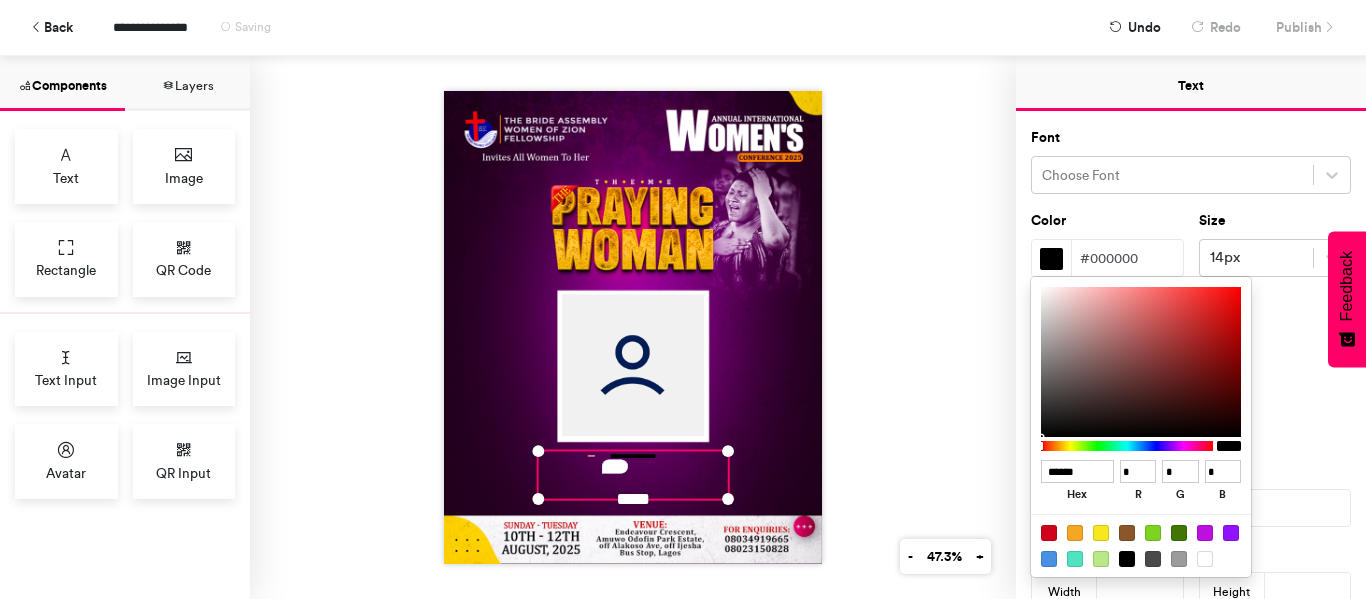 click at bounding box center (1205, 559) 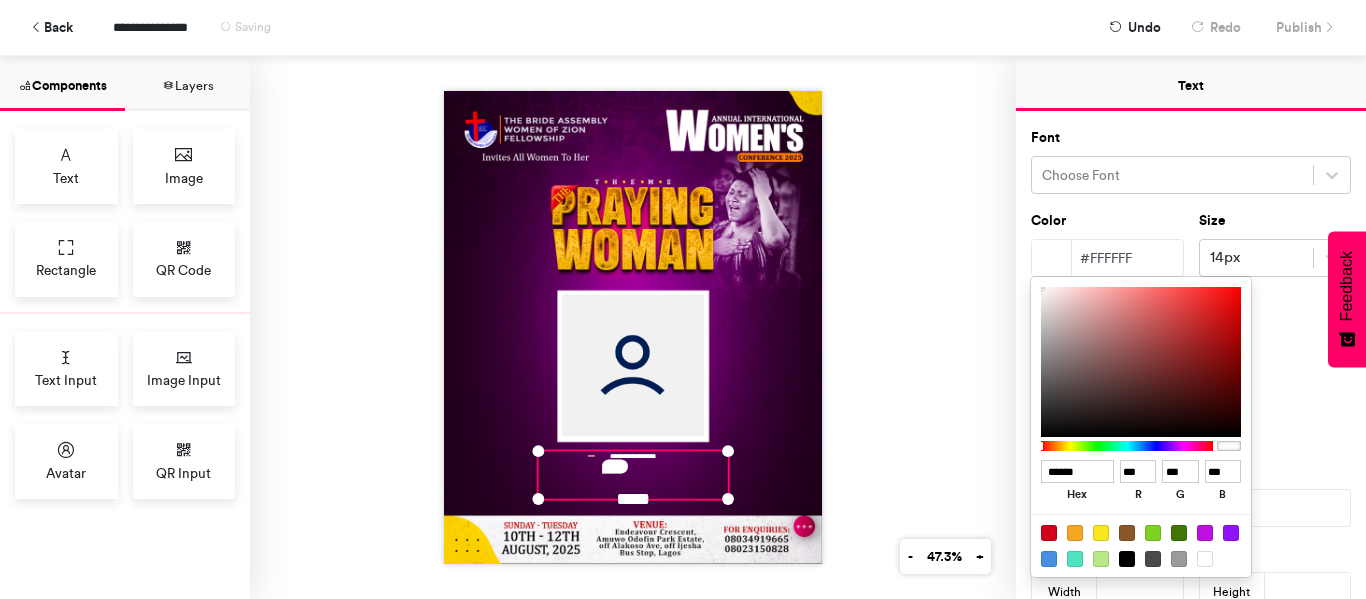 click at bounding box center (683, 299) 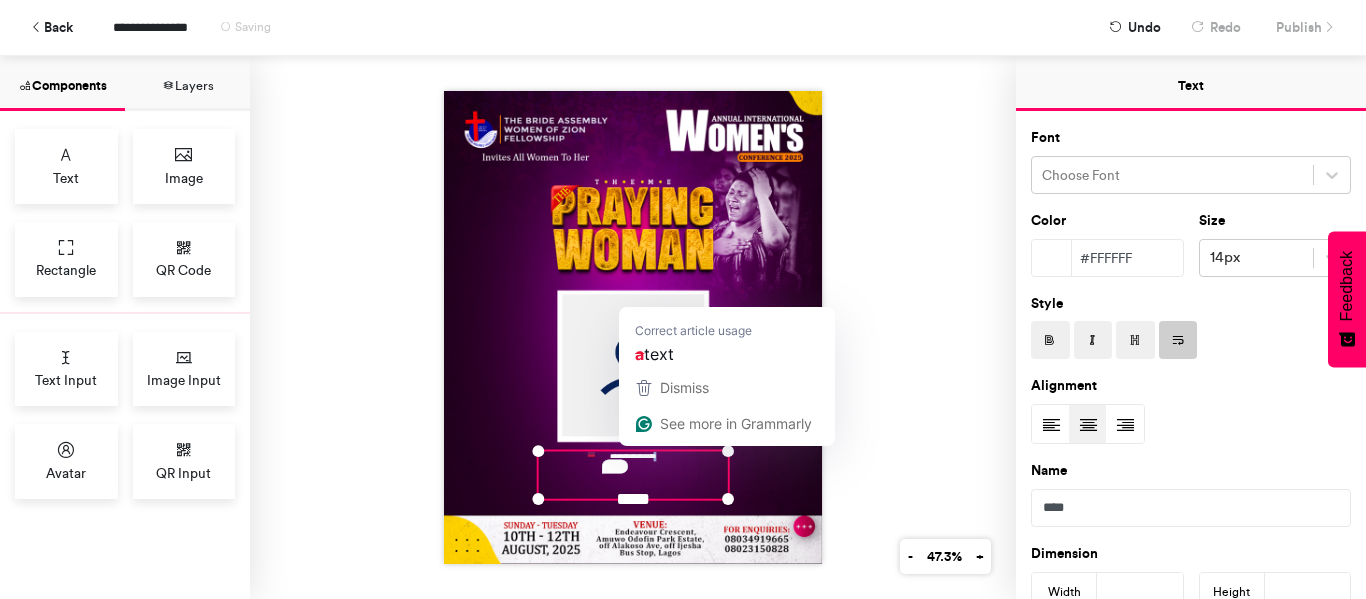 click on "**********" at bounding box center [632, 474] 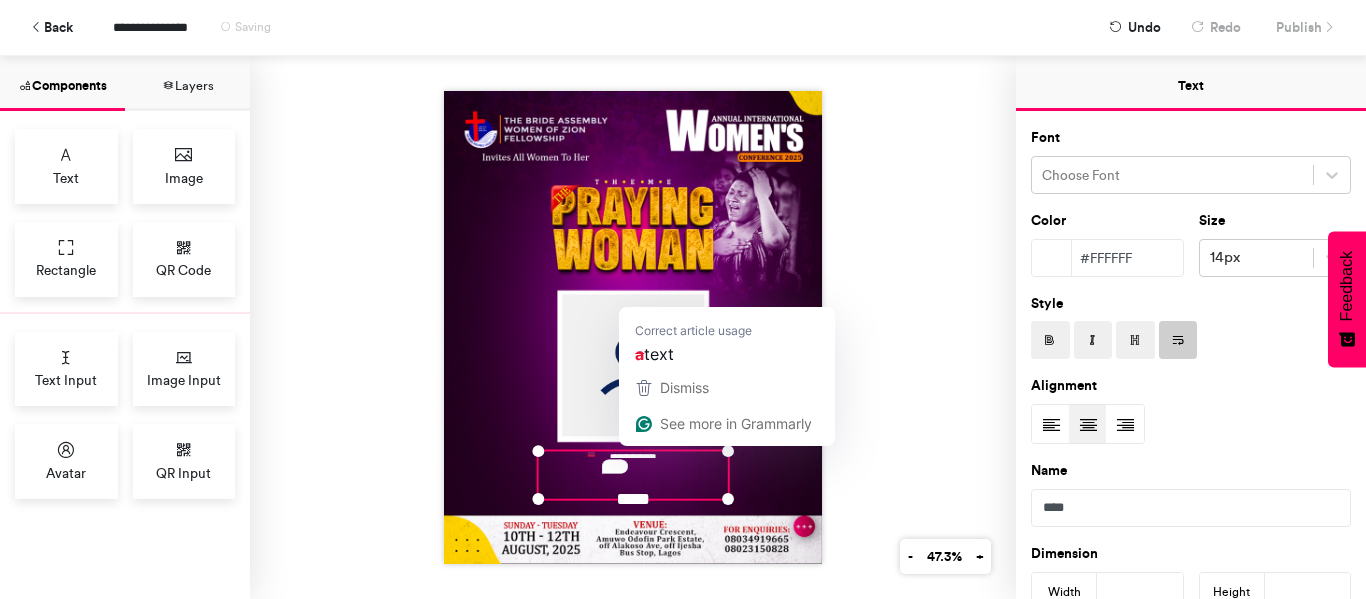 click on "**********" at bounding box center (633, 327) 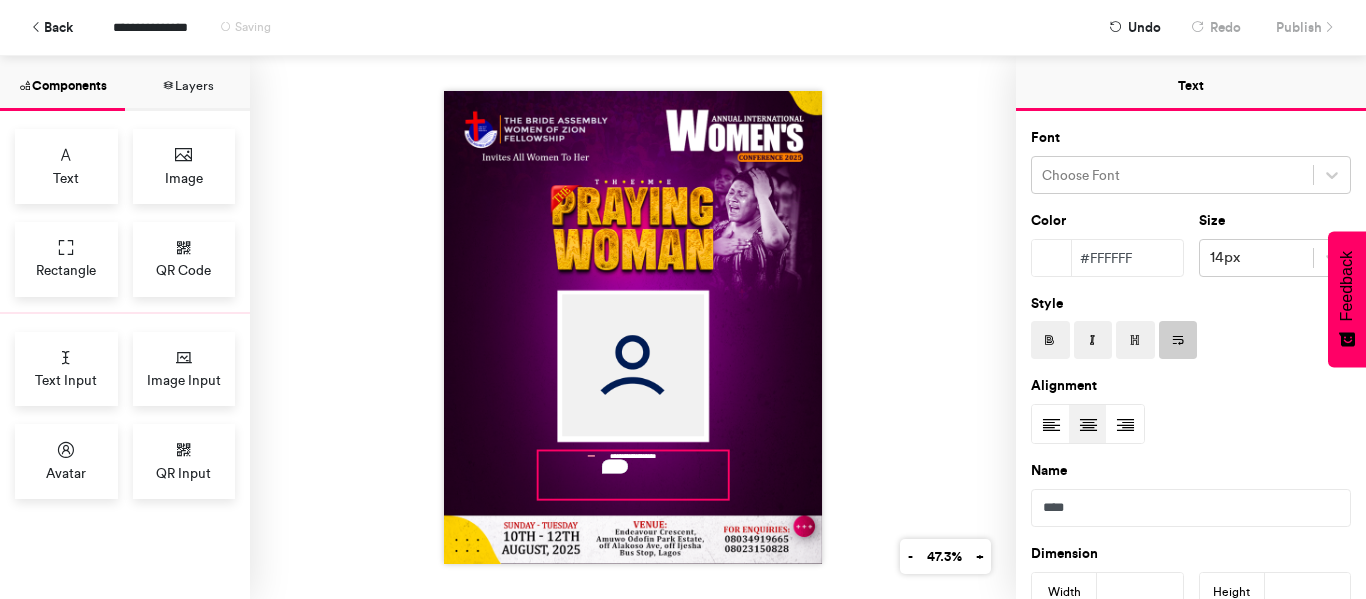 click on "**********" at bounding box center [632, 474] 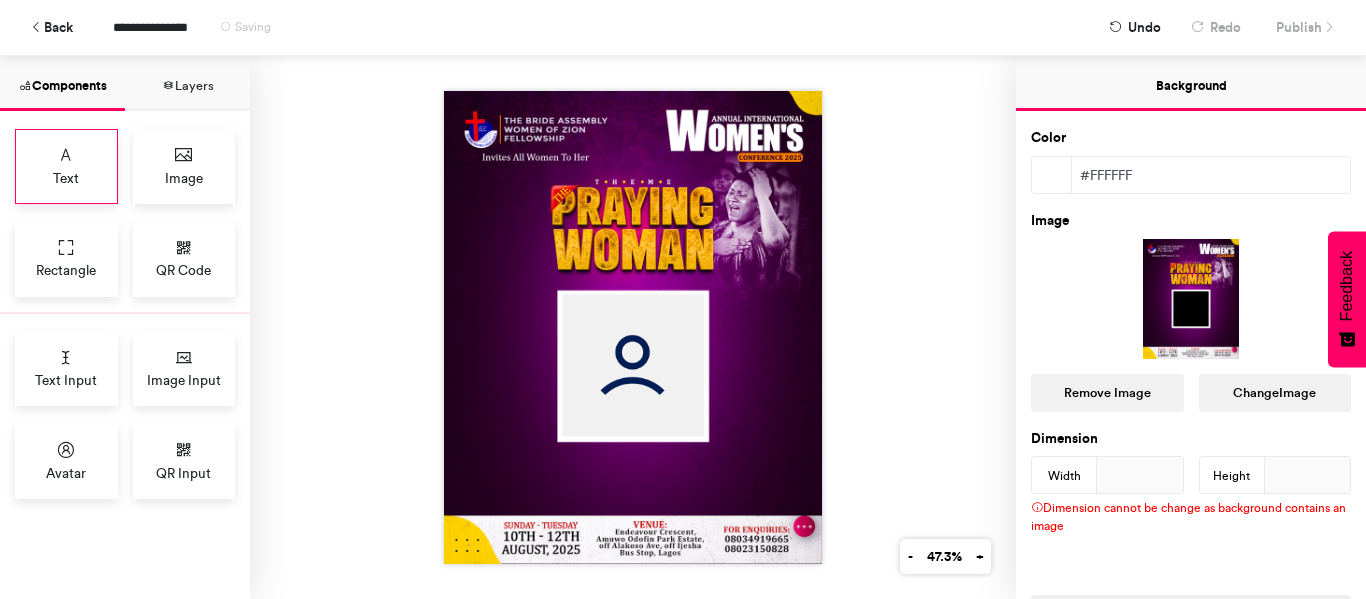 click on "Text" at bounding box center (66, 178) 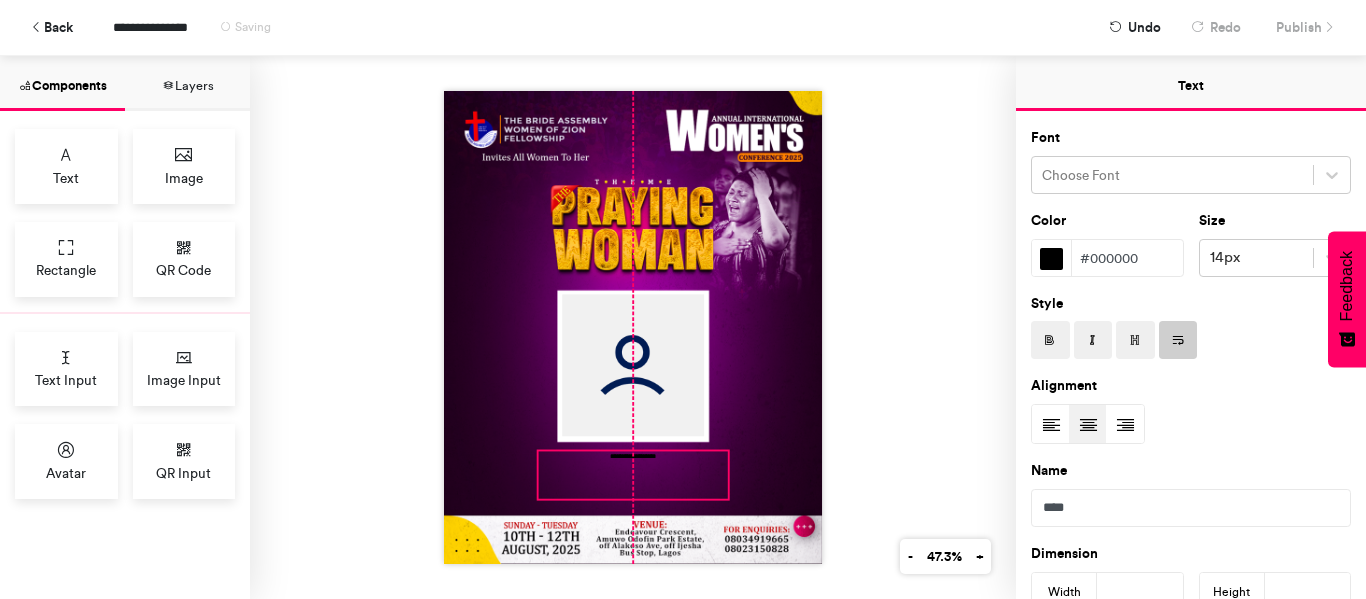 drag, startPoint x: 631, startPoint y: 249, endPoint x: 627, endPoint y: 491, distance: 242.03305 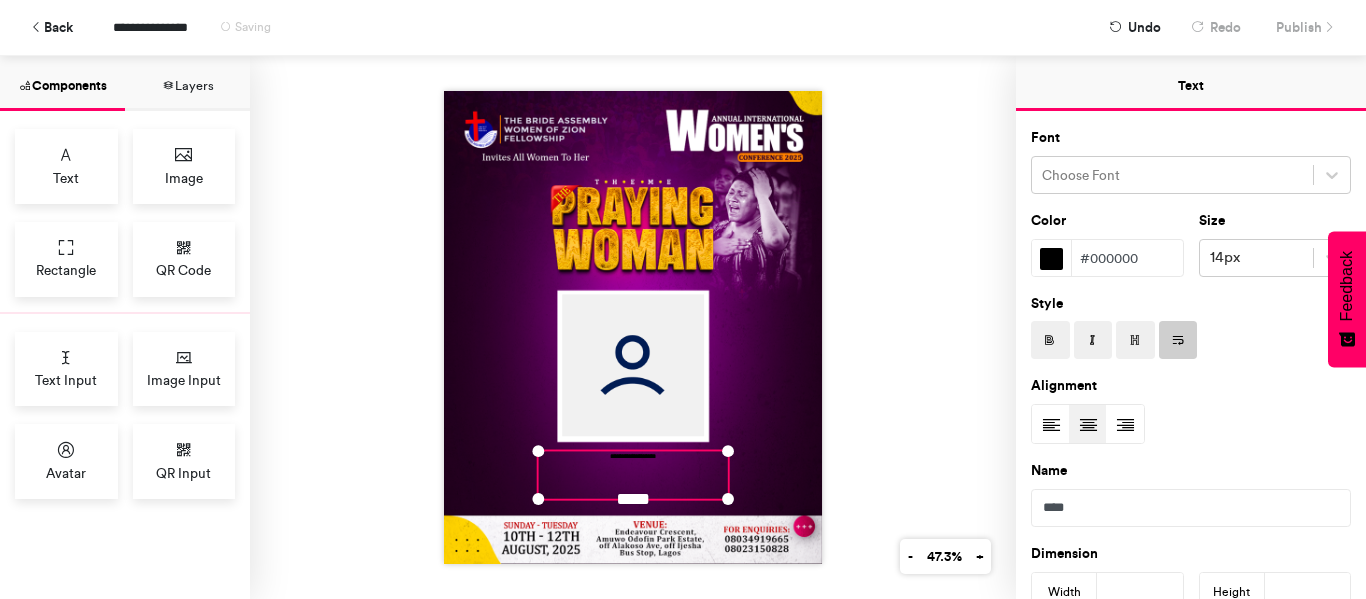 click at bounding box center (1051, 259) 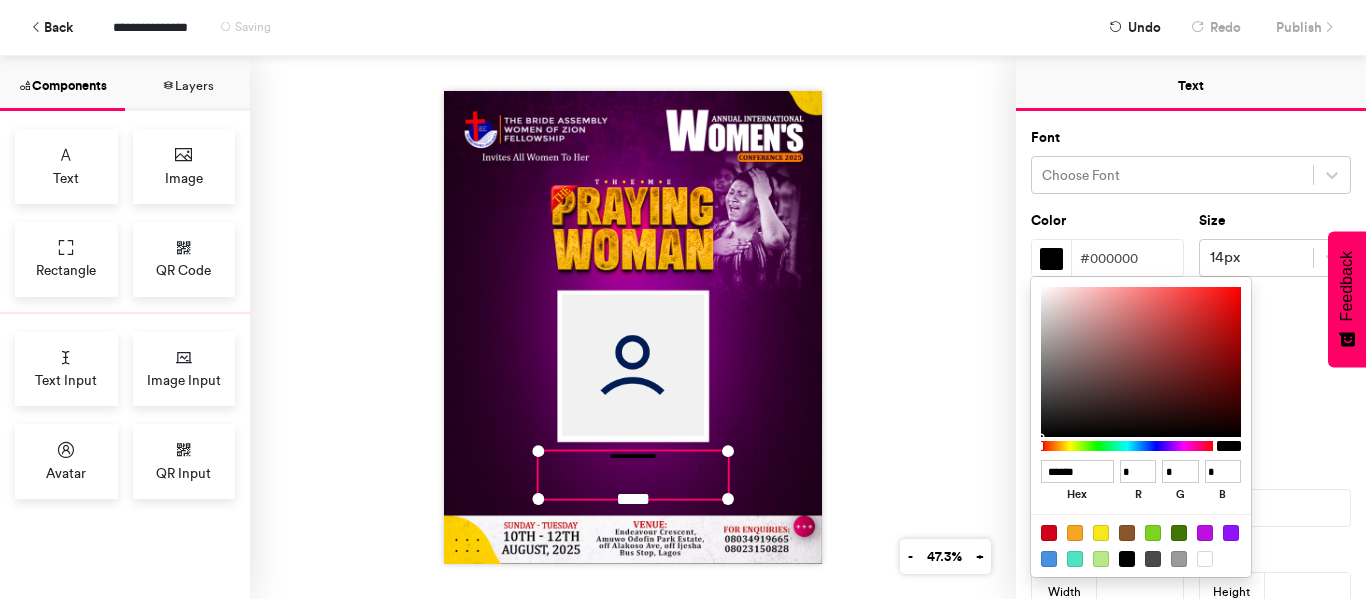 click at bounding box center (1205, 559) 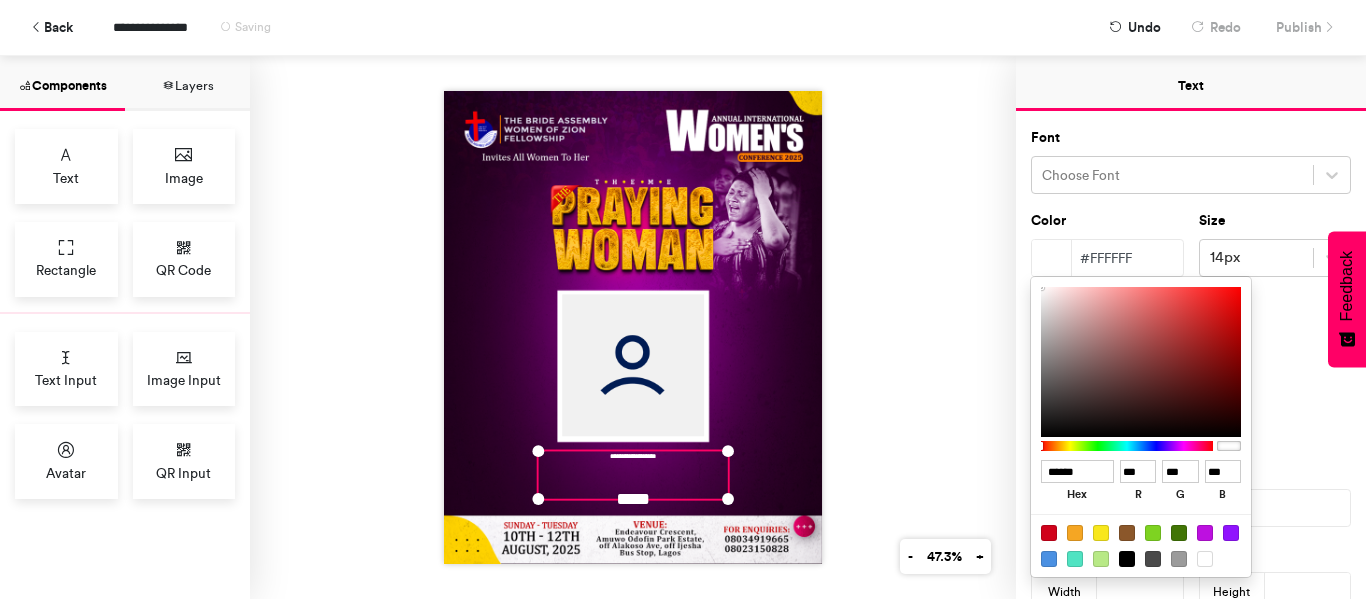 click at bounding box center (683, 299) 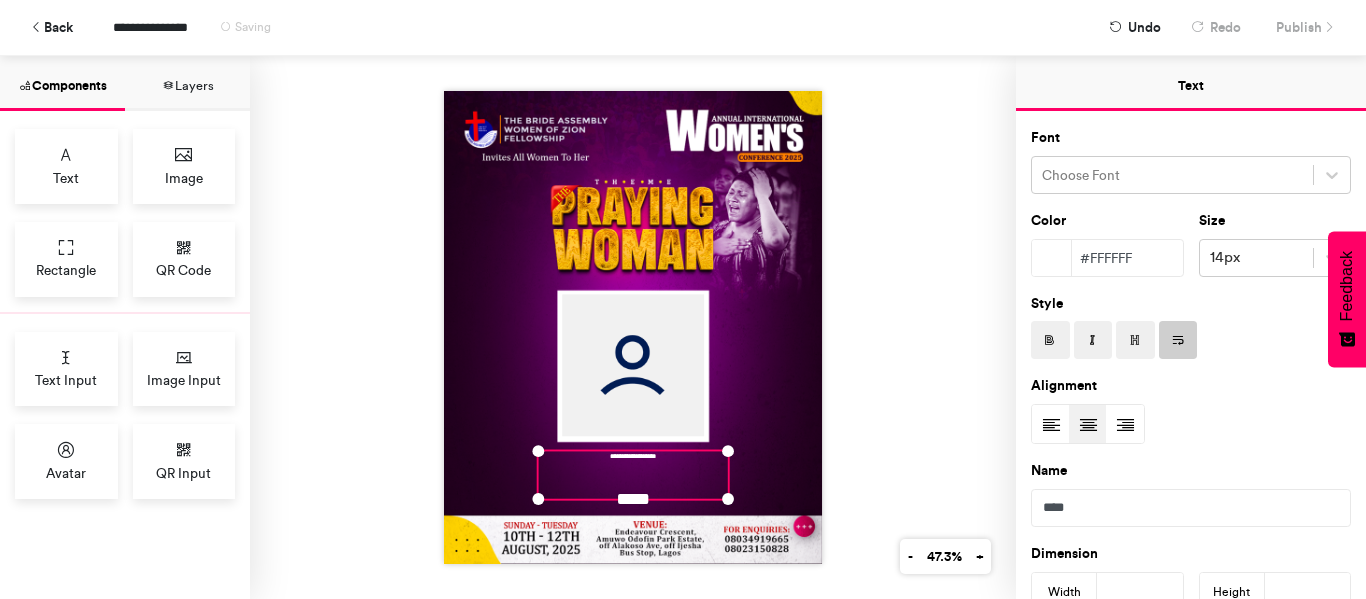 click on "**********" at bounding box center [632, 474] 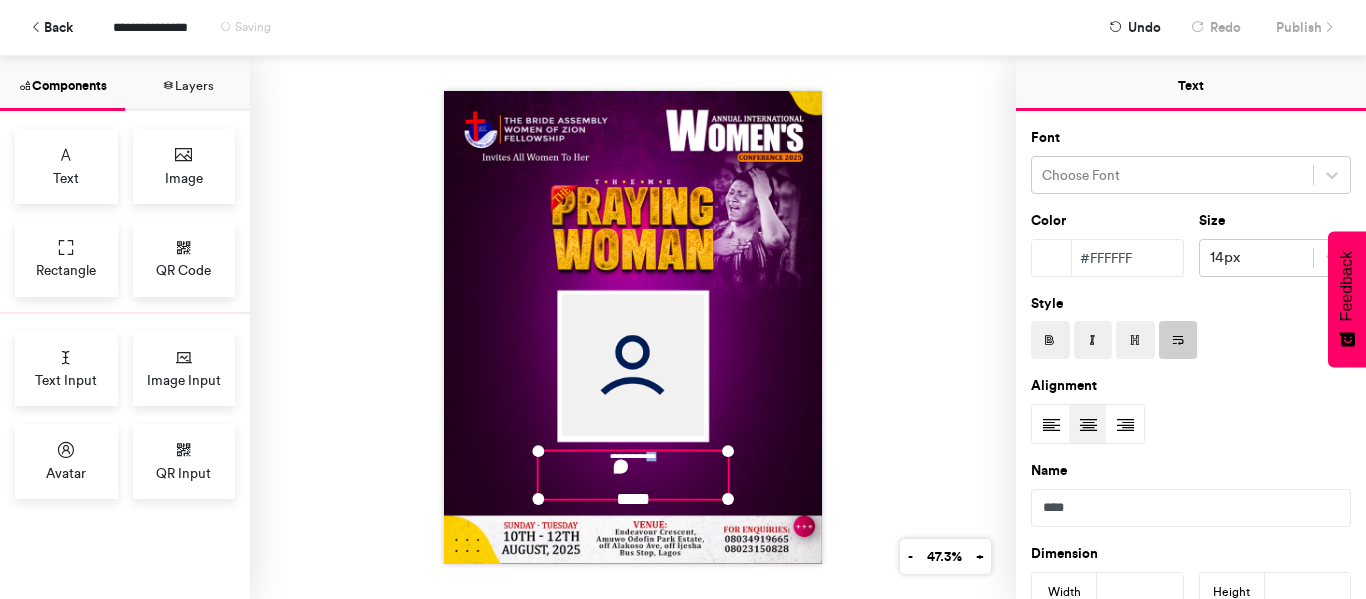 click on "**********" at bounding box center [632, 474] 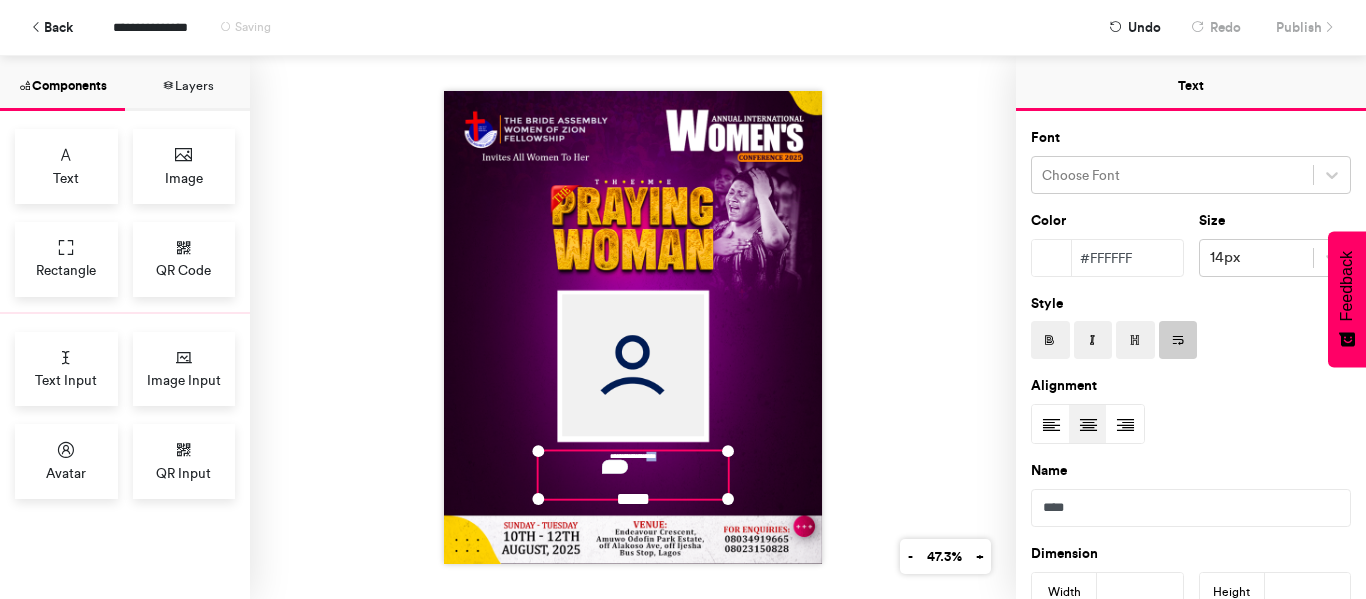 click on "**********" at bounding box center [632, 474] 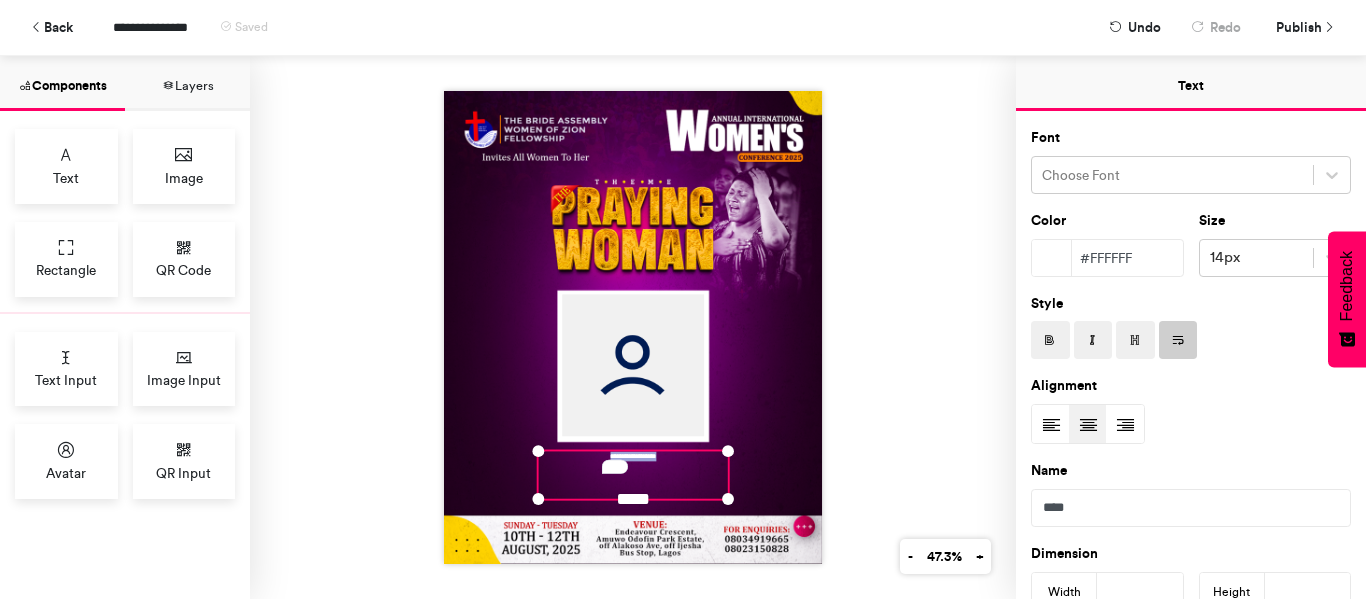type 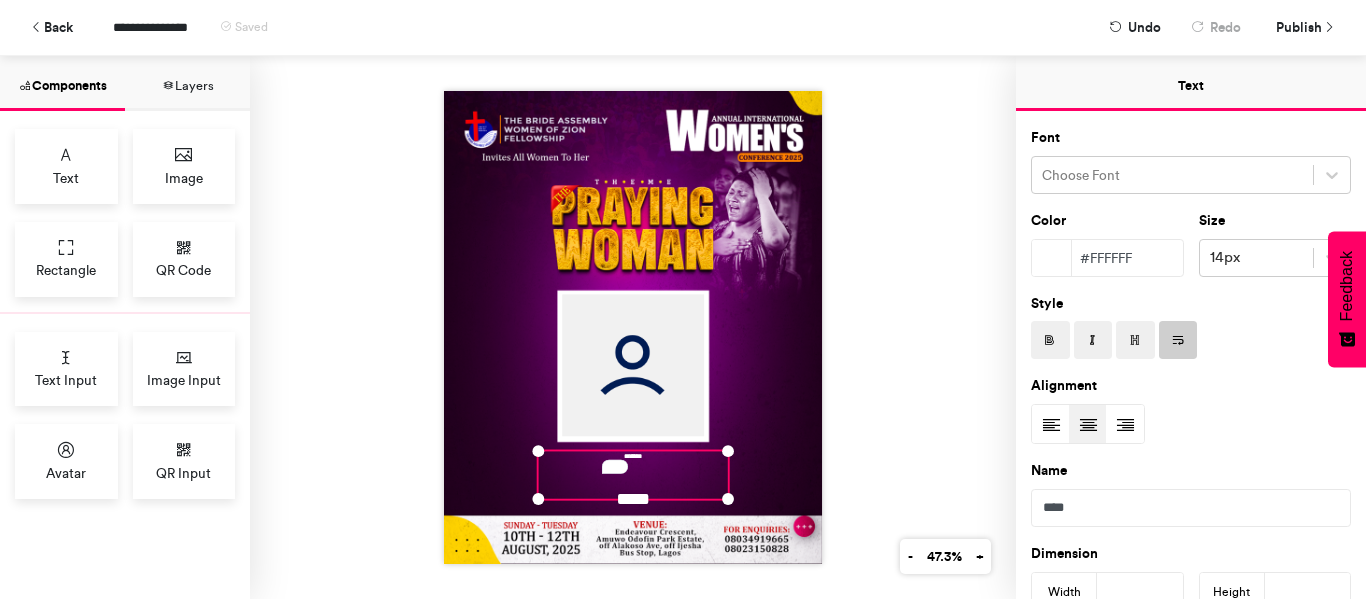 click on "*******" at bounding box center (633, 327) 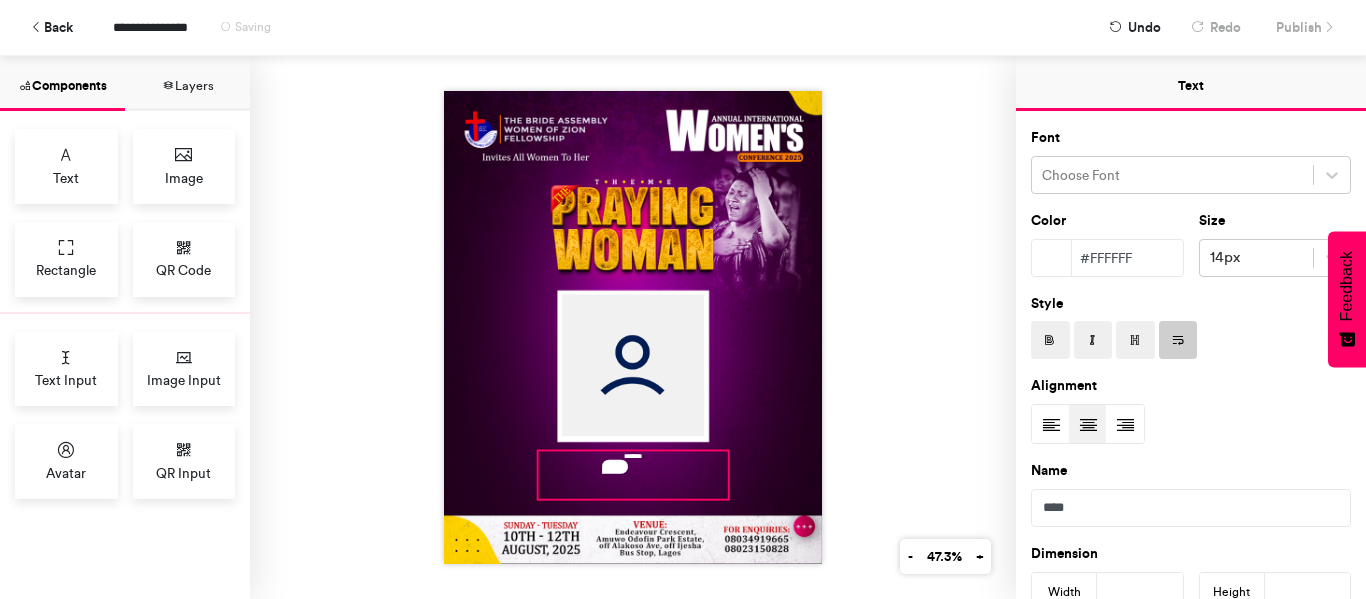 click on "*******" at bounding box center (632, 474) 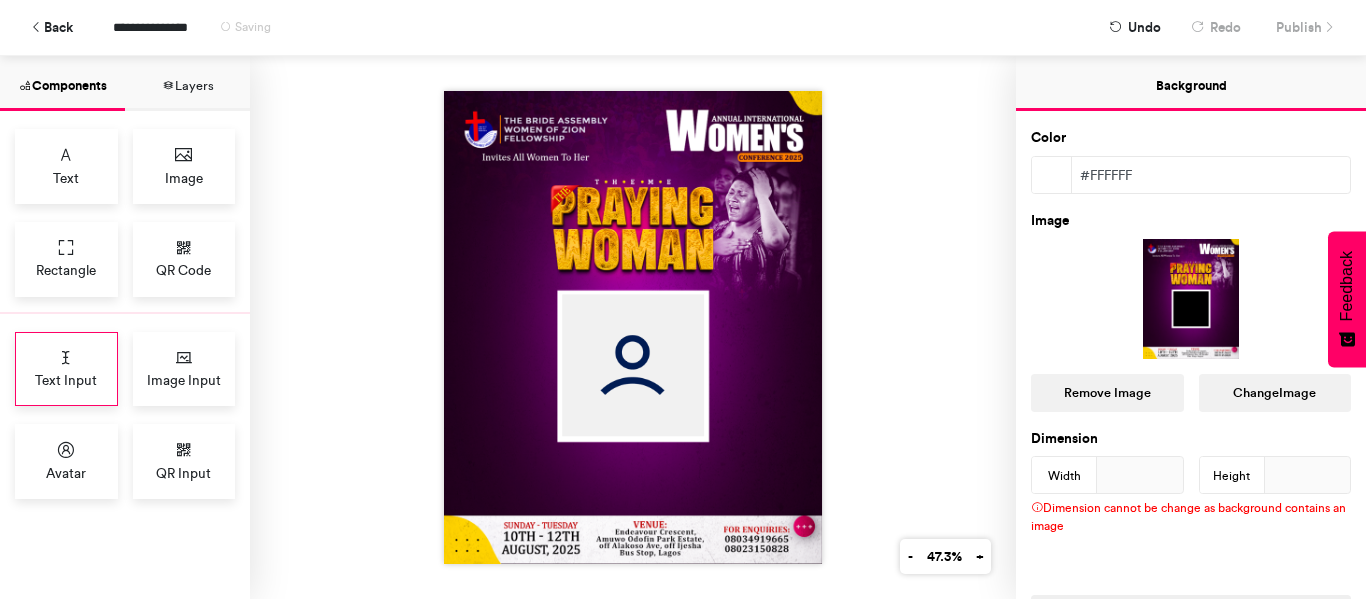 click on "Text Input" at bounding box center [66, 369] 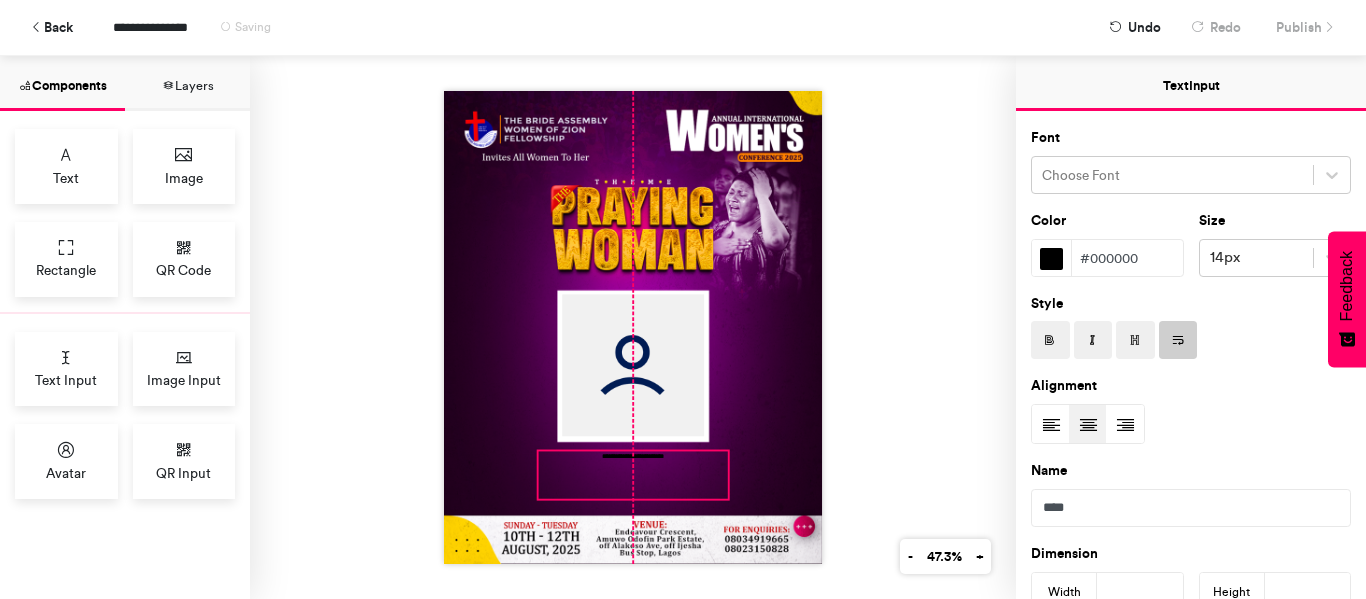 drag, startPoint x: 624, startPoint y: 253, endPoint x: 624, endPoint y: 495, distance: 242 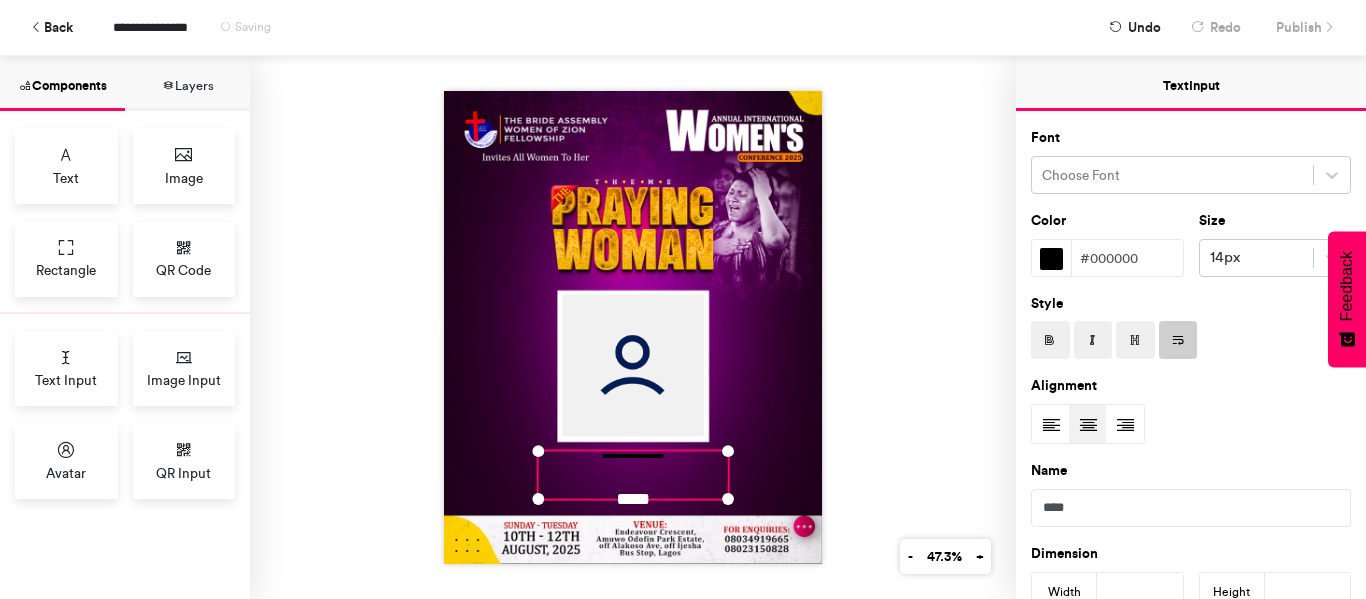 click at bounding box center (1051, 259) 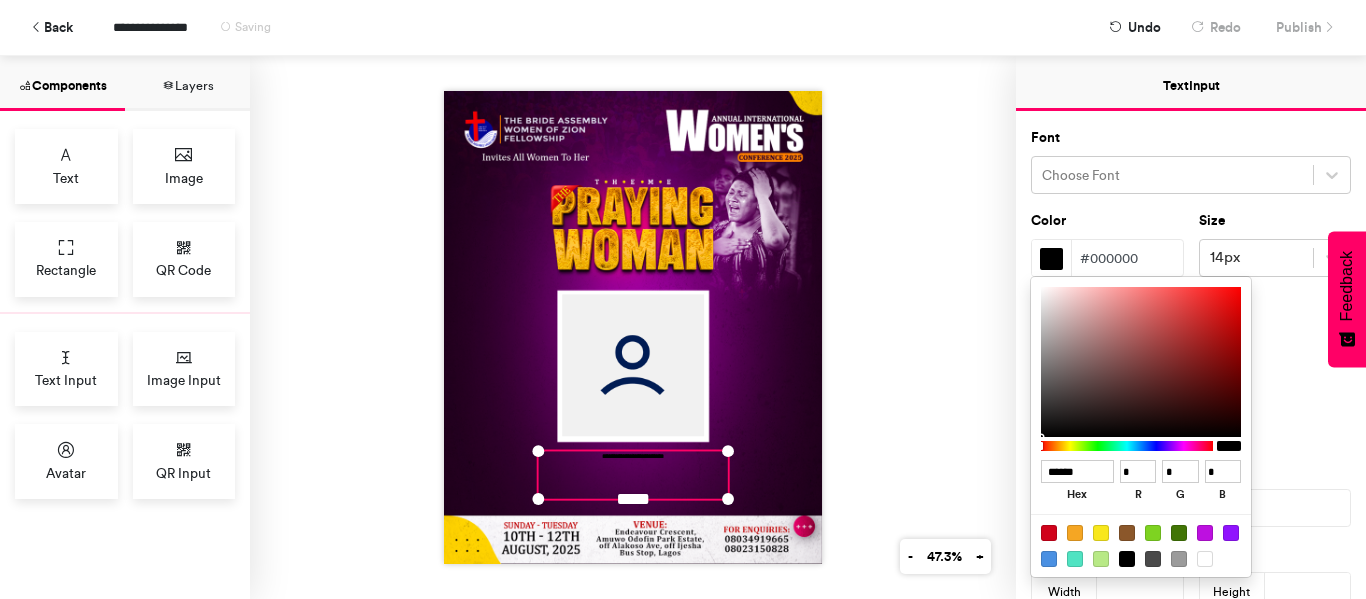 click at bounding box center (1205, 559) 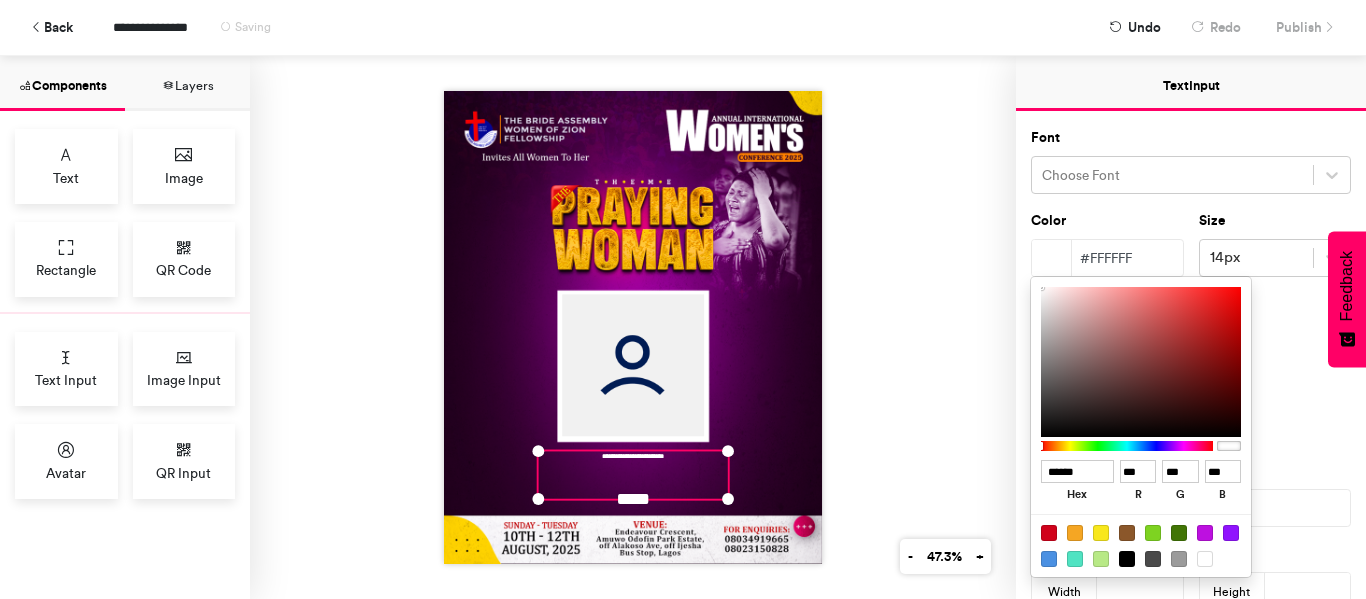 click at bounding box center [683, 299] 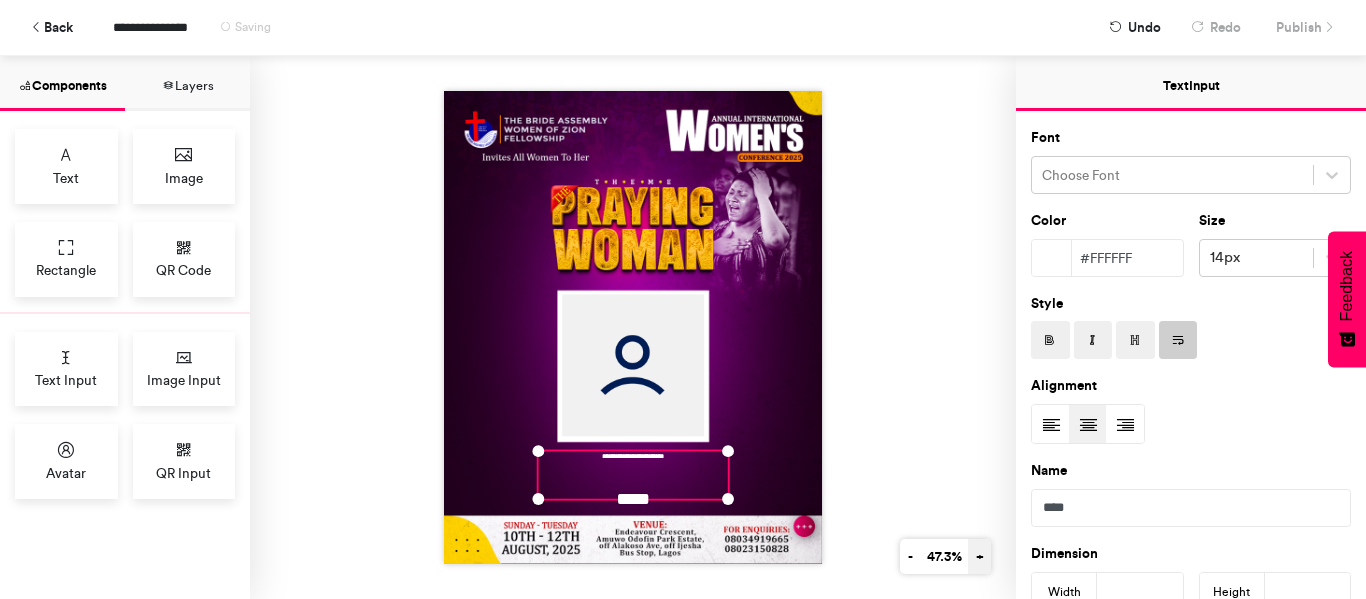 click on "+" at bounding box center (979, 556) 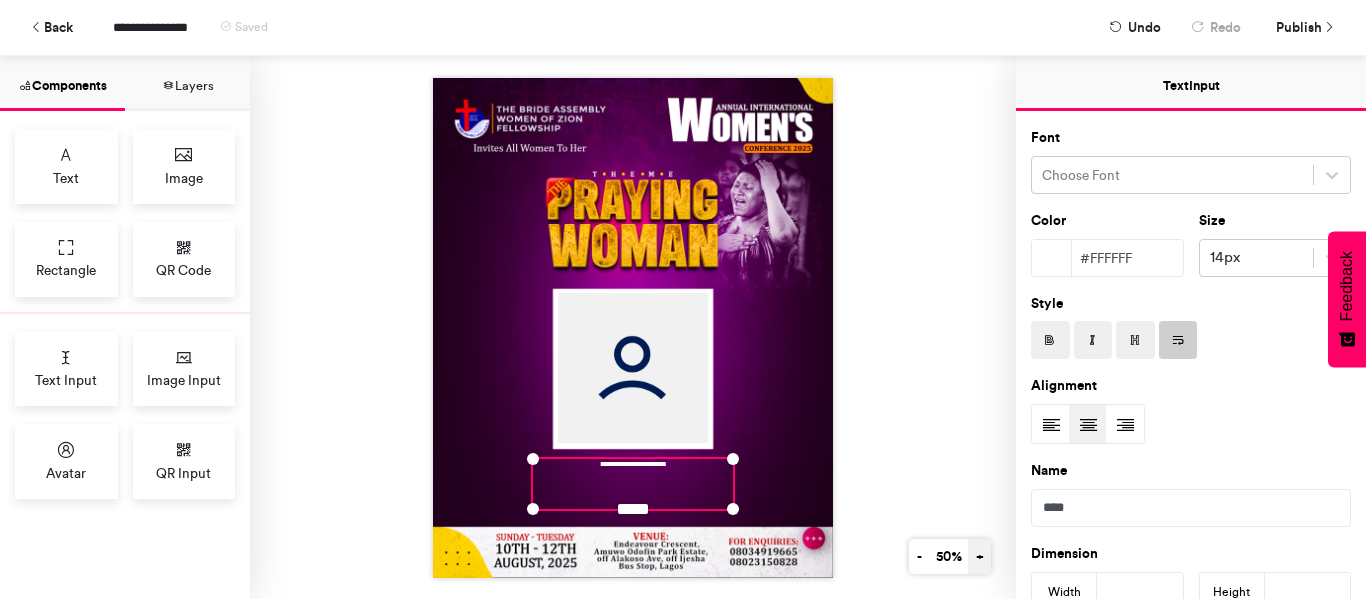 click on "+" at bounding box center [979, 556] 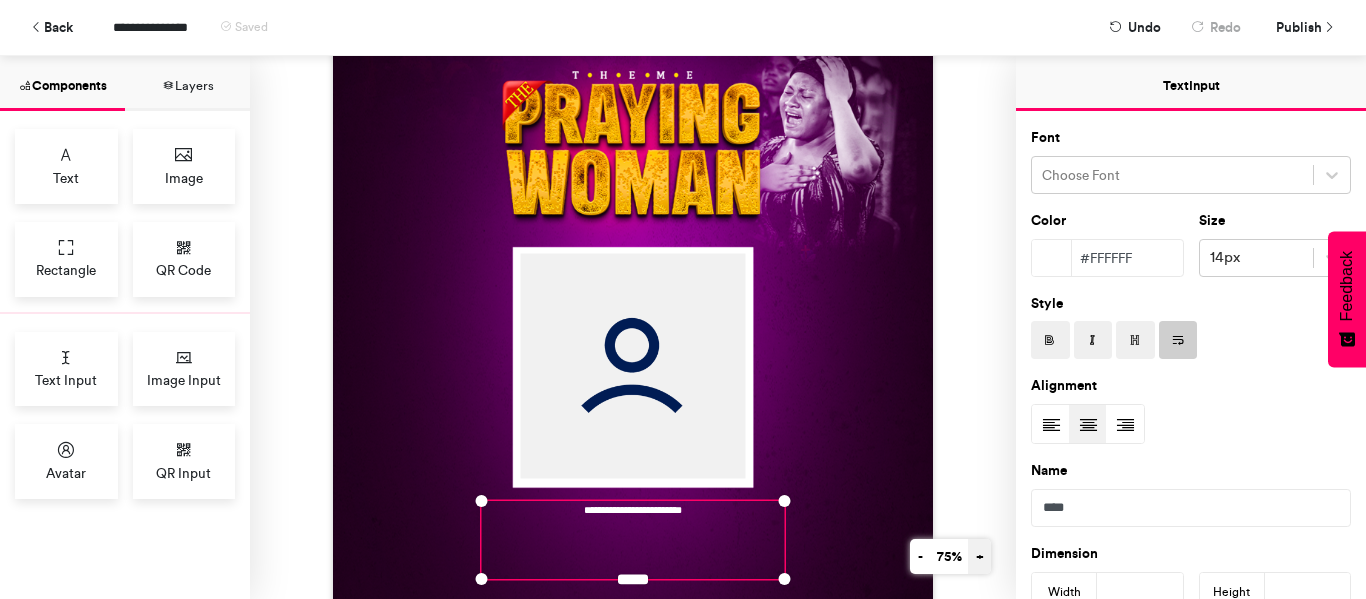 click on "+" at bounding box center (979, 556) 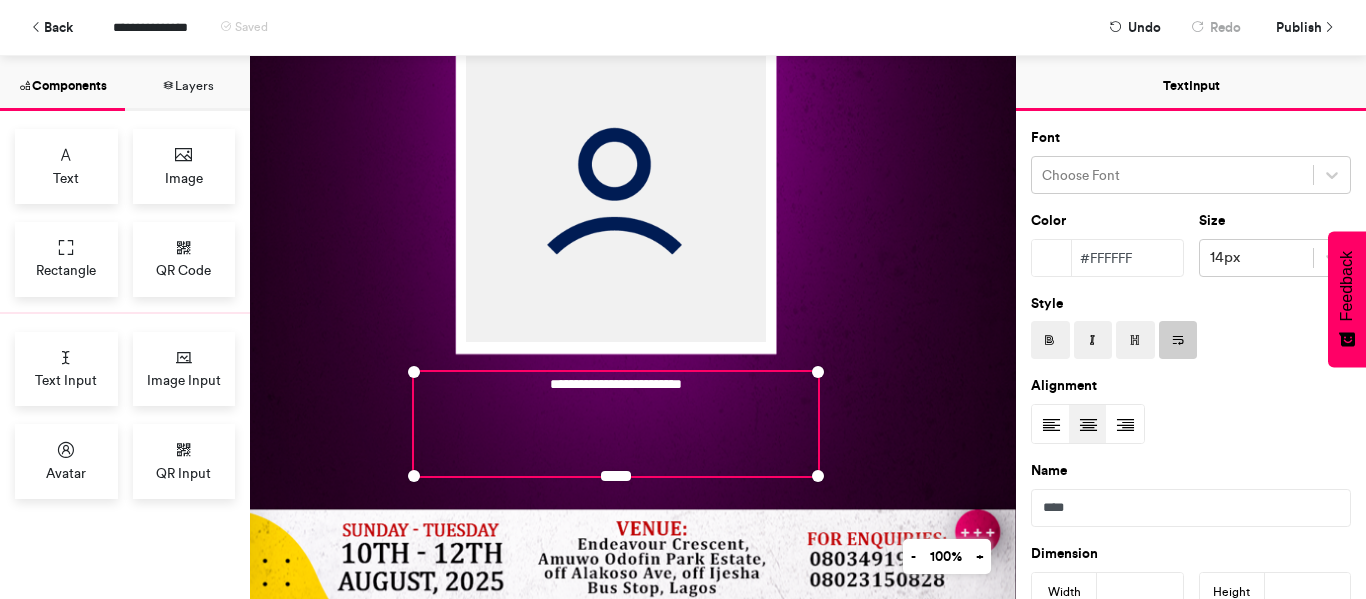 scroll, scrollTop: 445, scrollLeft: 49, axis: both 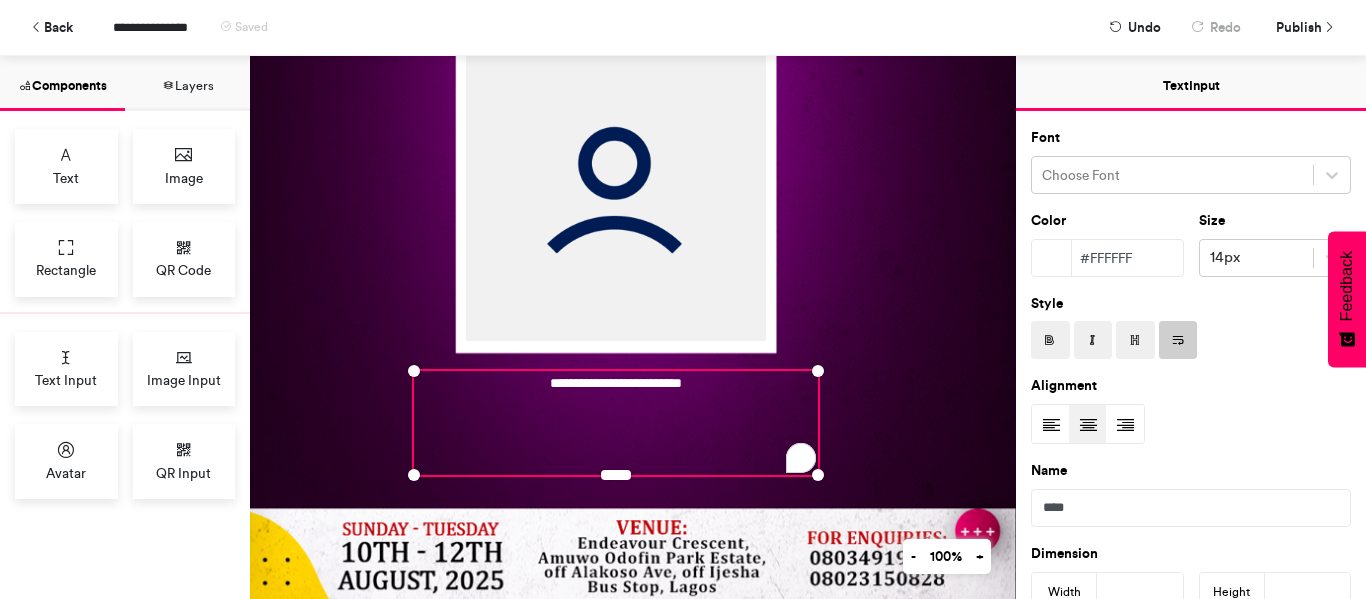 click on "**********" at bounding box center [616, 423] 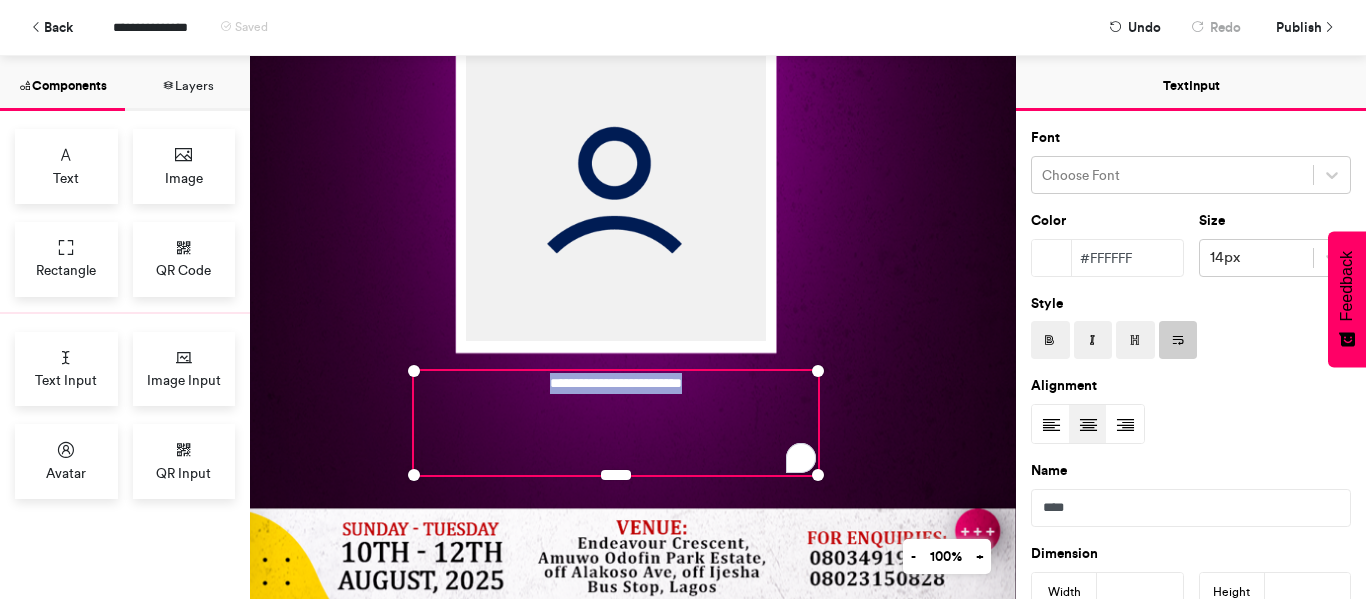 drag, startPoint x: 686, startPoint y: 380, endPoint x: 514, endPoint y: 393, distance: 172.49059 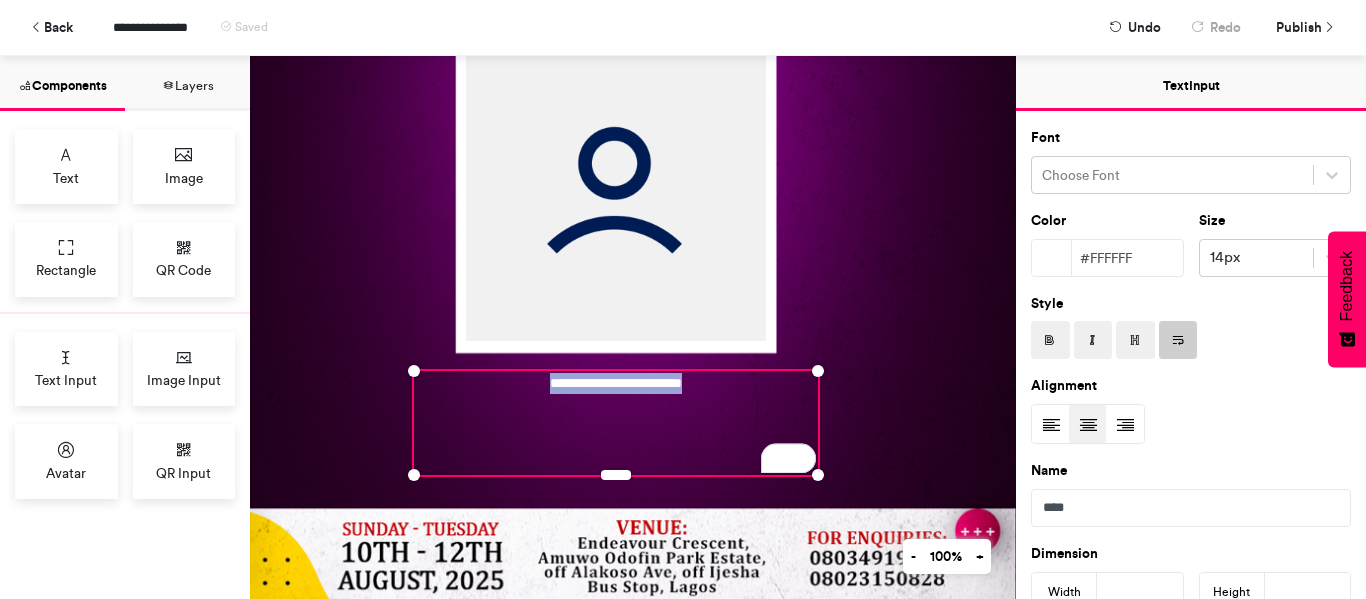 type 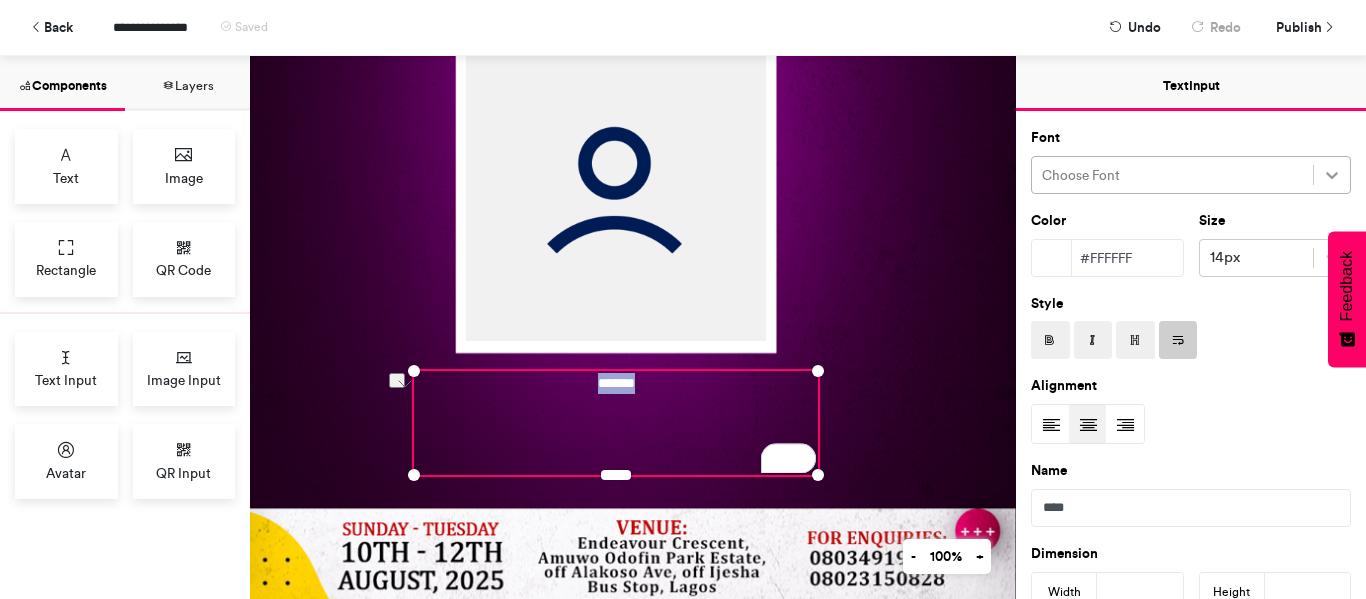 click 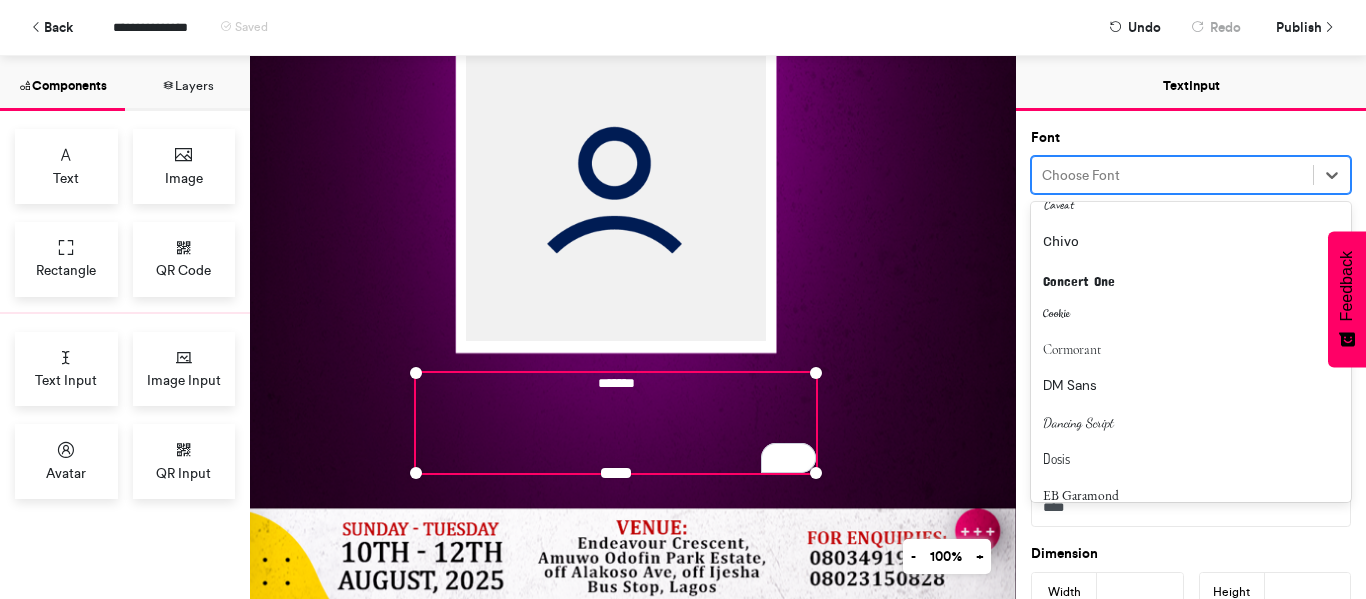 scroll, scrollTop: 750, scrollLeft: 0, axis: vertical 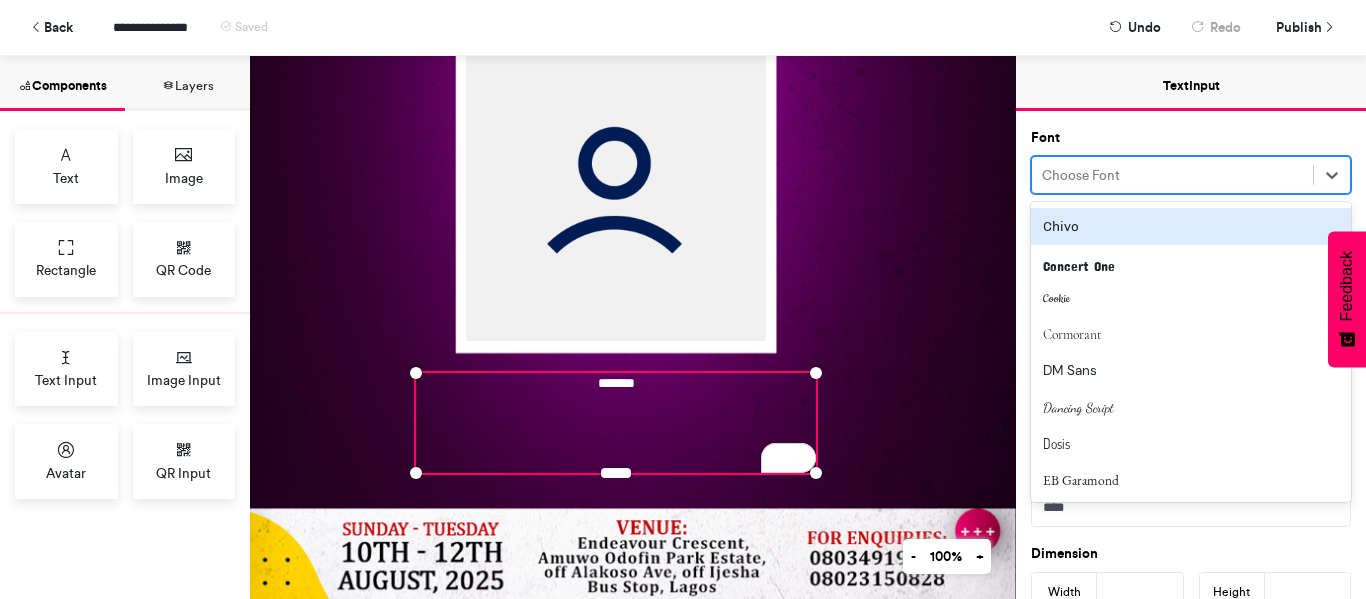 click on "Chivo" at bounding box center [1191, 226] 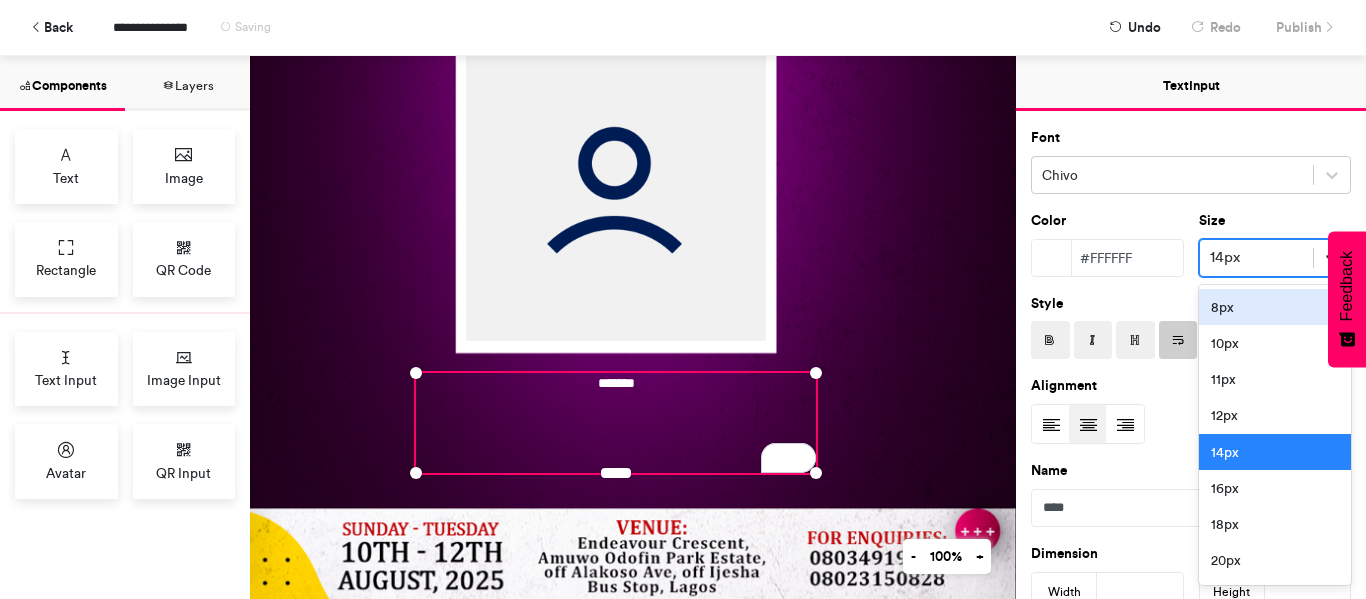 click 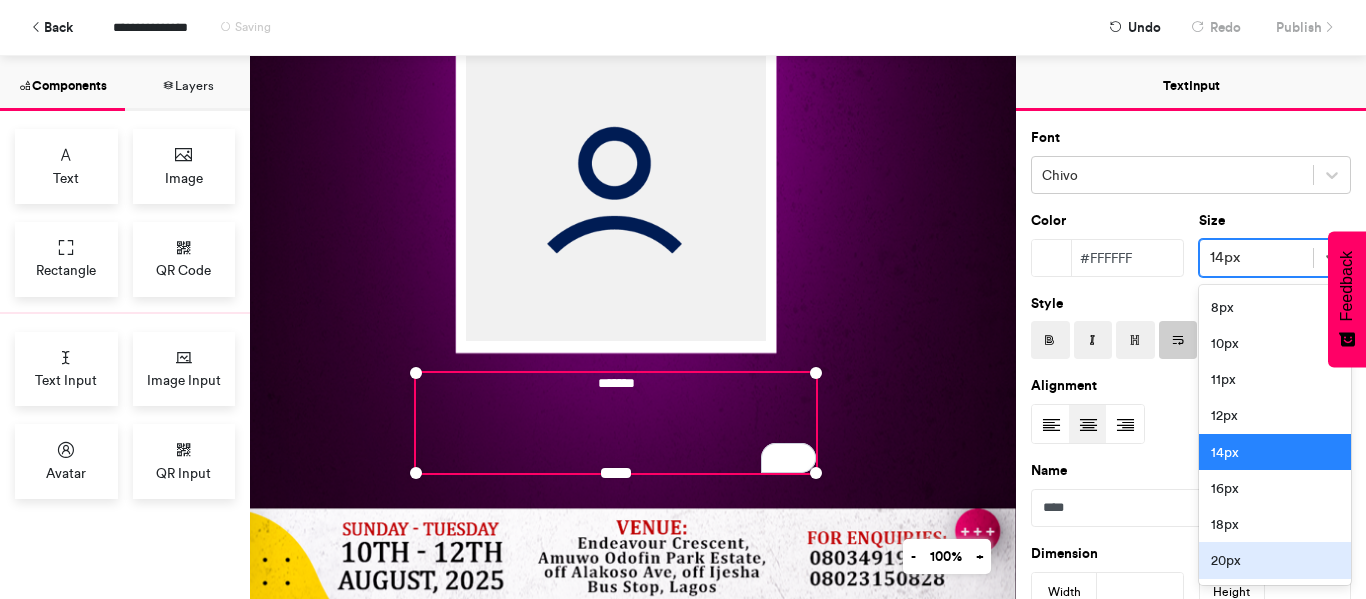 click on "20px" at bounding box center [1275, 560] 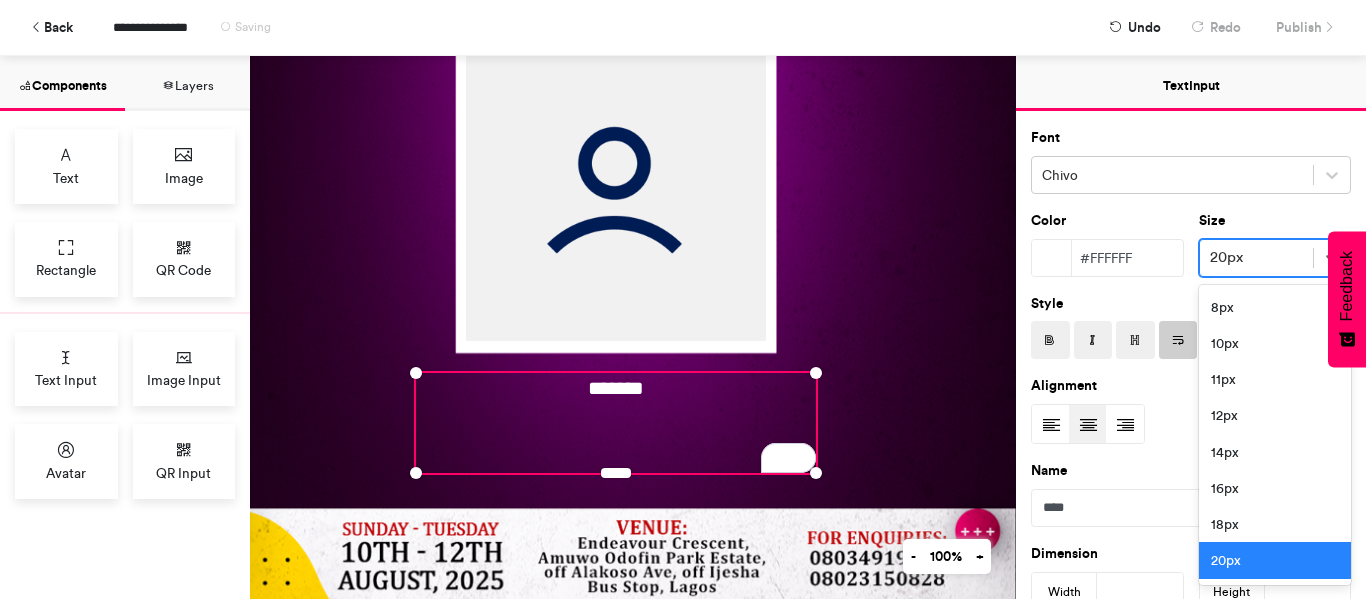drag, startPoint x: 1311, startPoint y: 256, endPoint x: 1282, endPoint y: 364, distance: 111.82576 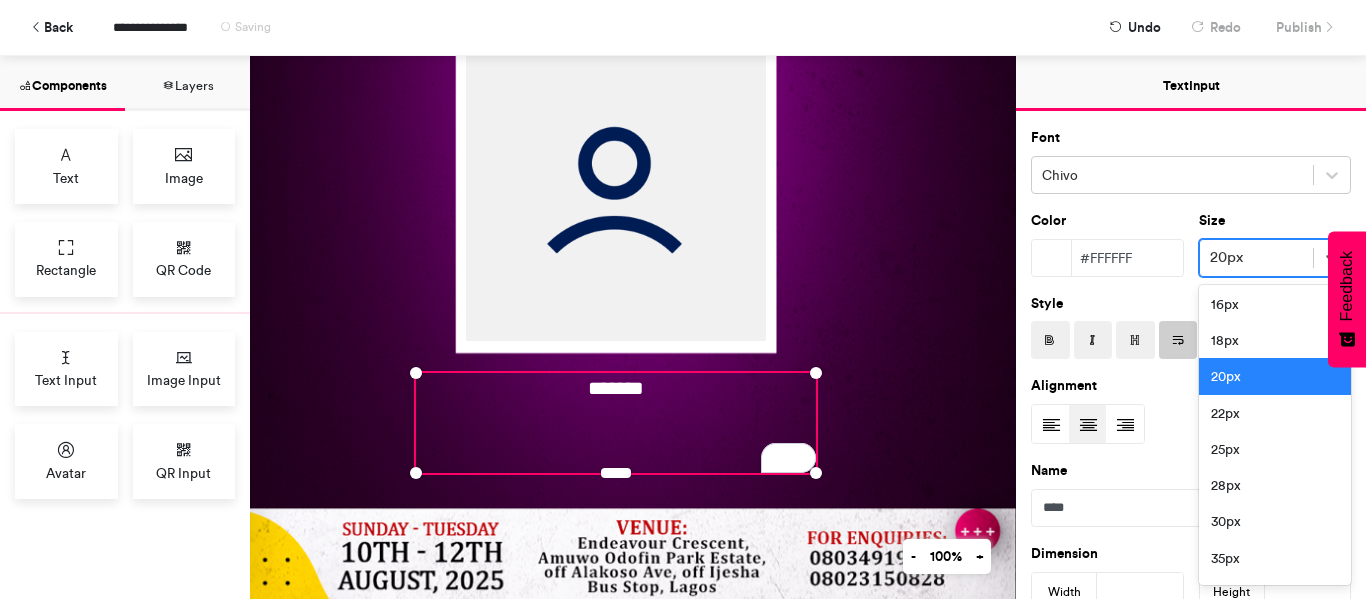scroll, scrollTop: 191, scrollLeft: 0, axis: vertical 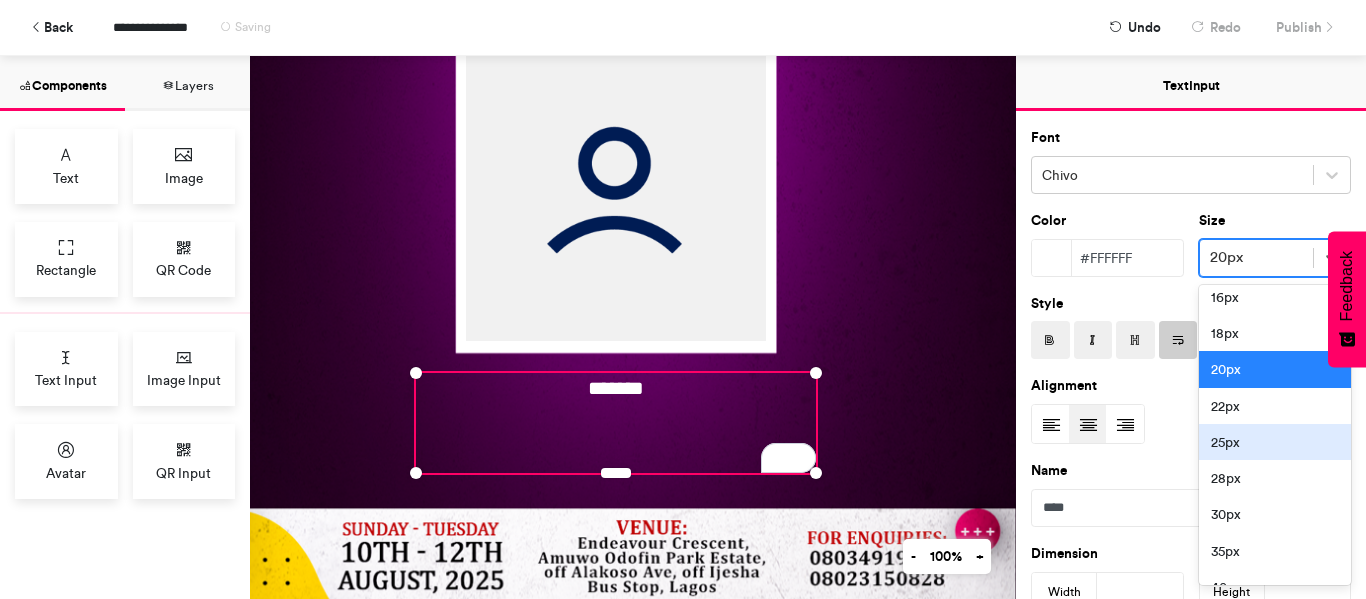 click on "25px" at bounding box center [1275, 442] 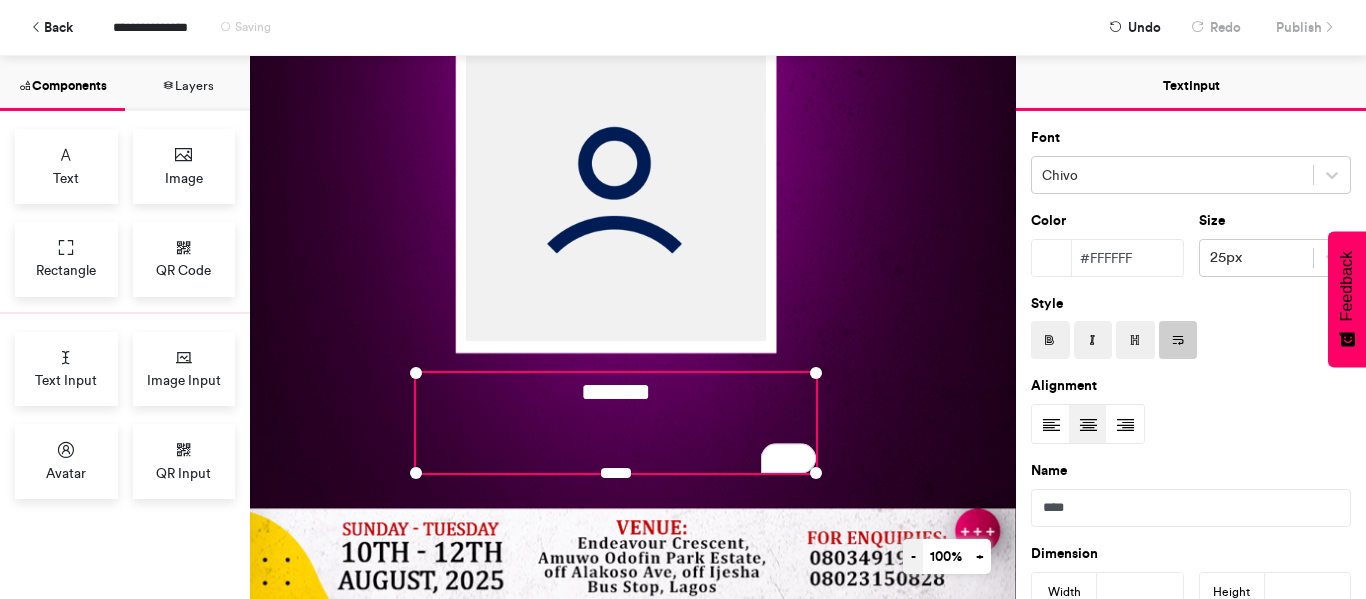 click on "-" at bounding box center (913, 556) 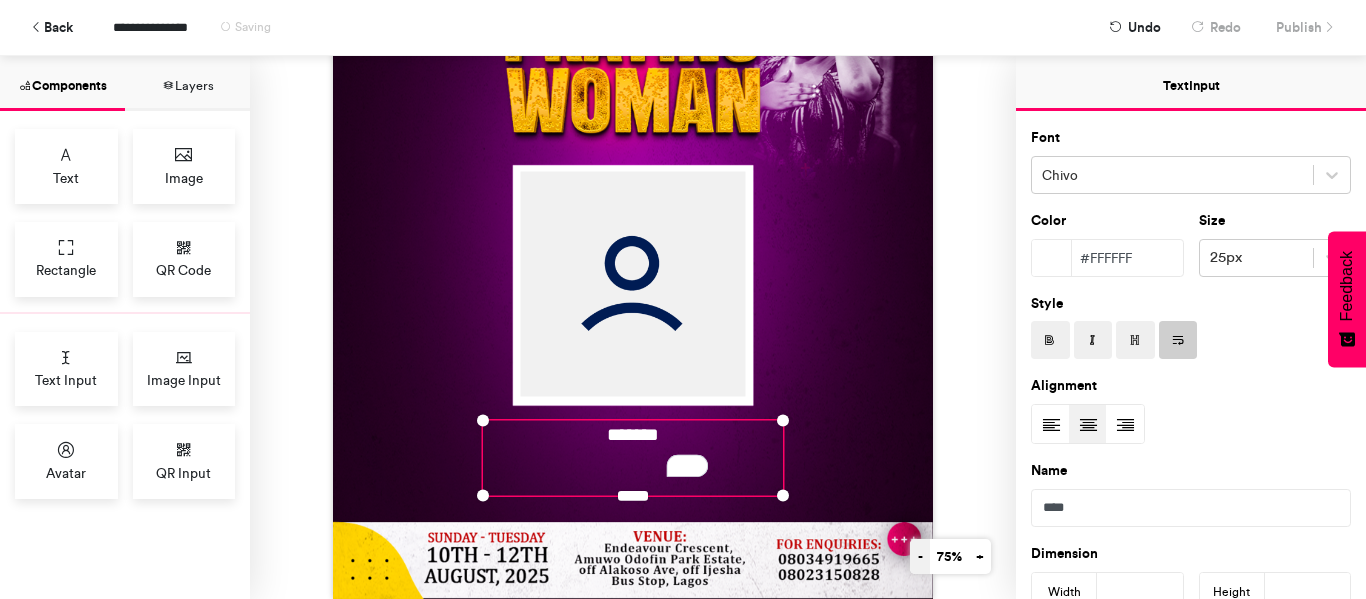 click on "-" at bounding box center (920, 556) 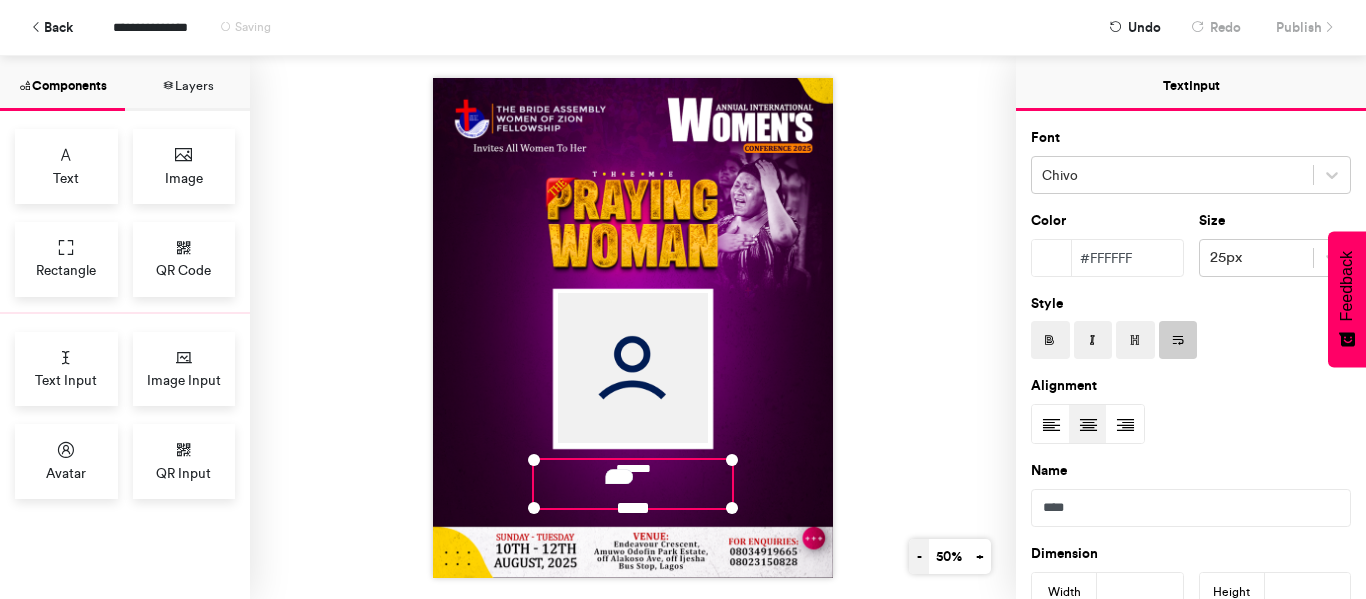 click on "-" at bounding box center (919, 556) 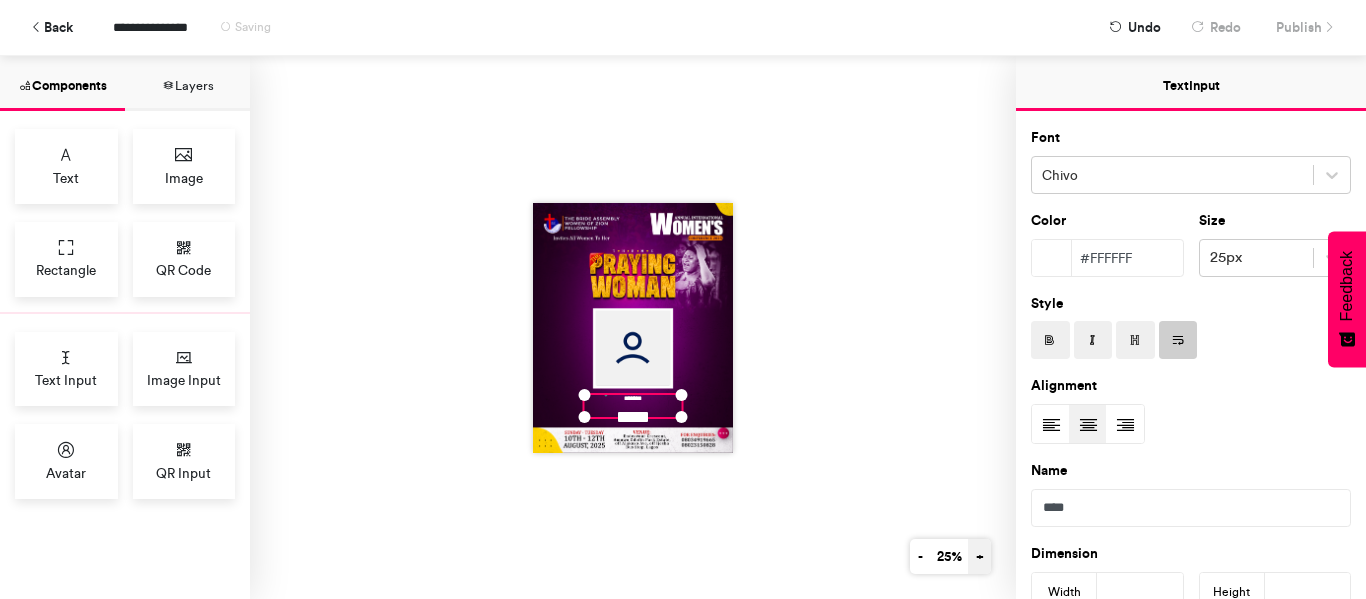 click on "+" at bounding box center [979, 556] 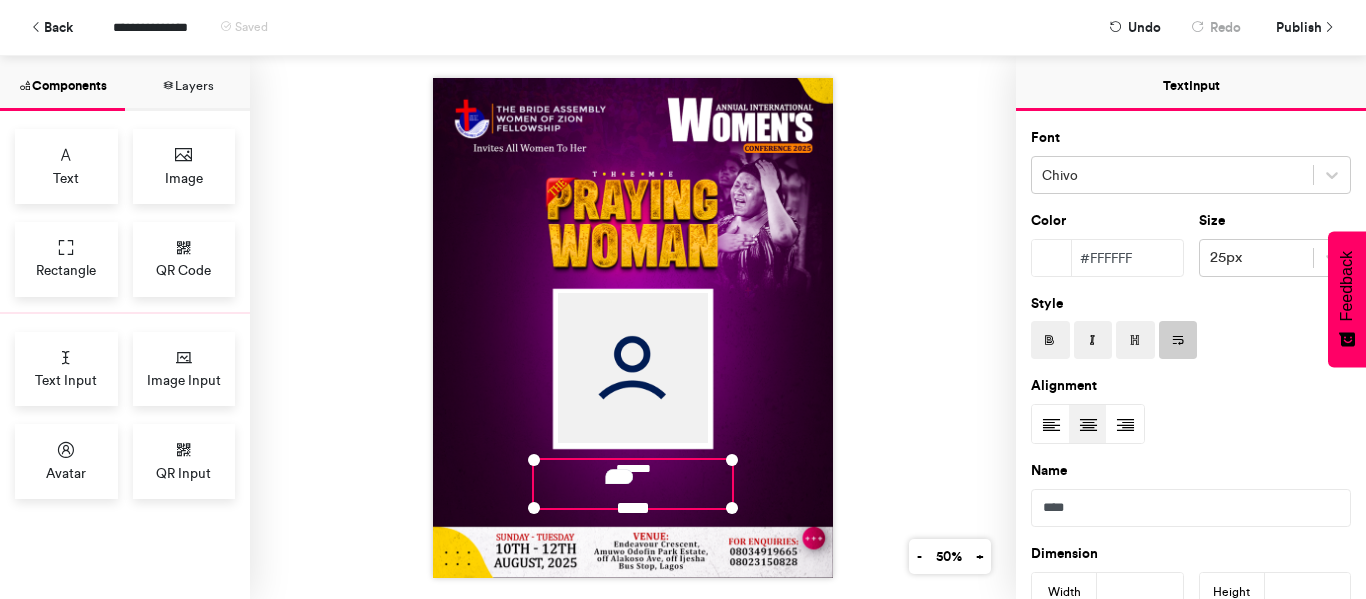click on "*******" at bounding box center (633, 327) 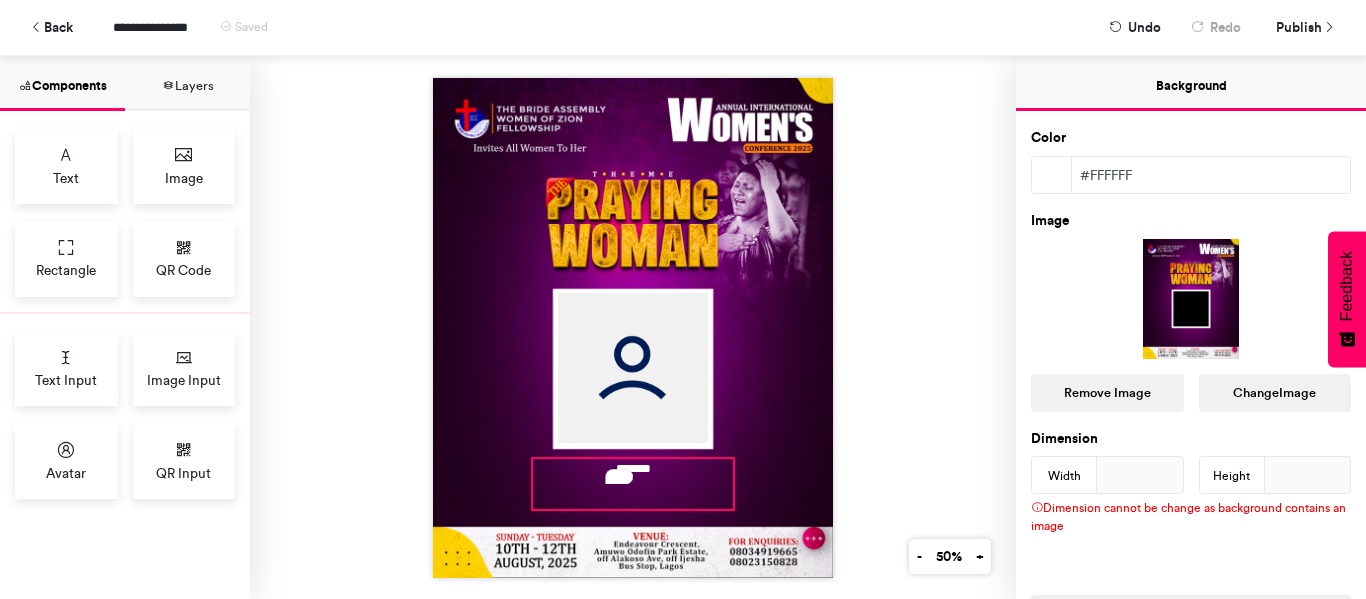 click on "*******" at bounding box center [633, 484] 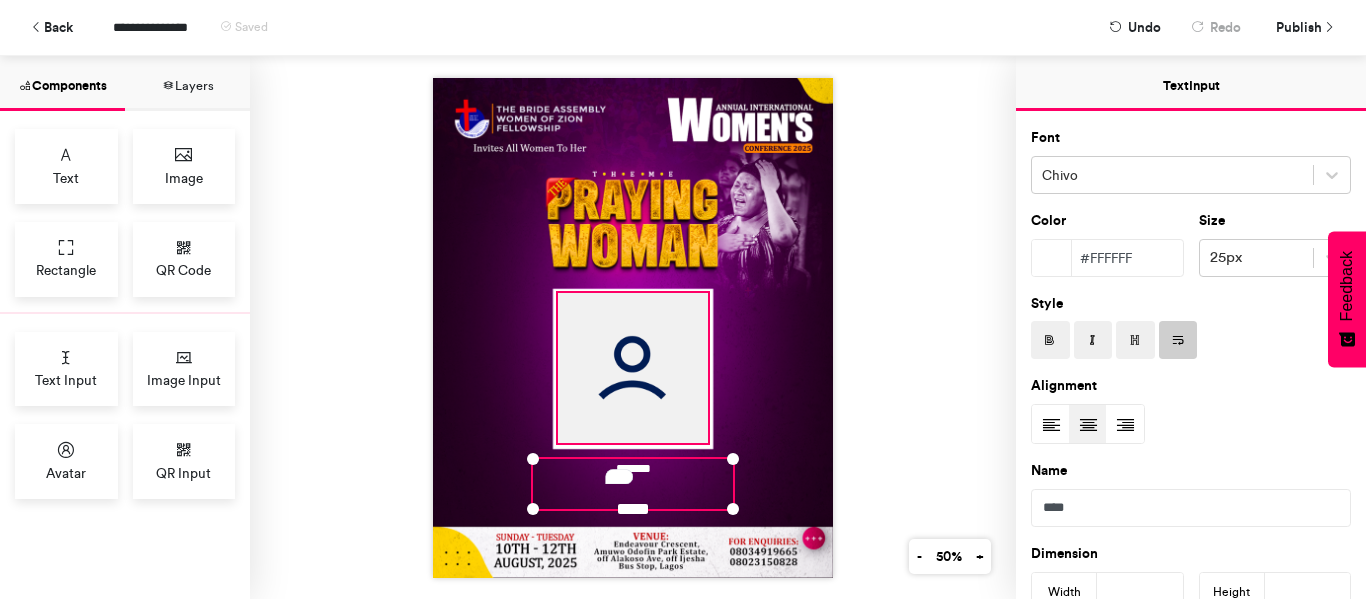 click at bounding box center [633, 368] 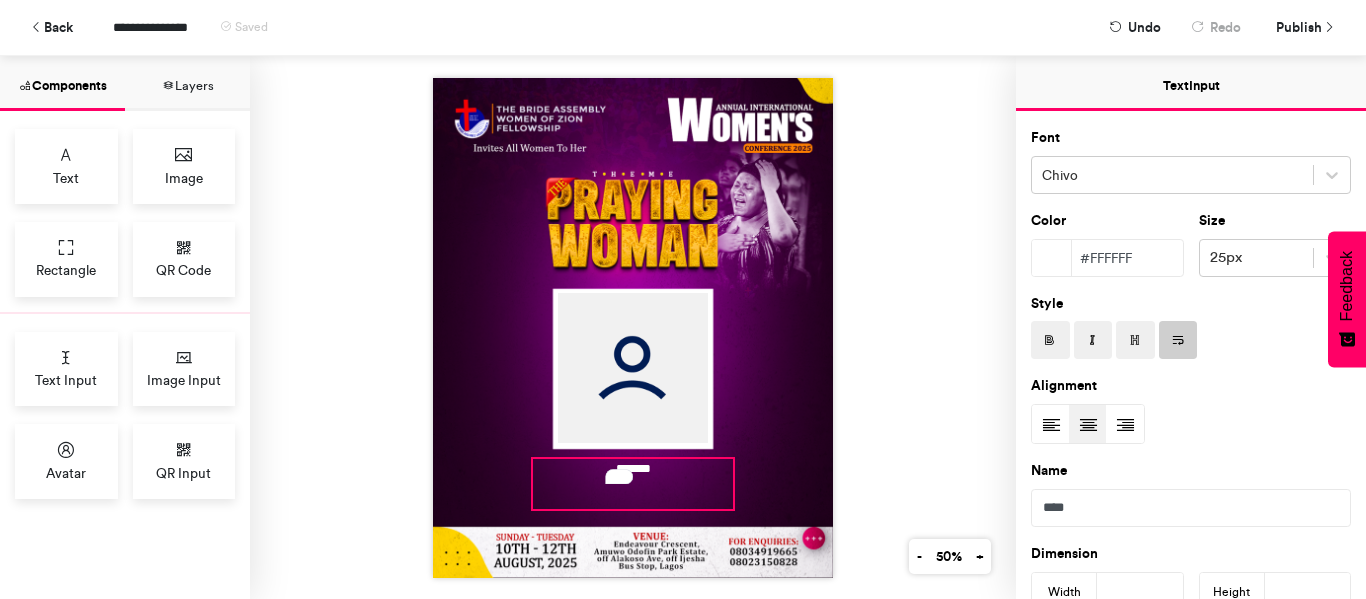click on "*******" at bounding box center [633, 484] 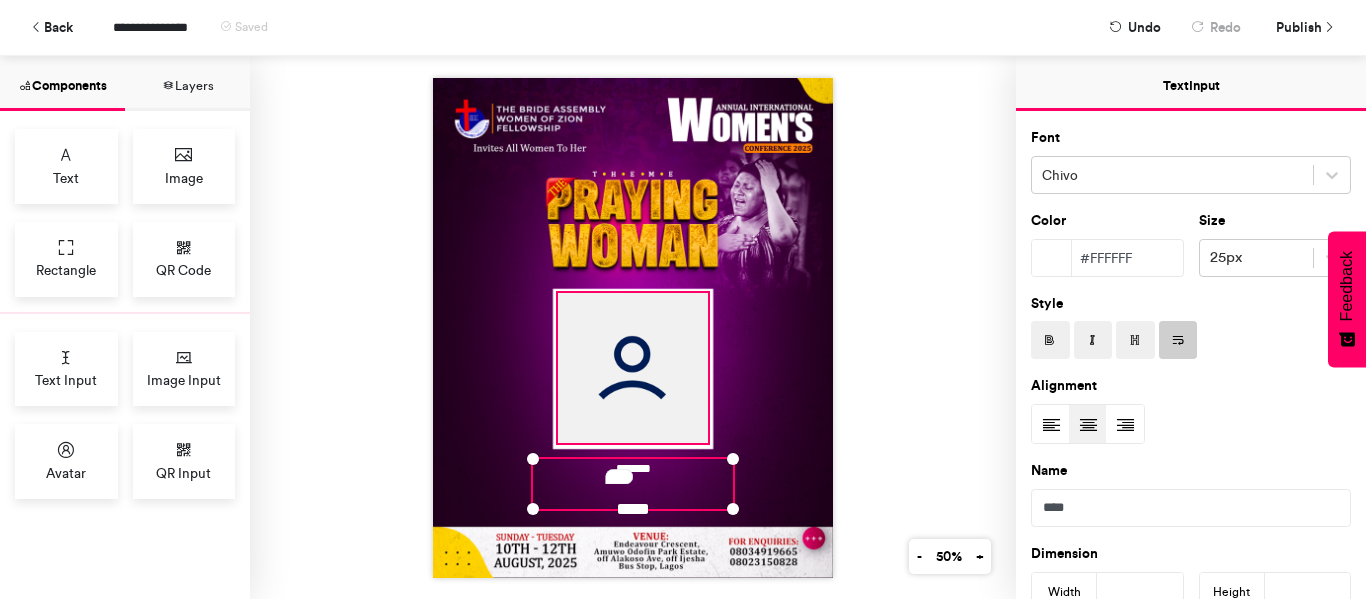 click at bounding box center [633, 368] 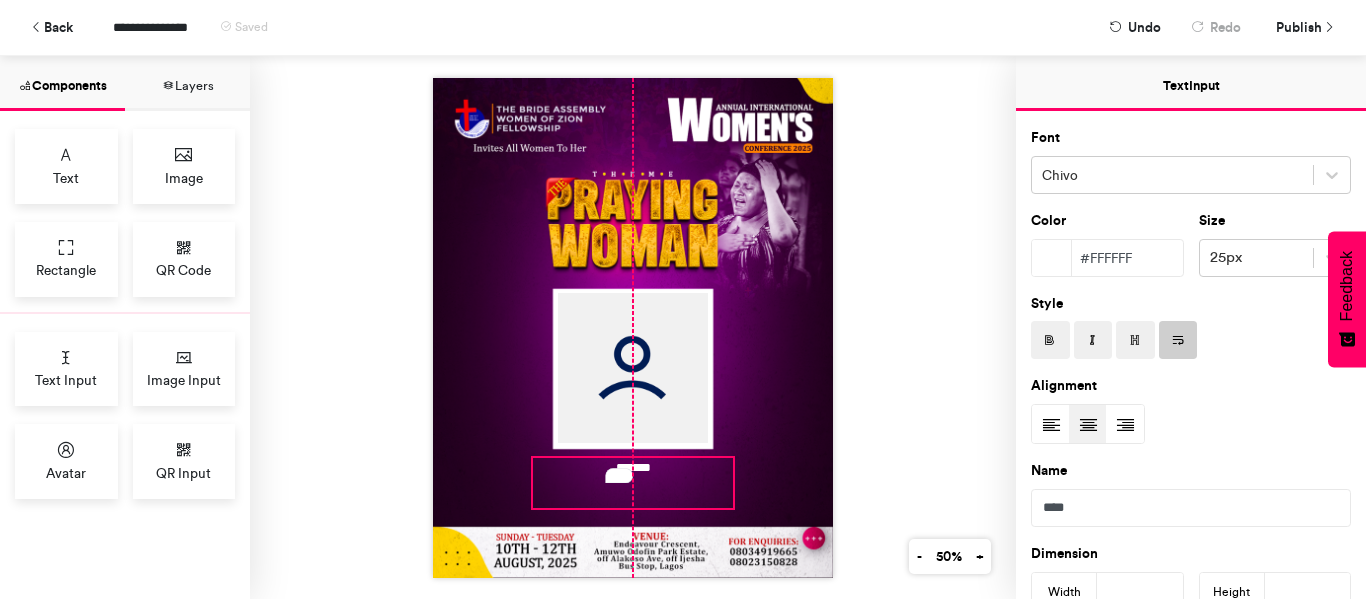 click on "*******" at bounding box center (633, 483) 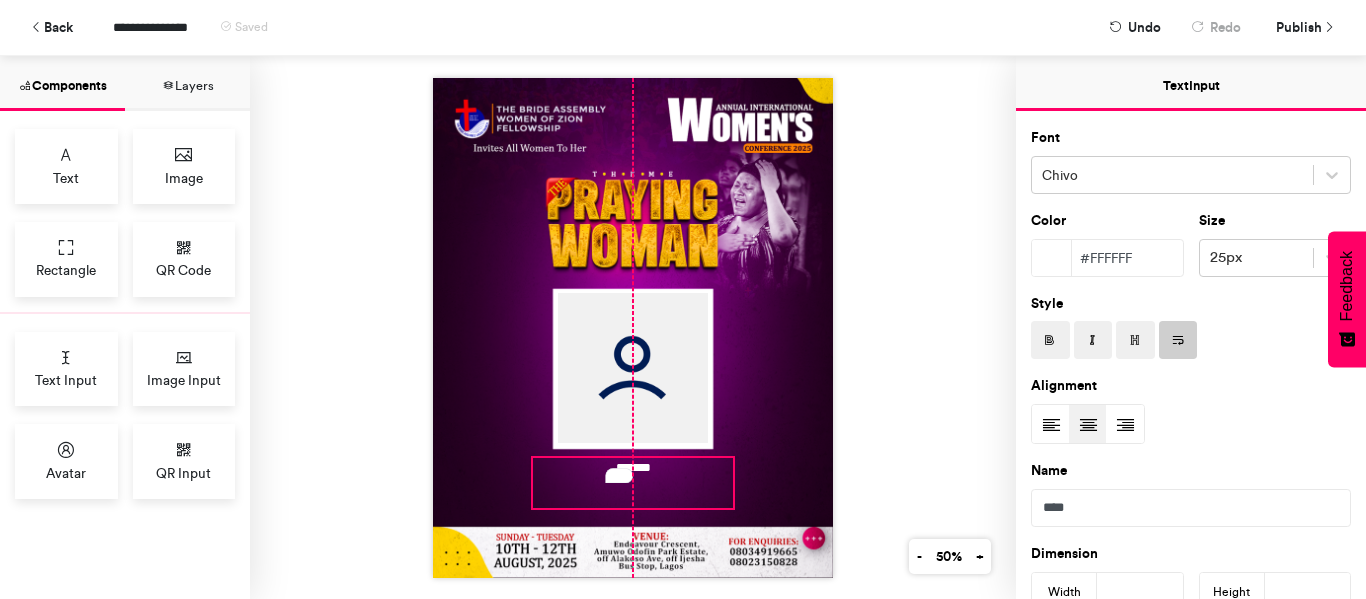 type on "***" 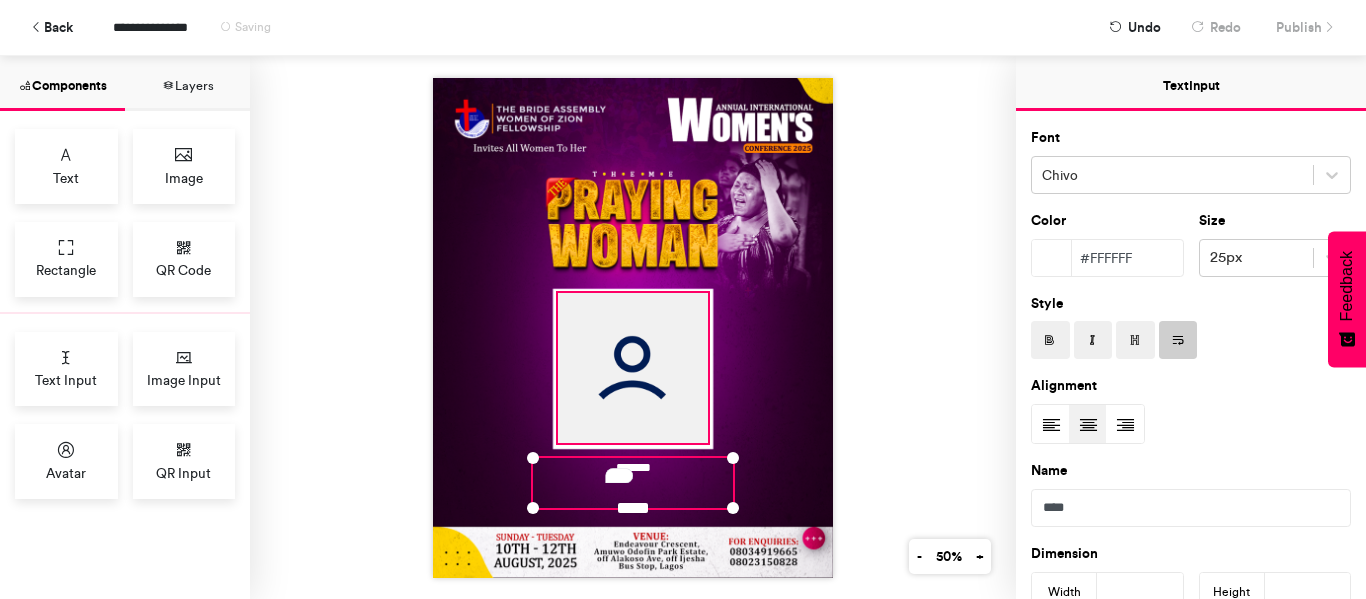click at bounding box center (633, 368) 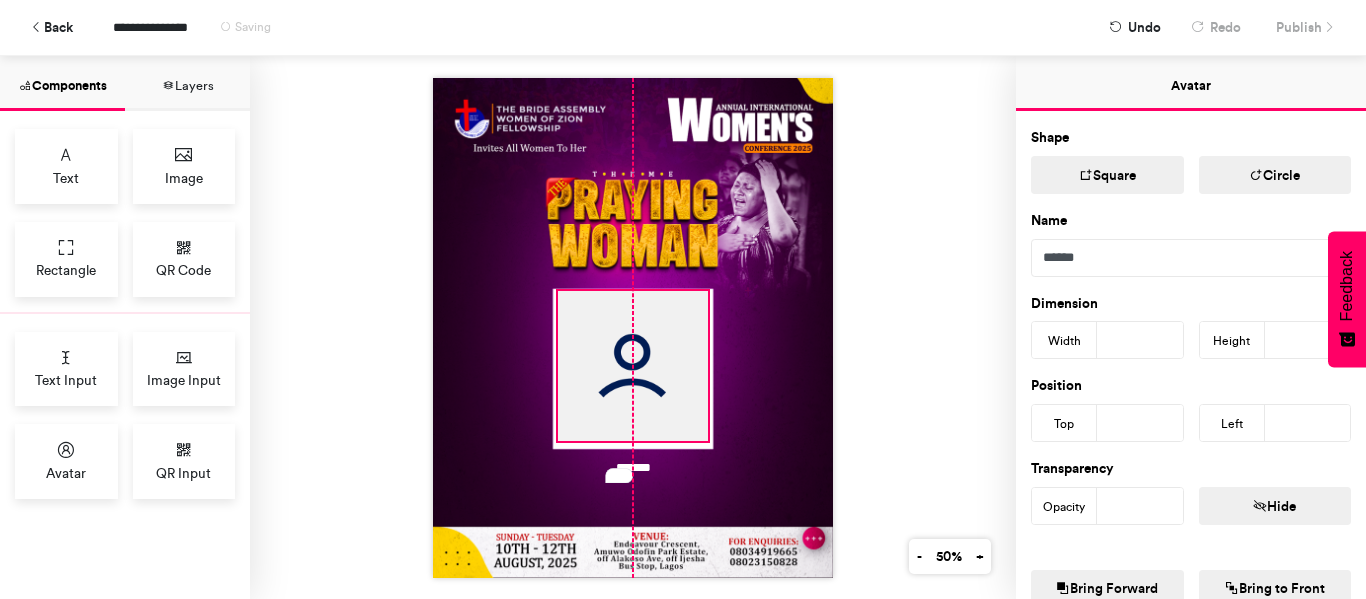 click at bounding box center (633, 366) 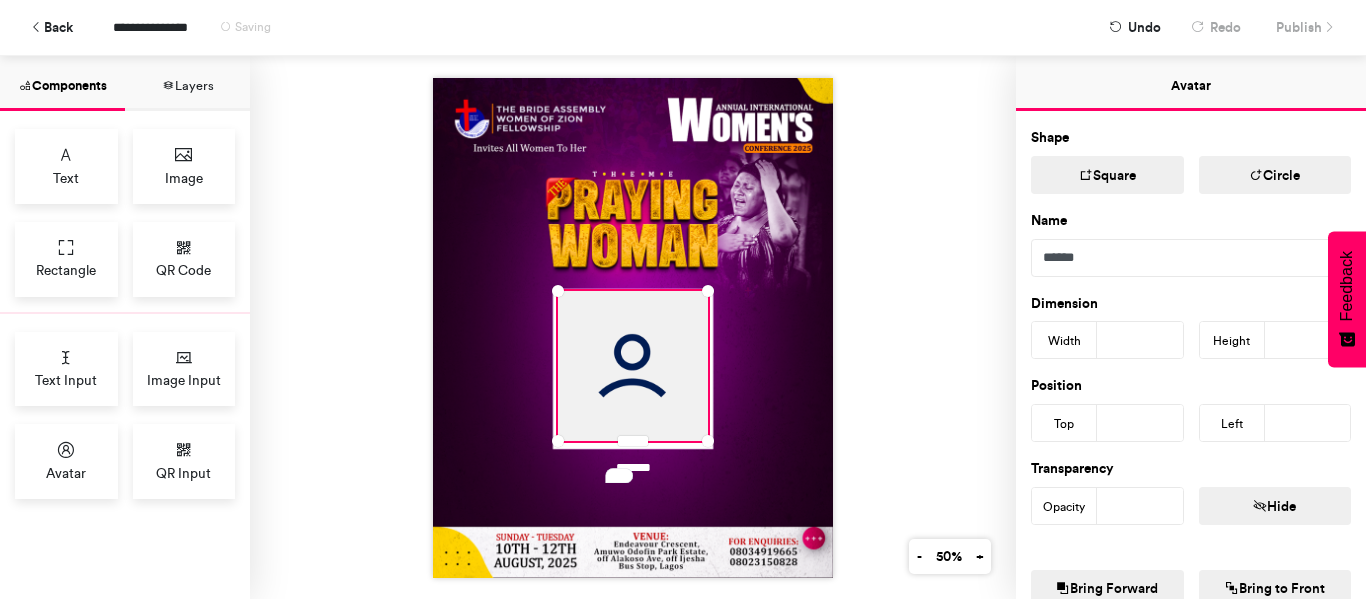 click on "***" at bounding box center [1140, 423] 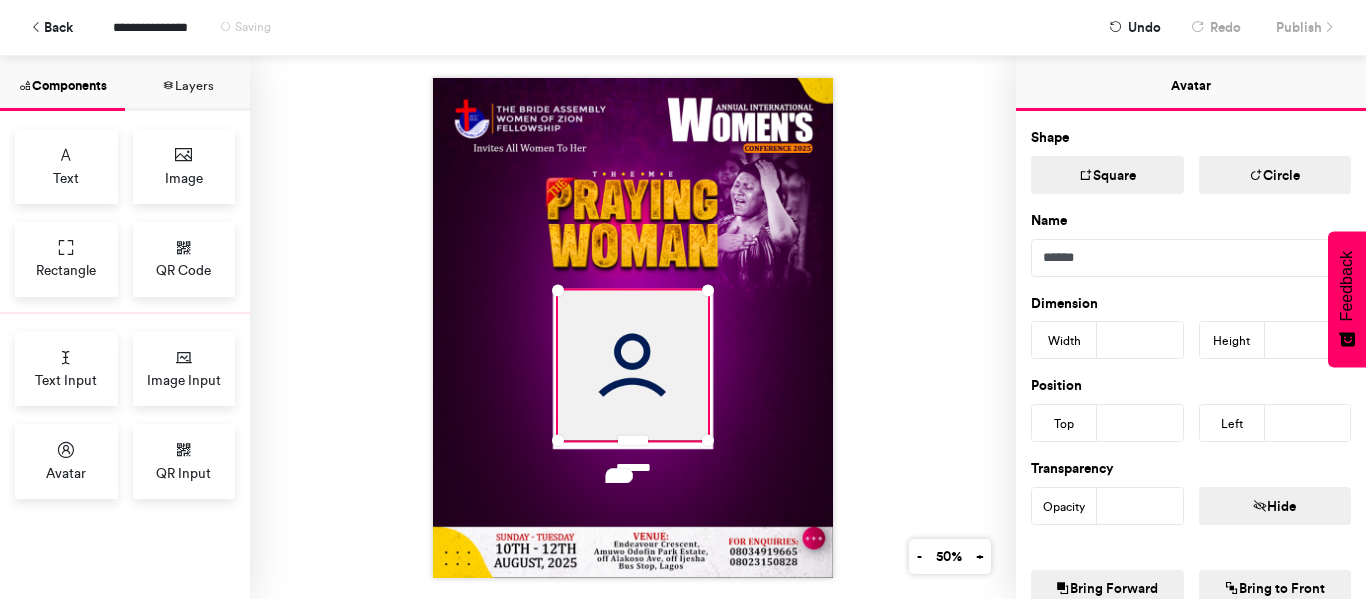 click on "***" at bounding box center (1140, 423) 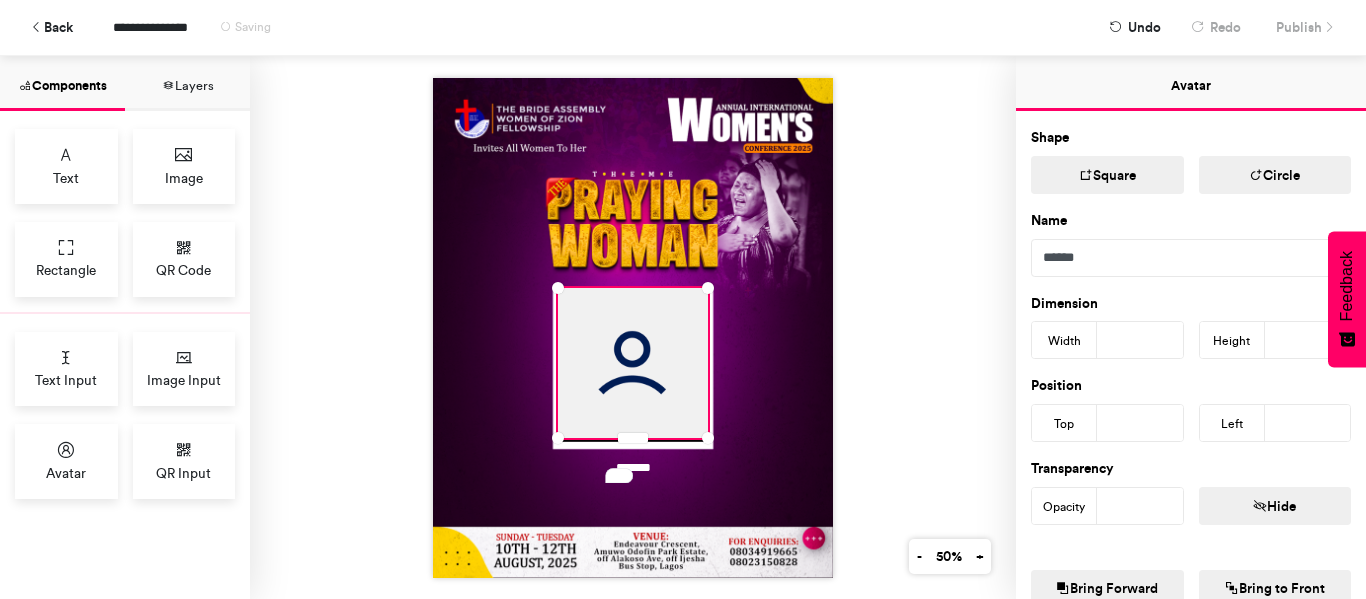 click on "***" at bounding box center (1140, 423) 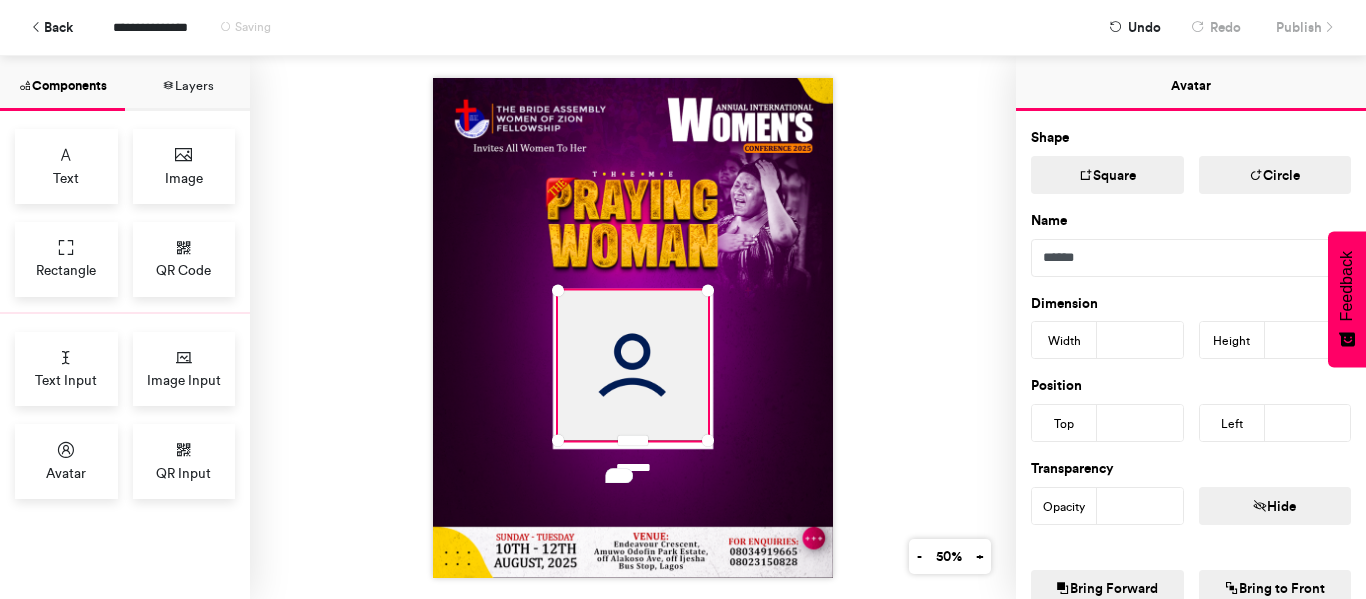 click on "***" at bounding box center [1140, 423] 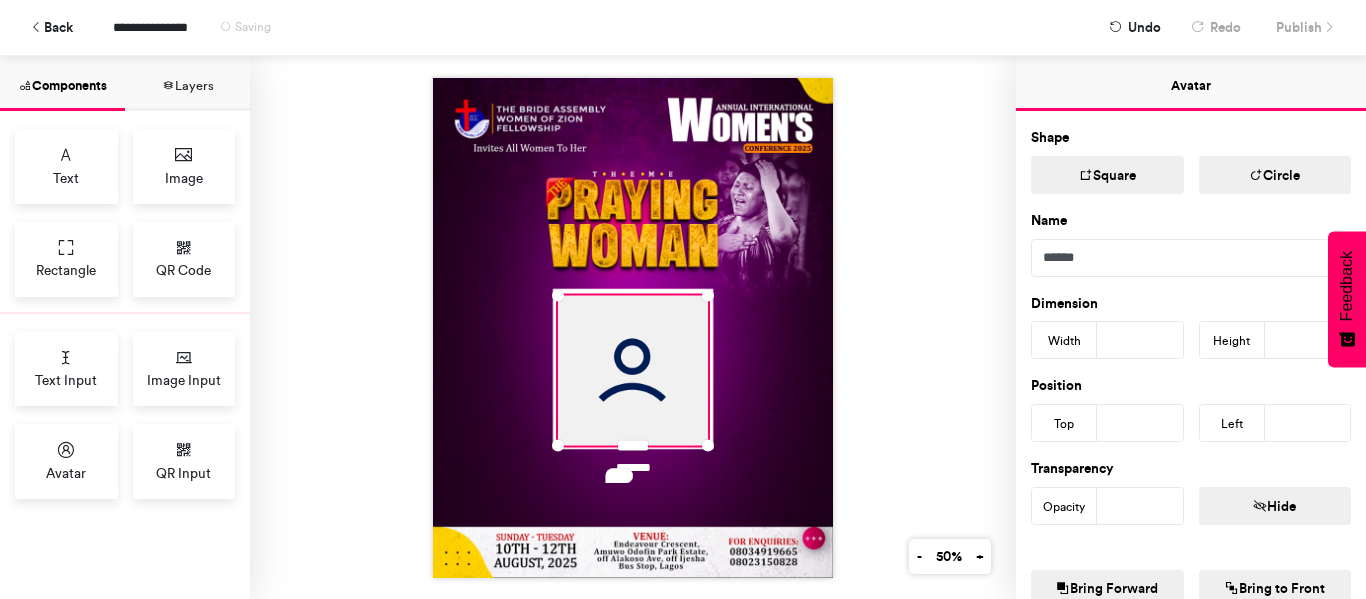 click on "***" at bounding box center [1140, 423] 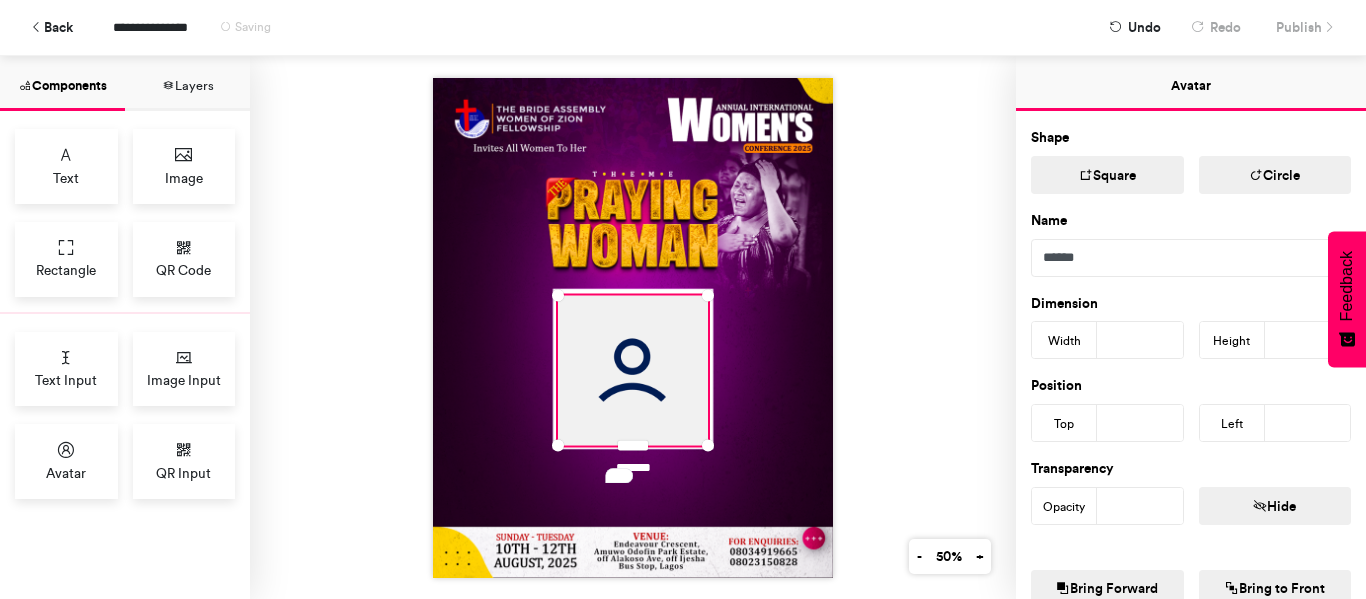 type on "***" 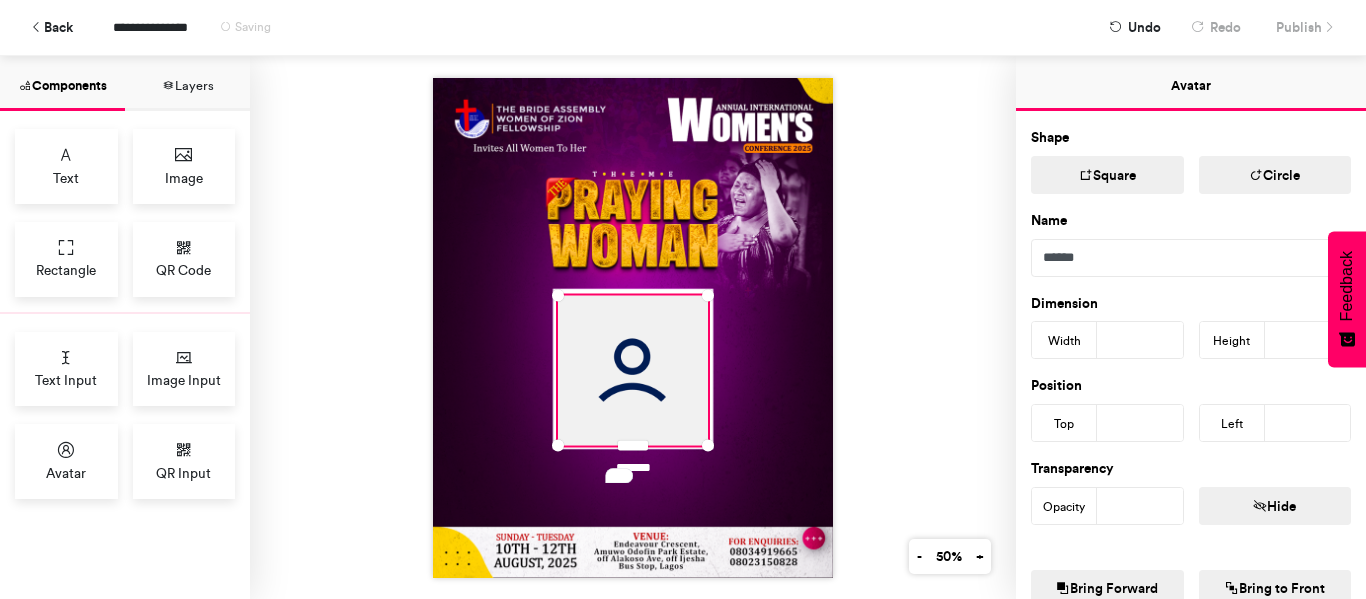click on "***" at bounding box center [1140, 423] 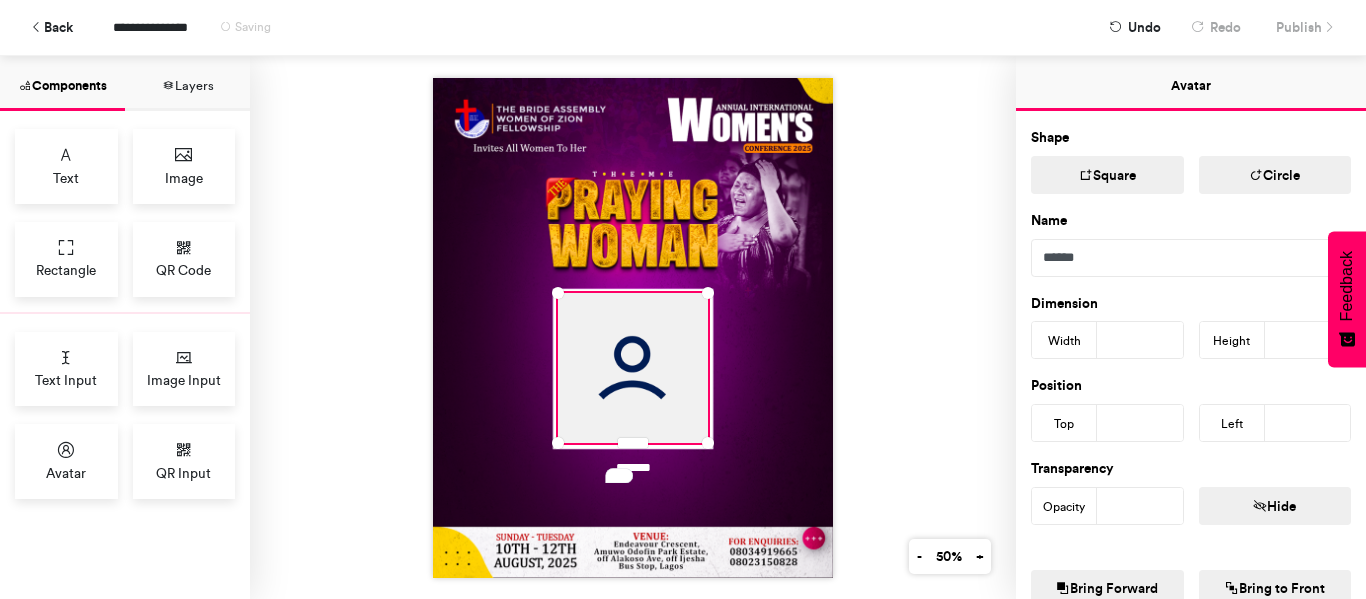 click on "*******" at bounding box center [633, 327] 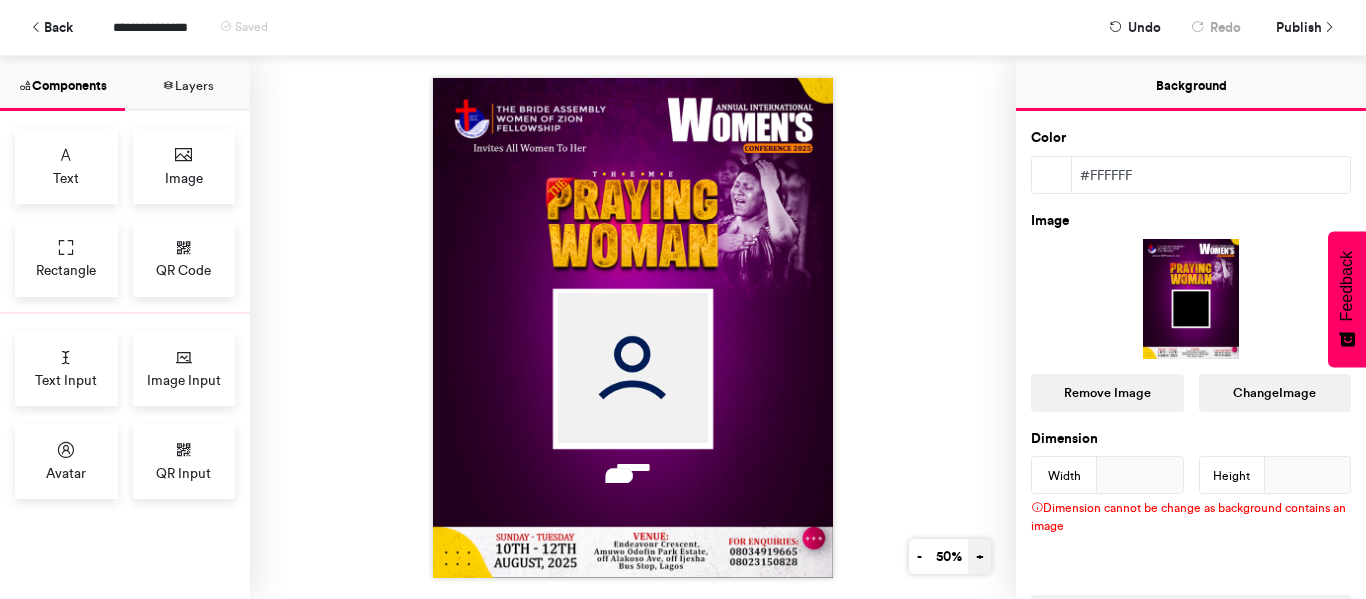 click on "+" at bounding box center (979, 556) 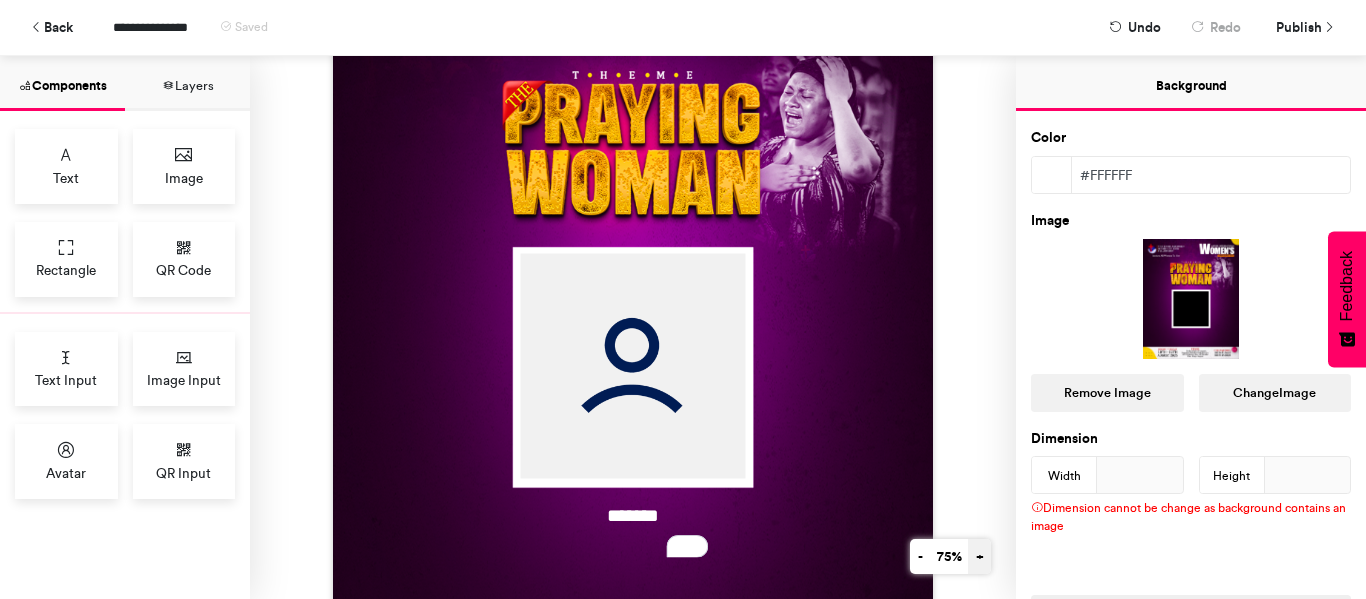 click on "+" at bounding box center [979, 556] 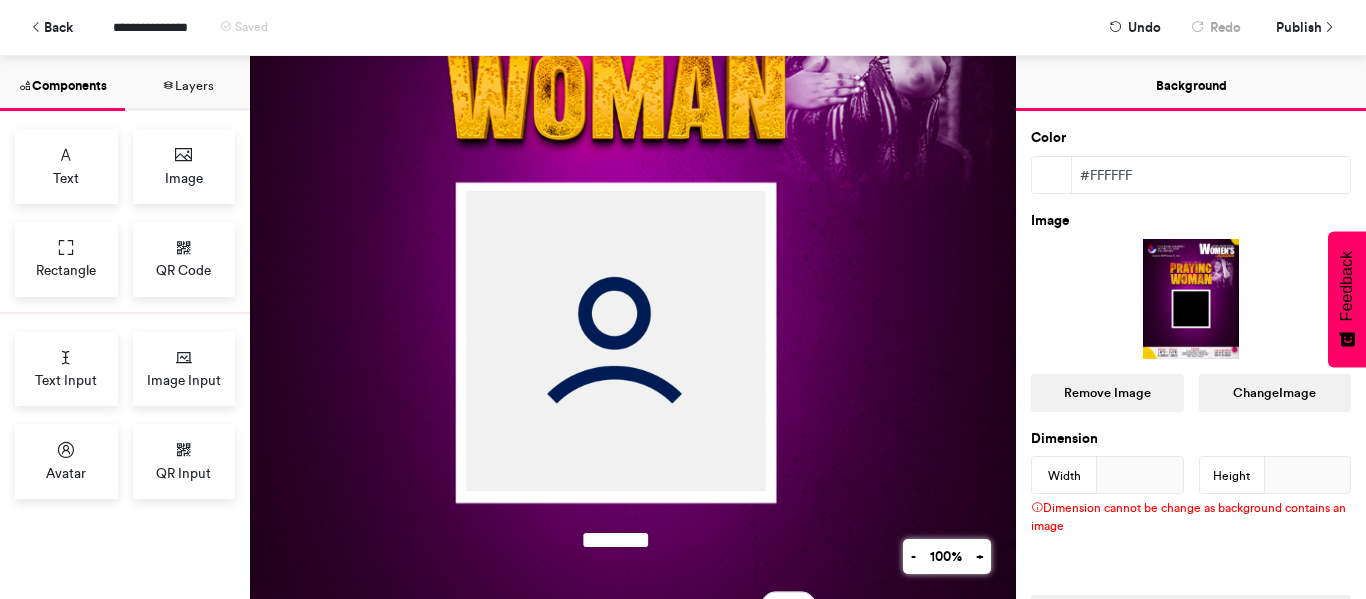 scroll, scrollTop: 307, scrollLeft: 49, axis: both 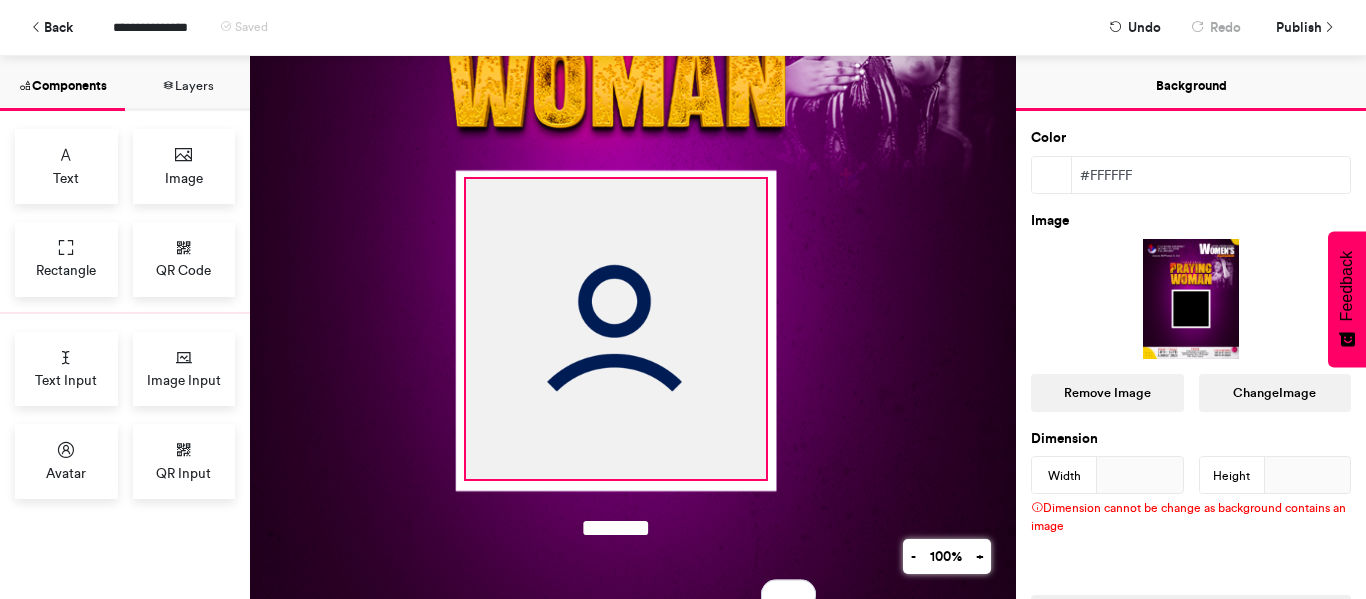 click at bounding box center (616, 329) 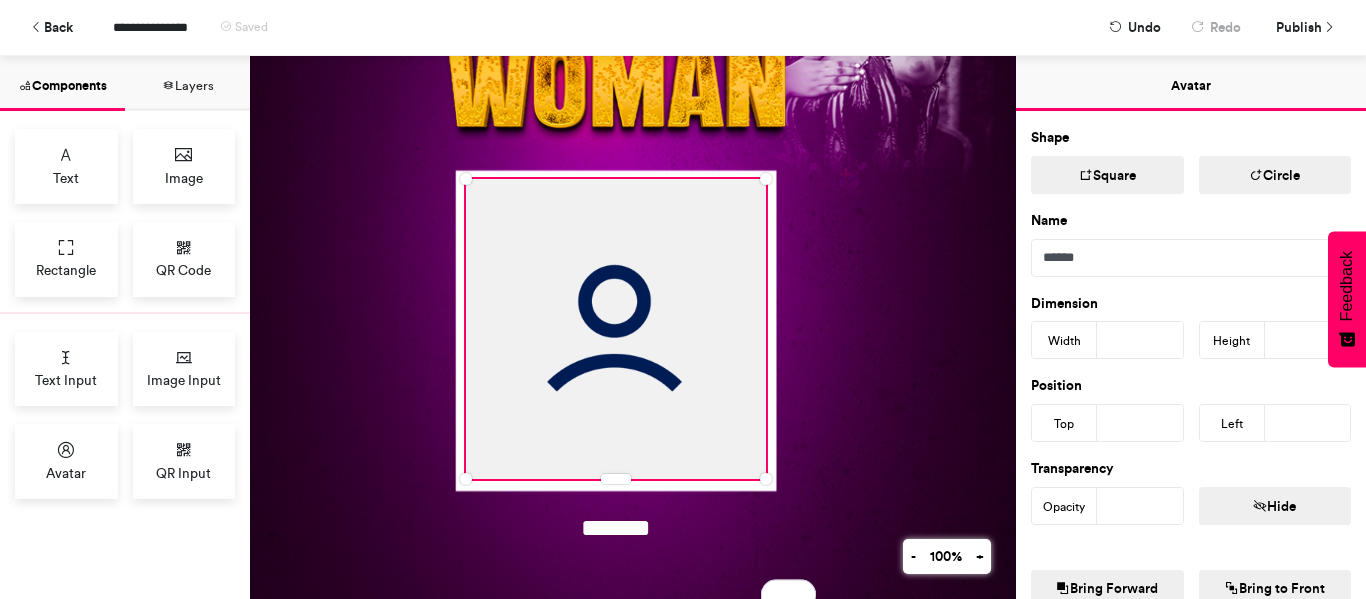 click on "***" at bounding box center (1140, 423) 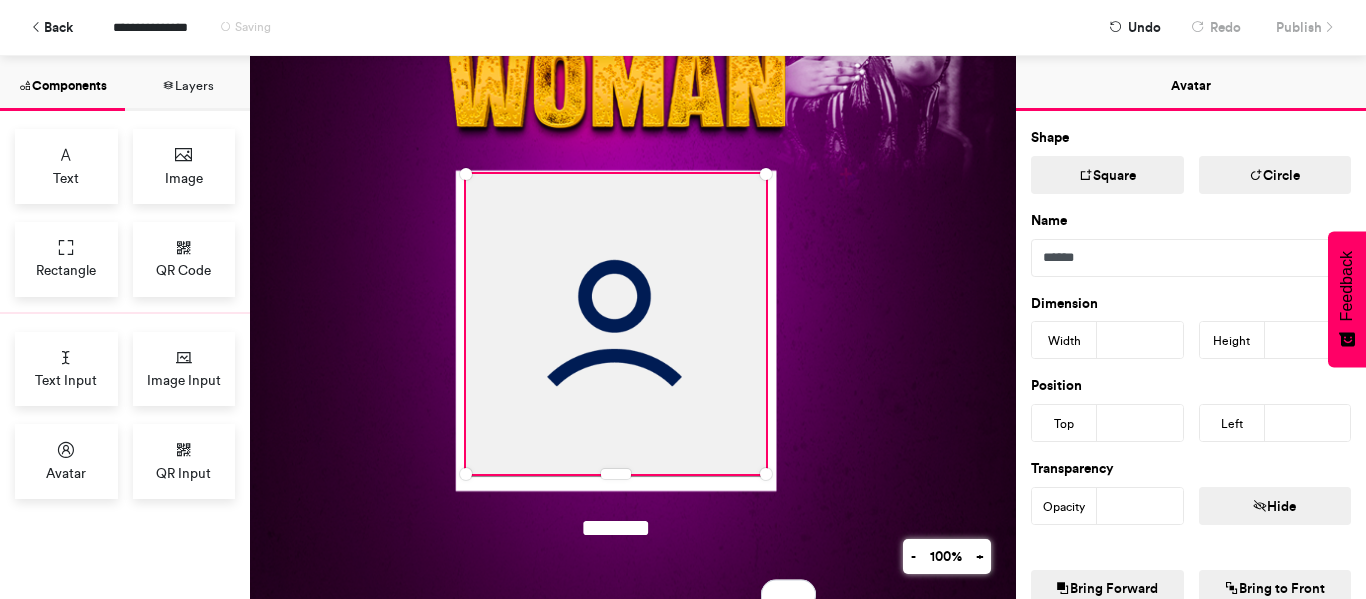 click on "***" at bounding box center (1140, 423) 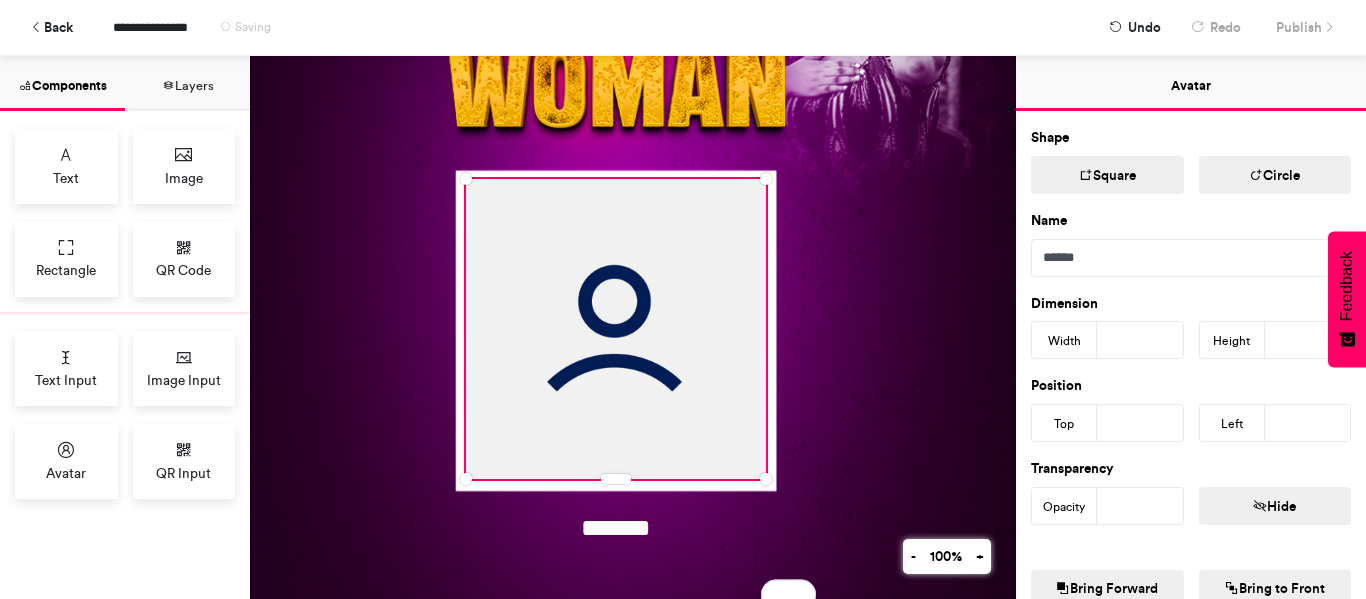 type on "***" 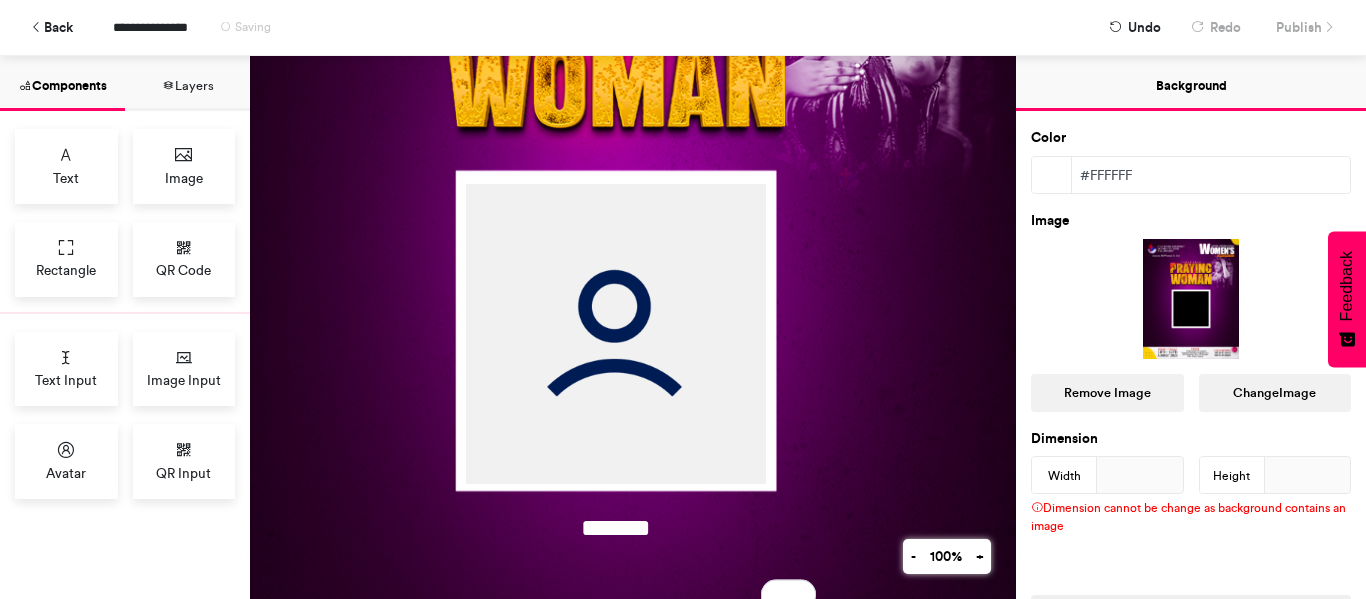 click at bounding box center (616, 249) 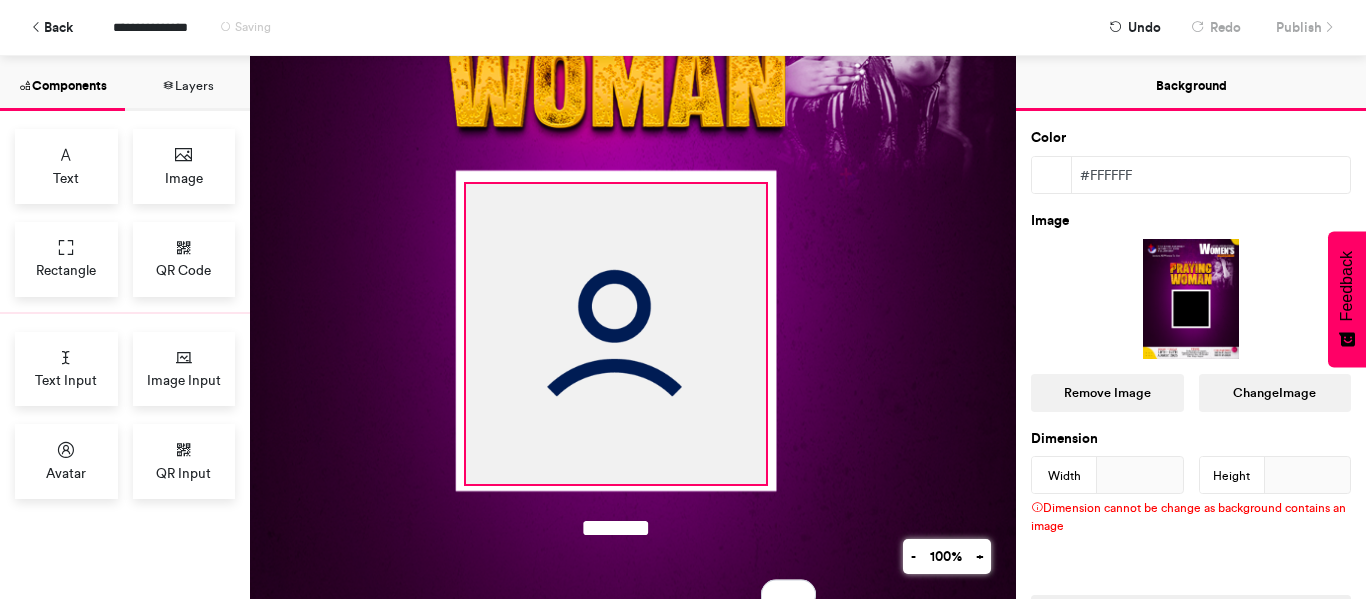 click at bounding box center [616, 334] 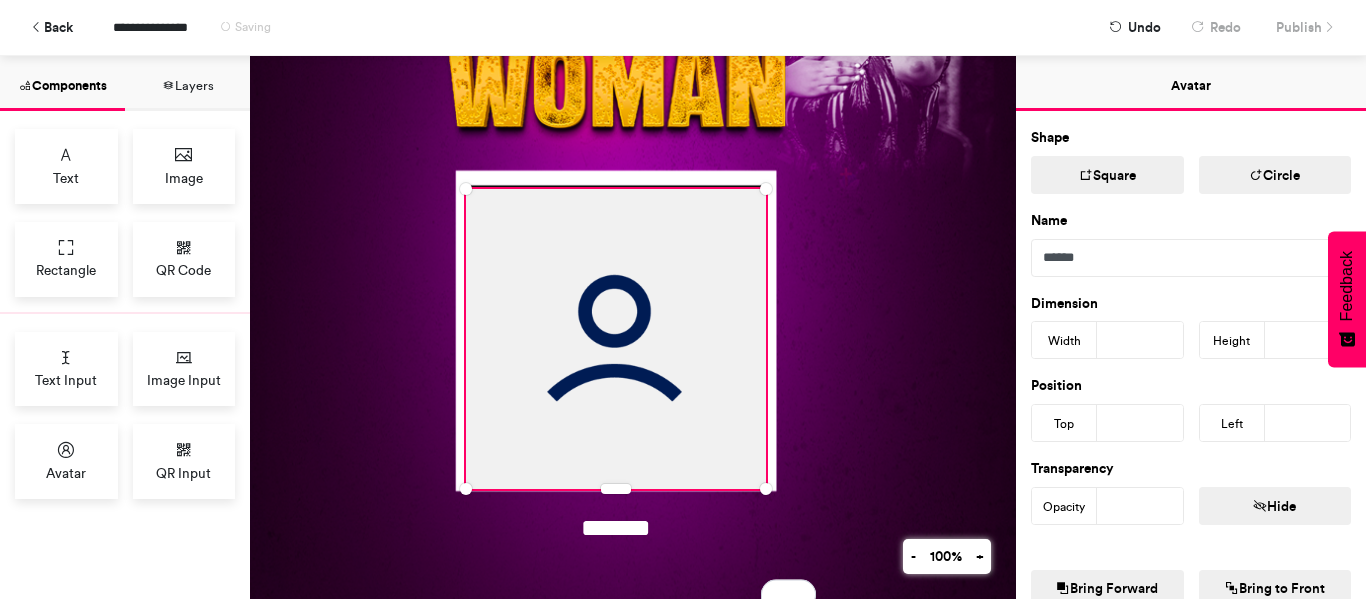 click on "***" at bounding box center [1140, 423] 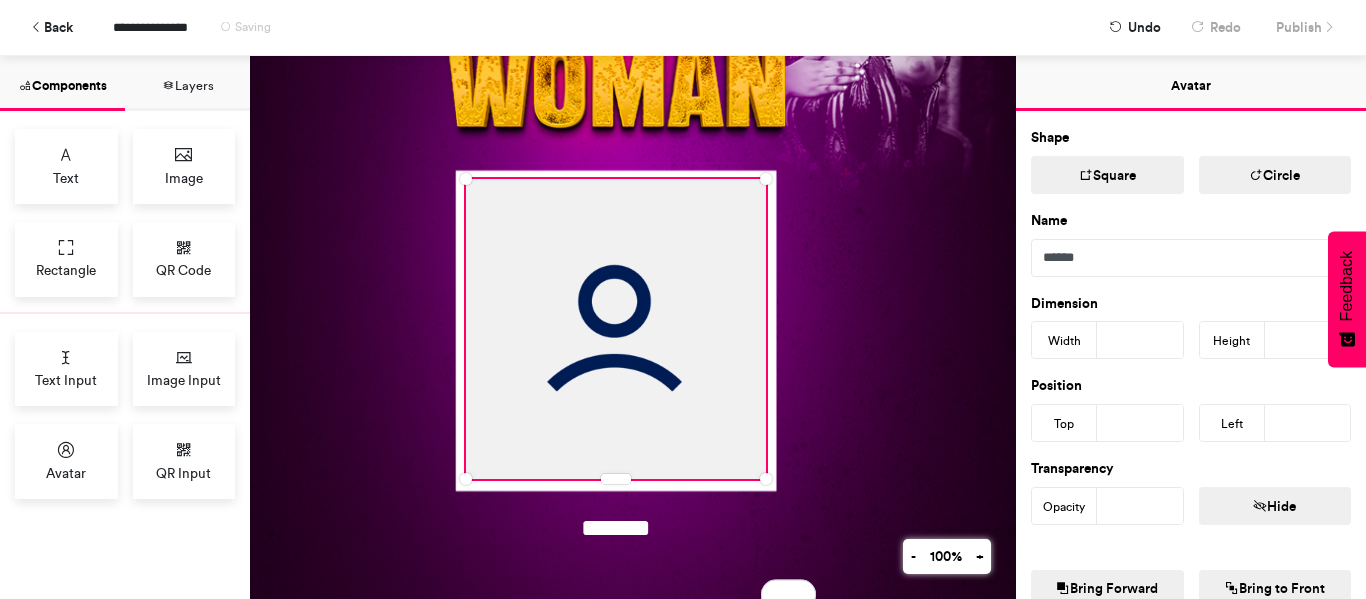 type on "***" 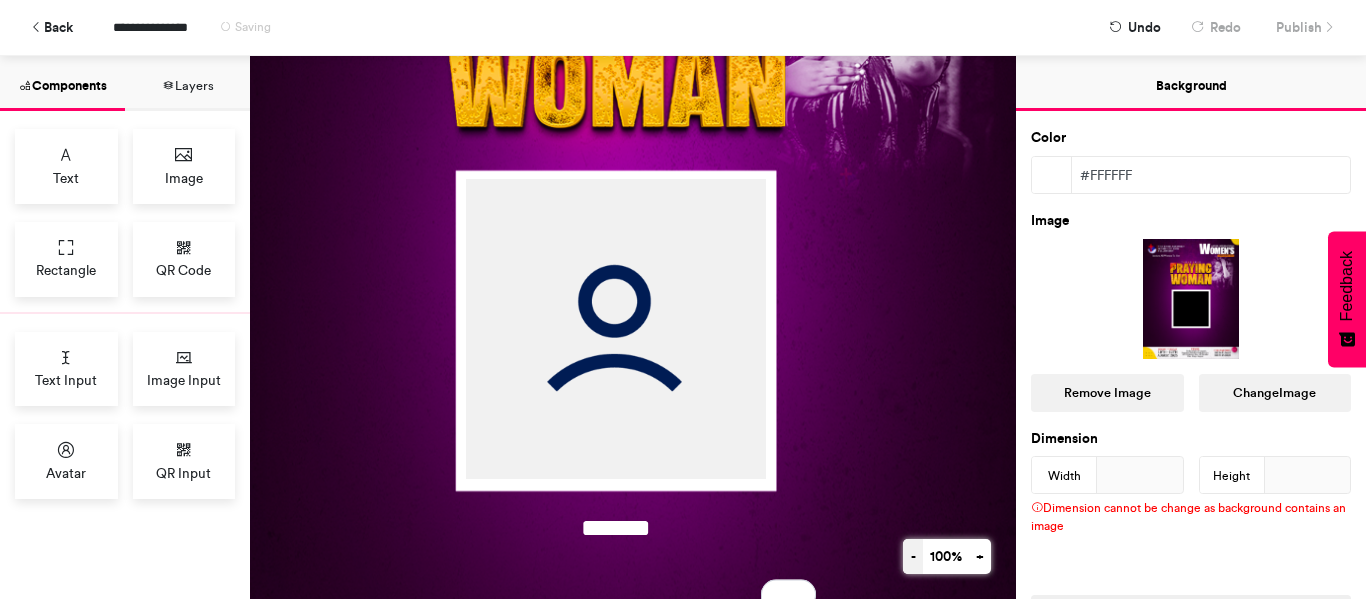 click on "-" at bounding box center (913, 556) 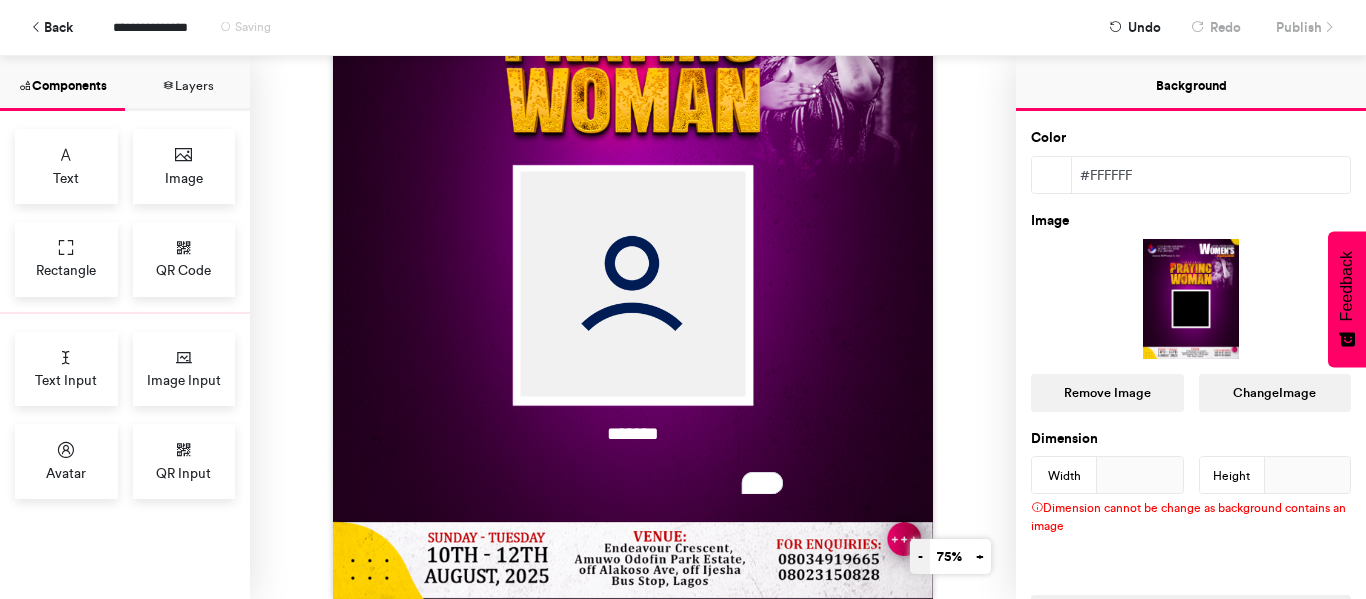 scroll, scrollTop: 182, scrollLeft: 0, axis: vertical 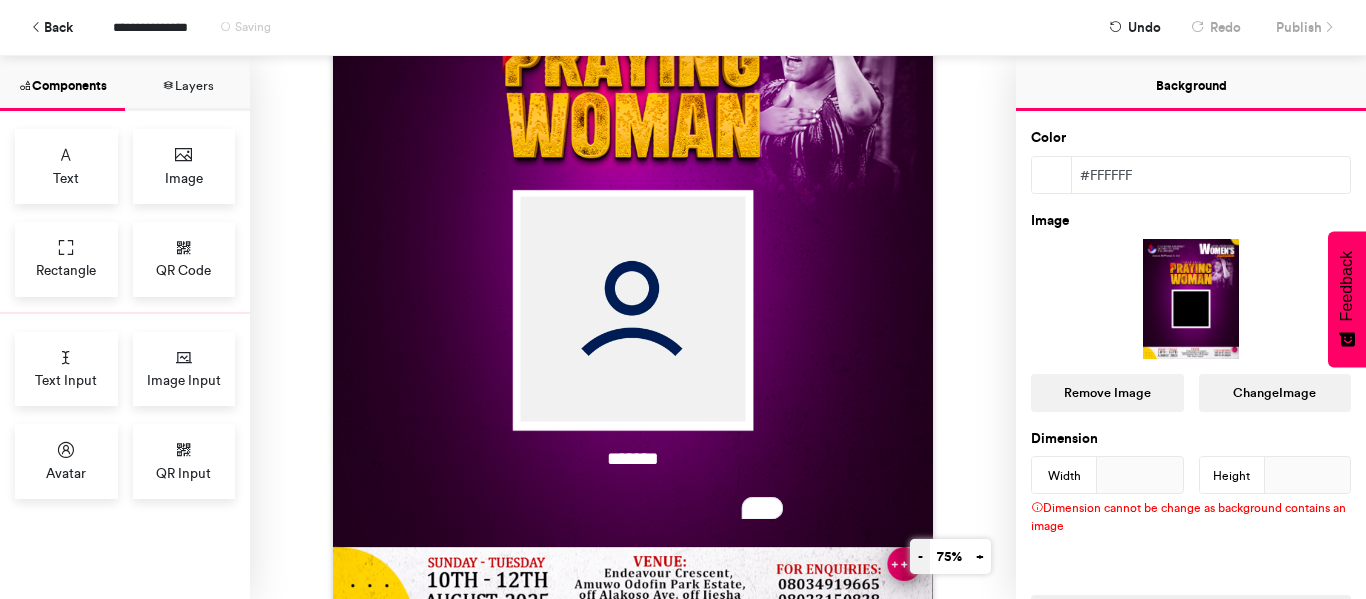 click on "-" at bounding box center (920, 556) 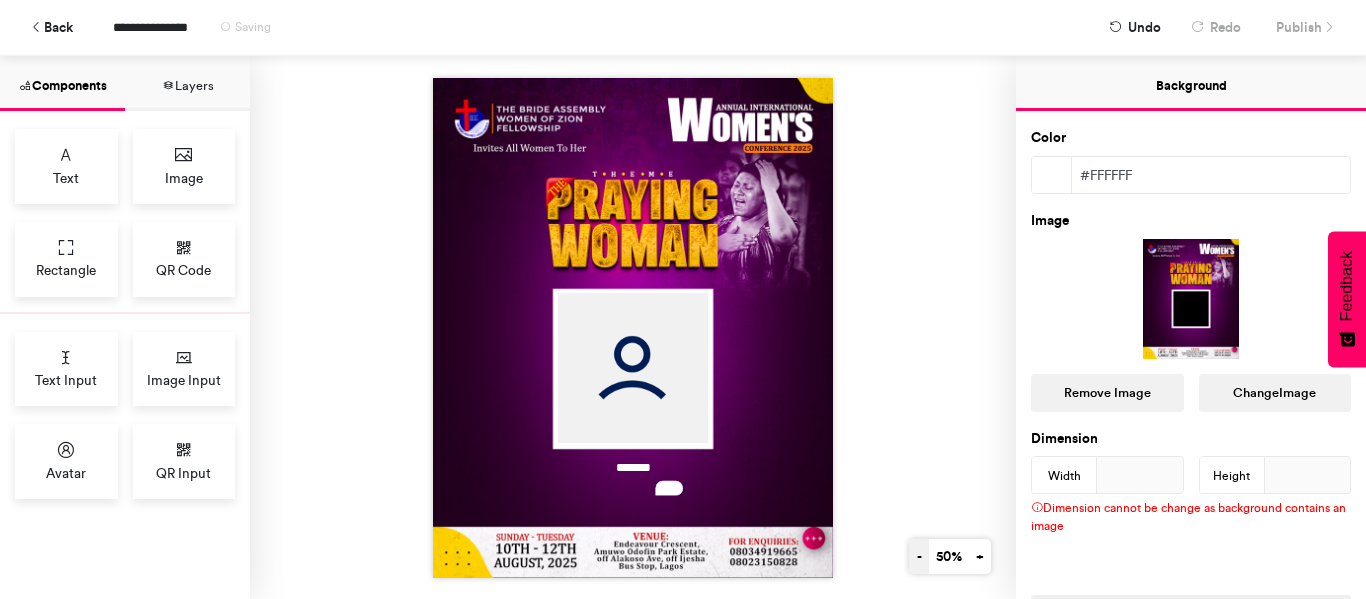scroll, scrollTop: 0, scrollLeft: 0, axis: both 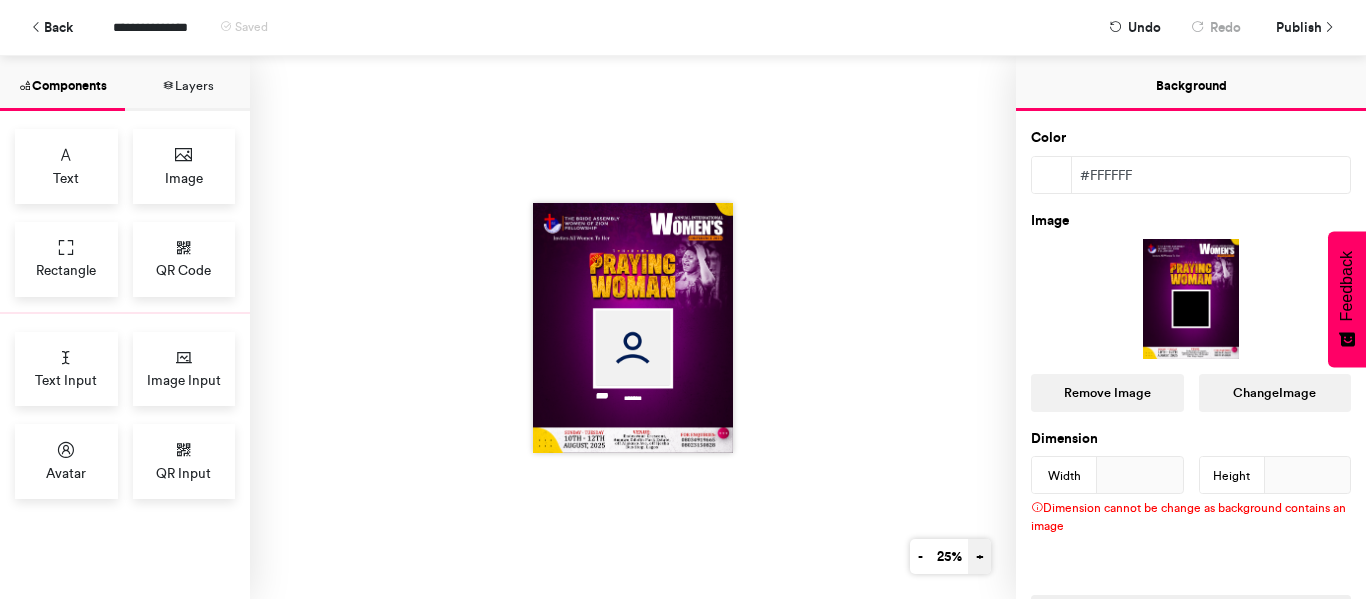 click on "+" at bounding box center (979, 556) 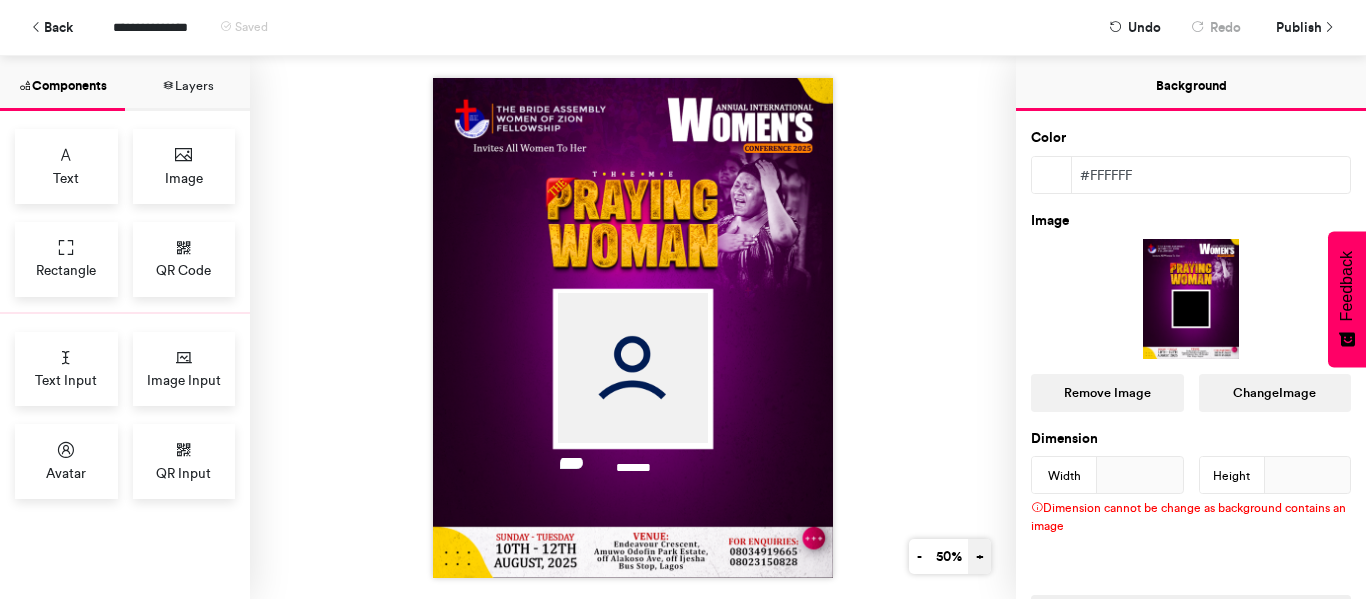 scroll, scrollTop: 0, scrollLeft: 0, axis: both 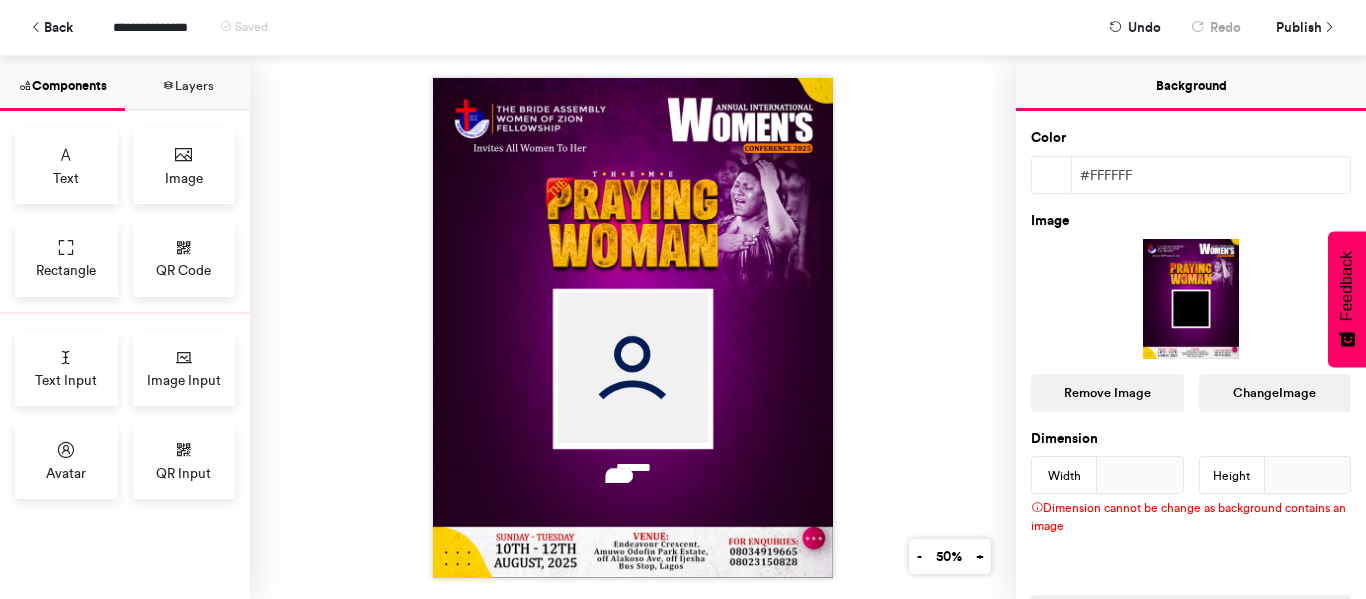 click on "*******" at bounding box center [633, 327] 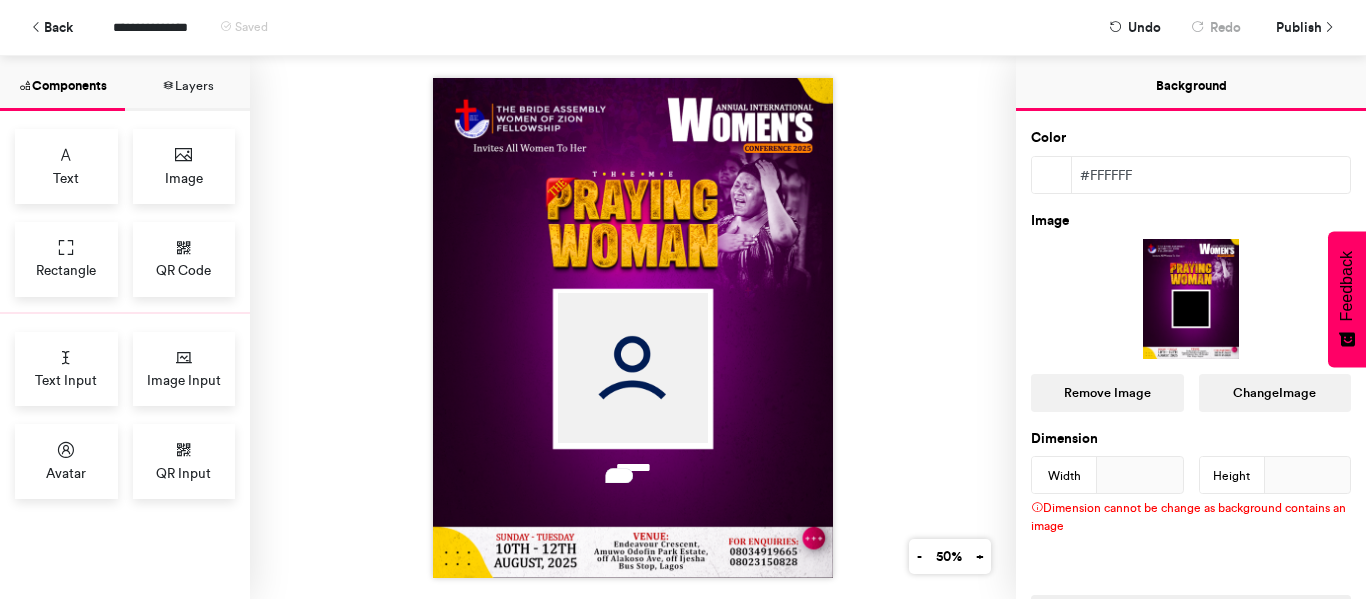 click on "*******" at bounding box center (633, 328) 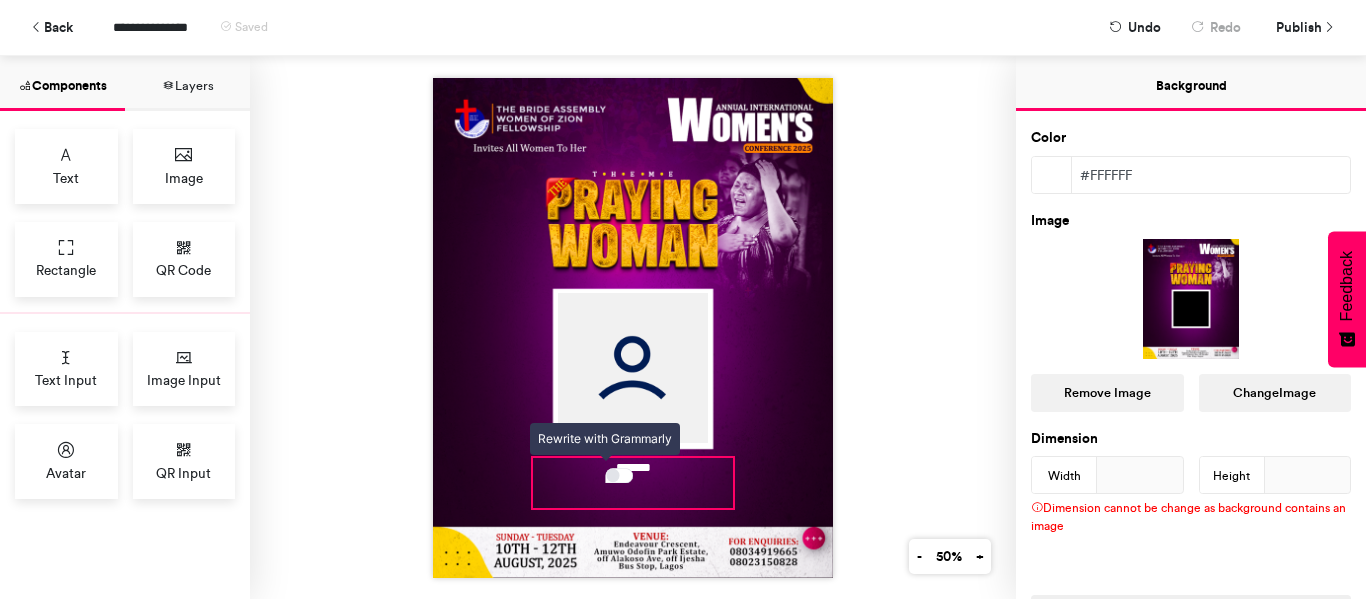click at bounding box center [613, 475] 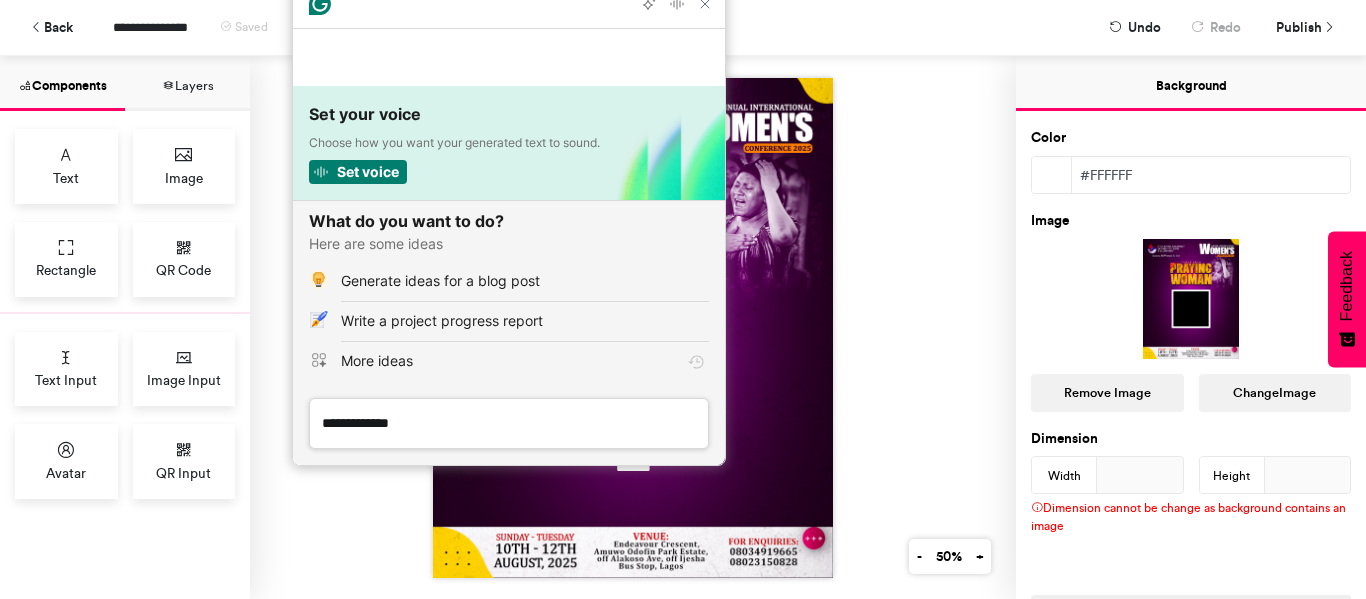scroll, scrollTop: 0, scrollLeft: 0, axis: both 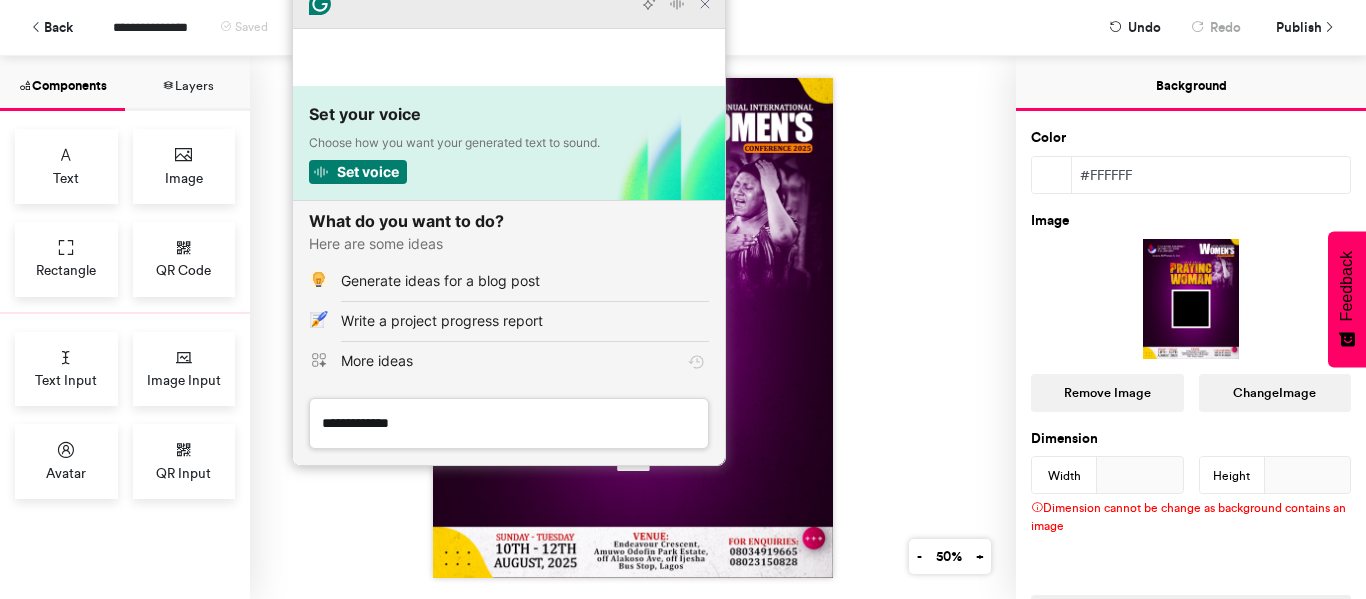 click 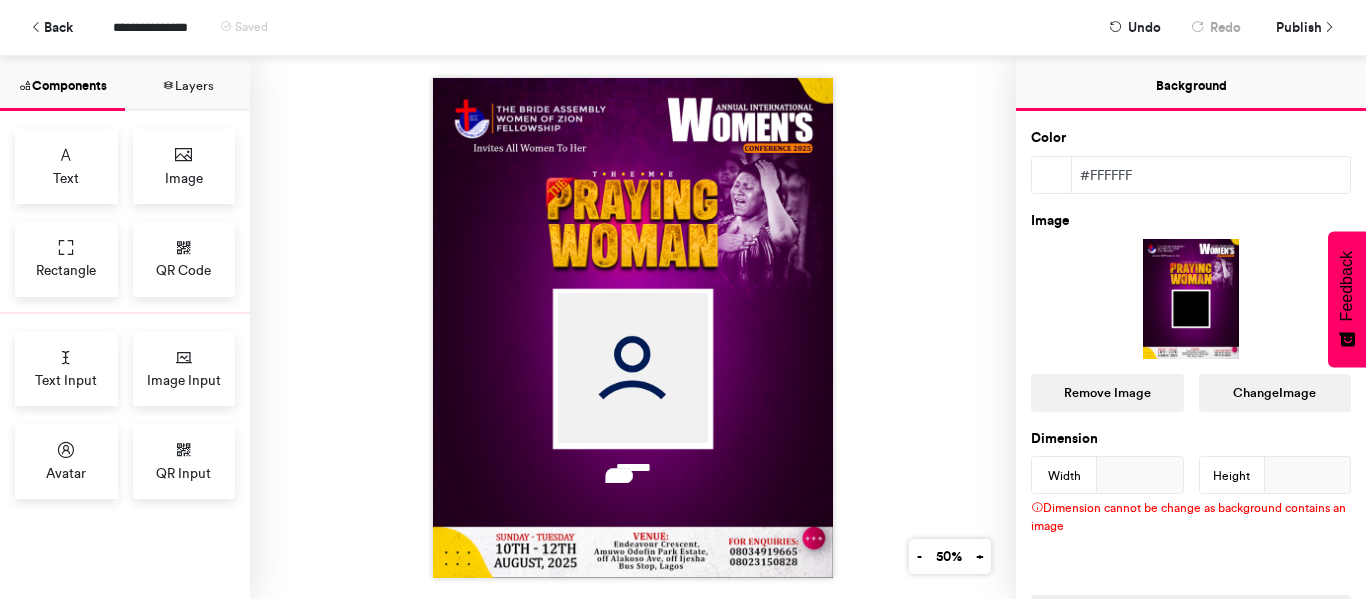 click on "*******" at bounding box center (633, 327) 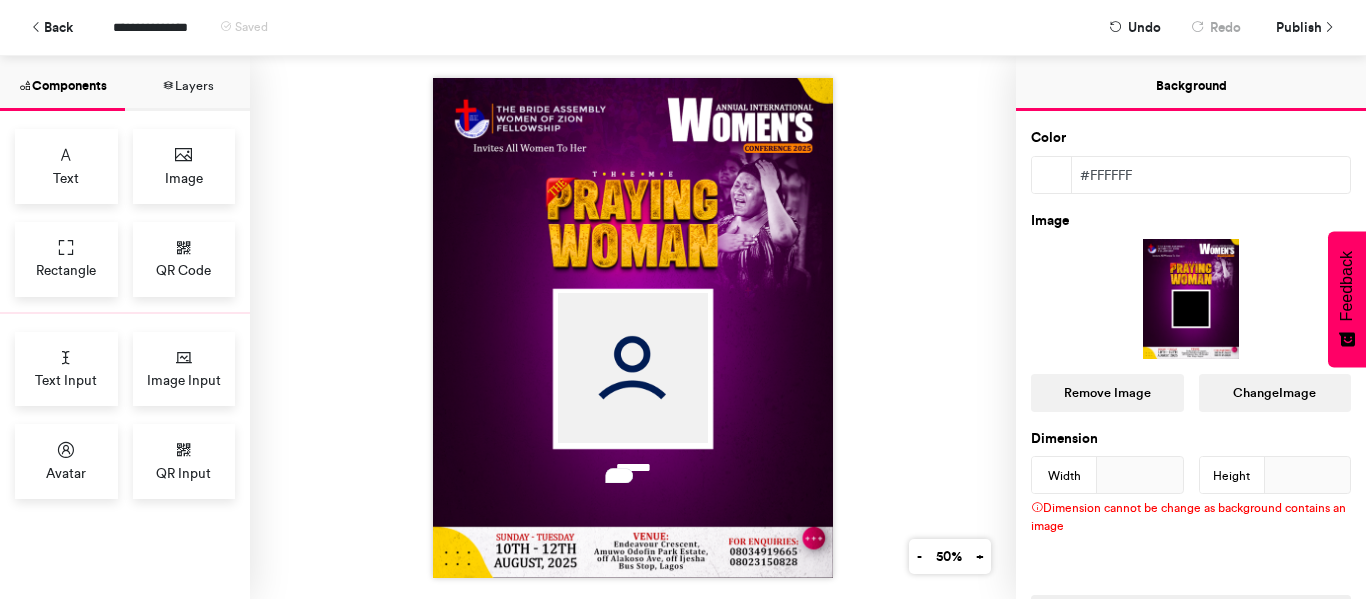 click on "*******" at bounding box center [633, 327] 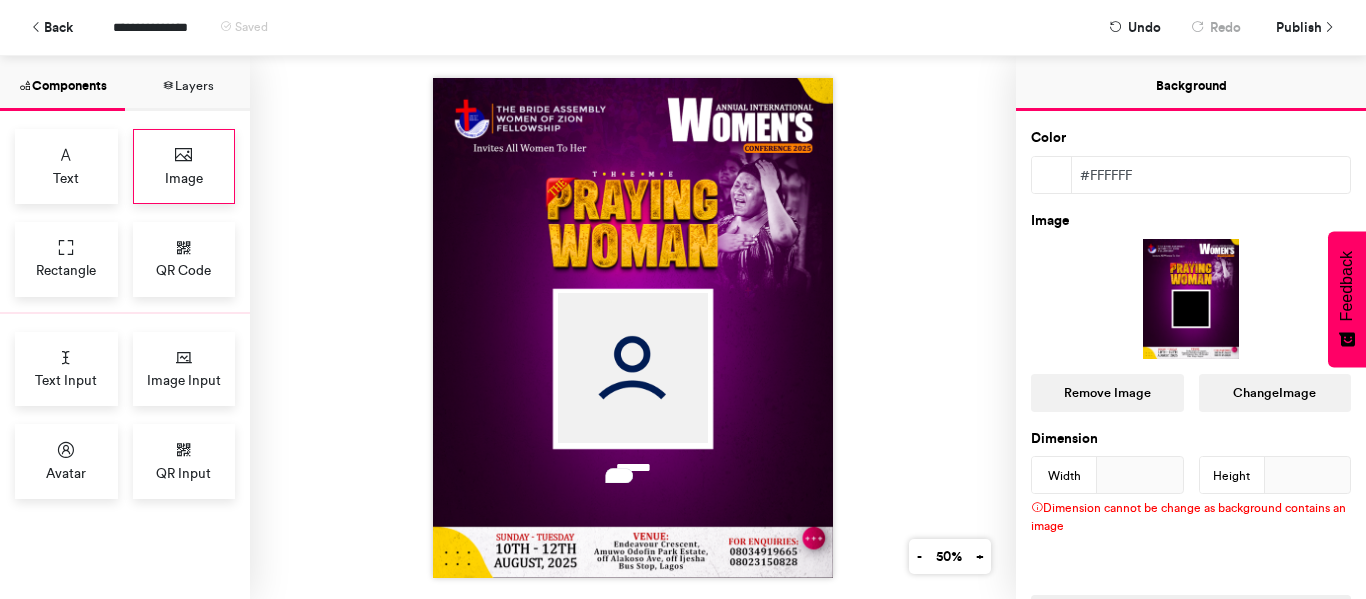 click on "Image" at bounding box center [184, 178] 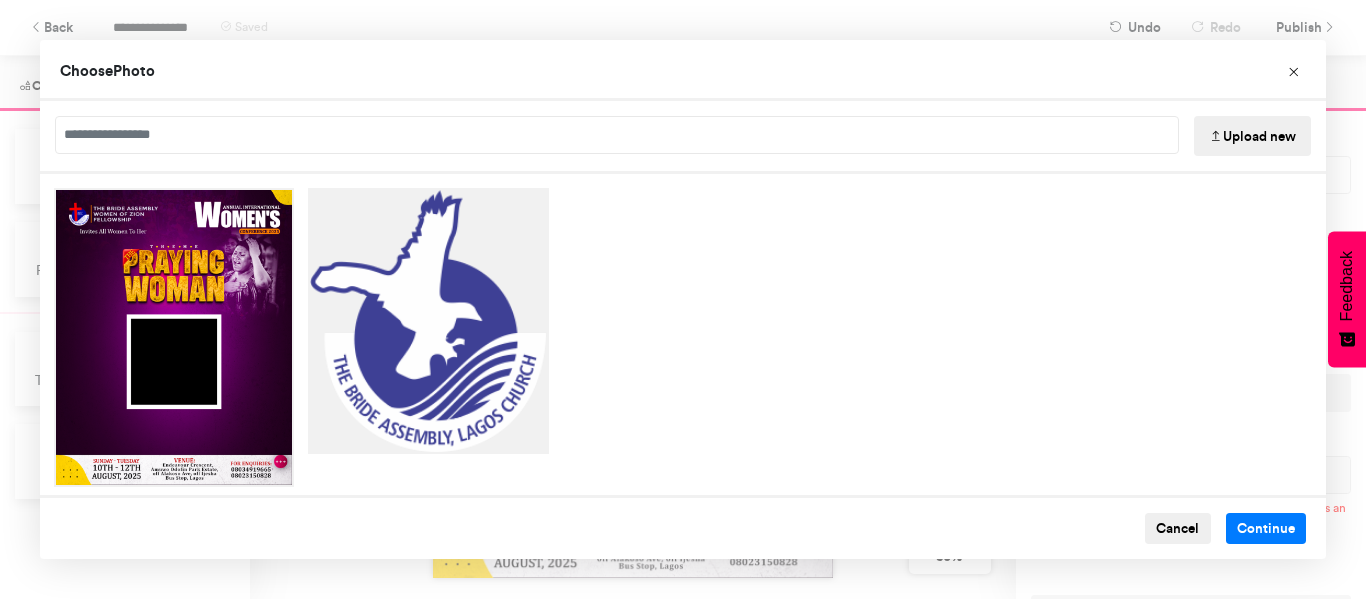 click on "Upload new" at bounding box center (1252, 136) 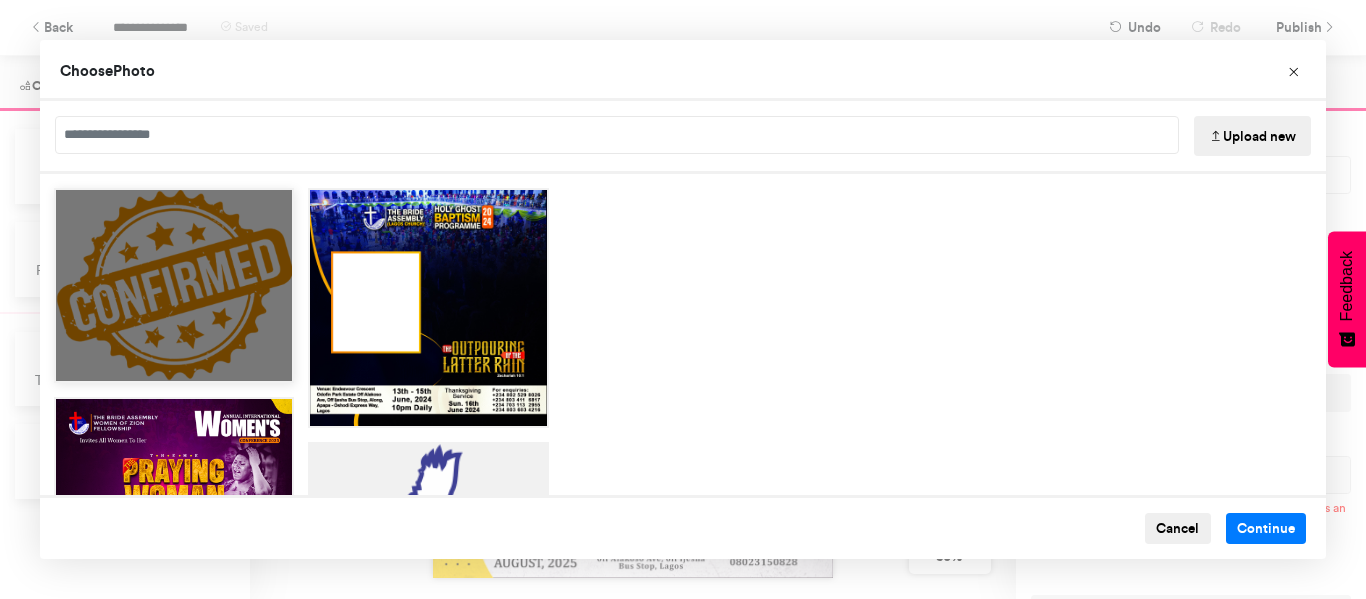 click at bounding box center (174, 285) 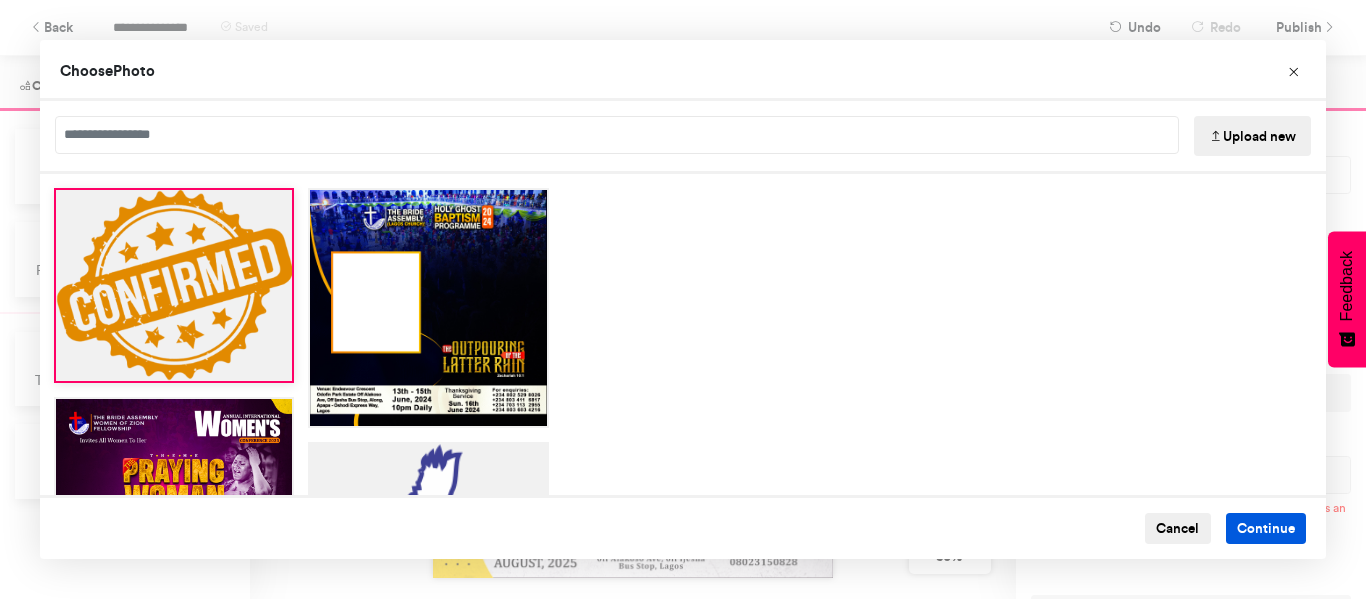click on "Continue" at bounding box center (1266, 529) 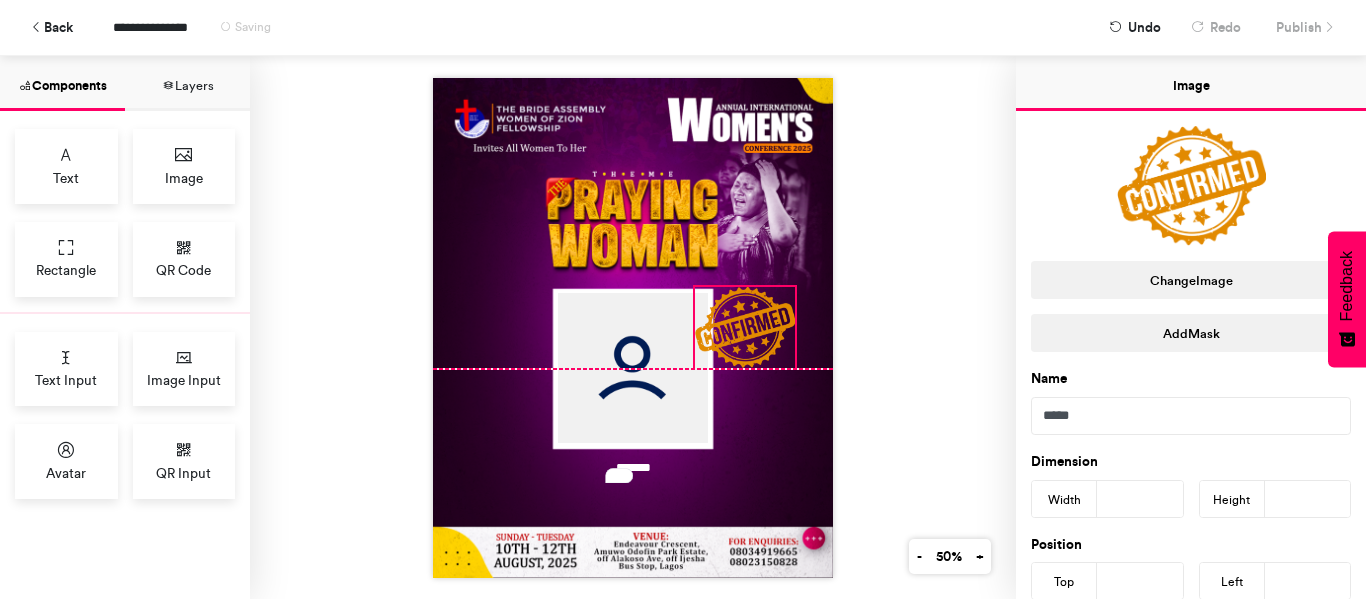 drag, startPoint x: 569, startPoint y: 216, endPoint x: 726, endPoint y: 326, distance: 191.70029 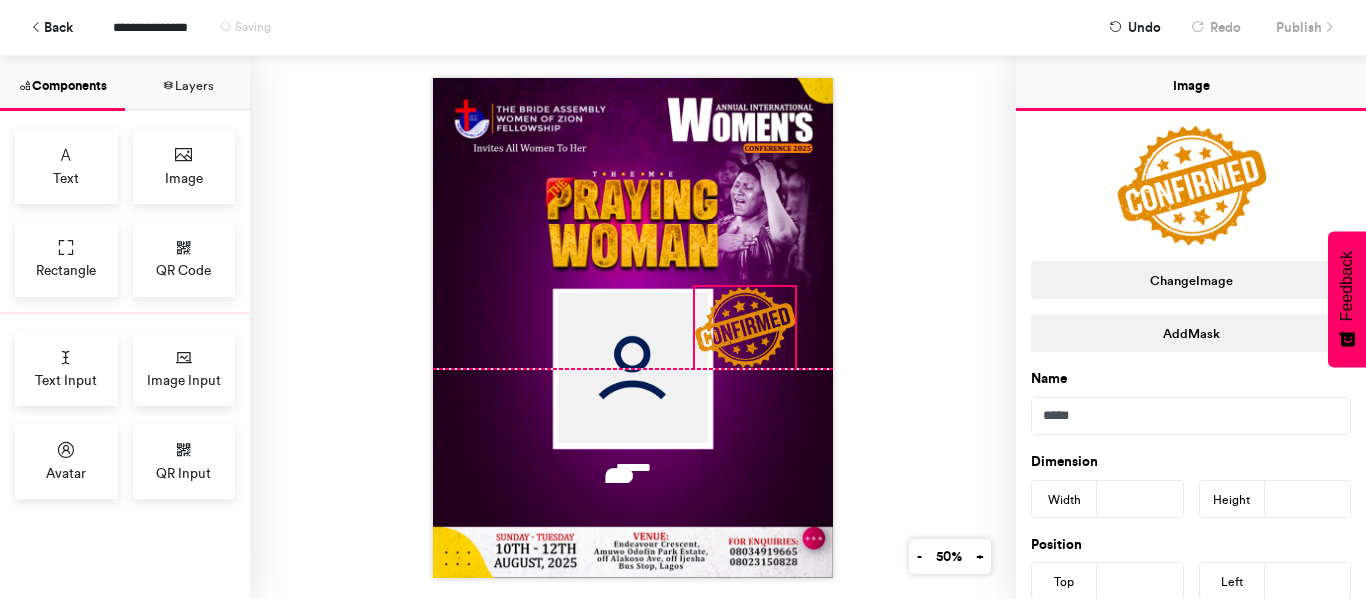 click at bounding box center [745, 327] 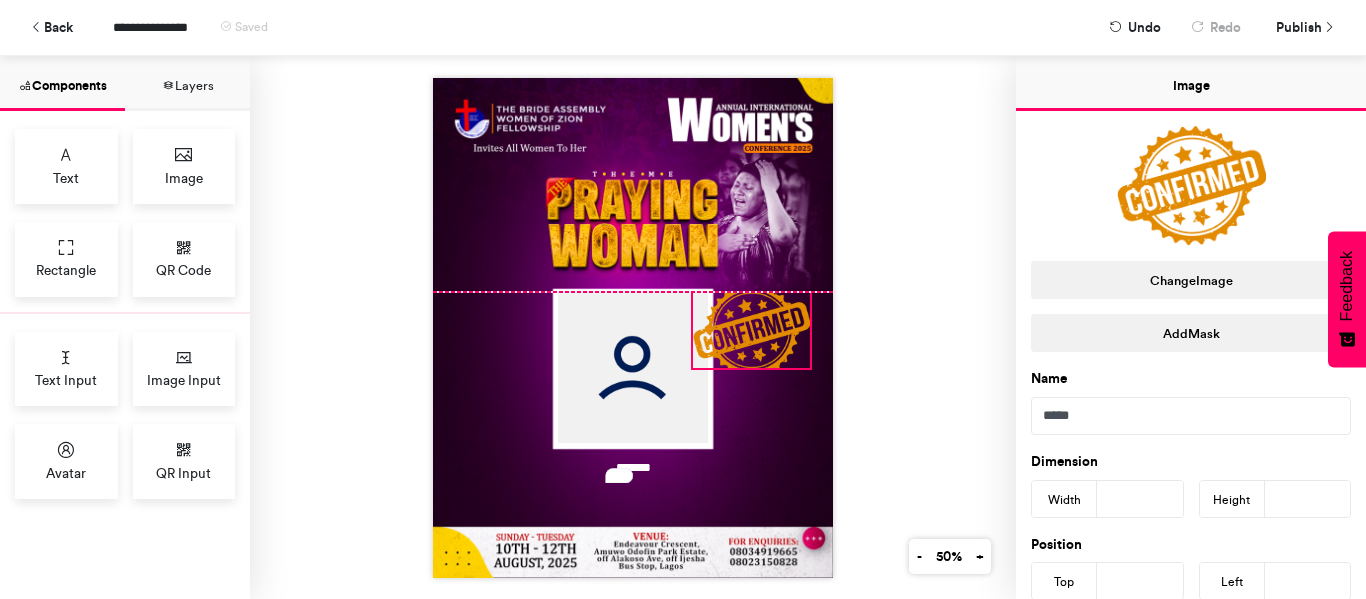 drag, startPoint x: 791, startPoint y: 277, endPoint x: 804, endPoint y: 283, distance: 14.3178215 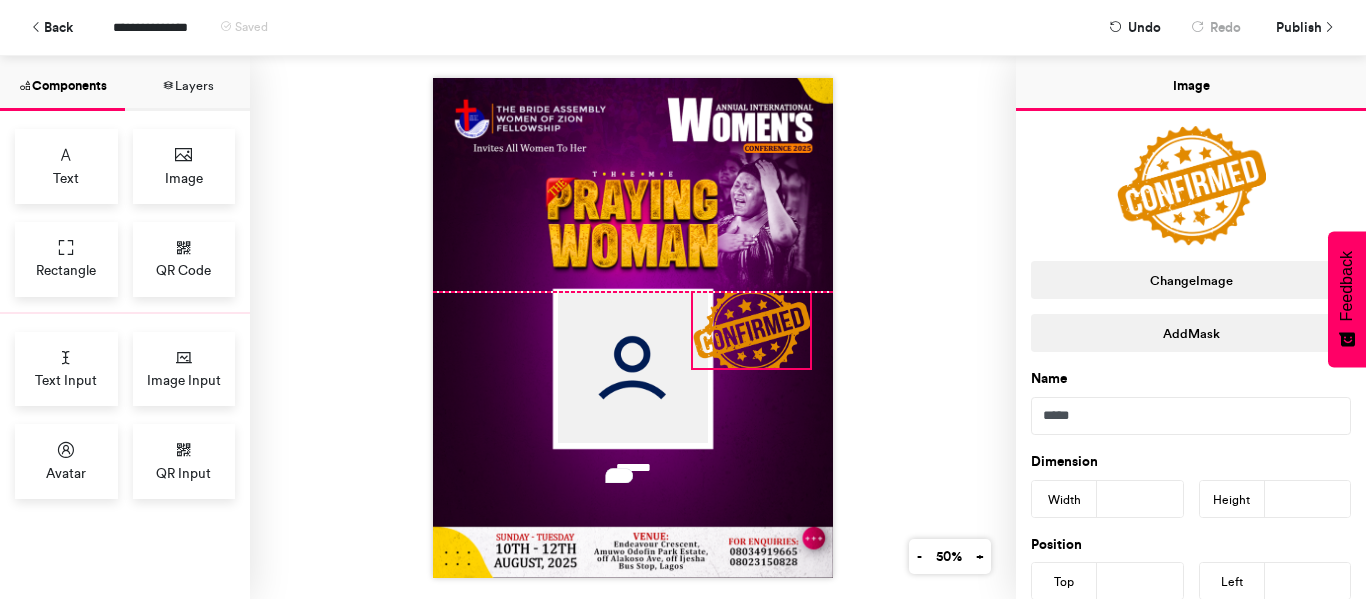 click on "*******" at bounding box center [633, 328] 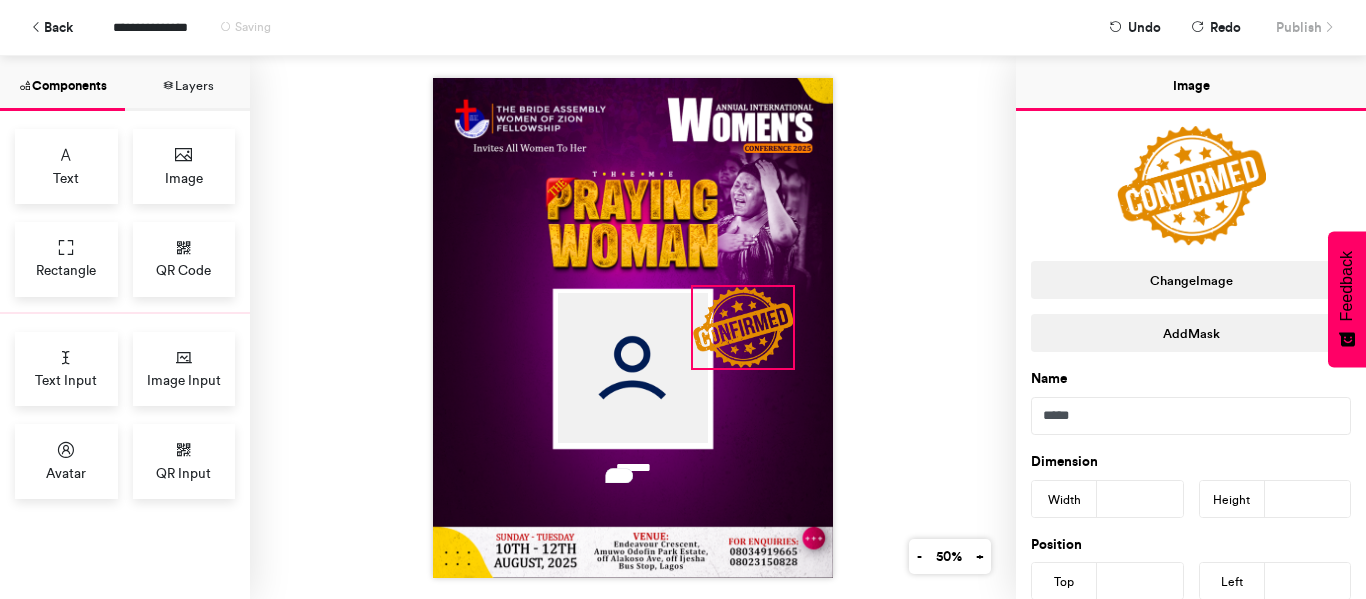 click at bounding box center [743, 327] 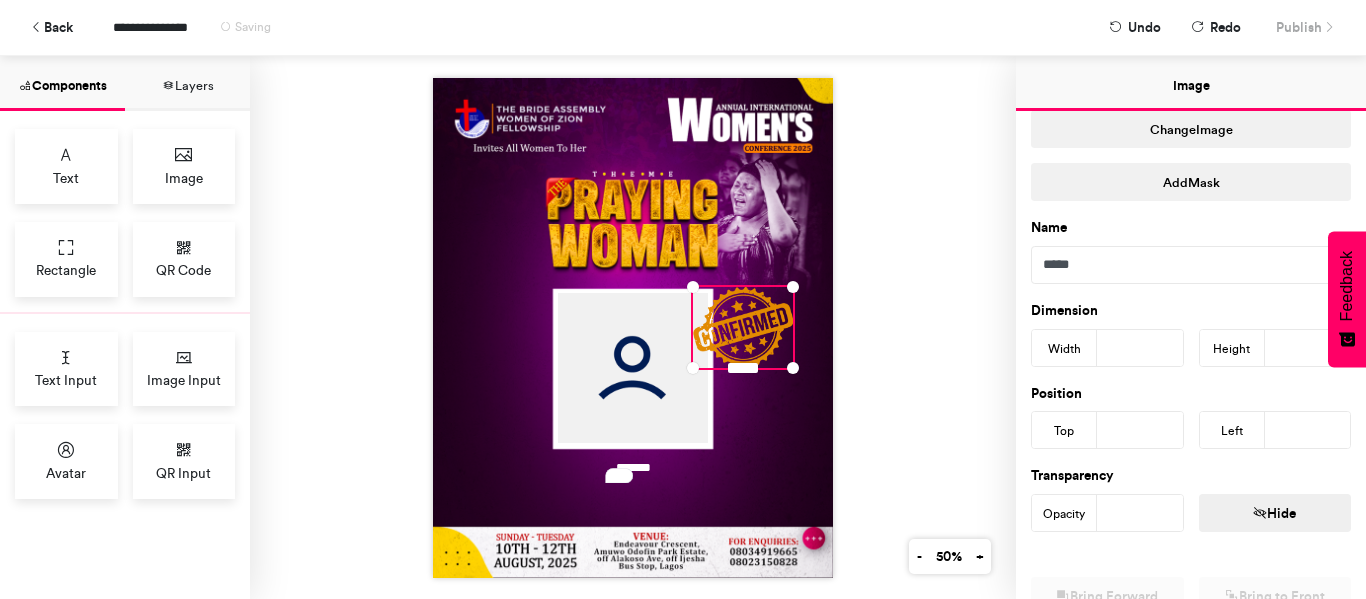 scroll, scrollTop: 155, scrollLeft: 0, axis: vertical 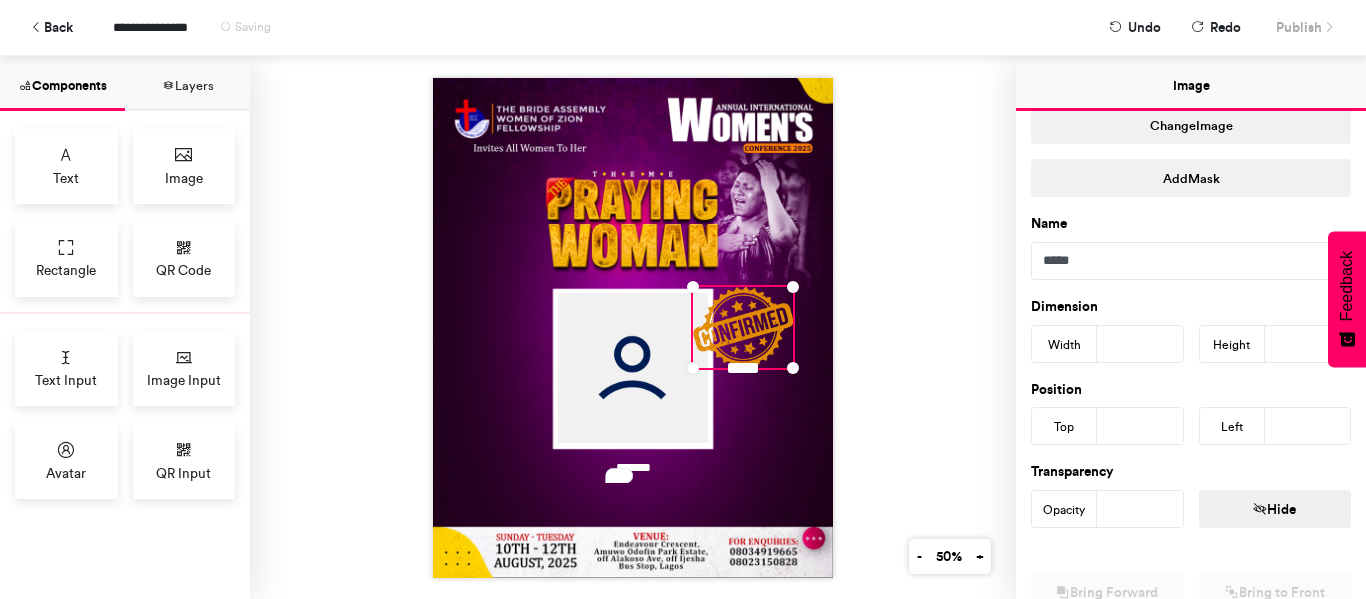 click on "***" at bounding box center [1140, 344] 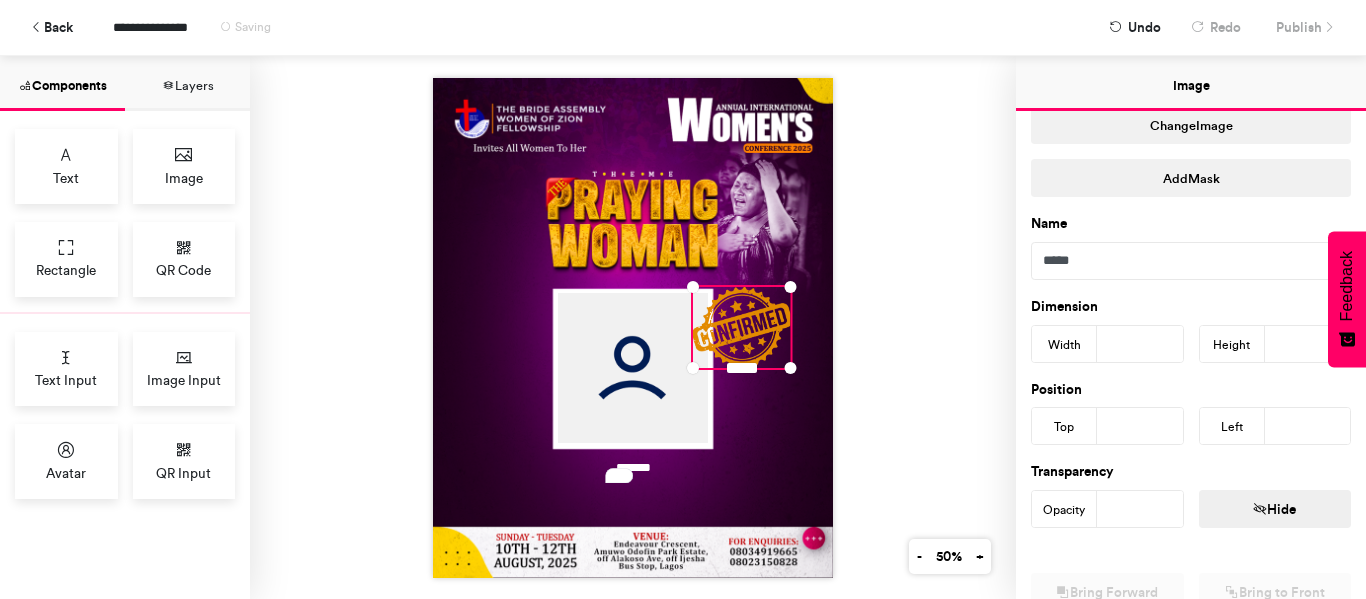 click on "***" at bounding box center [1140, 344] 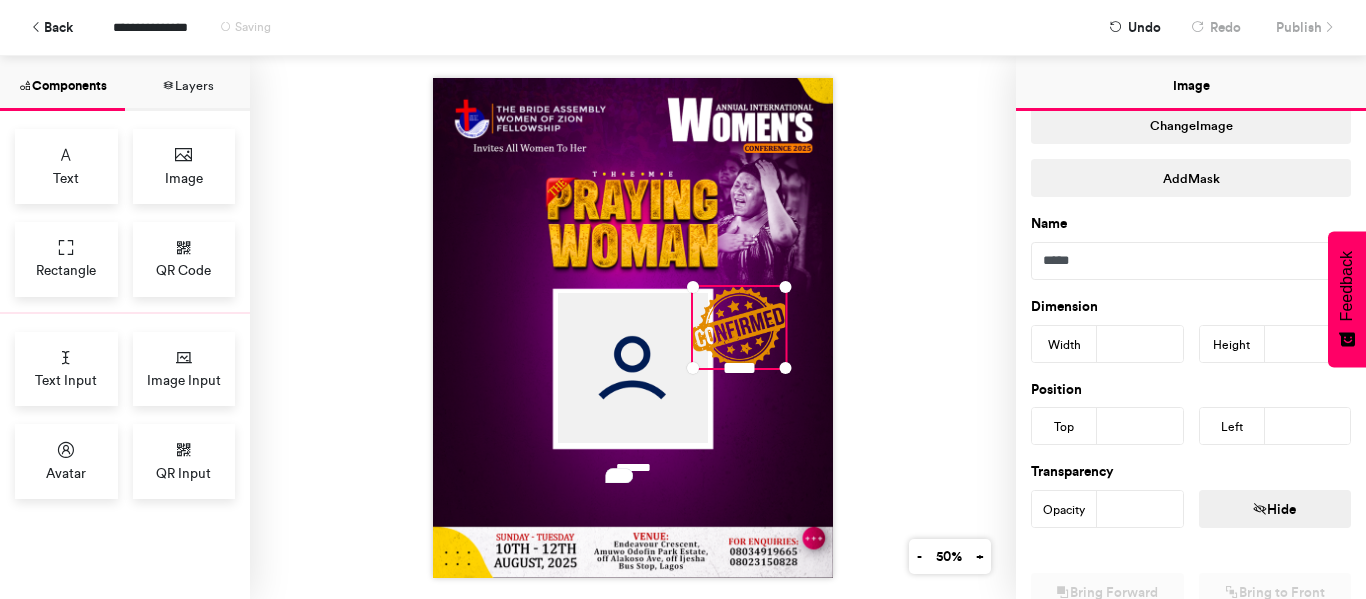 click on "***" at bounding box center (1140, 344) 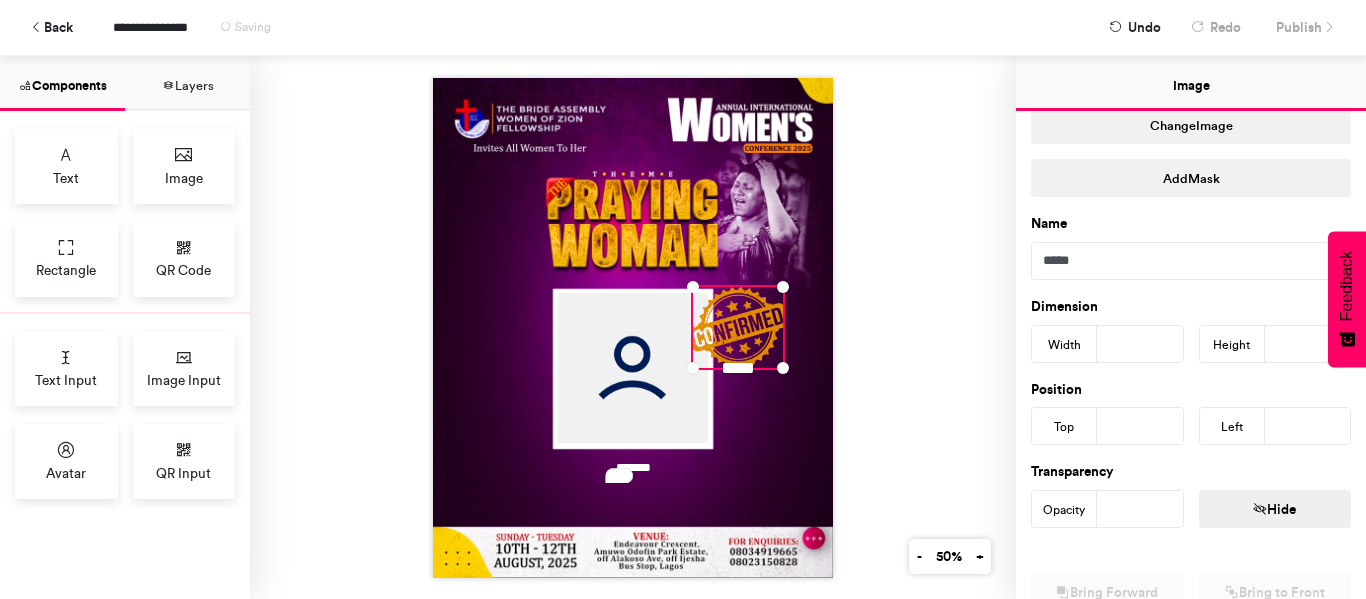type on "***" 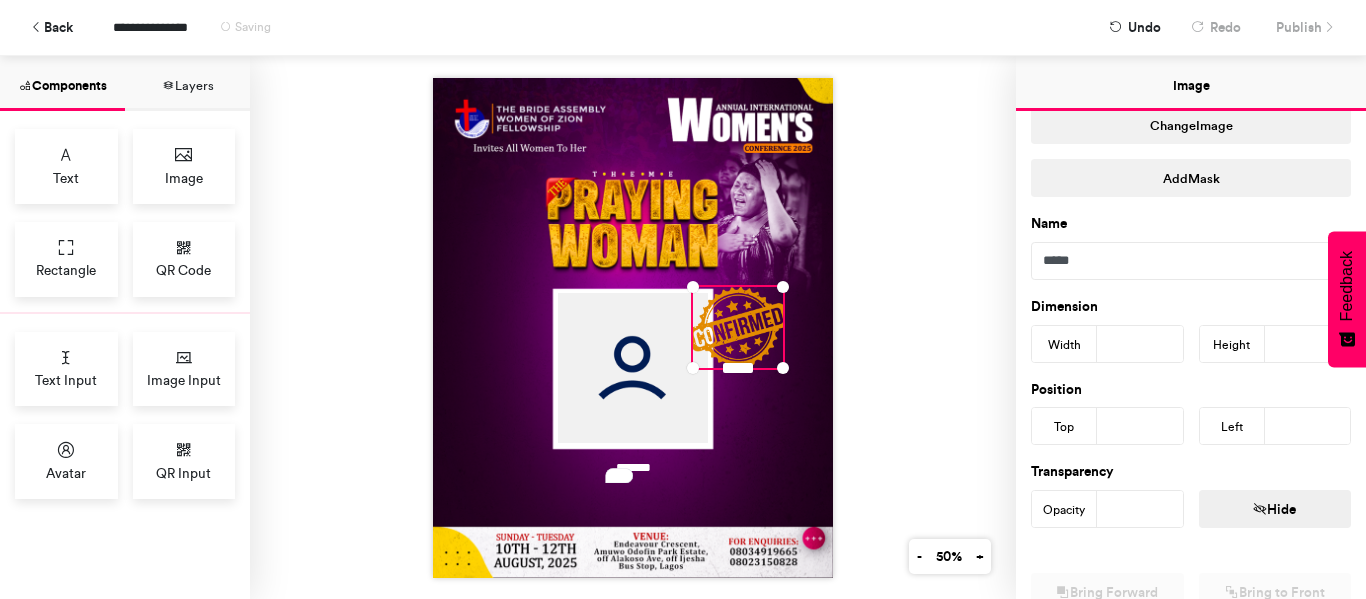 click on "*******" at bounding box center [633, 327] 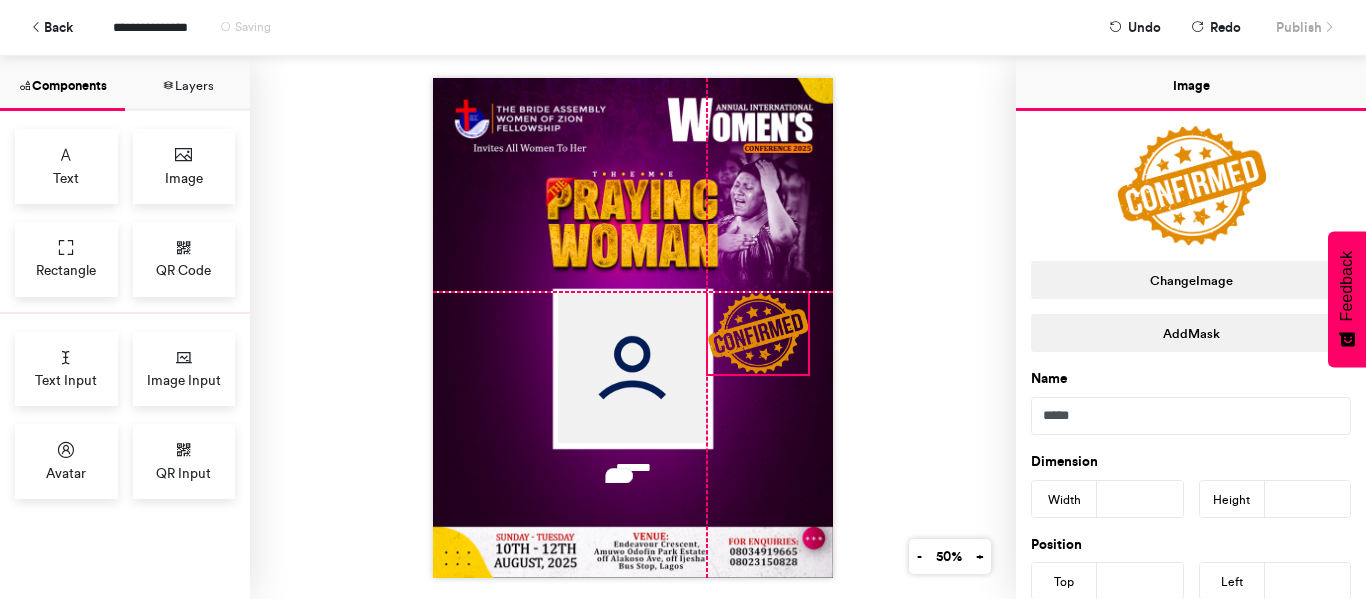 drag, startPoint x: 604, startPoint y: 249, endPoint x: 758, endPoint y: 339, distance: 178.3704 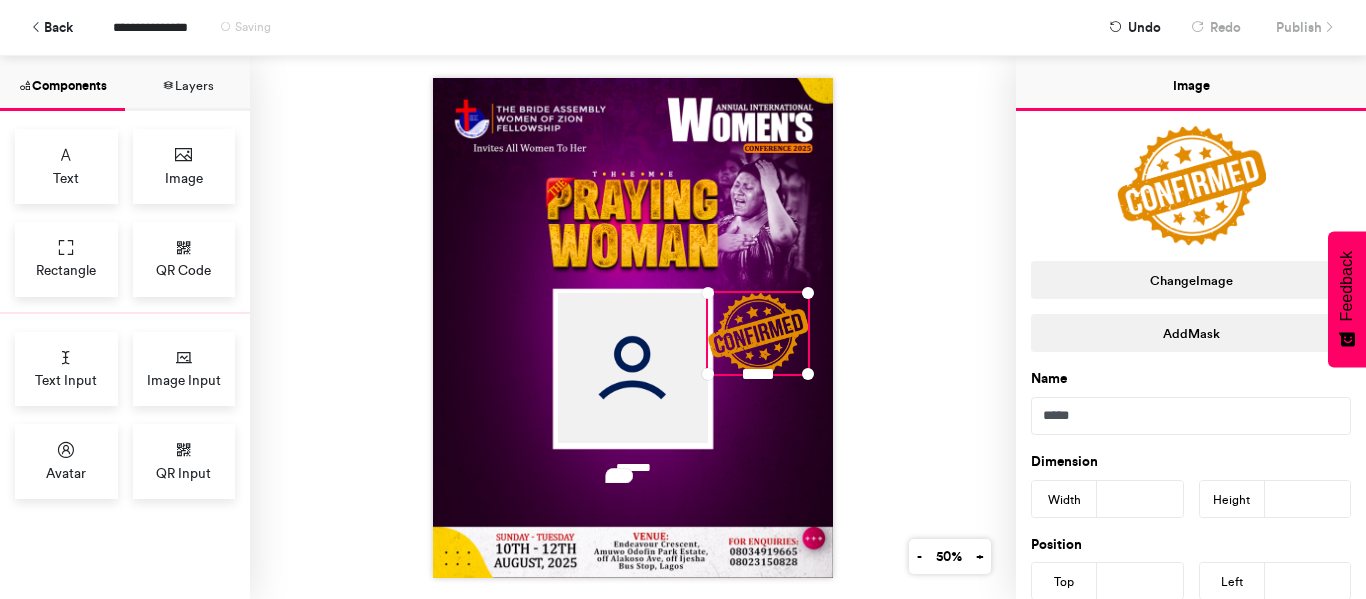 click on "*******" at bounding box center [633, 327] 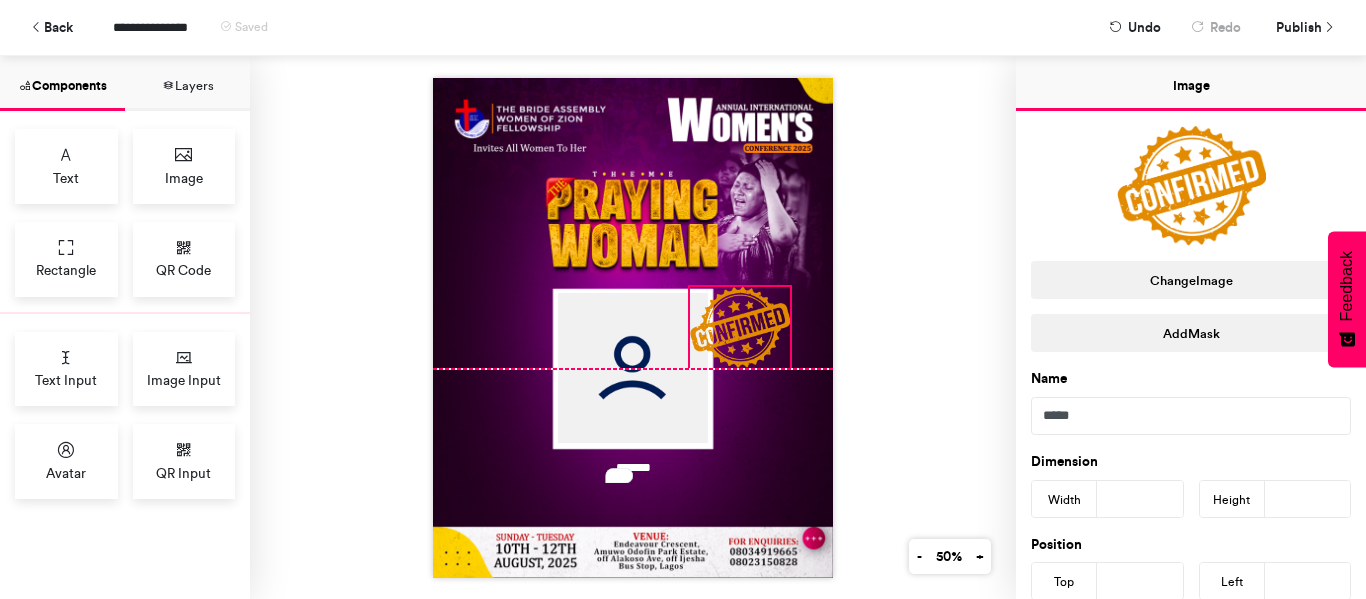 drag, startPoint x: 744, startPoint y: 332, endPoint x: 726, endPoint y: 324, distance: 19.697716 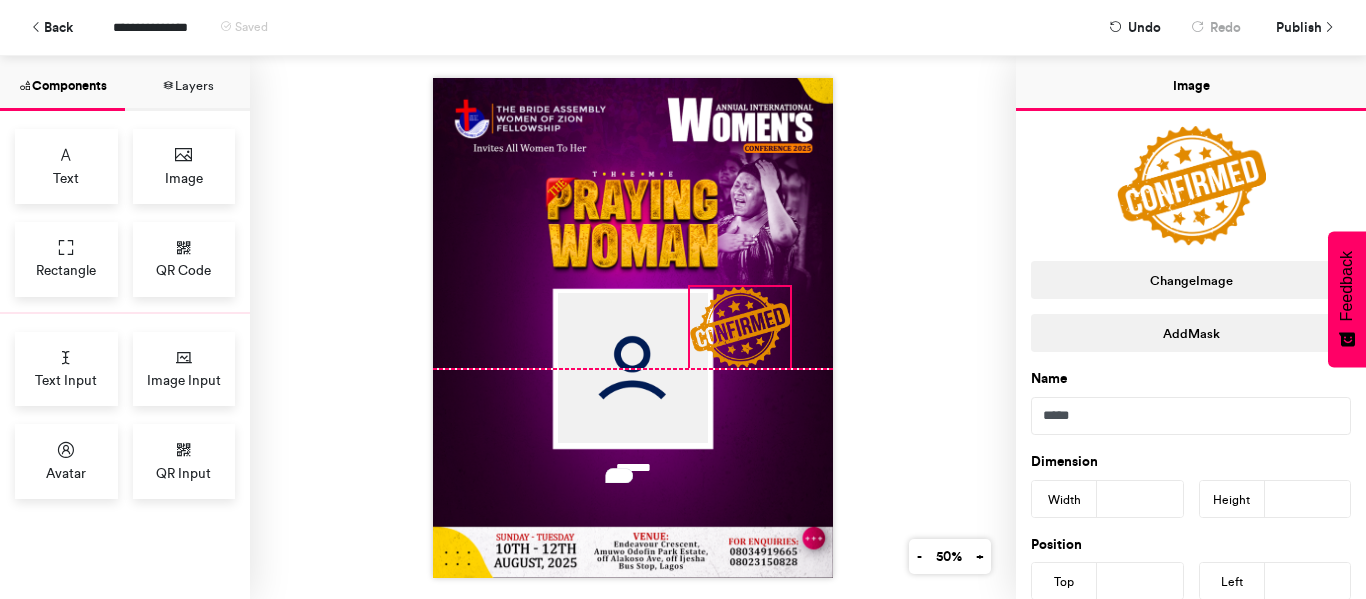 click at bounding box center (740, 327) 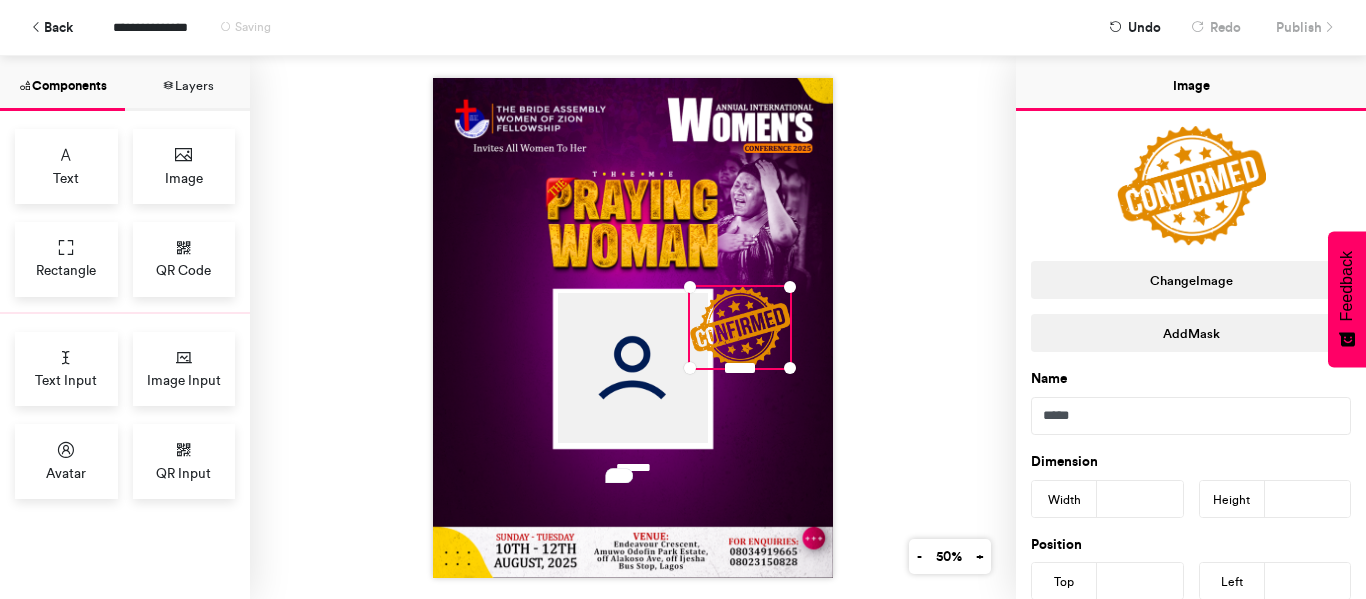click on "*******" at bounding box center [633, 327] 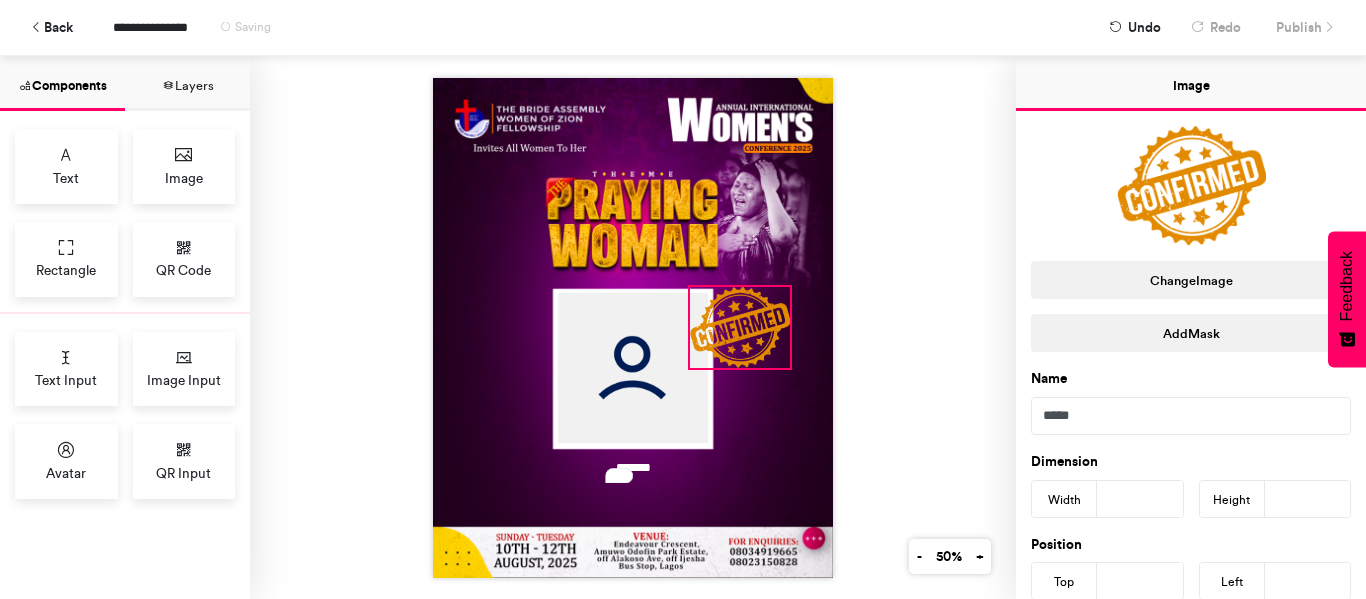 click at bounding box center (740, 327) 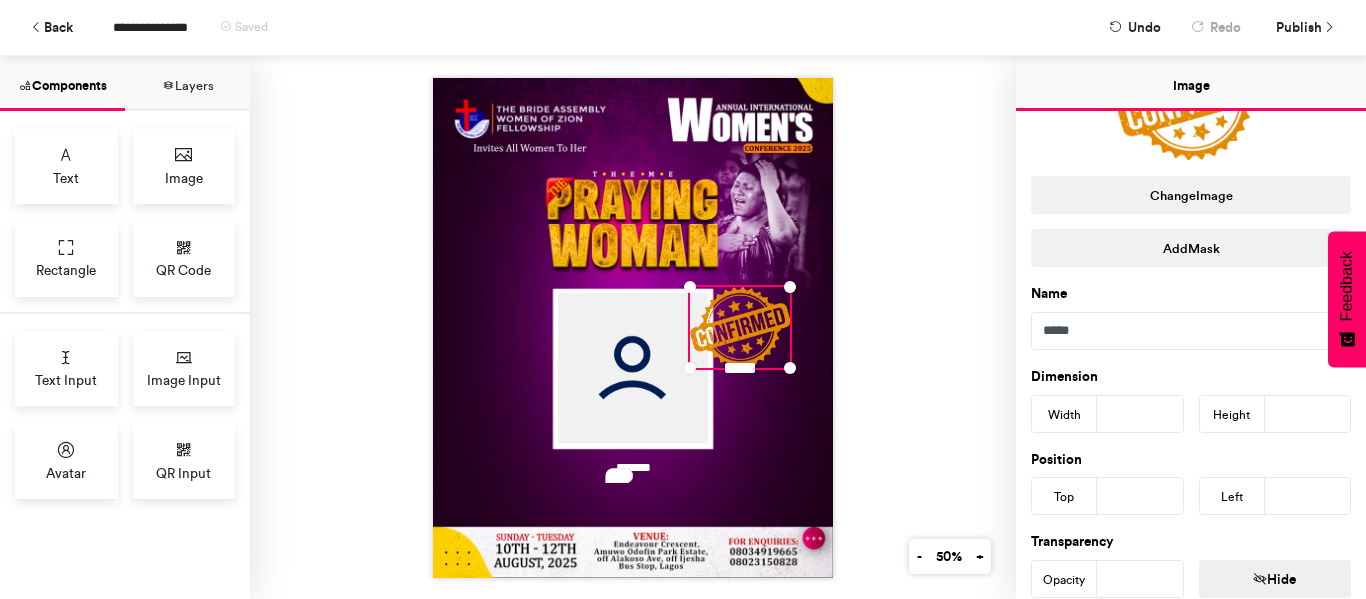 scroll, scrollTop: 163, scrollLeft: 0, axis: vertical 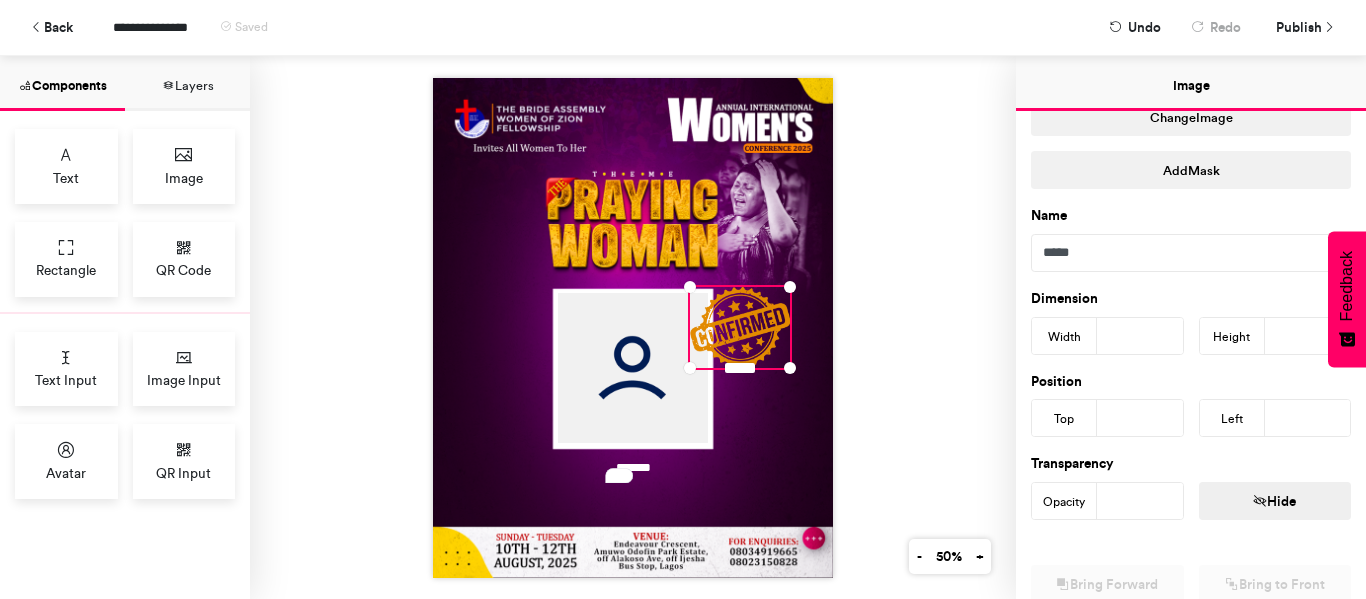 click on "Dimension Width ***" at bounding box center (1115, 321) 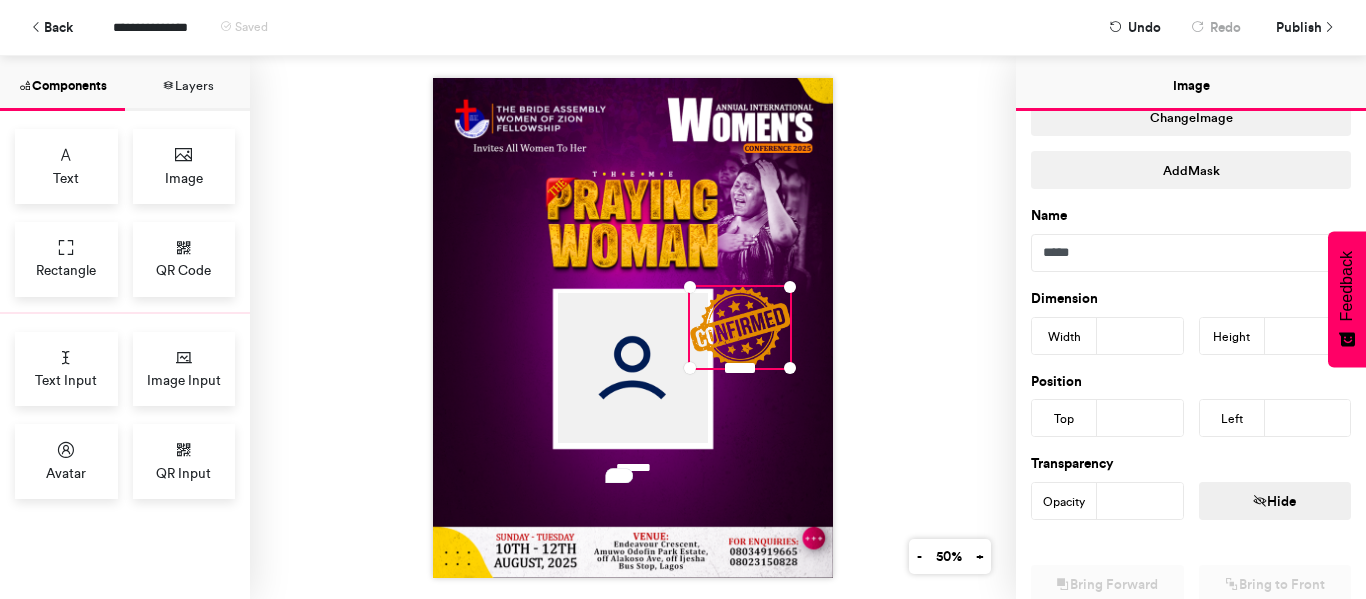 click on "Dimension Width ***" at bounding box center [1115, 321] 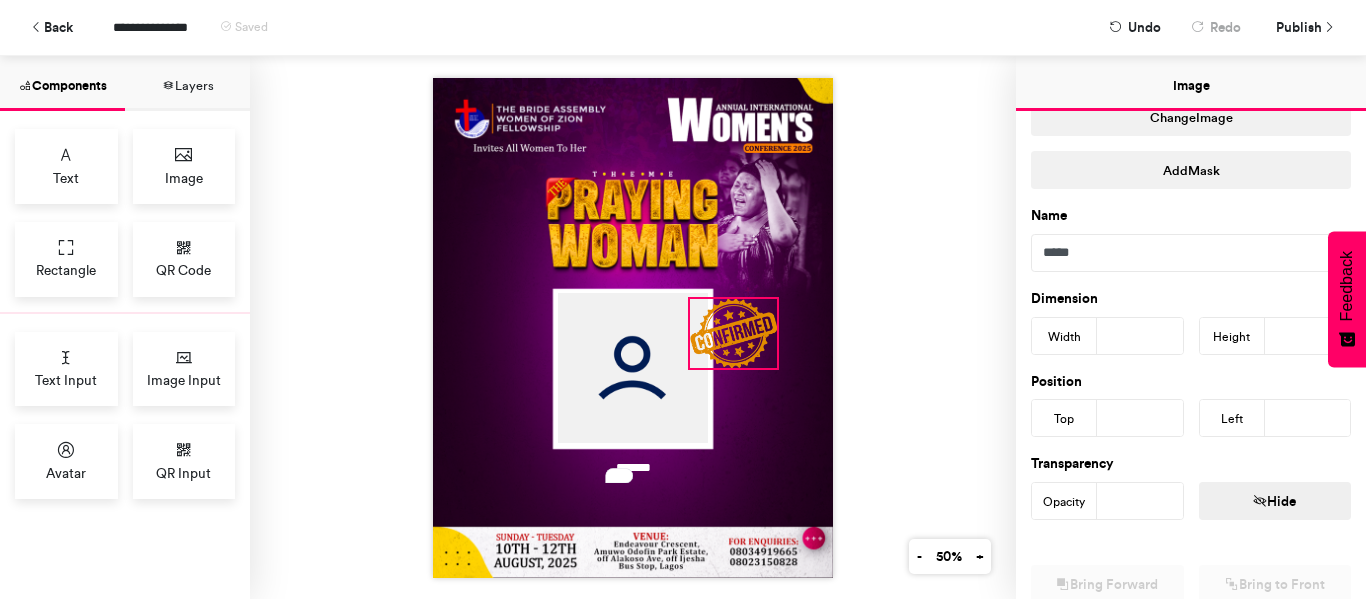 drag, startPoint x: 784, startPoint y: 278, endPoint x: 771, endPoint y: 290, distance: 17.691807 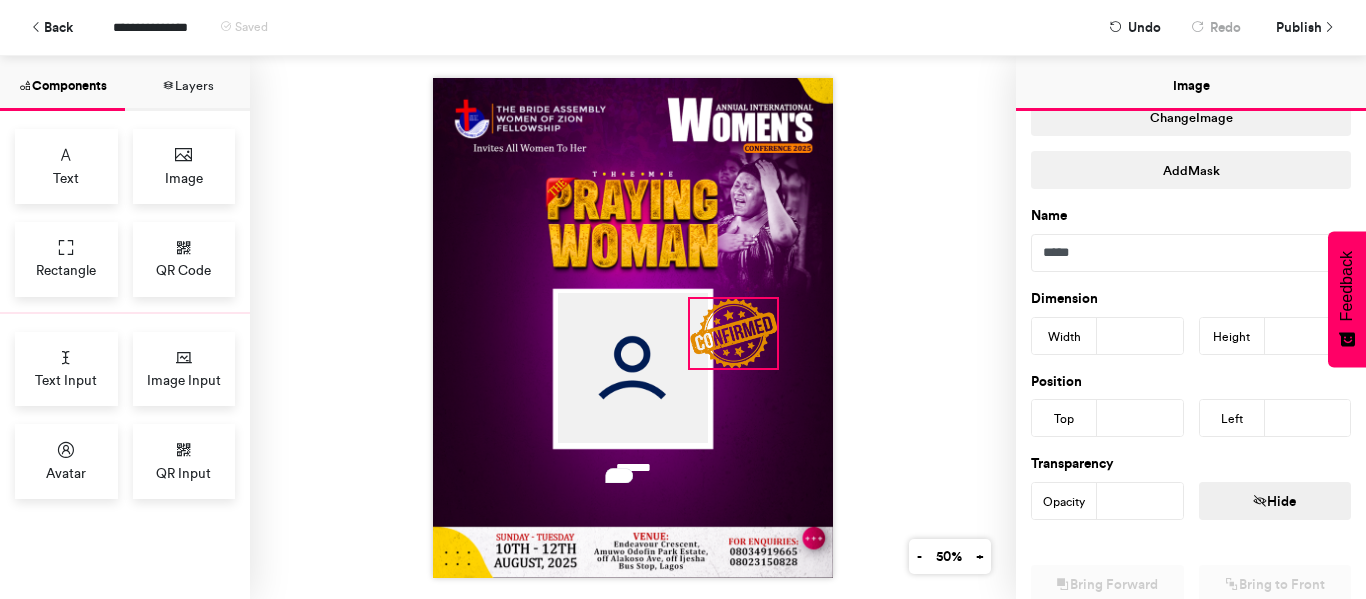 click on "*******" at bounding box center (633, 328) 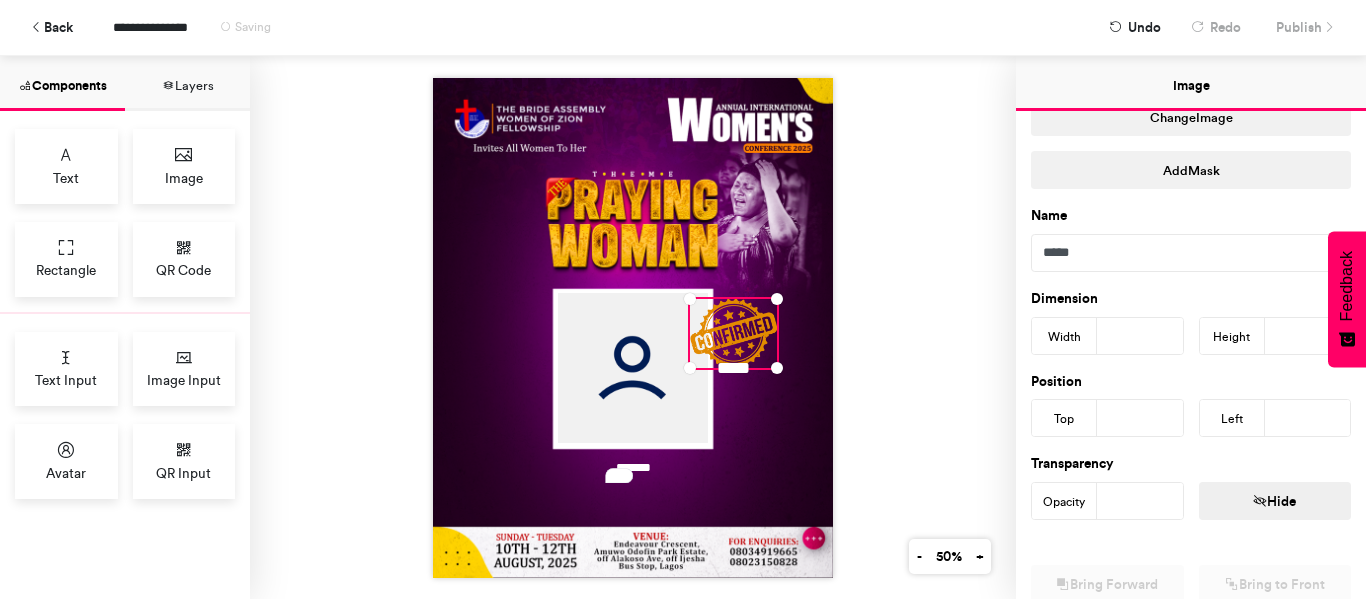 click on "*******" at bounding box center [633, 327] 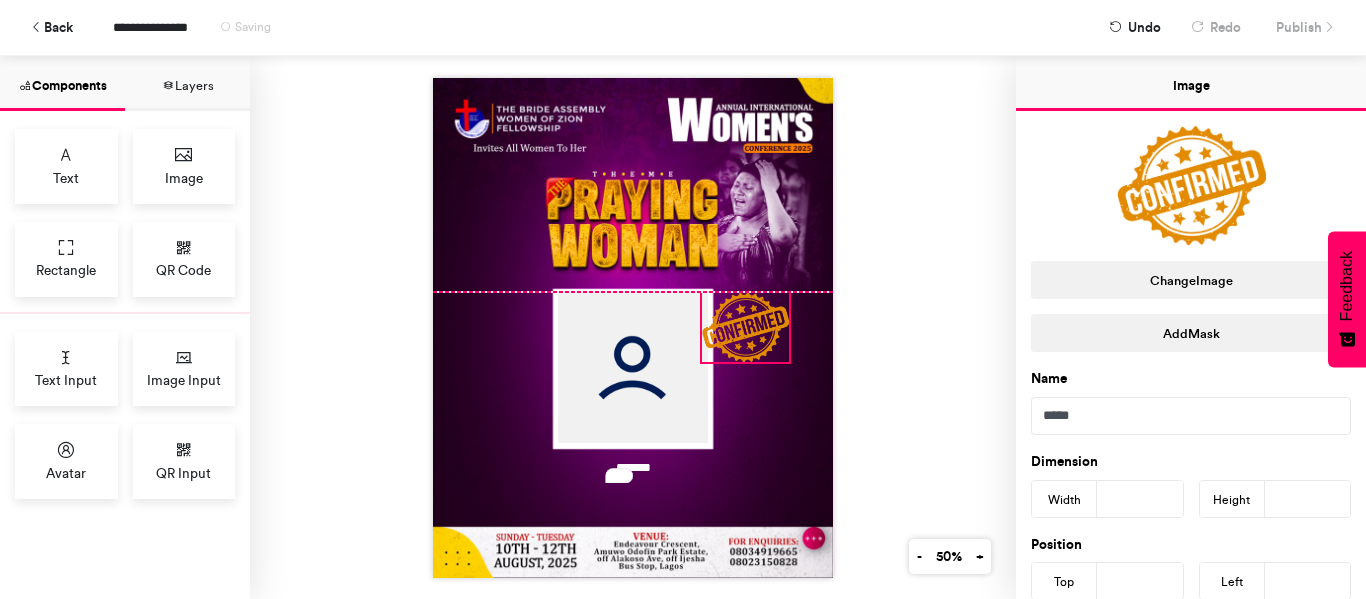 drag, startPoint x: 743, startPoint y: 330, endPoint x: 755, endPoint y: 320, distance: 15.6205 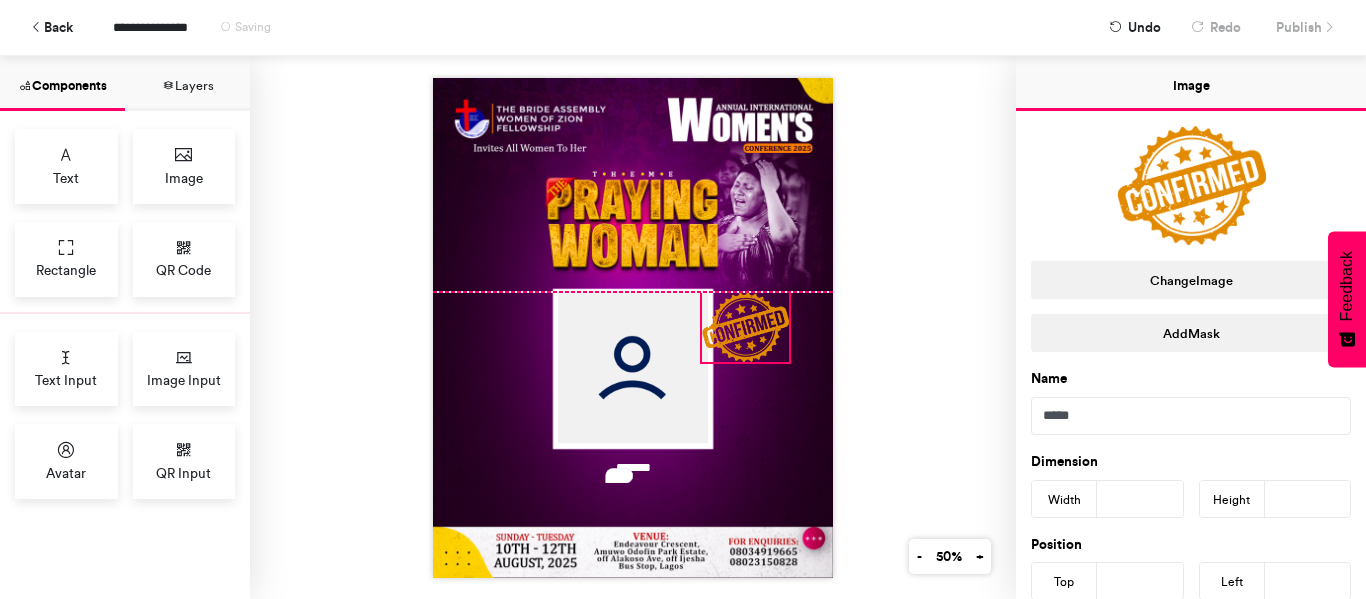 click at bounding box center [745, 327] 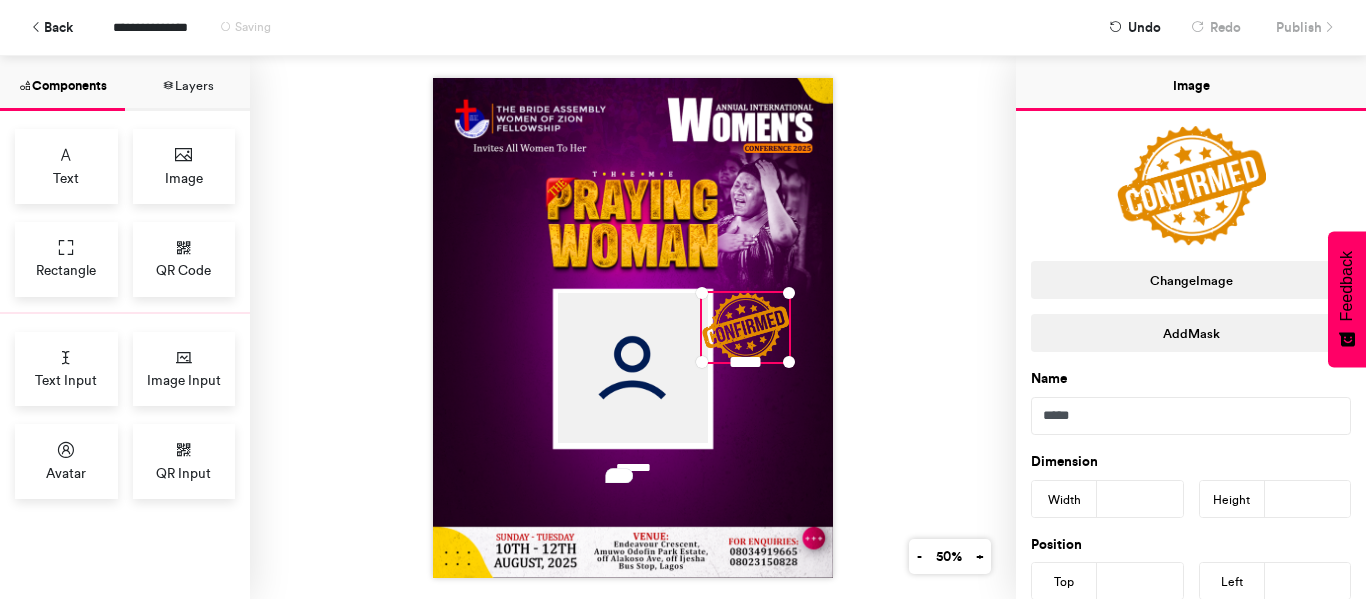 click on "*******" at bounding box center [633, 327] 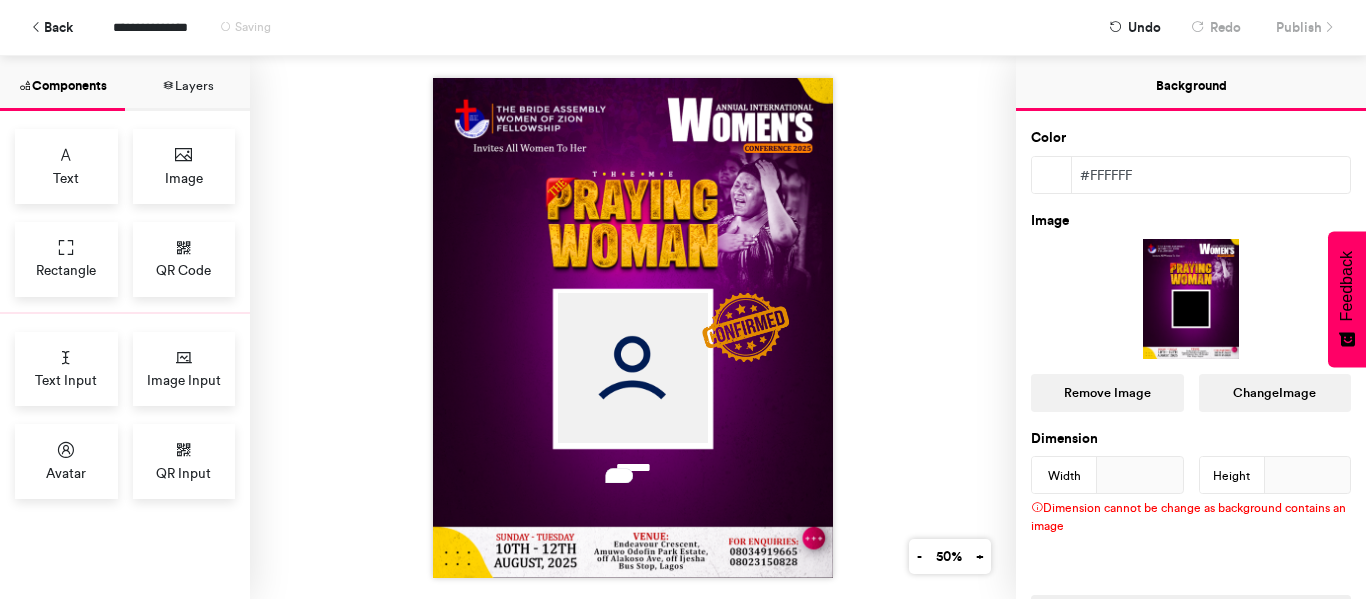 click on "*******" at bounding box center (633, 327) 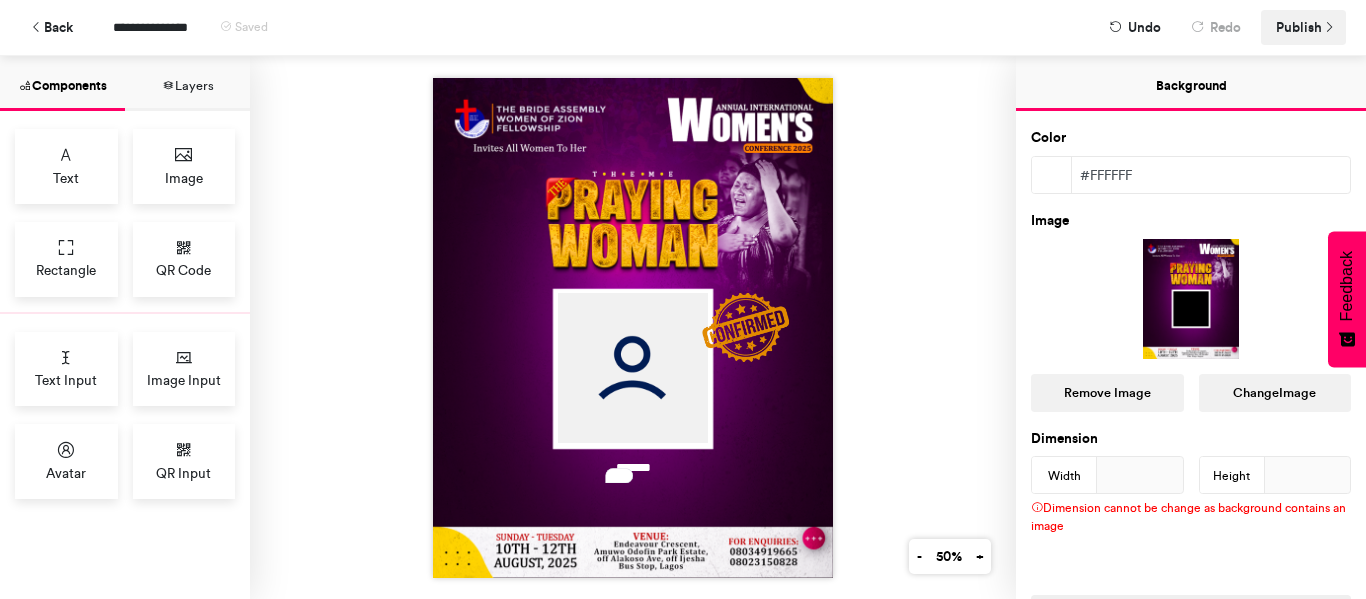 click on "Publish" at bounding box center (1299, 27) 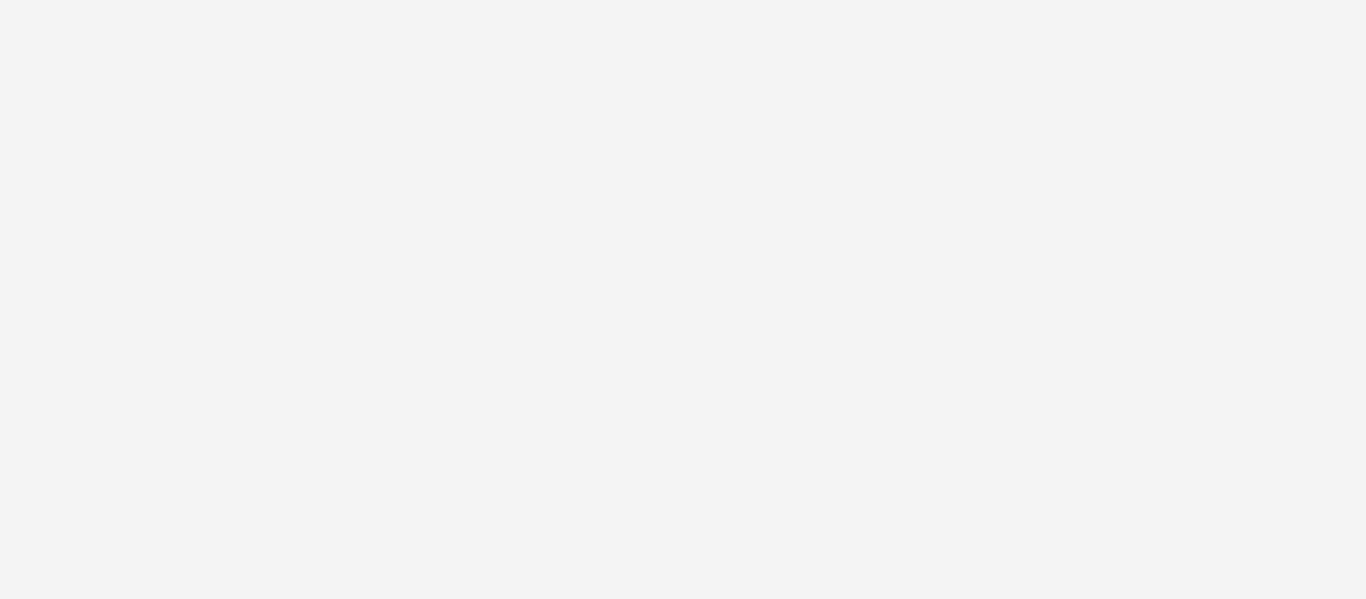 scroll, scrollTop: 0, scrollLeft: 0, axis: both 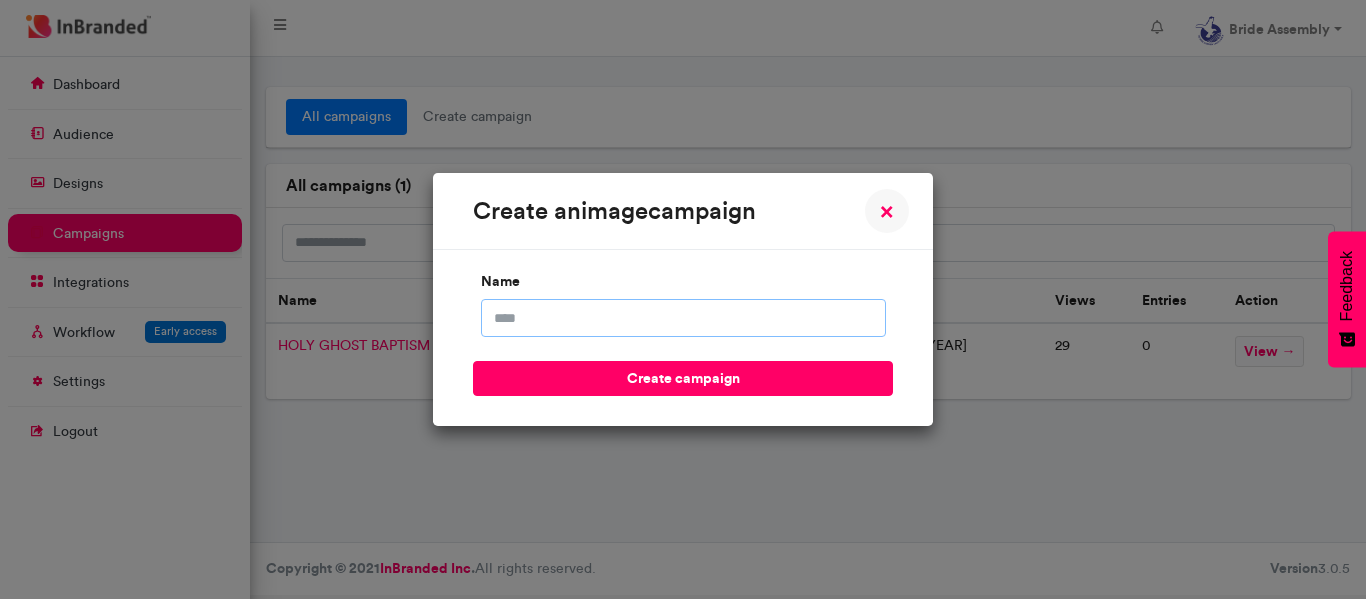 click on "name" at bounding box center [683, 318] 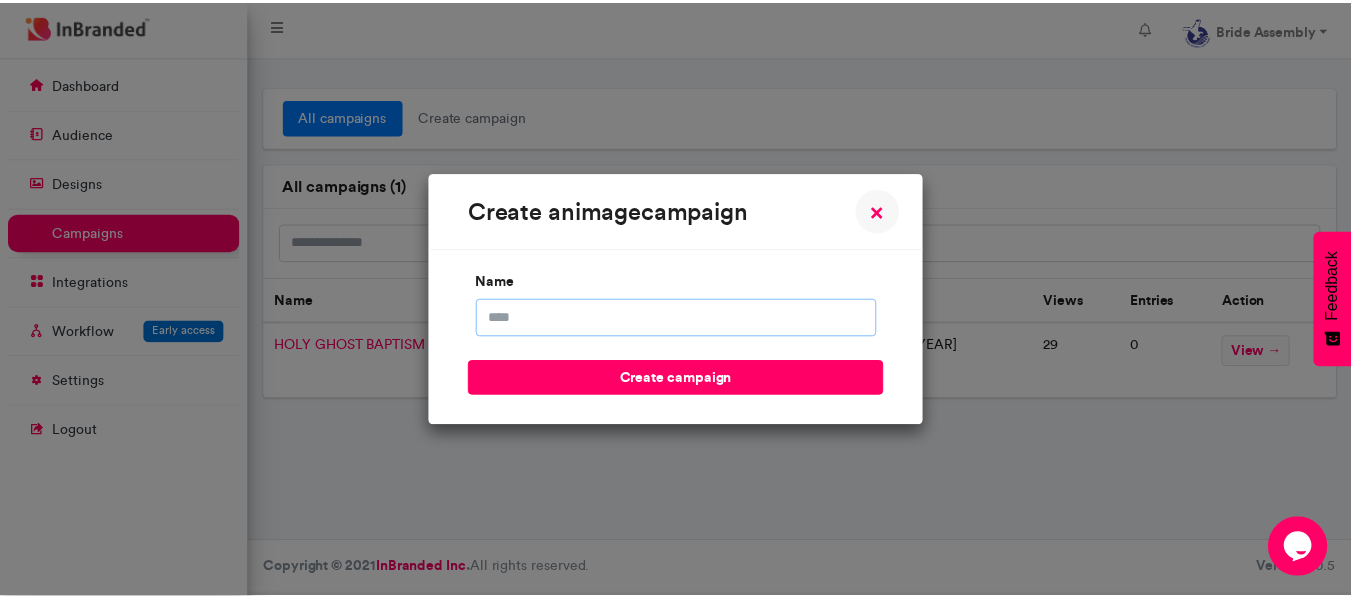 scroll, scrollTop: 0, scrollLeft: 0, axis: both 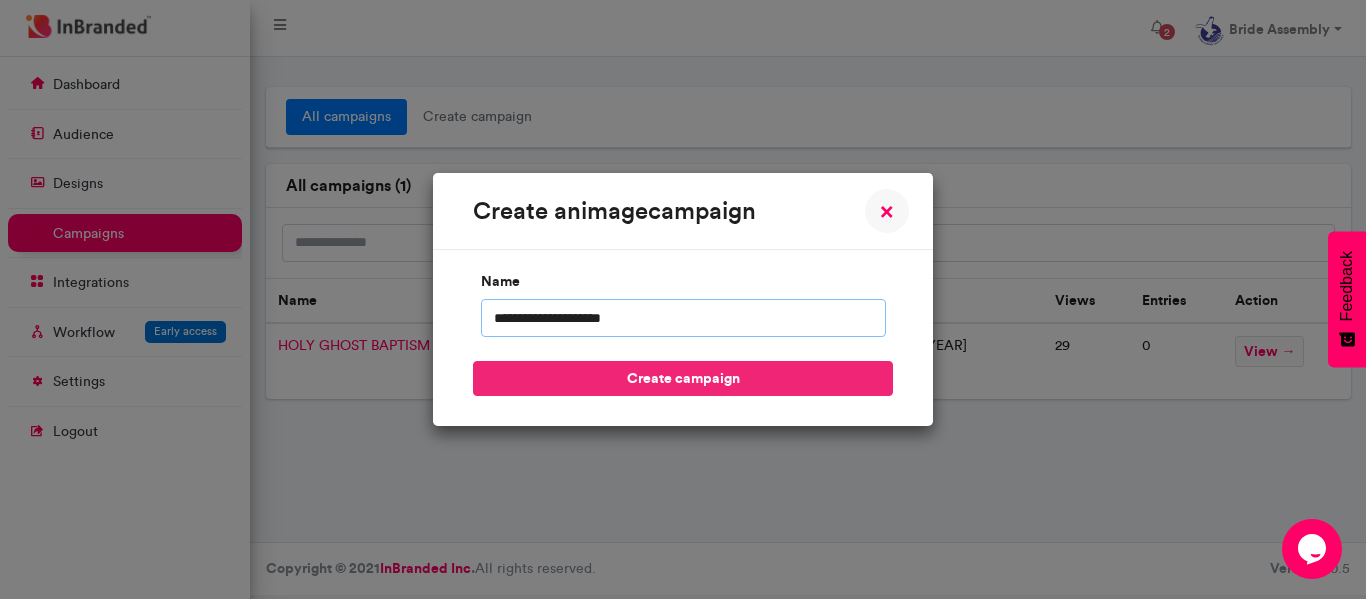 type on "**********" 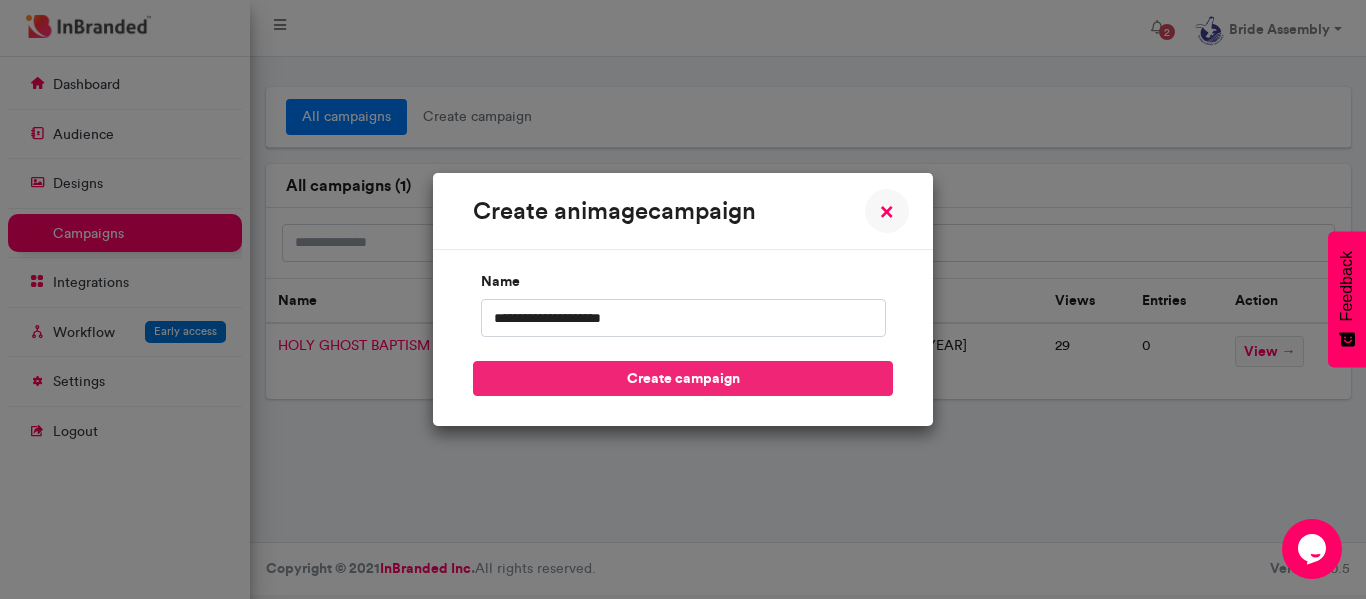 click on "create campaign" at bounding box center [683, 378] 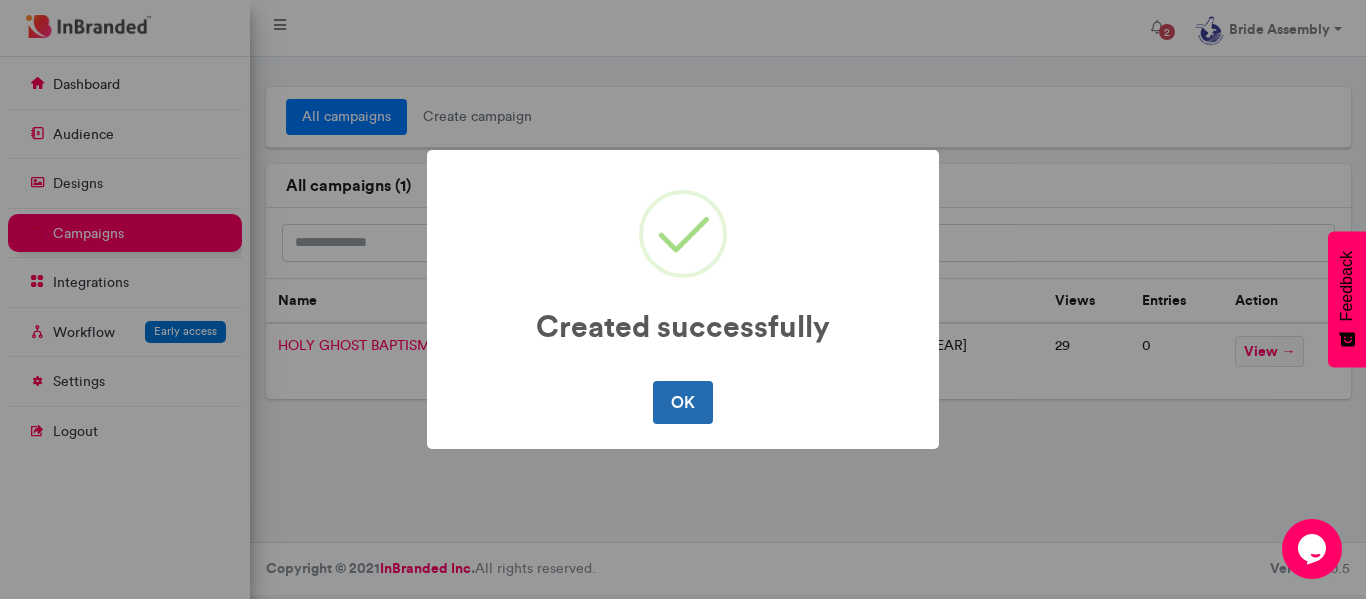 click on "OK" at bounding box center [682, 402] 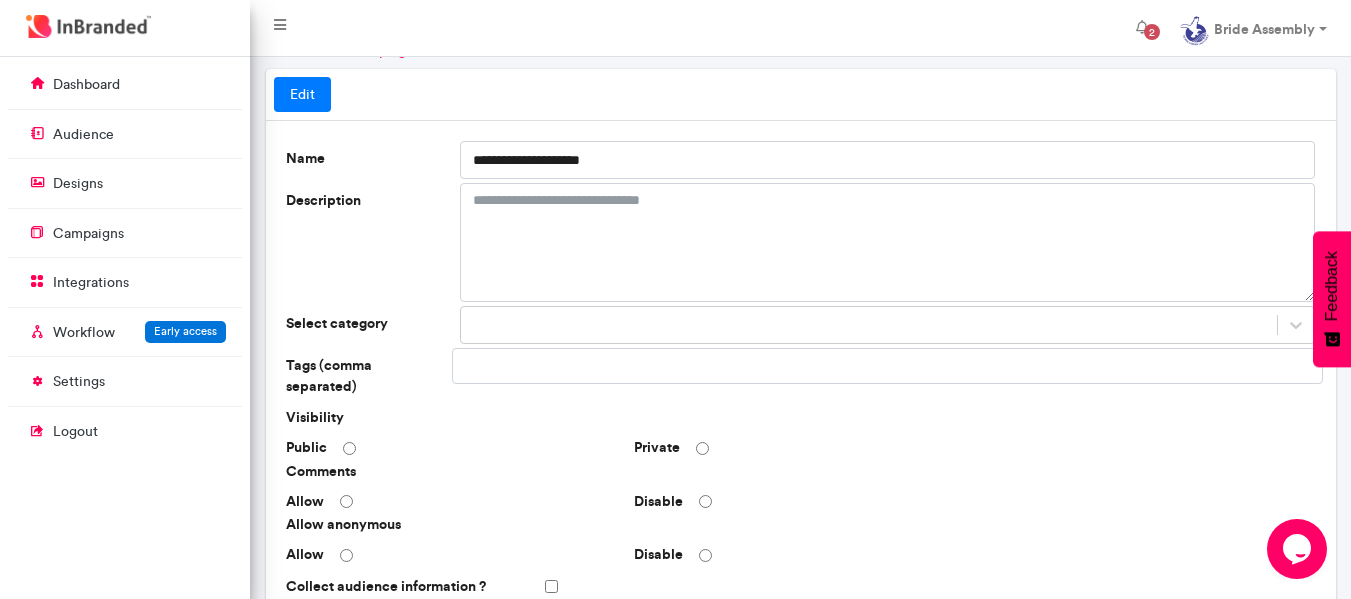 scroll, scrollTop: 69, scrollLeft: 0, axis: vertical 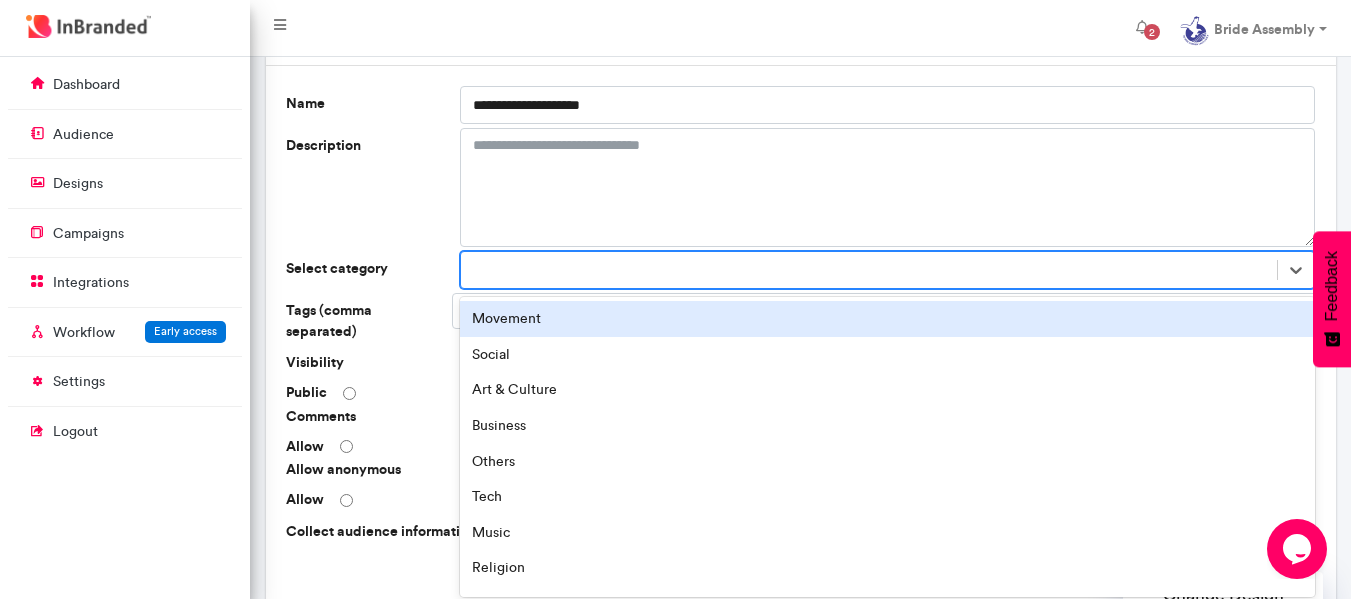 click on "option Movement focused, 1 of 16. 16 results available. Use Up and Down to choose options, press Enter to select the currently focused option, press Escape to exit the menu, press Tab to select the option and exit the menu. Movement Social Art  &  Culture Business Others Tech Music Religion Film Safety  &  Health Sports Fashion  &  Beauty Food  &  Drinks Education Celebration Event  &  Conference" at bounding box center (888, 270) 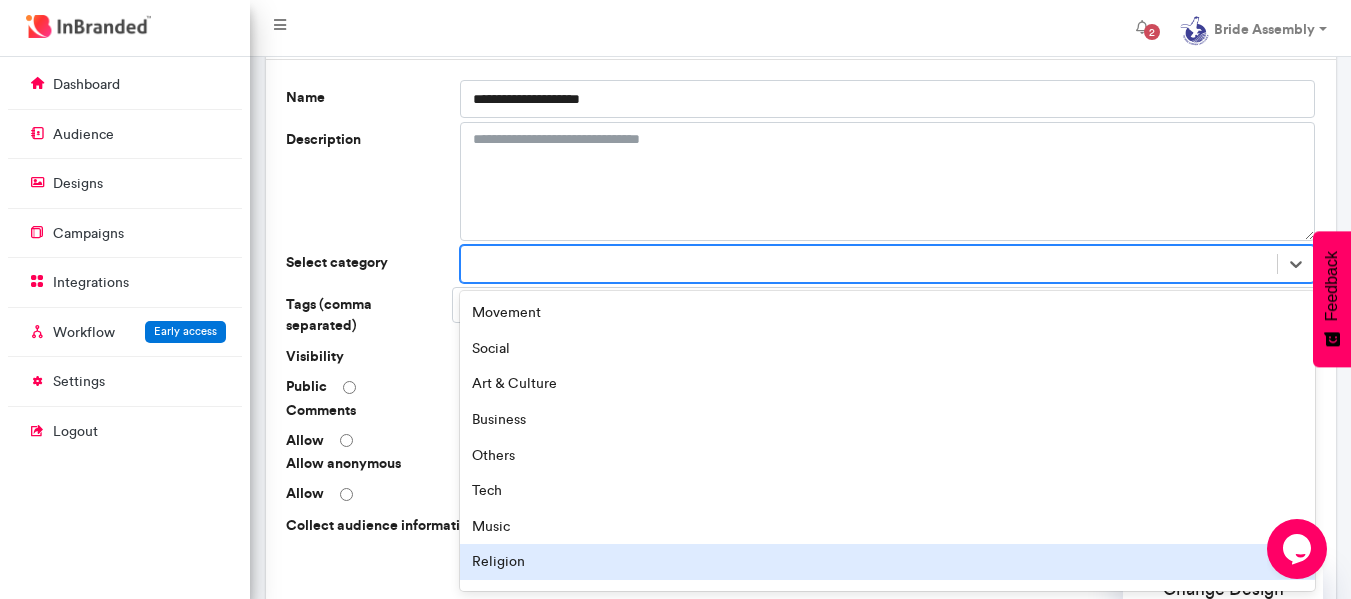 click on "Religion" at bounding box center (888, 562) 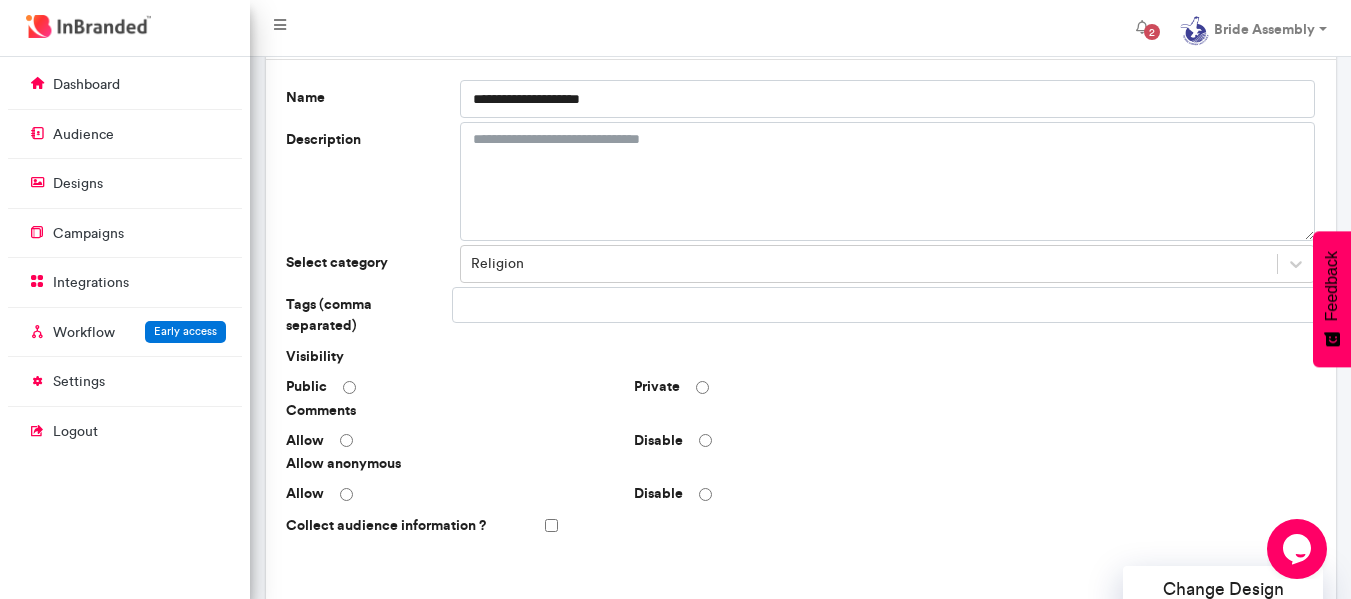 click at bounding box center [532, 305] 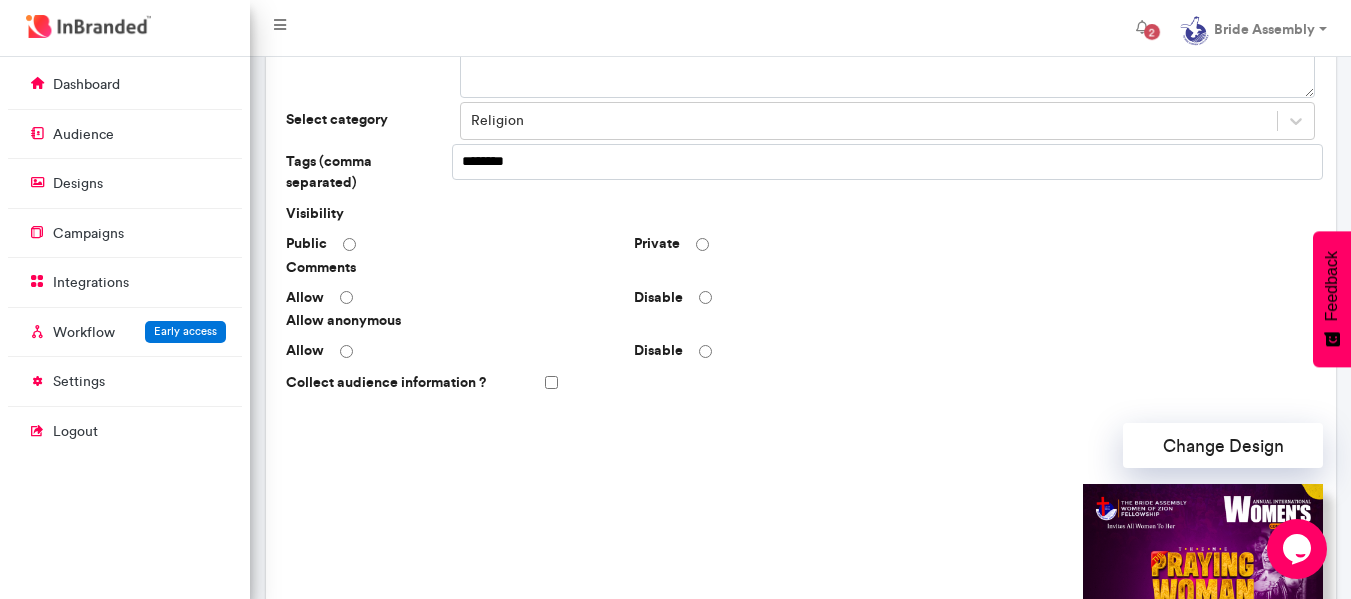 scroll, scrollTop: 252, scrollLeft: 0, axis: vertical 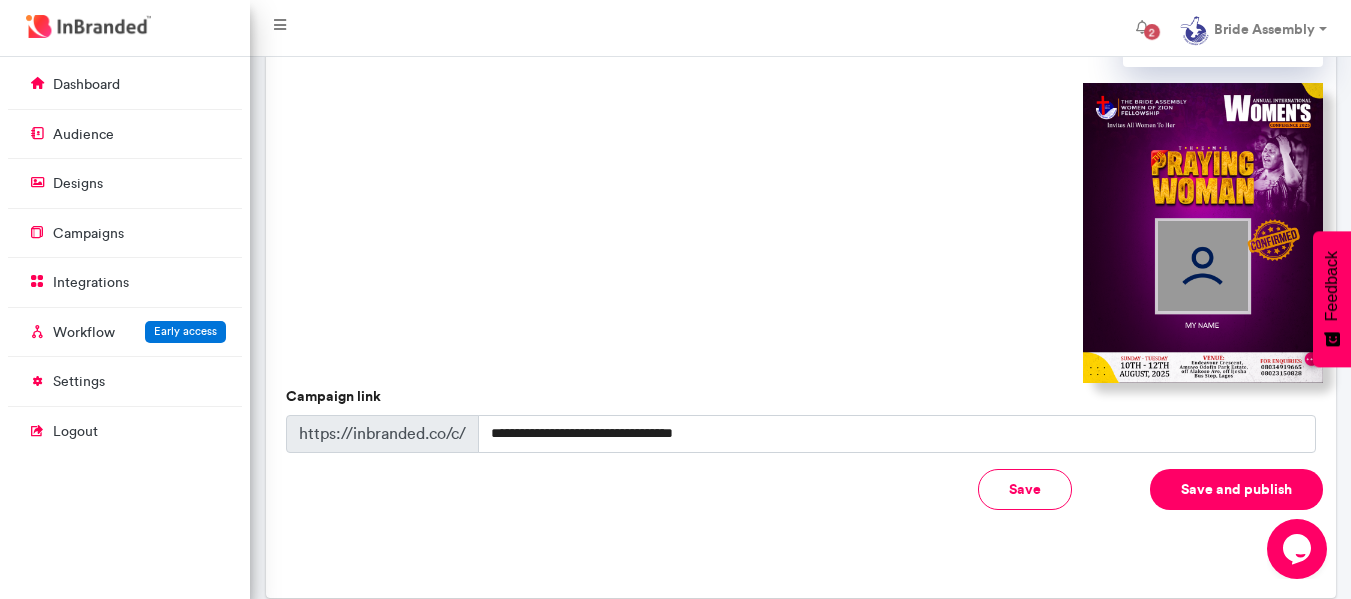 type on "********" 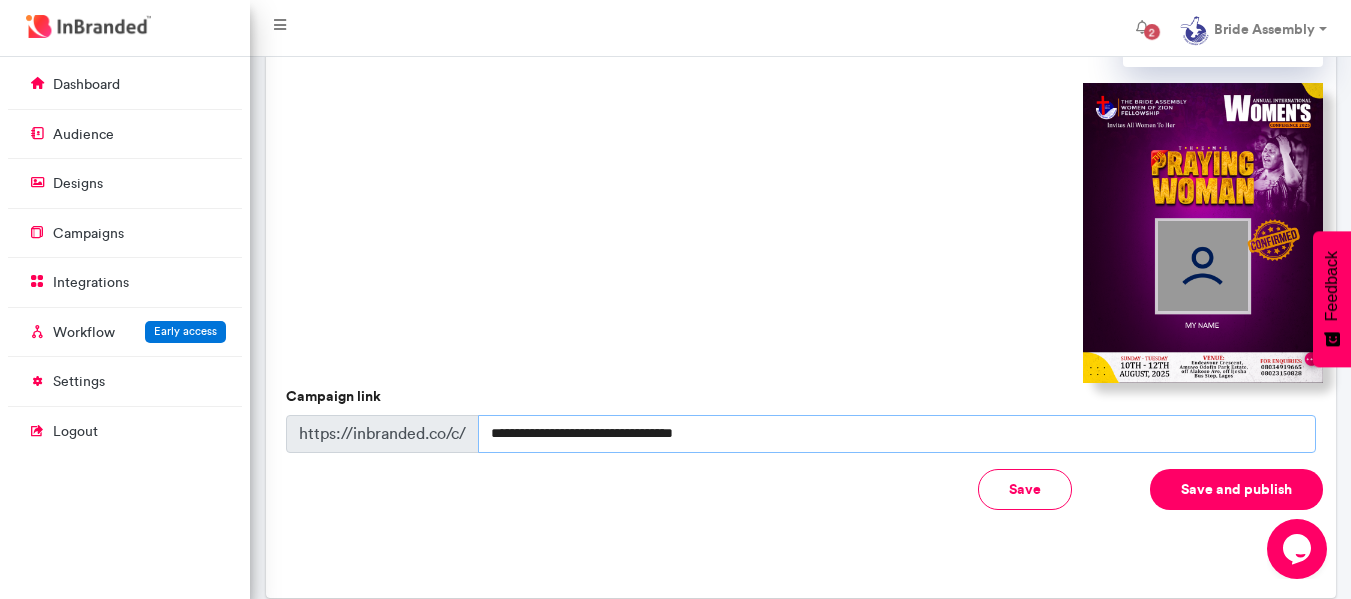 click on "**********" at bounding box center (897, 434) 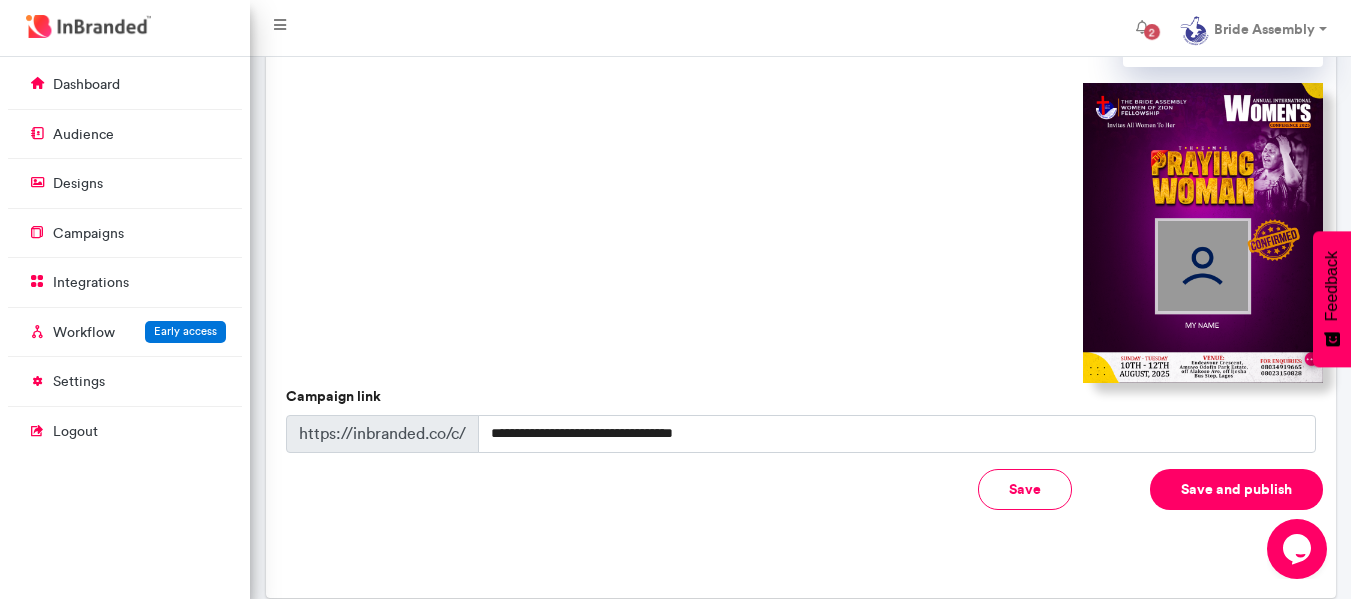click on "https://inbranded.co/c/" at bounding box center (382, 434) 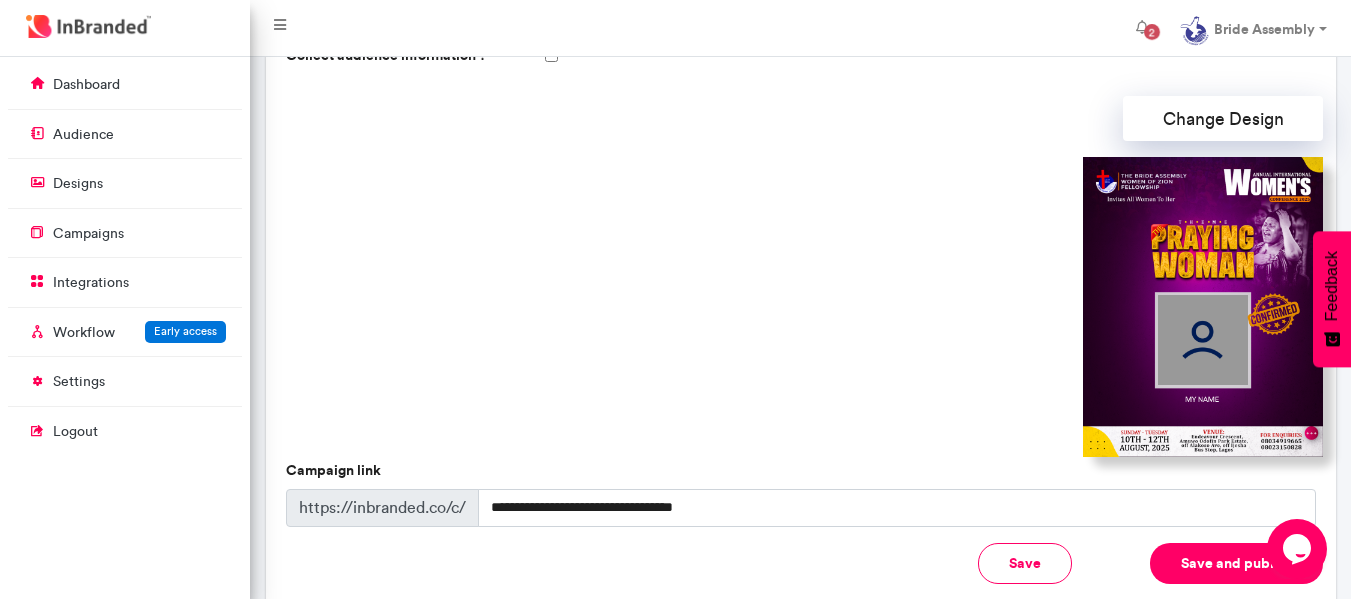 scroll, scrollTop: 579, scrollLeft: 0, axis: vertical 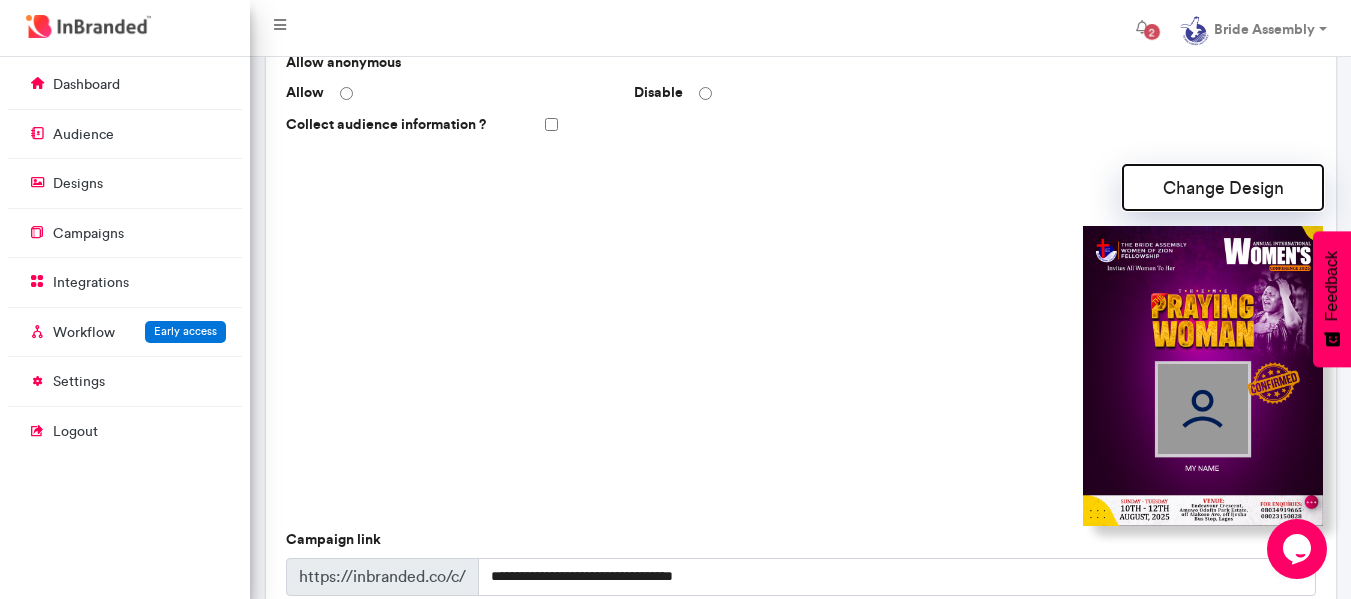 click on "Change Design" at bounding box center (1223, 187) 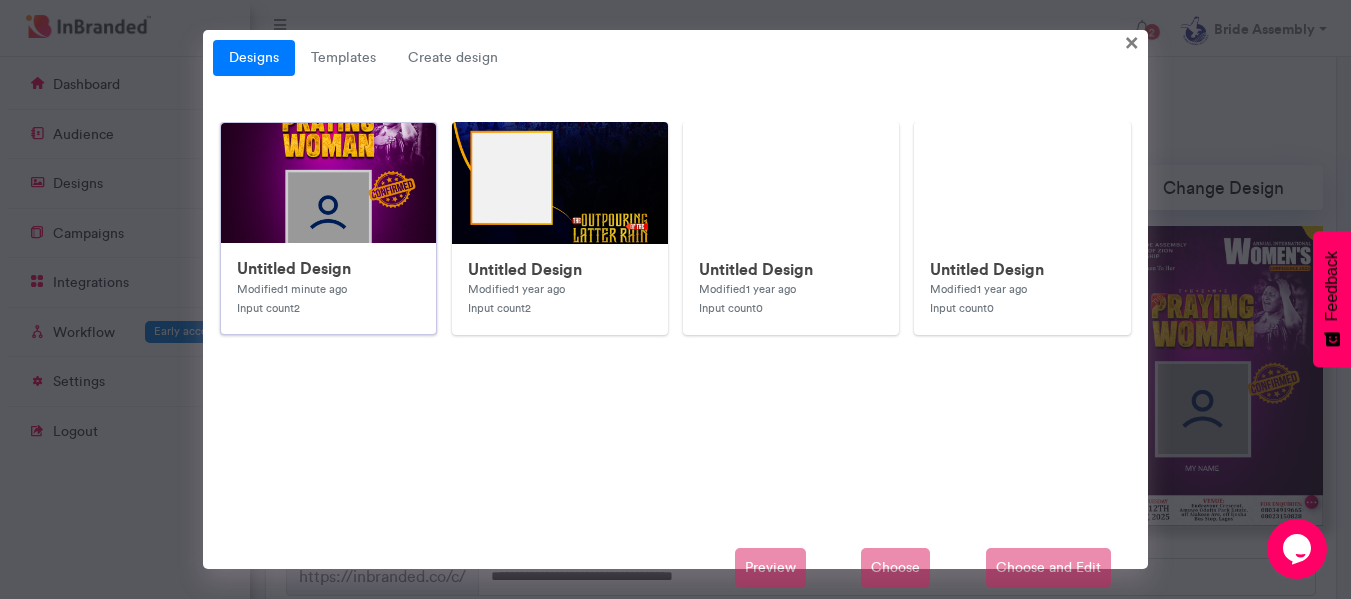click at bounding box center (621, 623) 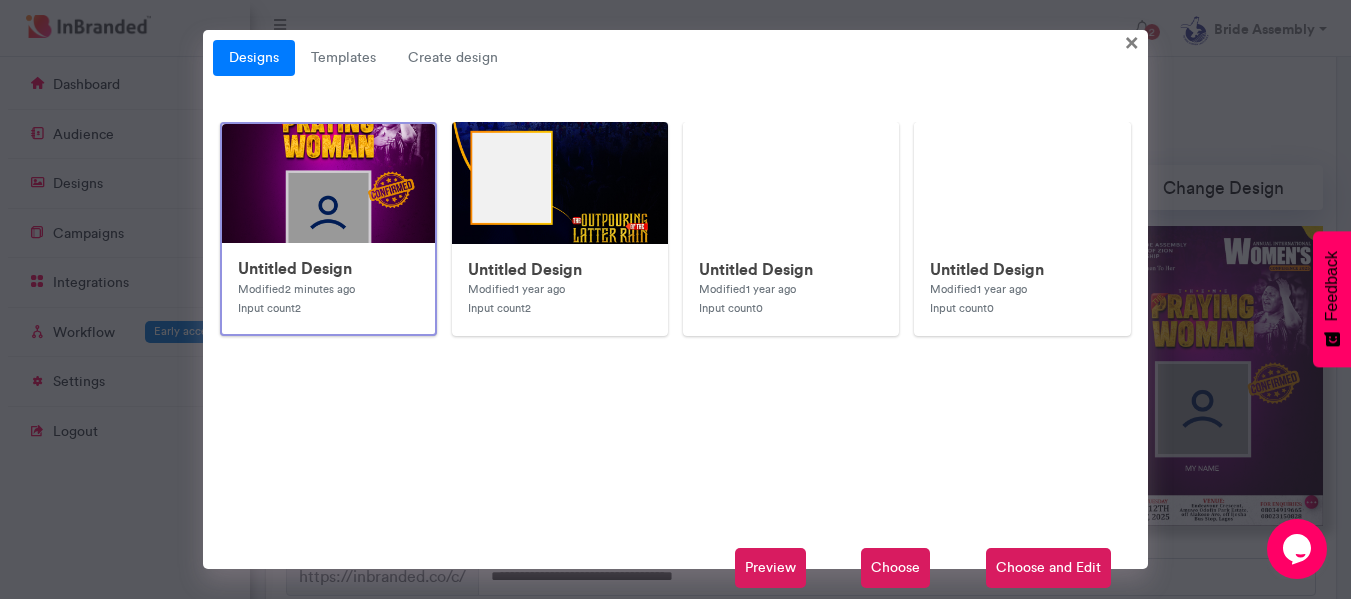 click on "Choose and Edit" at bounding box center [1048, 568] 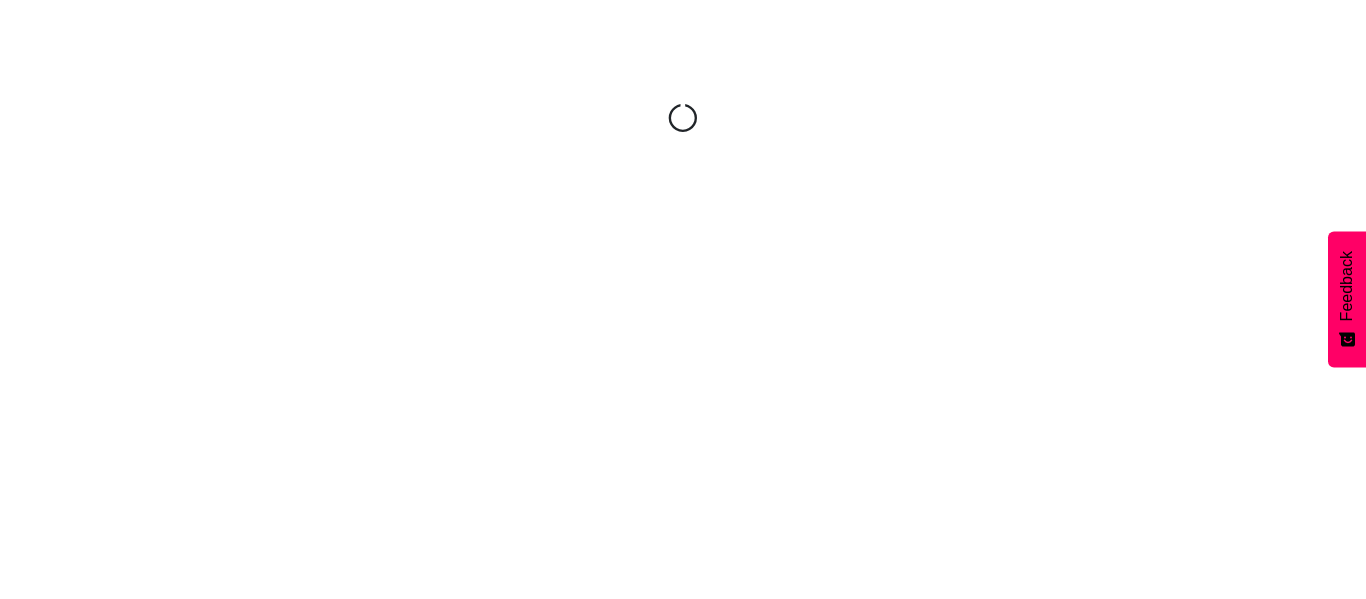 scroll, scrollTop: 0, scrollLeft: 0, axis: both 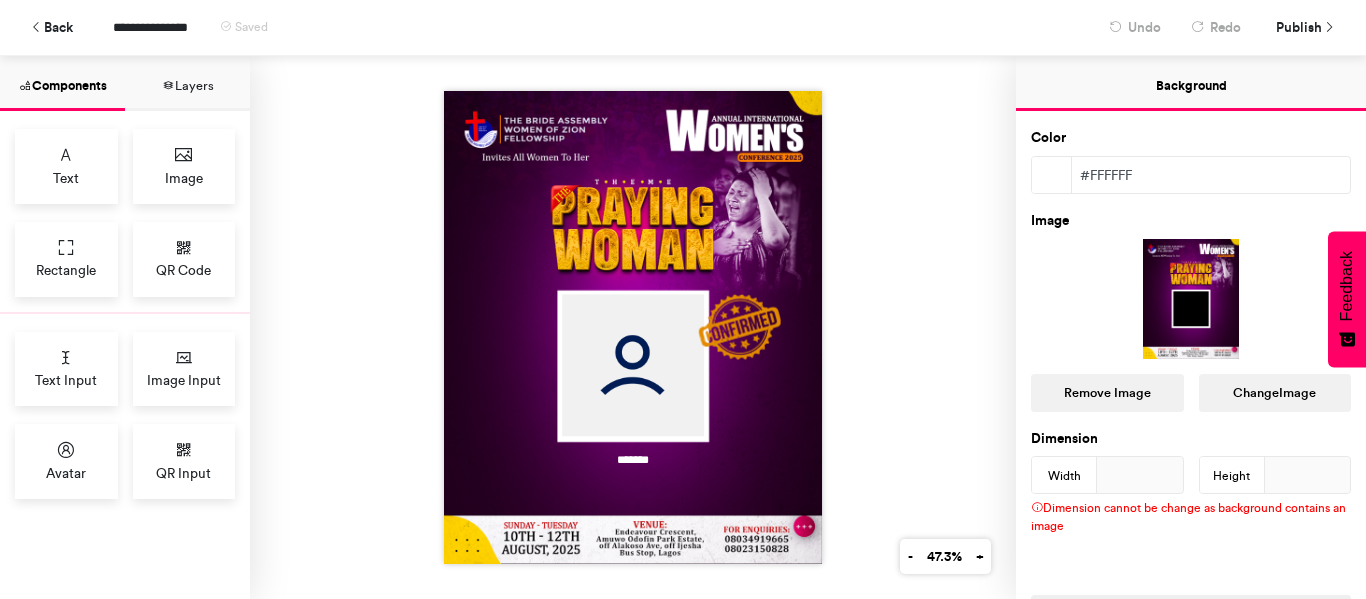 click on "*******" at bounding box center (633, 327) 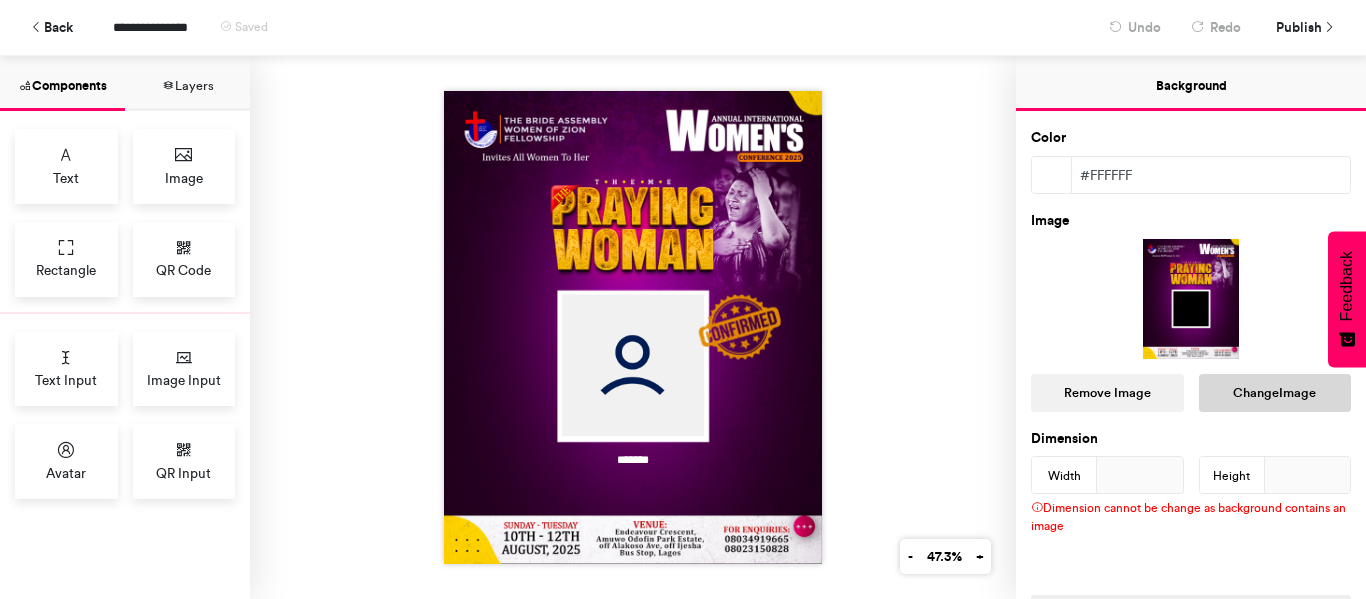 click on "Change  Image" at bounding box center (1275, 393) 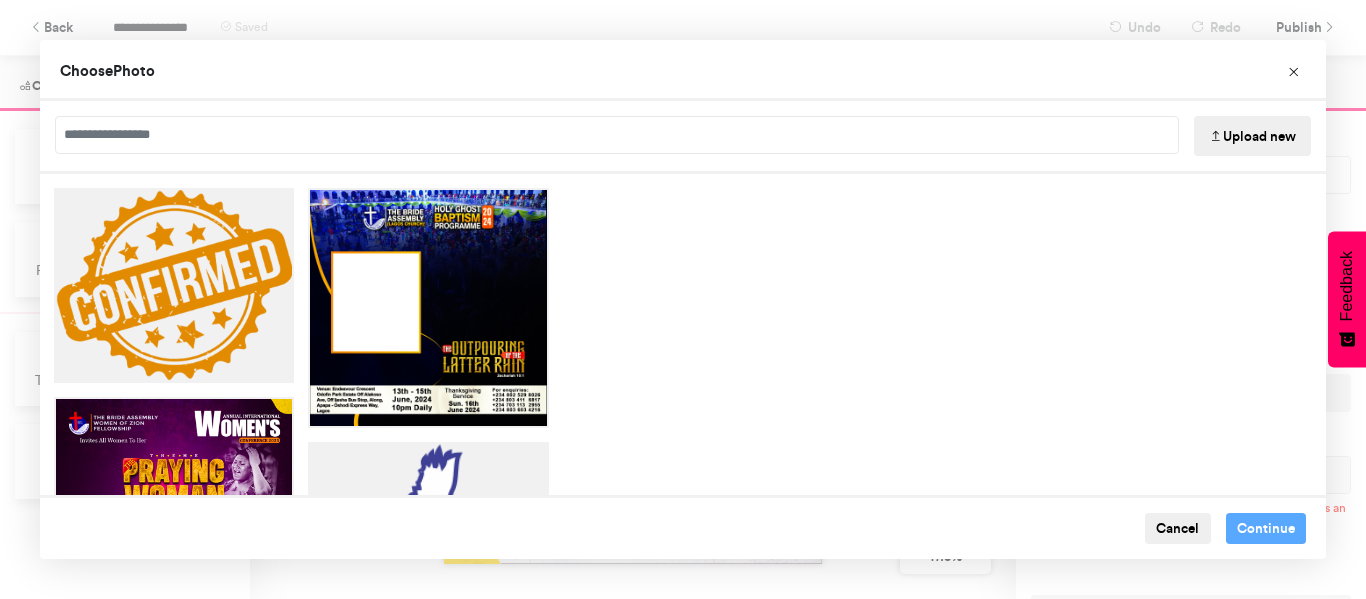 click on "Upload new" at bounding box center [1252, 136] 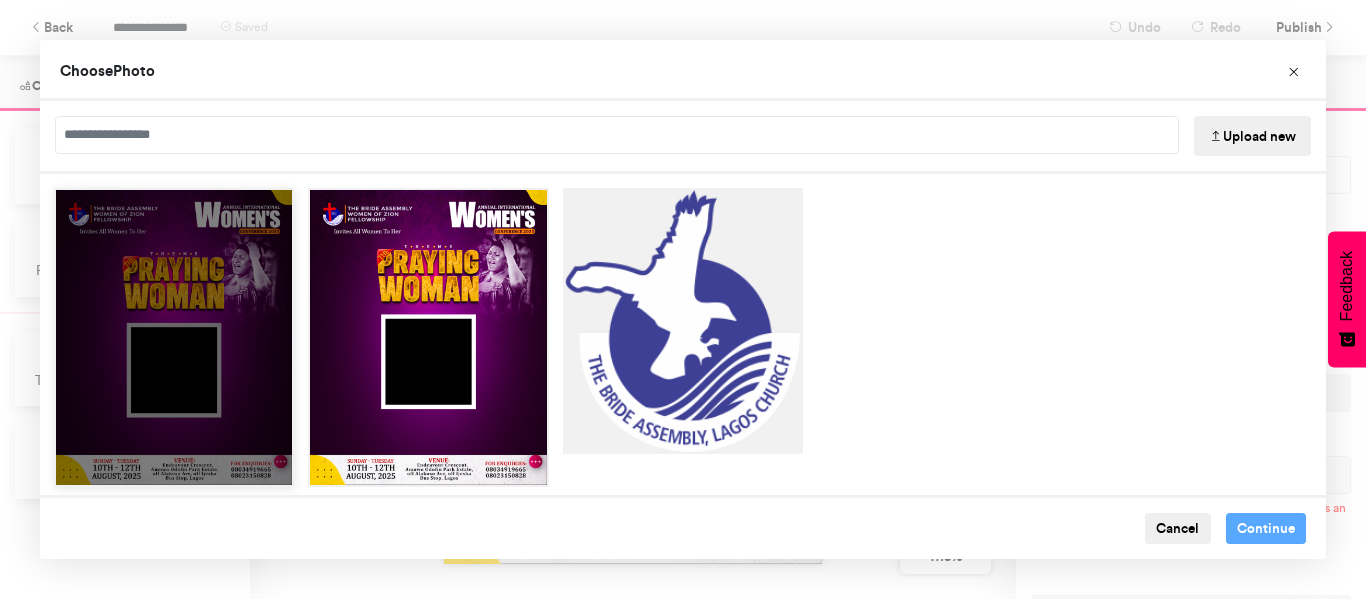 click at bounding box center (174, 337) 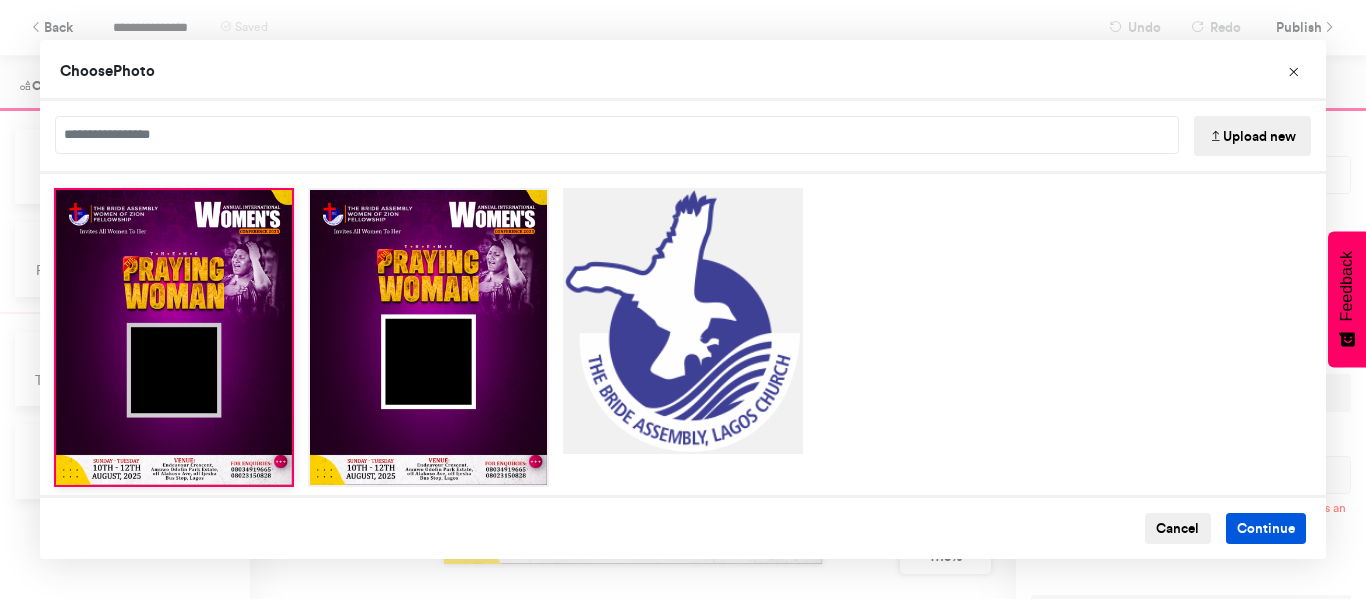 click on "Continue" at bounding box center [1266, 529] 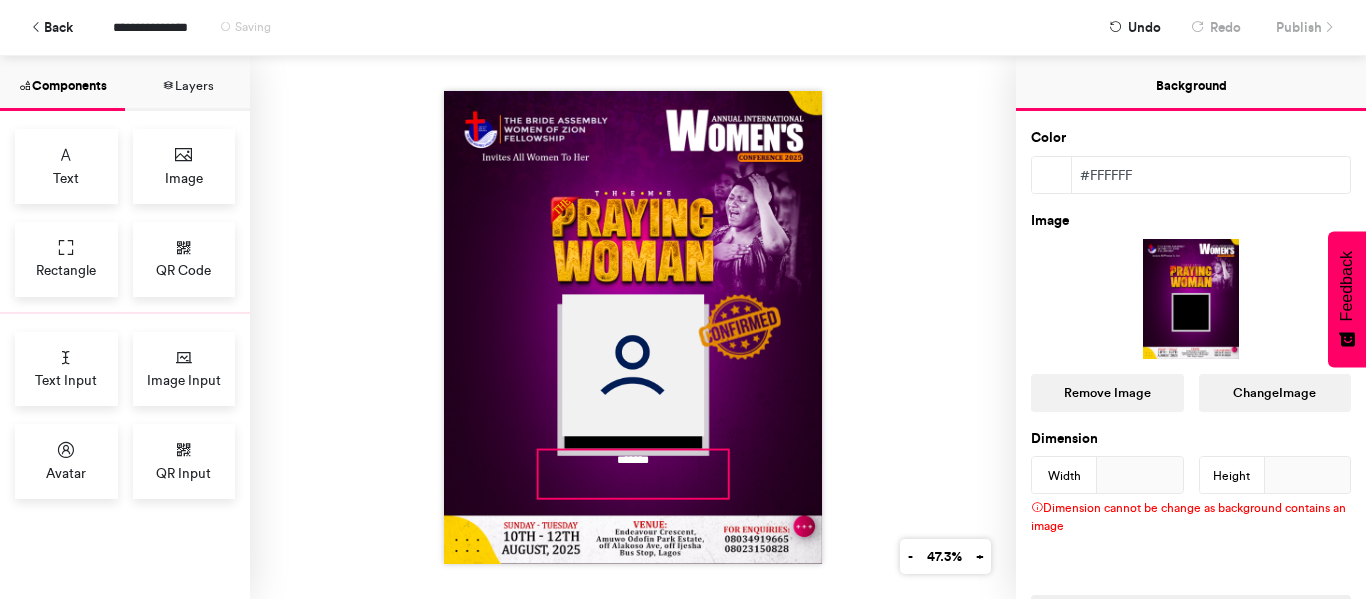 click on "*******" at bounding box center (632, 473) 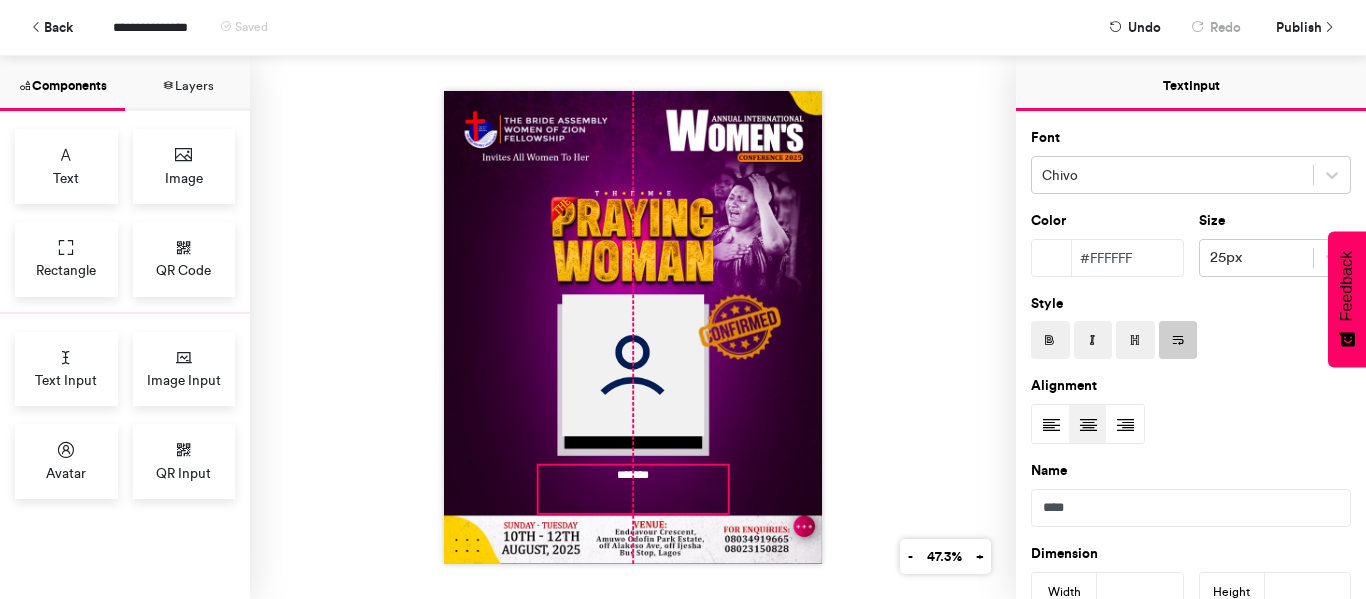 drag, startPoint x: 628, startPoint y: 493, endPoint x: 664, endPoint y: 383, distance: 115.74109 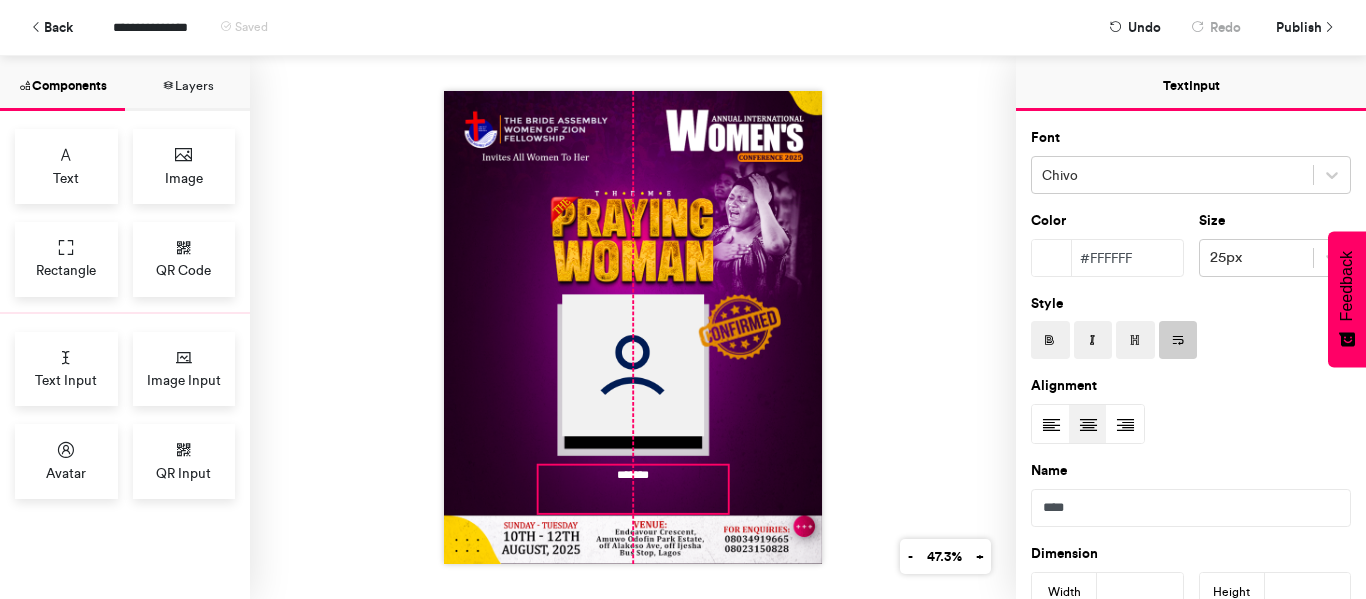click on "*******" at bounding box center (633, 327) 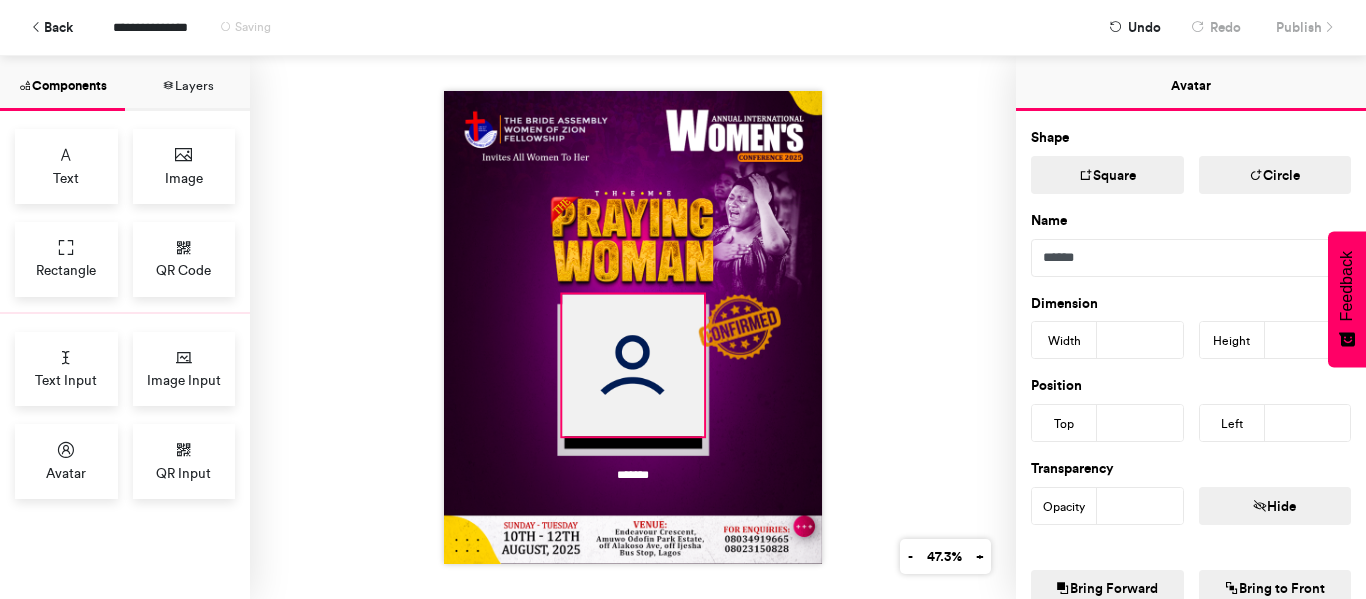 click at bounding box center (633, 365) 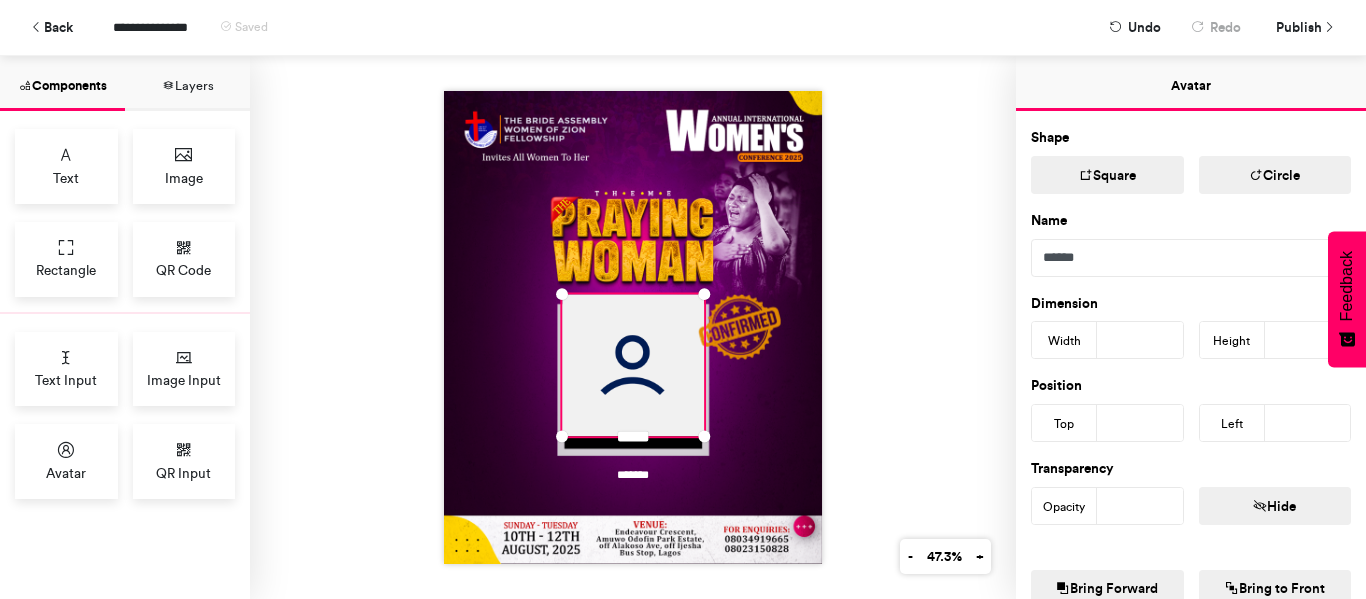 click on "***" at bounding box center (1140, 423) 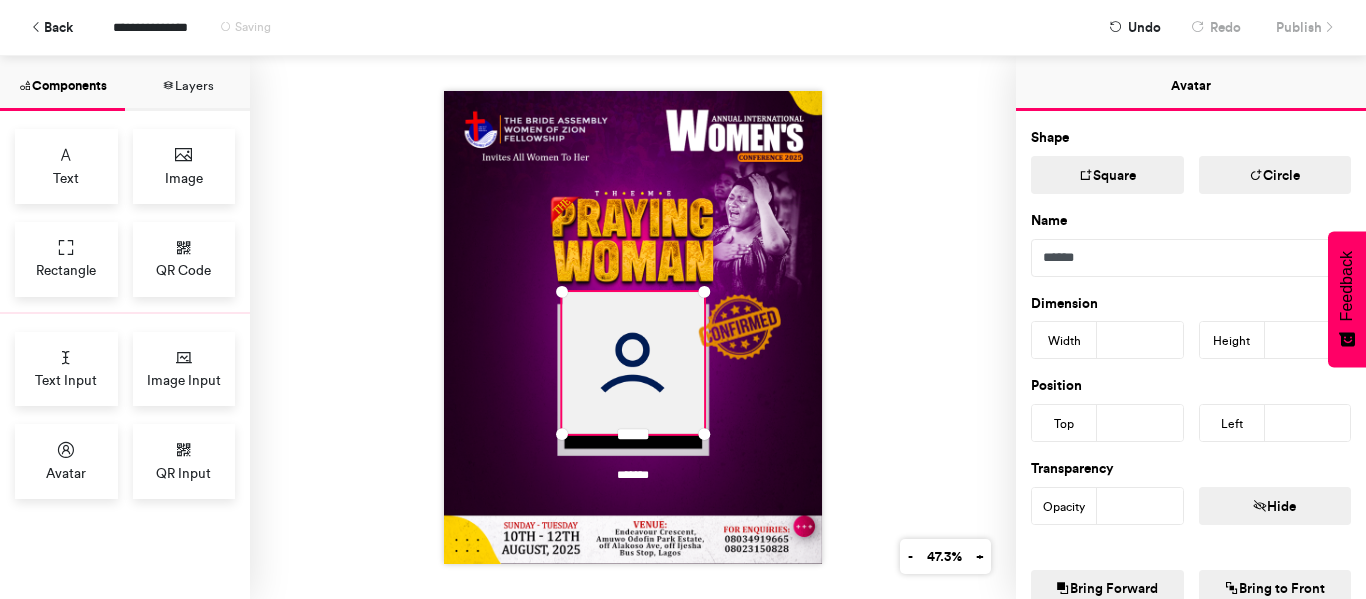 click on "***" at bounding box center [1140, 423] 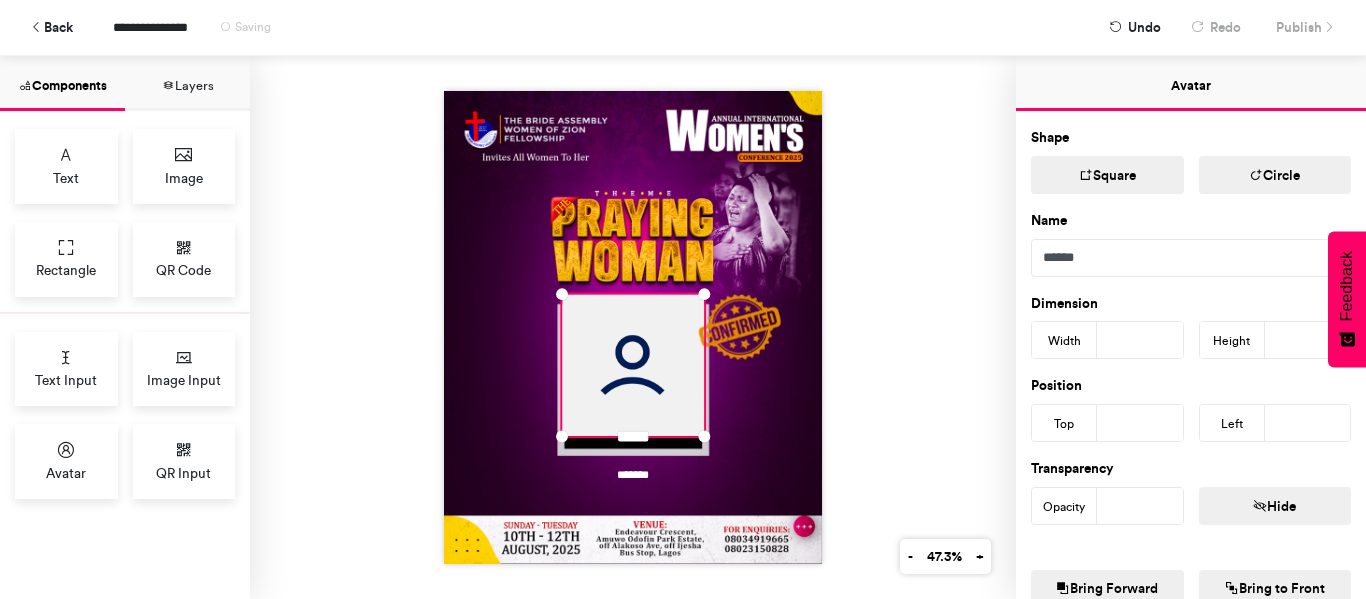 click on "***" at bounding box center (1140, 423) 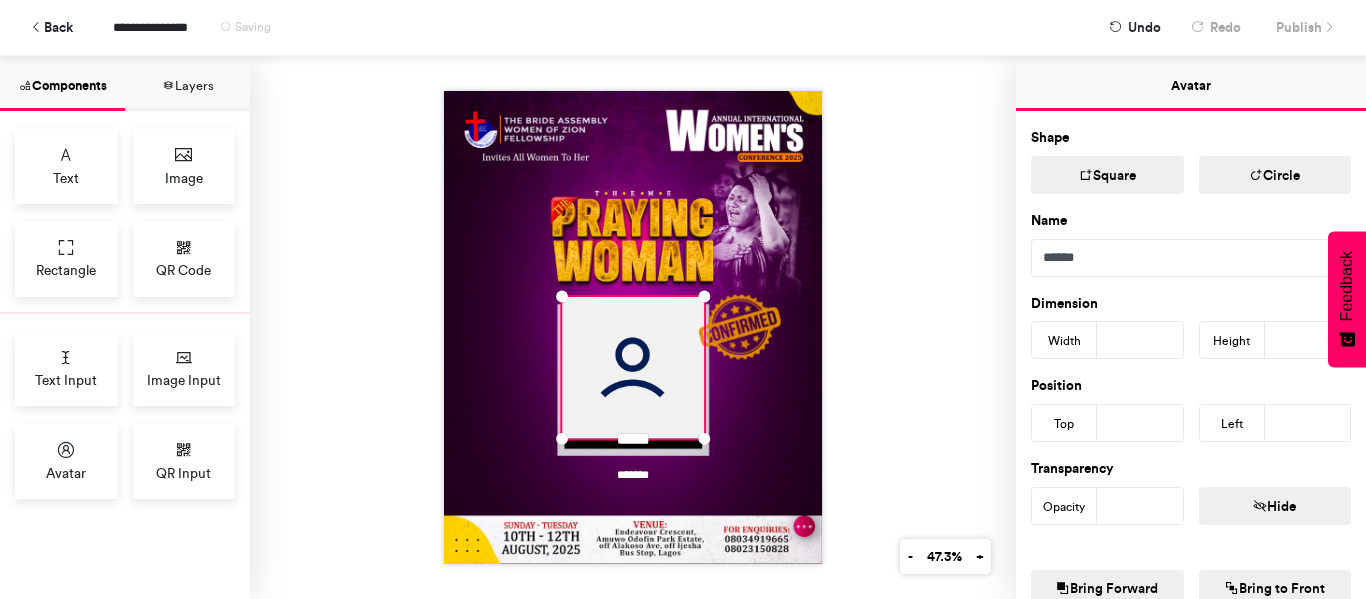 click on "***" at bounding box center (1140, 423) 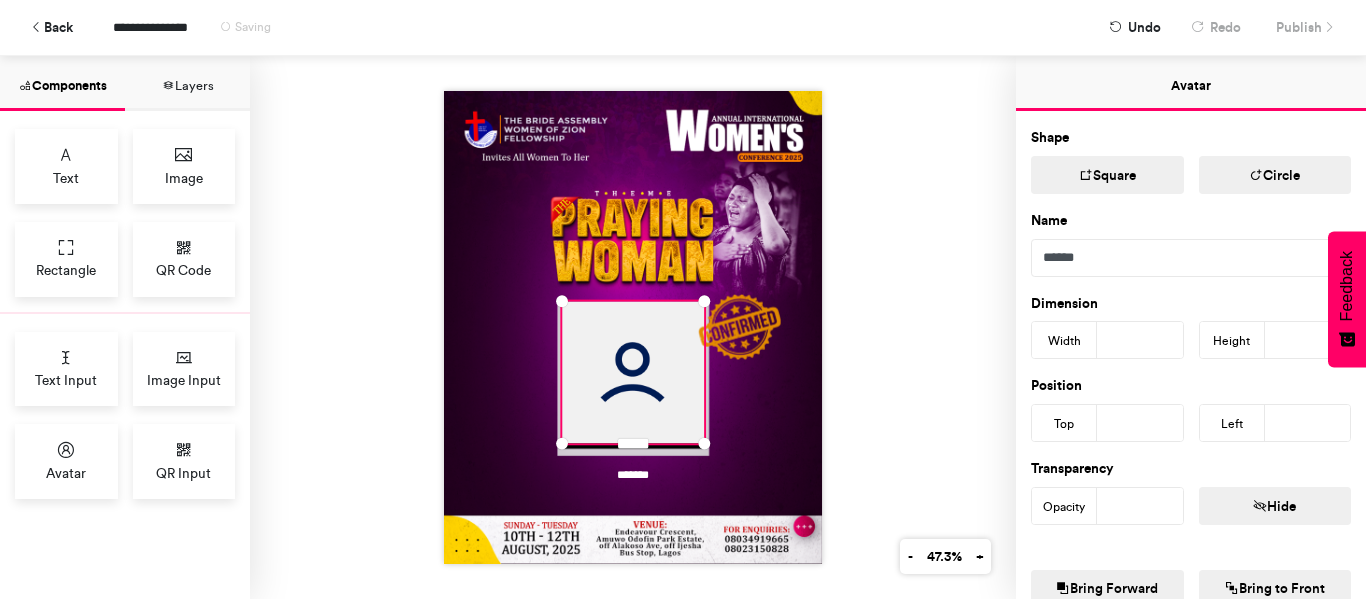 click on "***" at bounding box center [1140, 423] 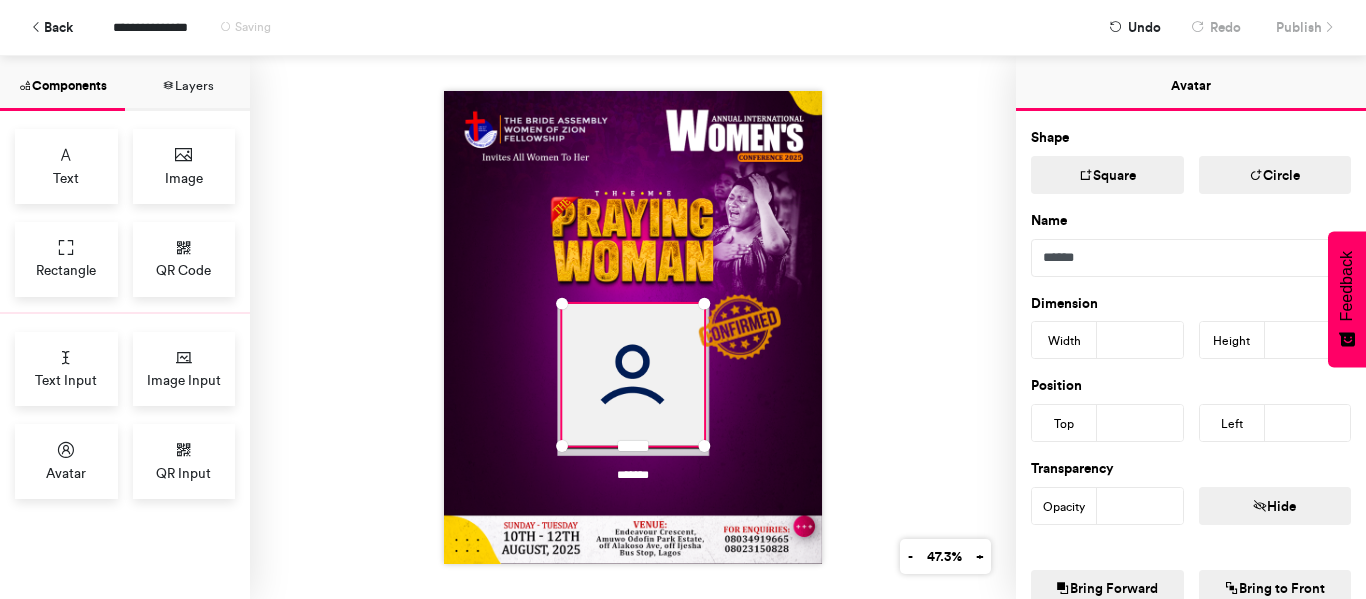 click on "***" at bounding box center [1140, 423] 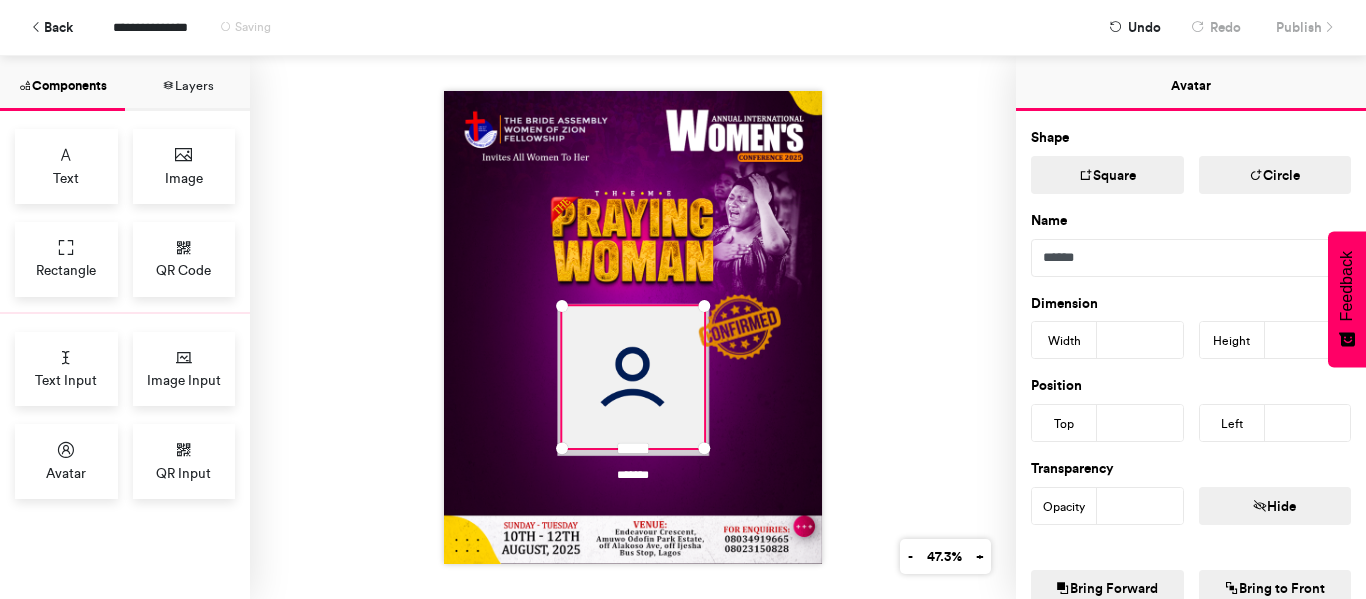 type on "***" 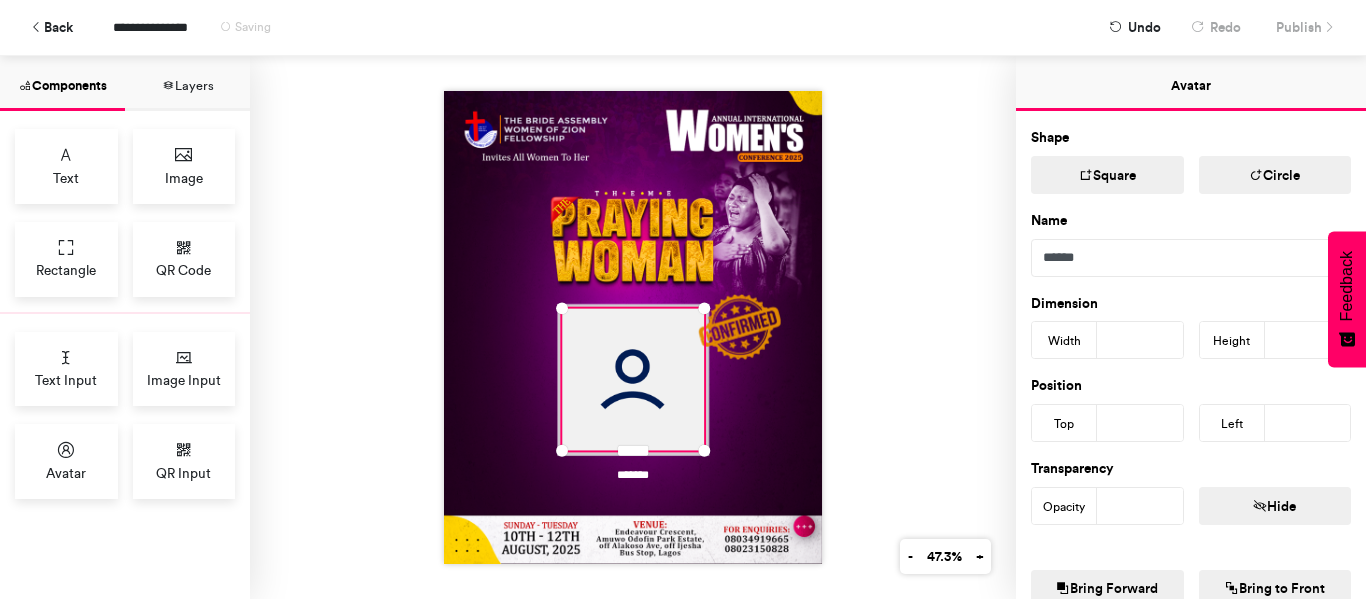 click on "*******" at bounding box center [633, 327] 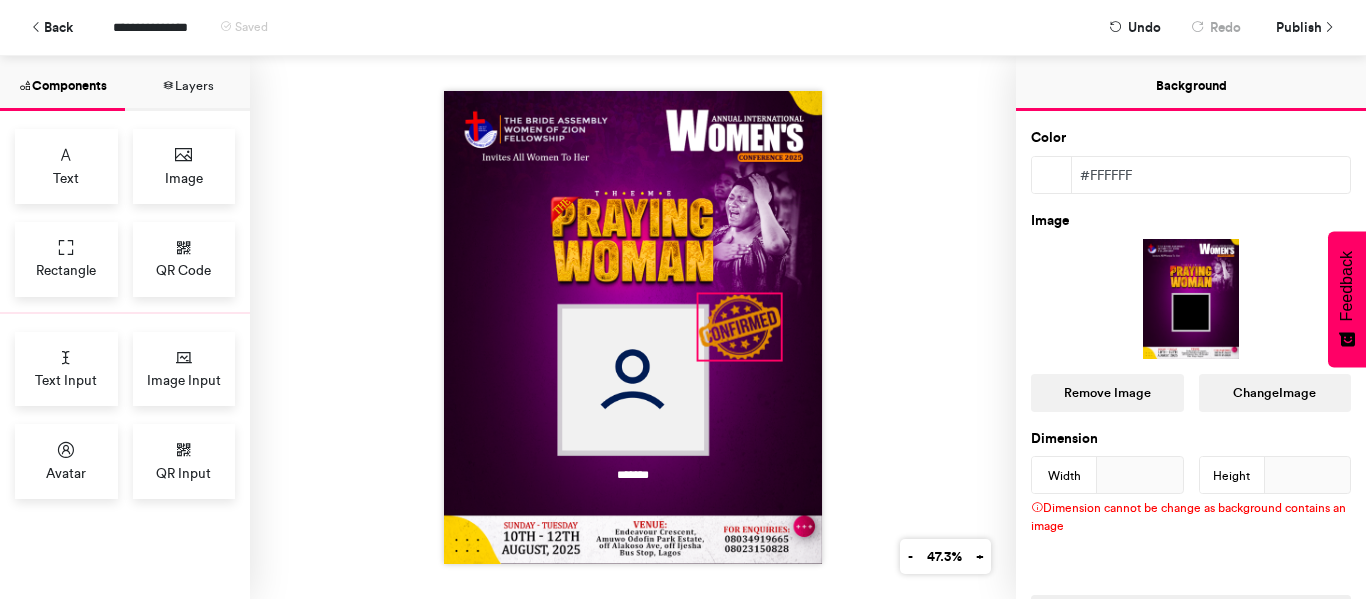 click at bounding box center (739, 326) 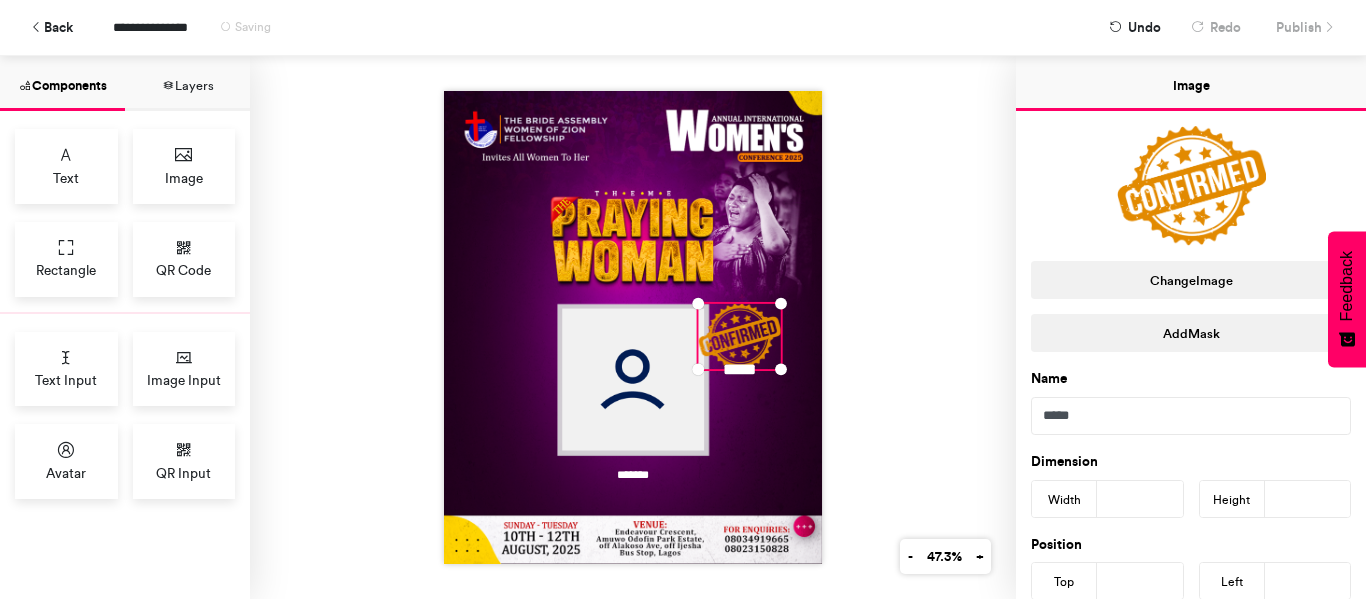 type on "***" 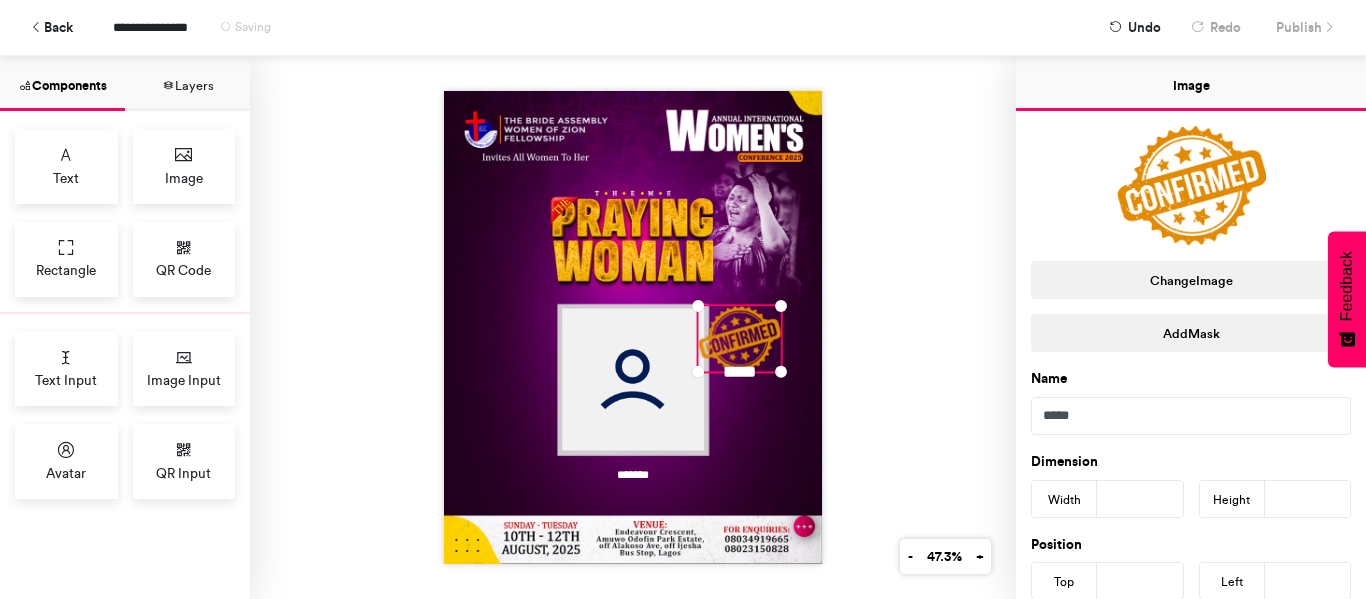 click on "*******" at bounding box center [633, 327] 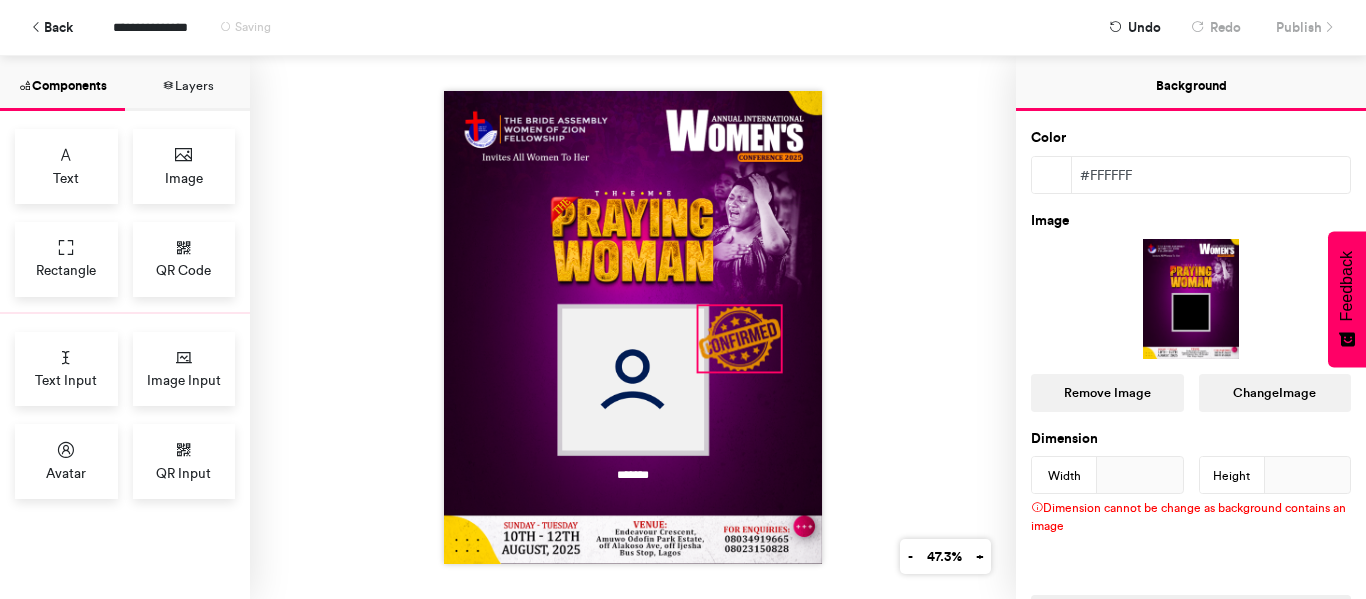 click at bounding box center [739, 338] 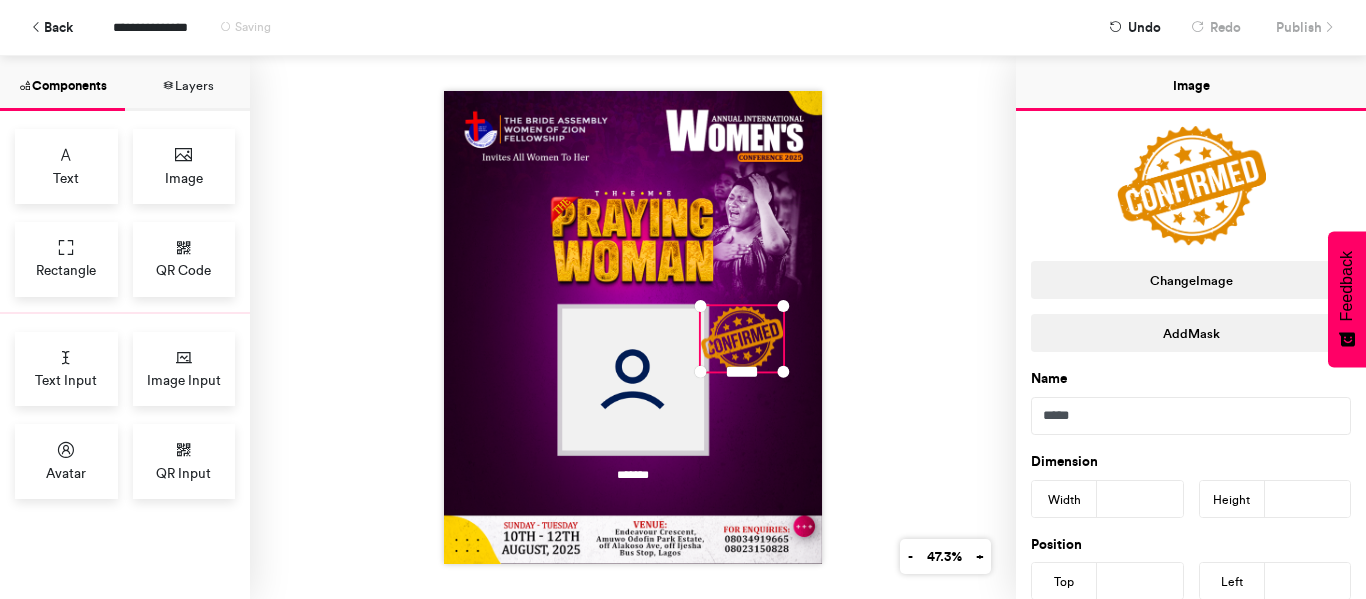 type on "***" 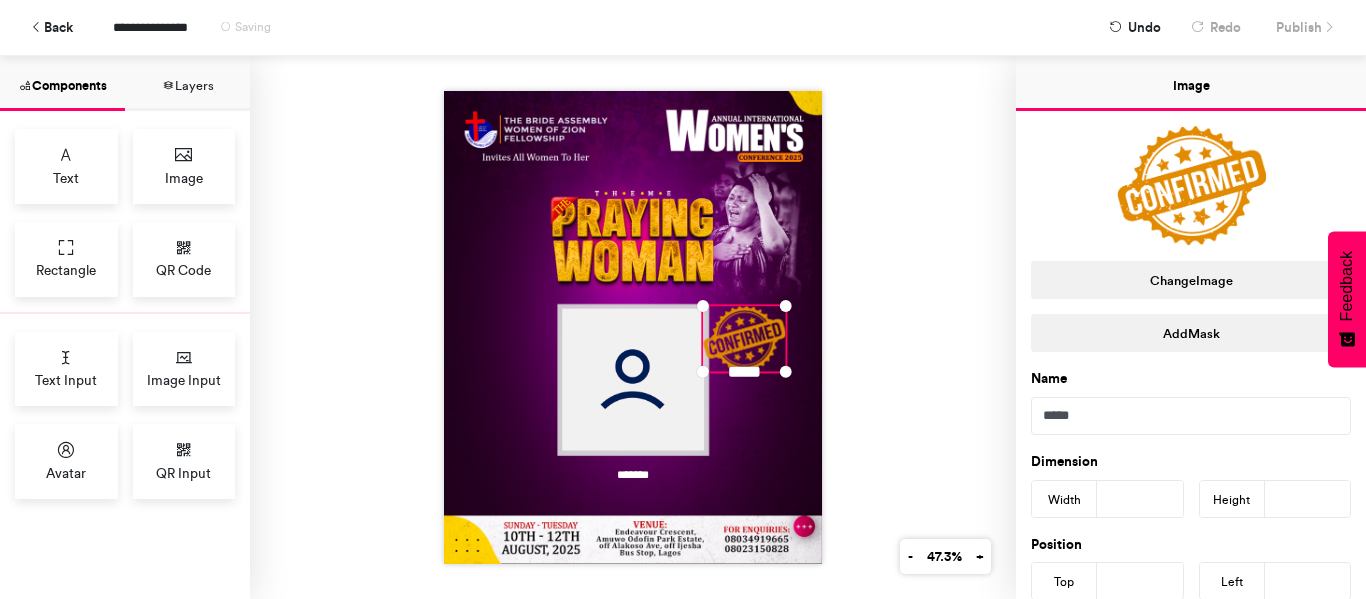 click on "*******" at bounding box center (633, 327) 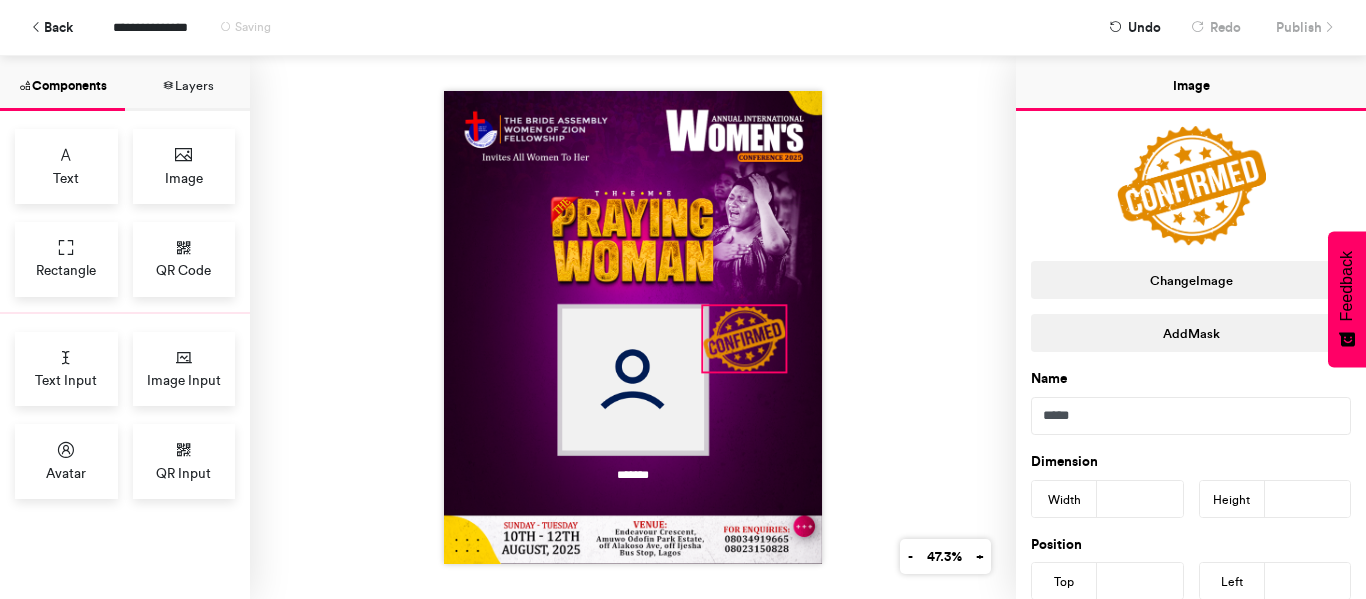 click at bounding box center [744, 338] 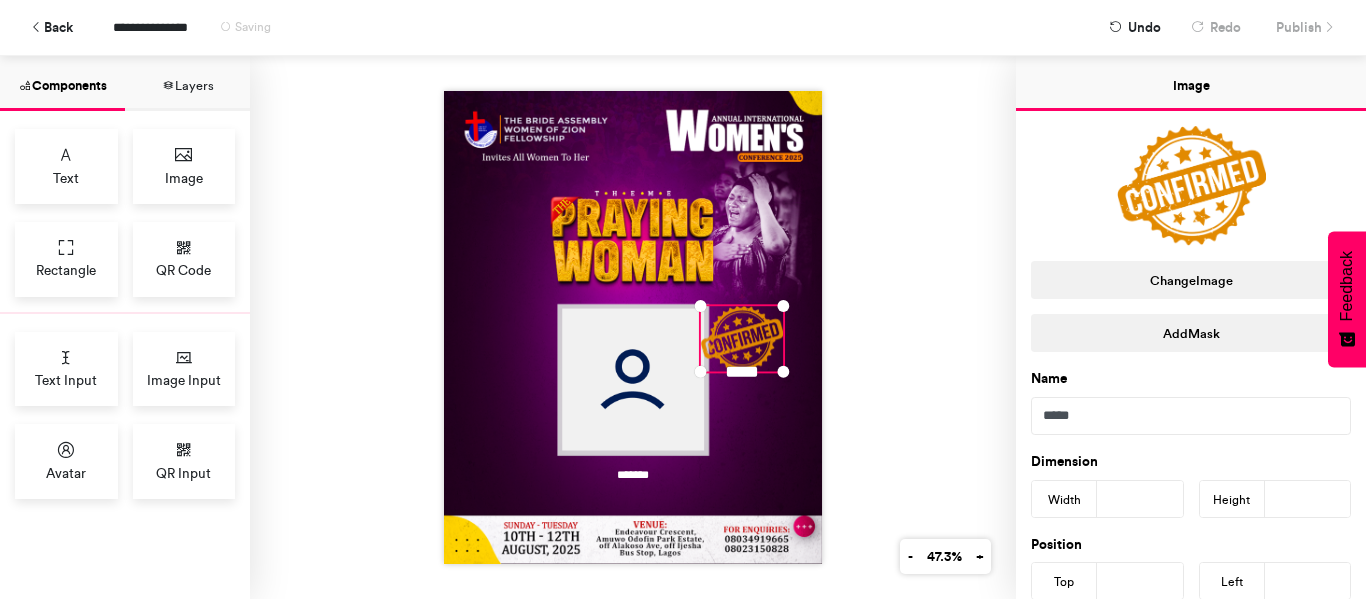 click on "*******" at bounding box center [633, 327] 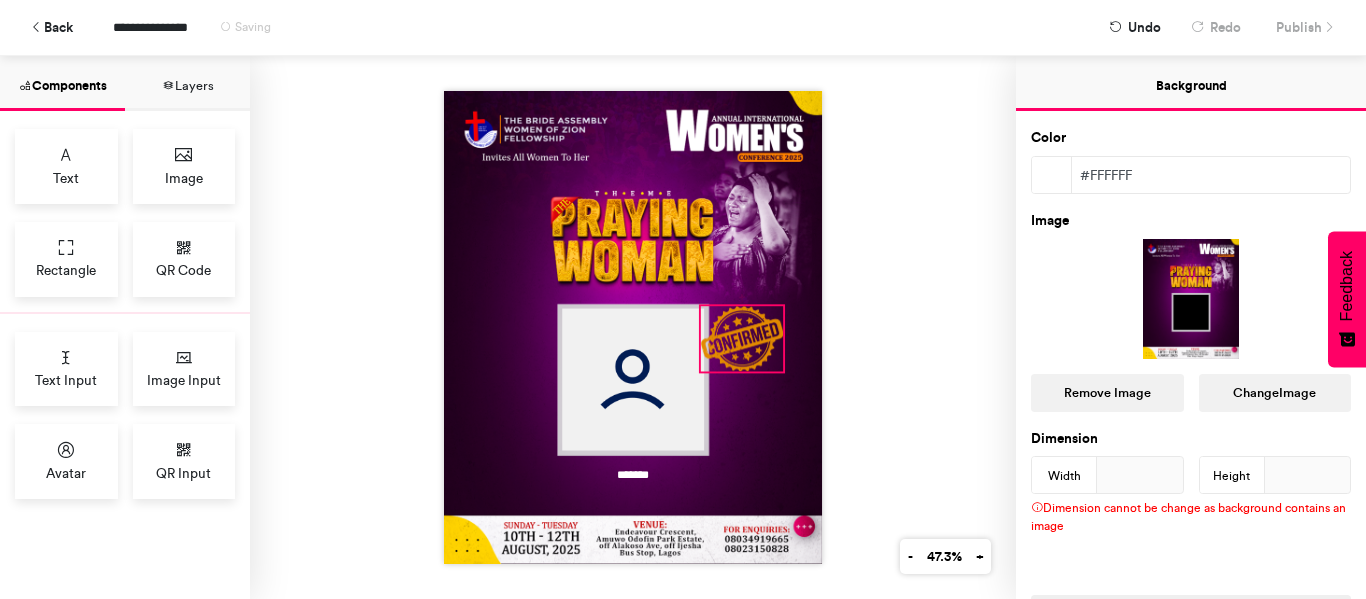 click at bounding box center (742, 338) 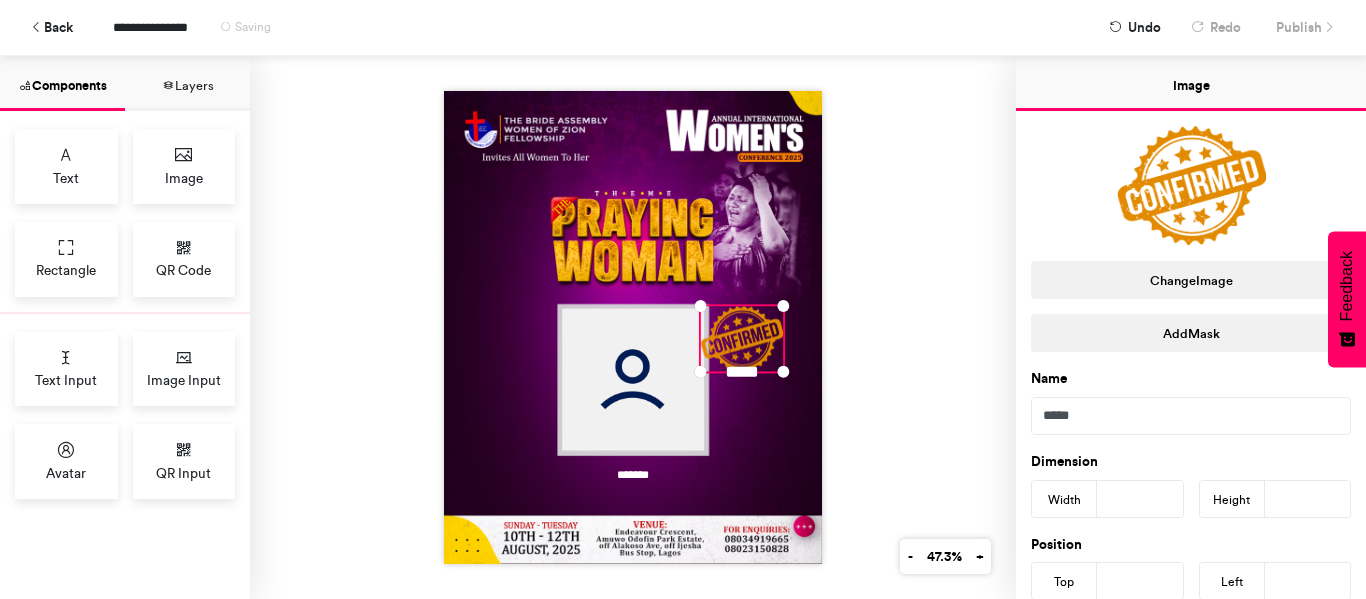 type on "***" 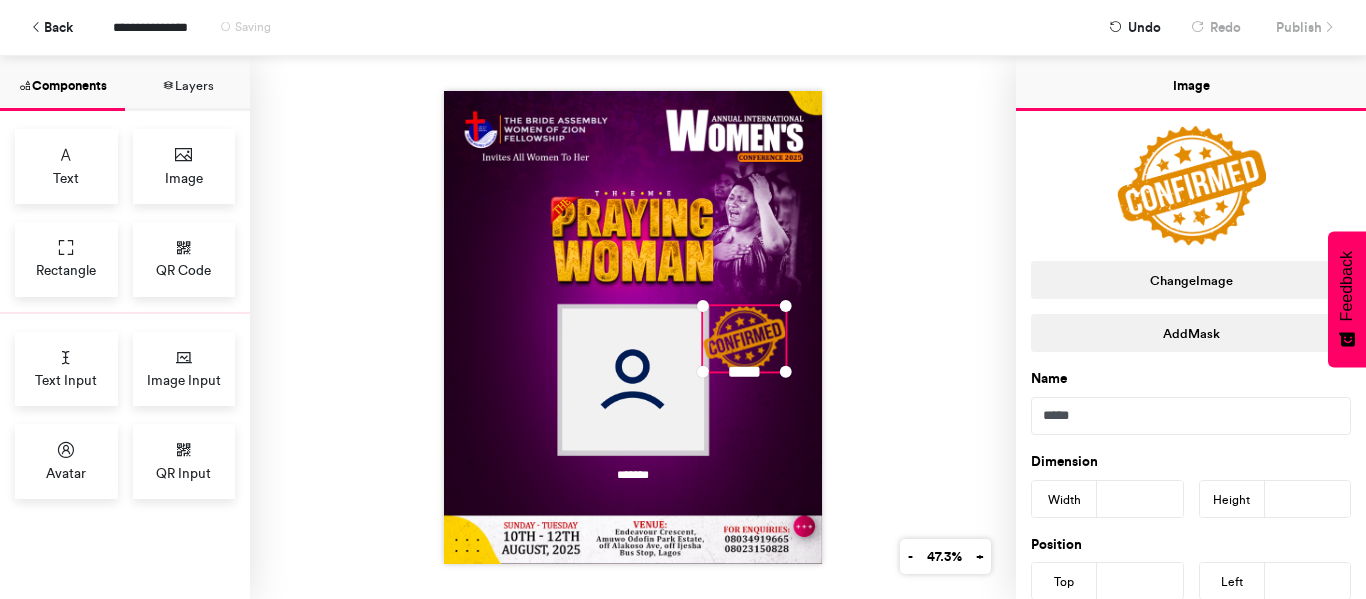 click on "*******" at bounding box center (633, 327) 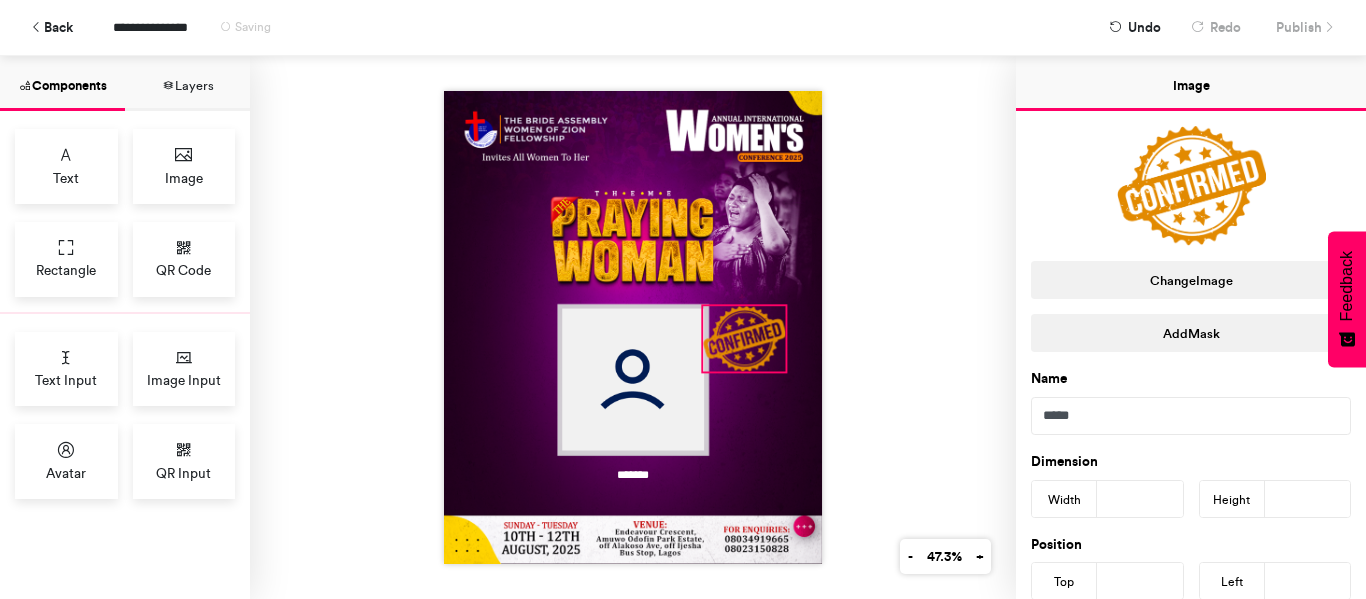 click at bounding box center (744, 338) 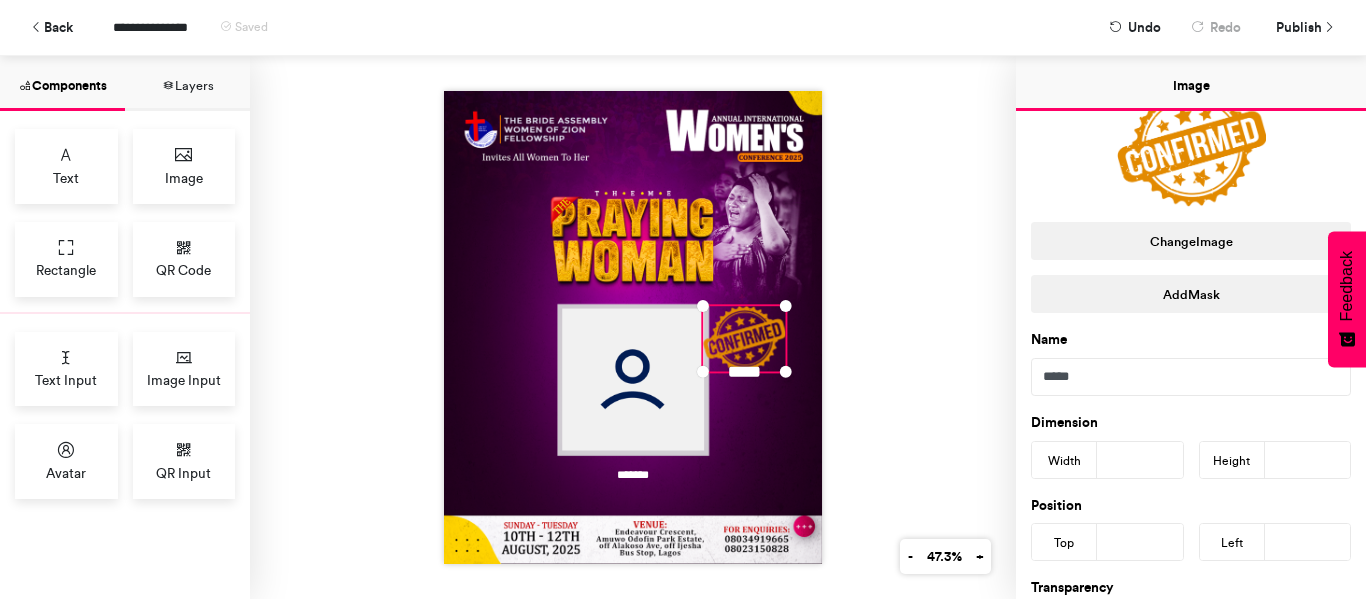 scroll, scrollTop: 0, scrollLeft: 0, axis: both 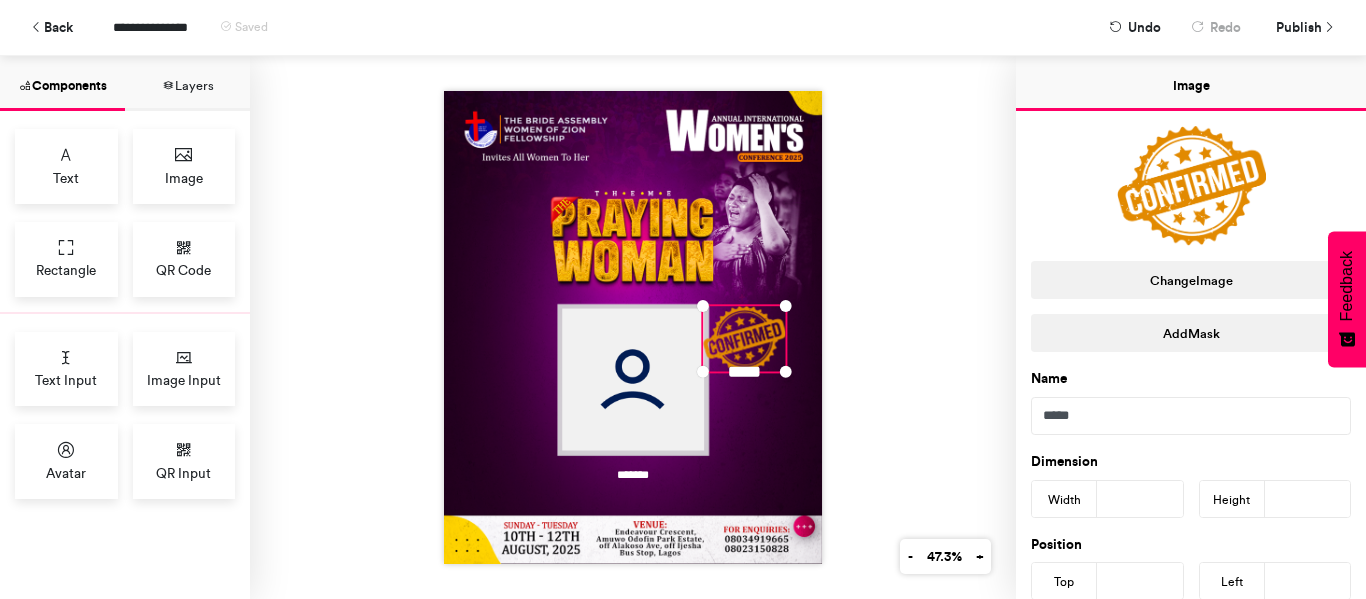click on "*******" at bounding box center [633, 327] 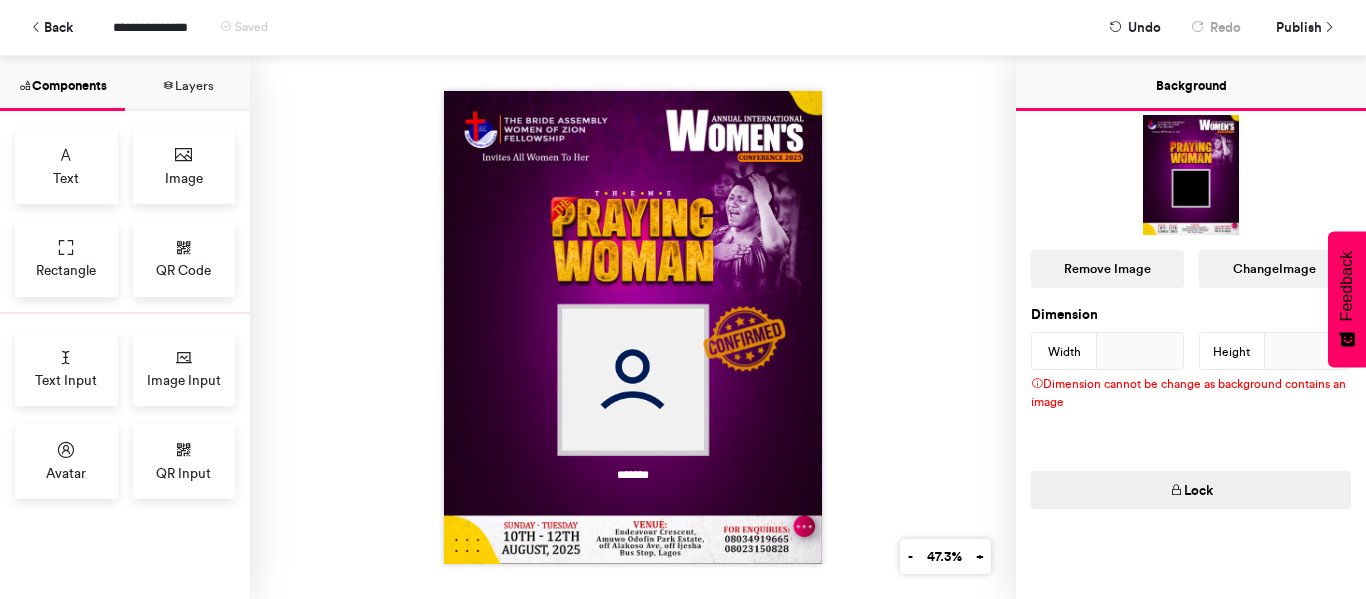 scroll, scrollTop: 0, scrollLeft: 0, axis: both 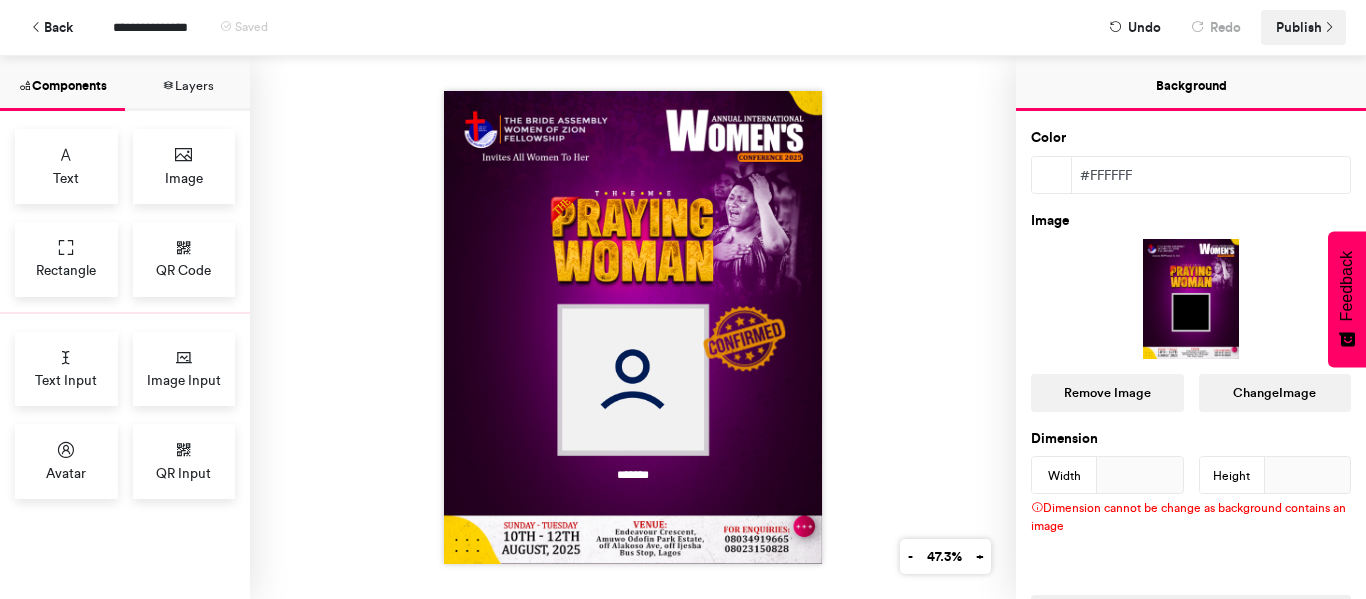 click on "Publish" at bounding box center [1299, 27] 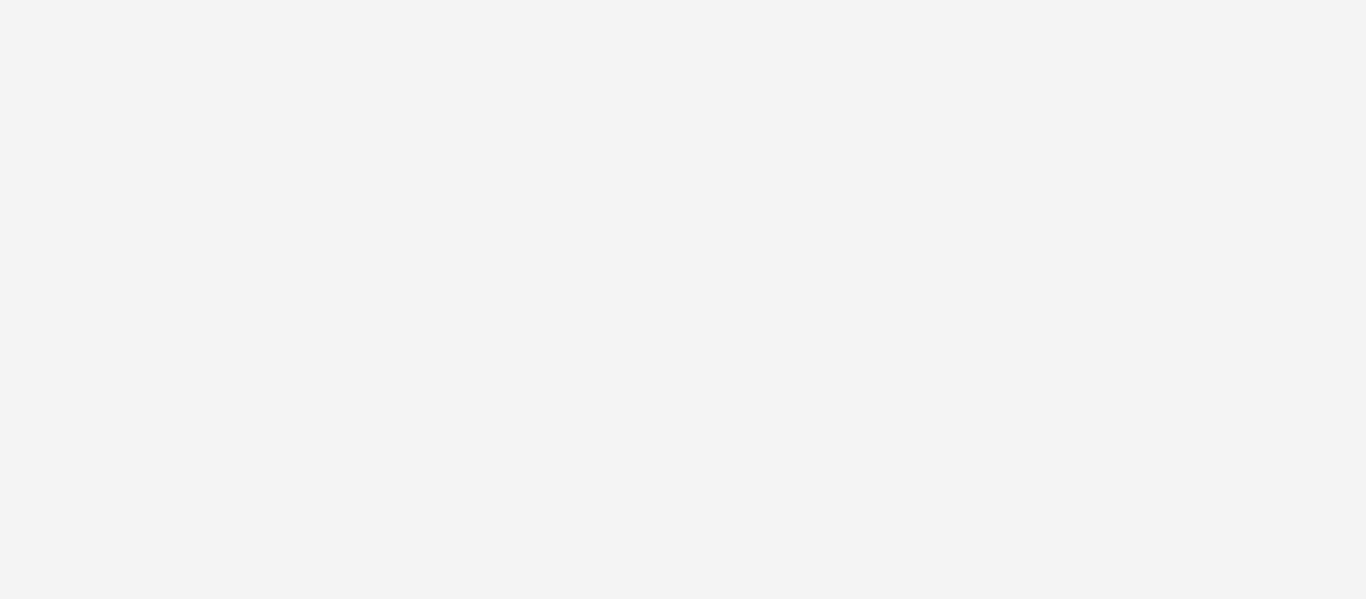 scroll, scrollTop: 0, scrollLeft: 0, axis: both 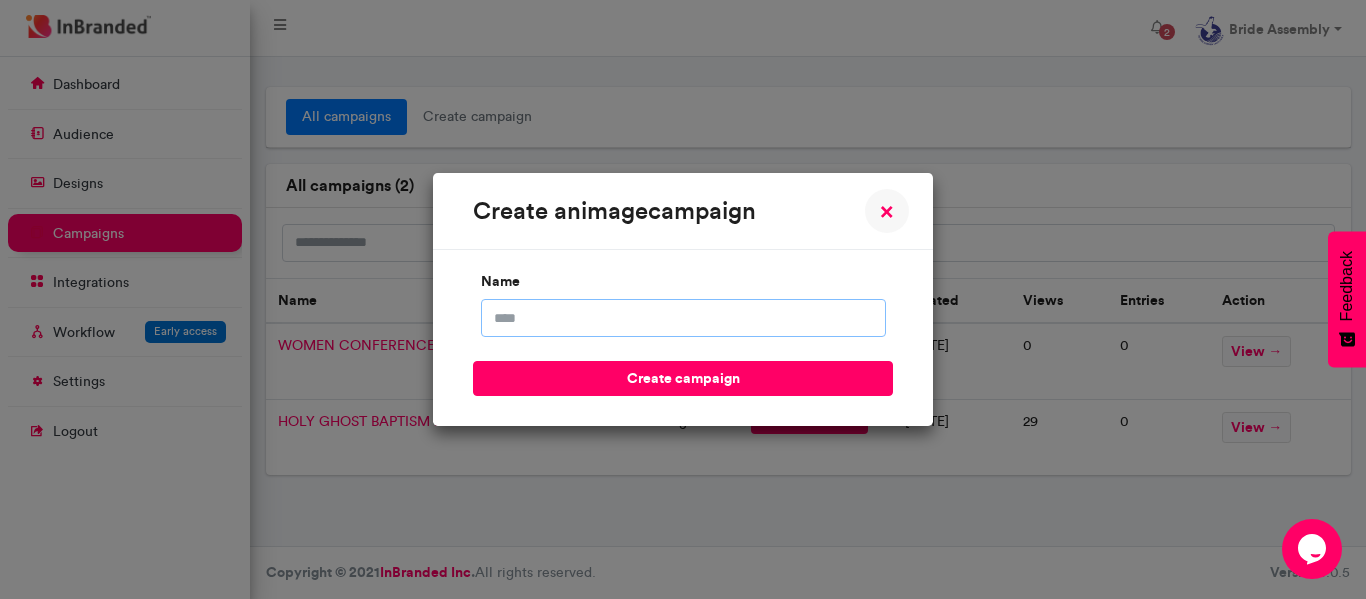 click on "name" at bounding box center (683, 318) 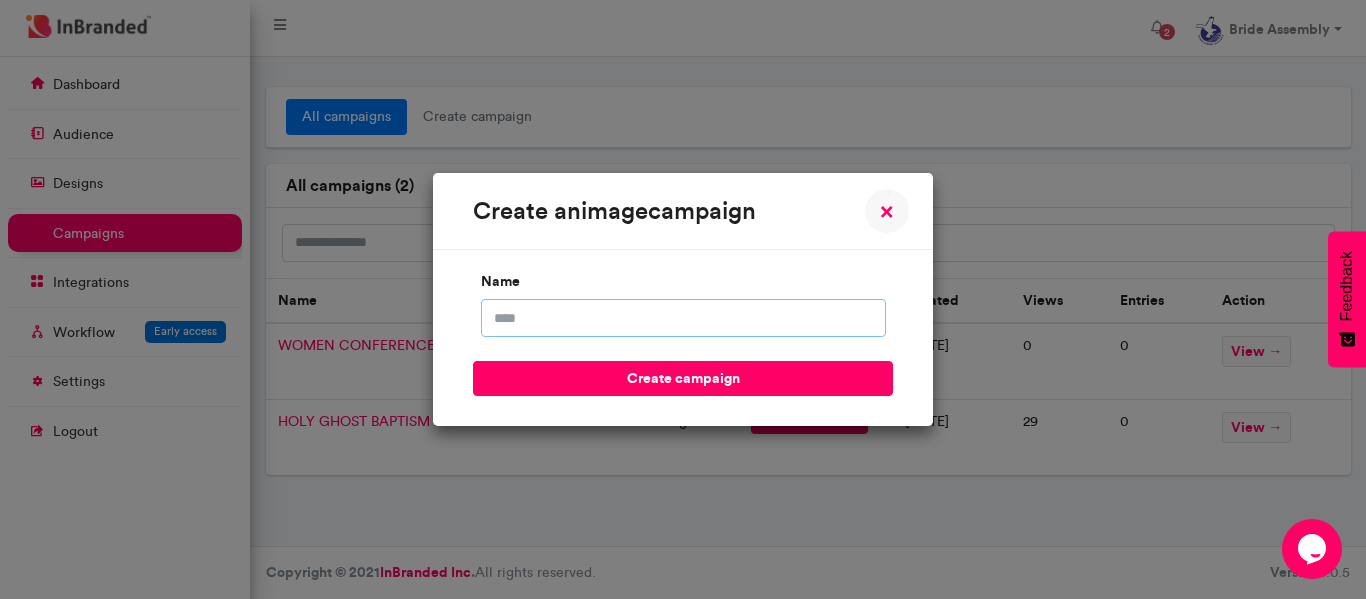 type on "**********" 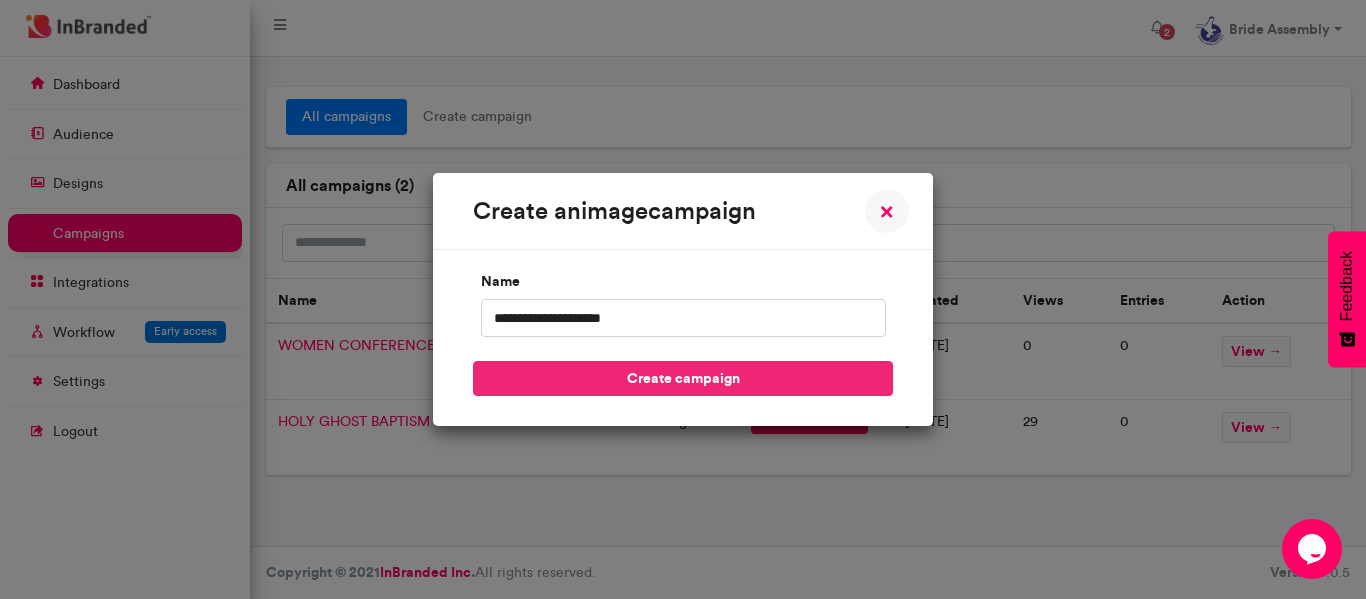 click on "create campaign" at bounding box center (683, 378) 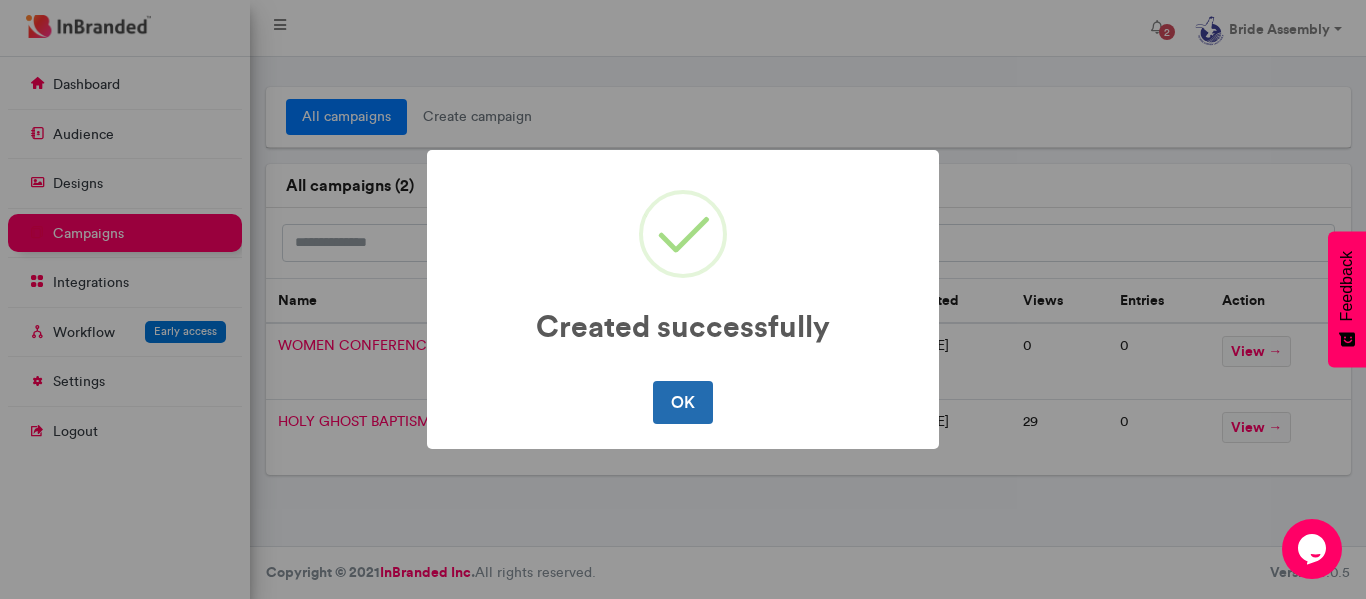 click on "OK" at bounding box center (682, 402) 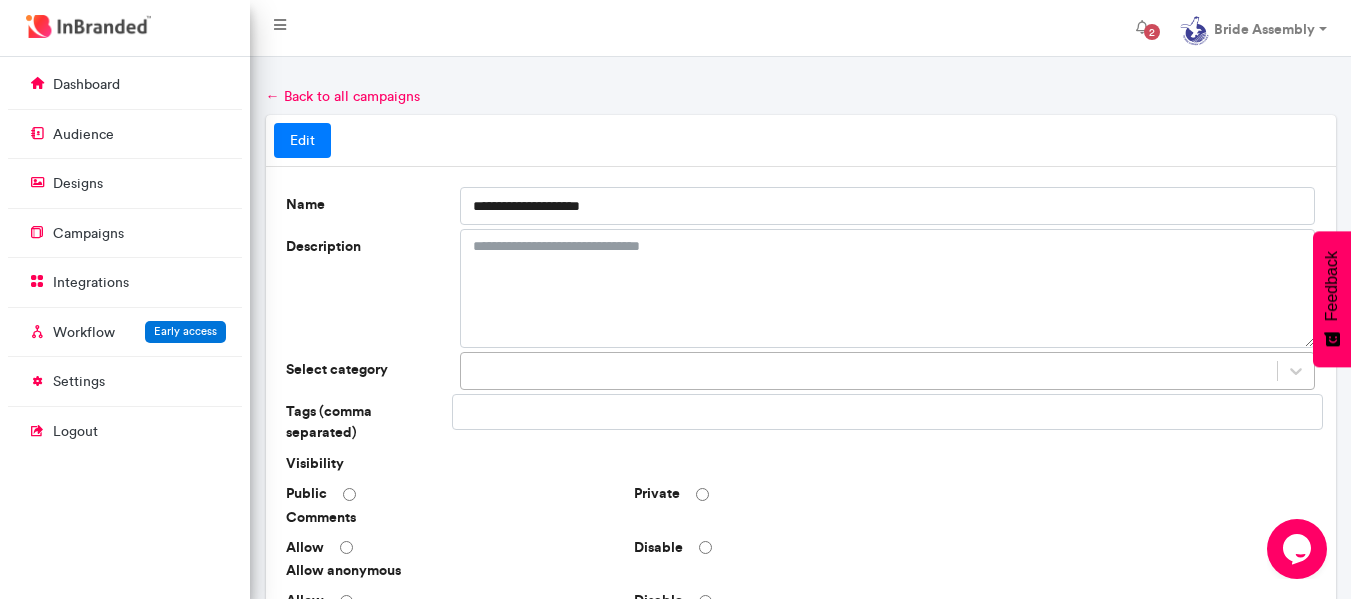 click at bounding box center (888, 371) 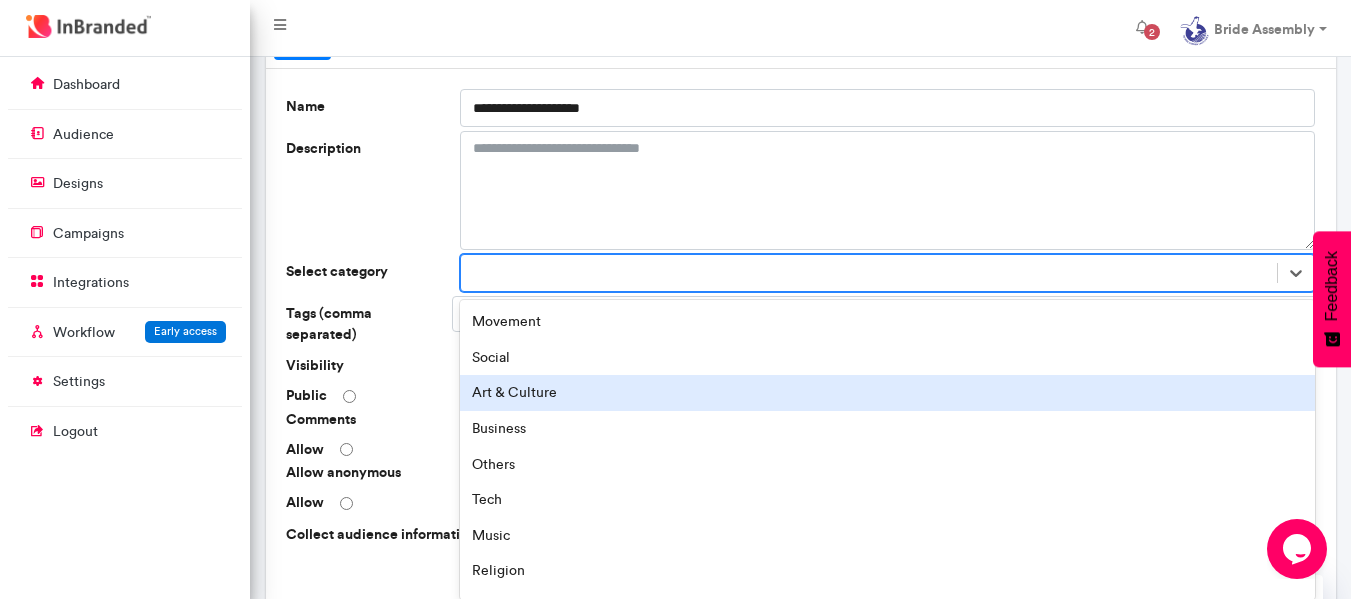 scroll, scrollTop: 107, scrollLeft: 0, axis: vertical 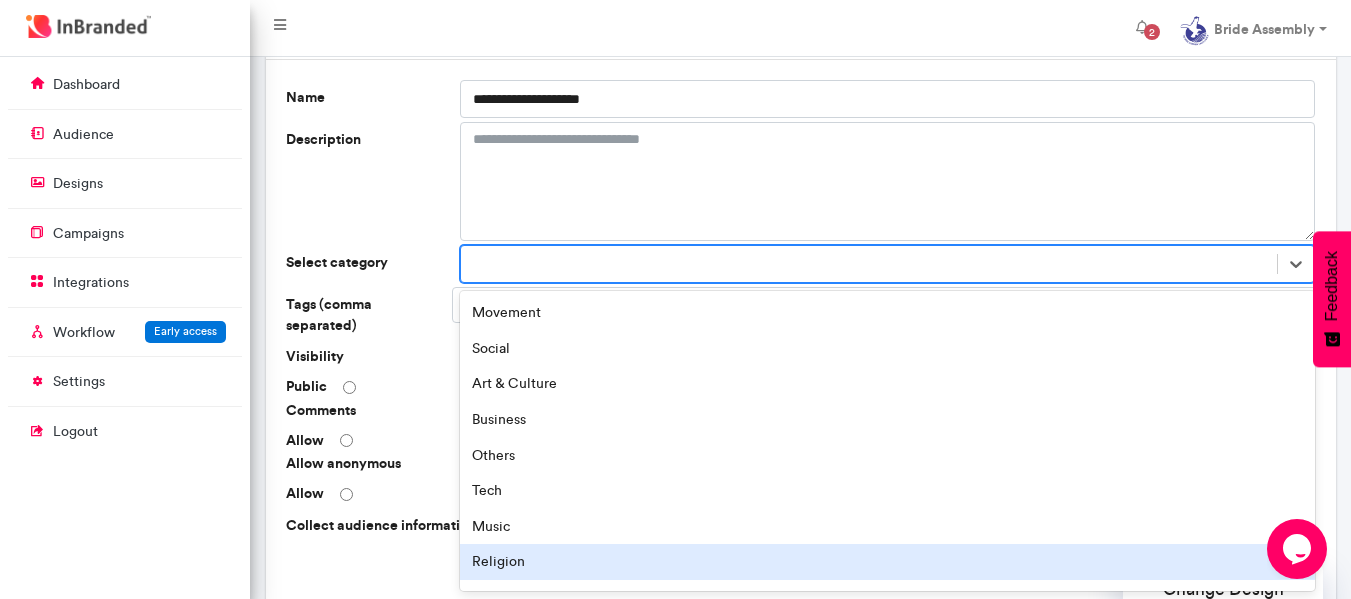 drag, startPoint x: 527, startPoint y: 556, endPoint x: 535, endPoint y: 525, distance: 32.01562 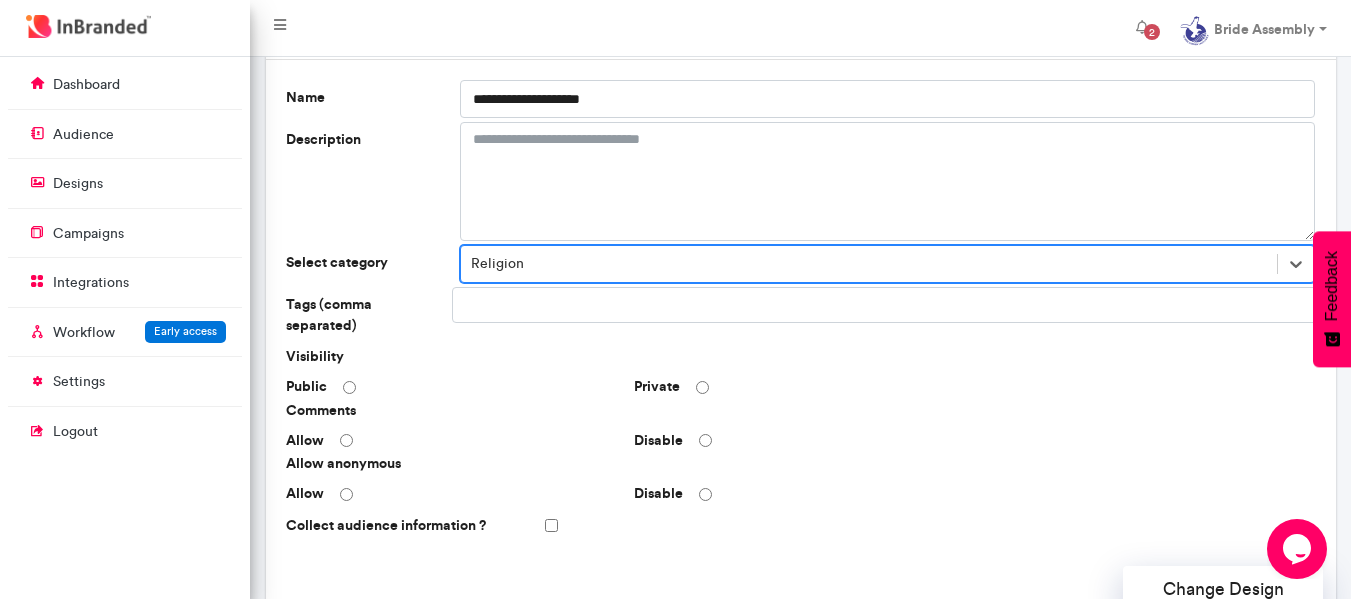 click at bounding box center [532, 305] 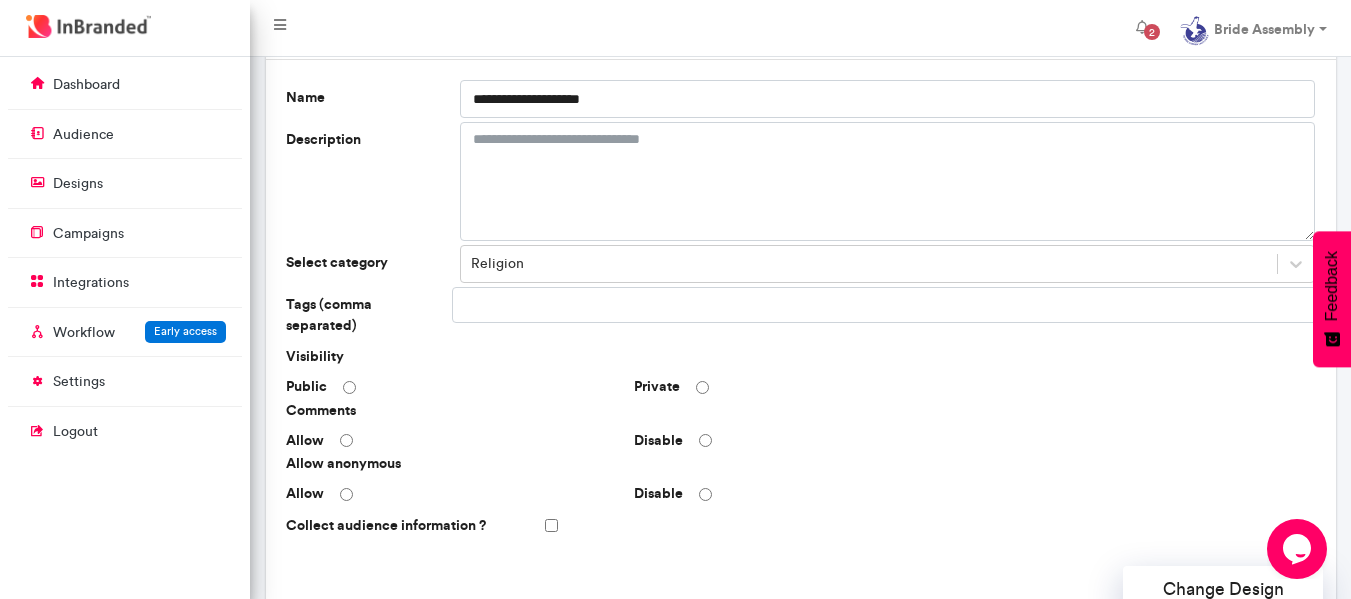 type on "********" 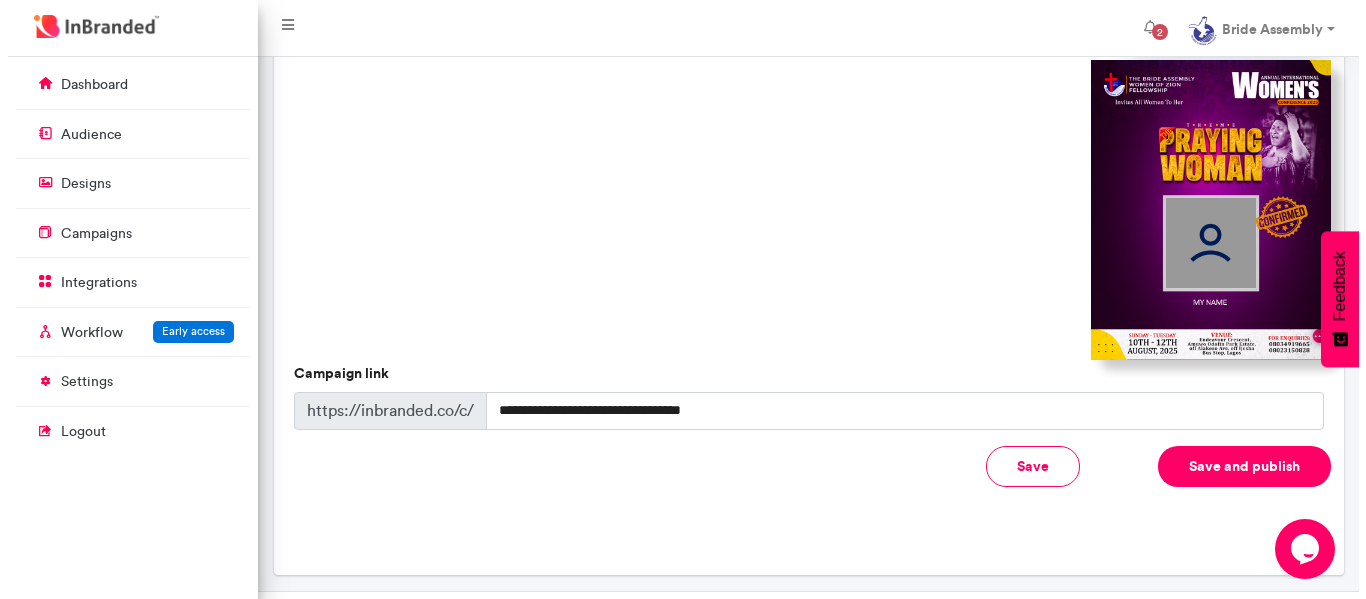 scroll, scrollTop: 698, scrollLeft: 0, axis: vertical 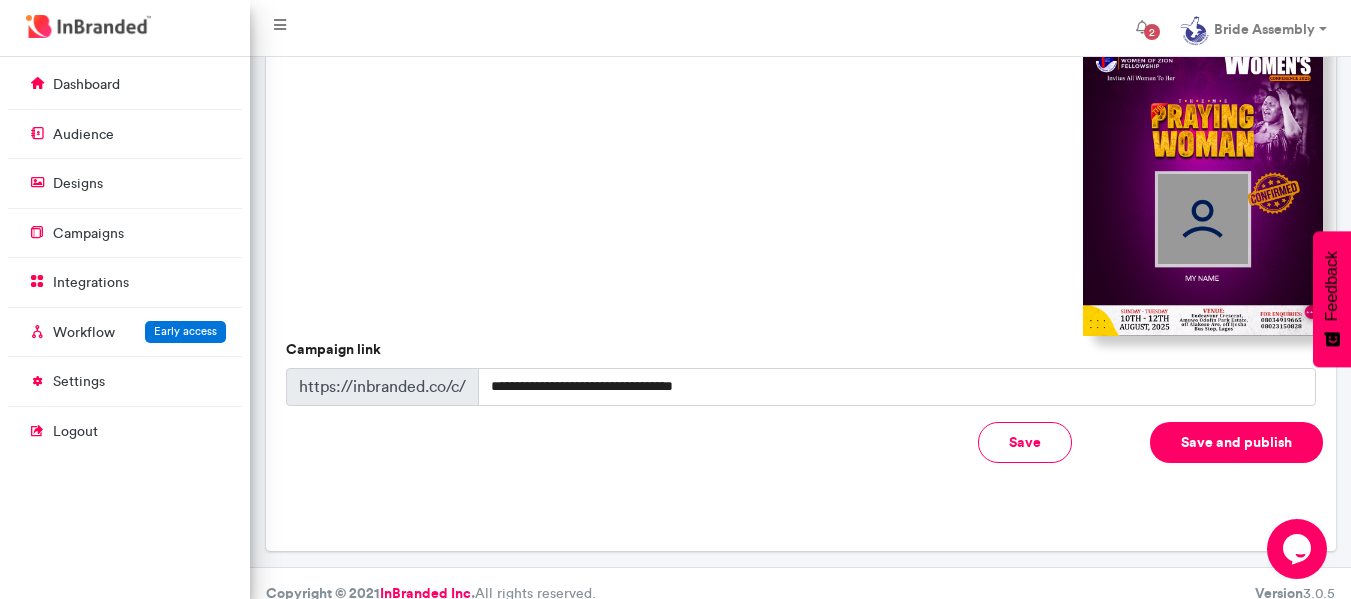 click on "Save and publish" at bounding box center [1236, 442] 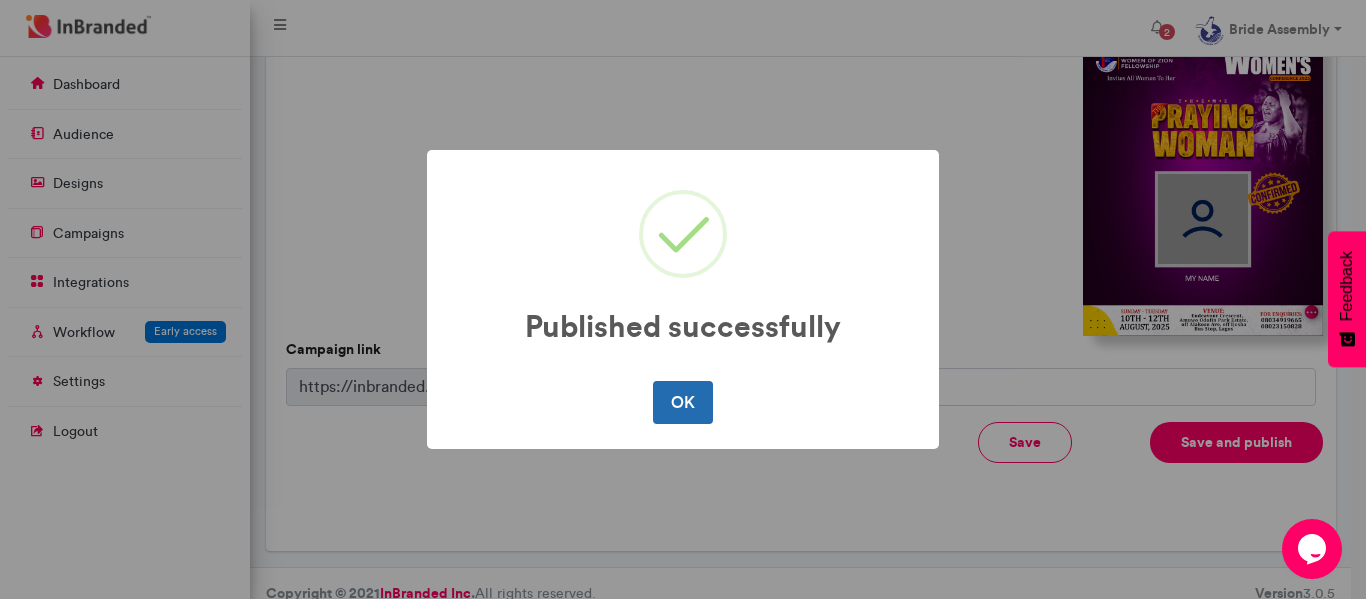 click on "OK" at bounding box center [682, 402] 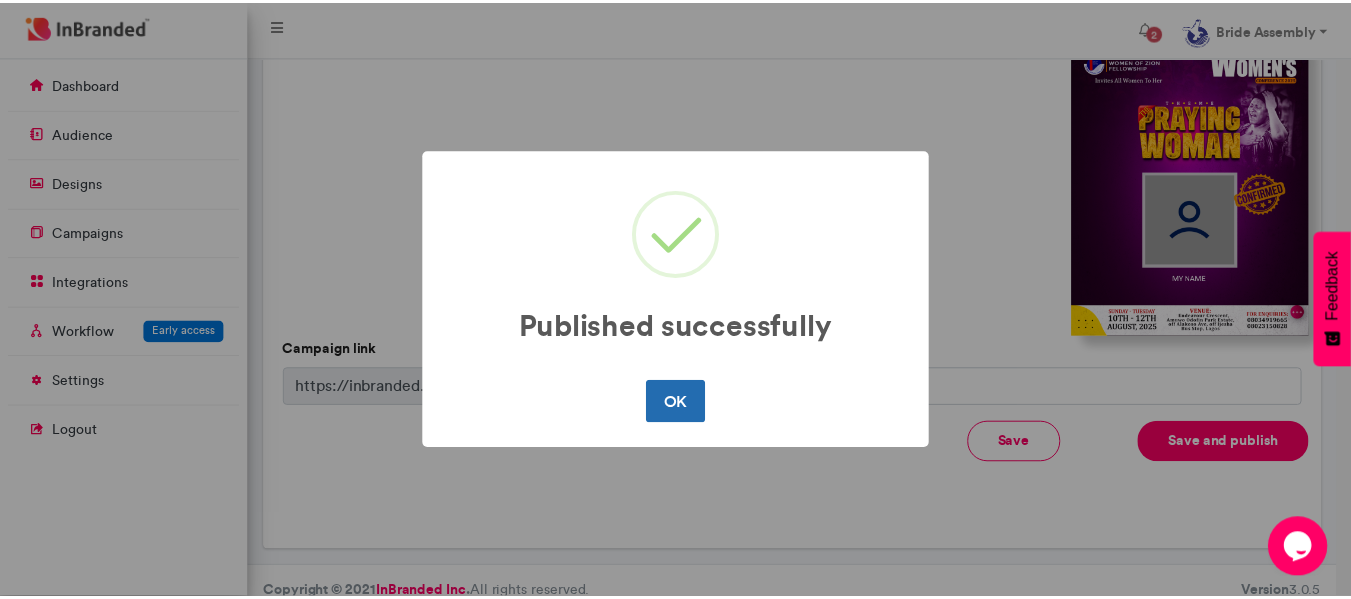 scroll, scrollTop: 0, scrollLeft: 0, axis: both 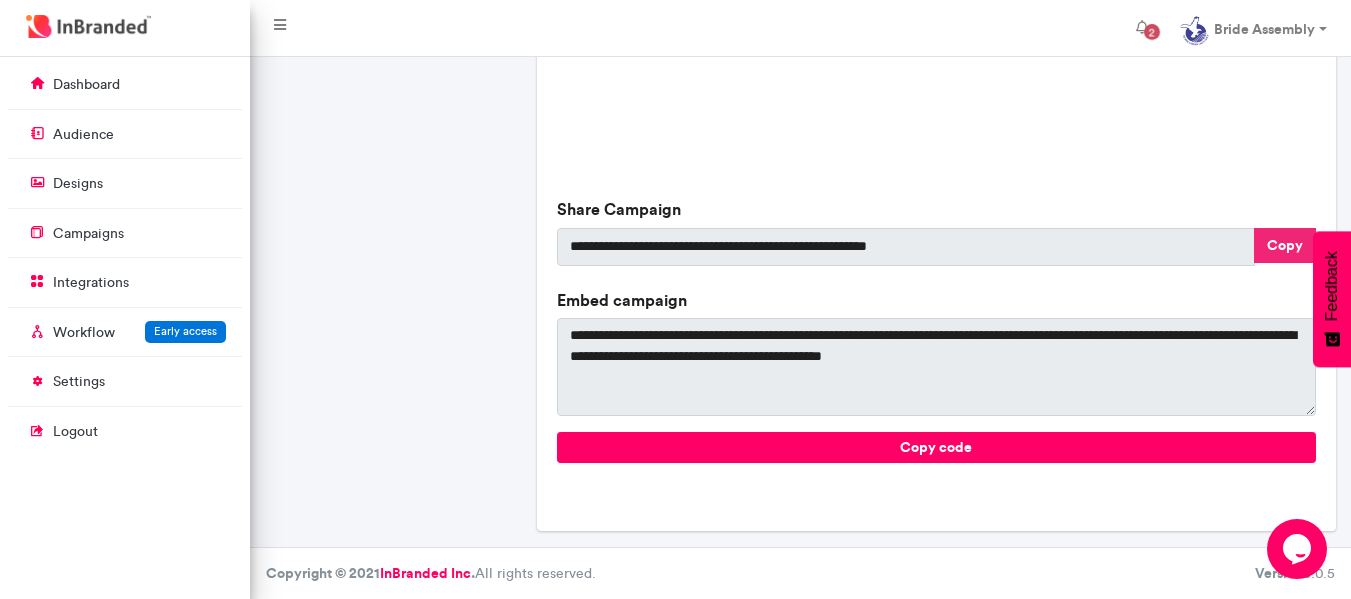 click on "Copy" at bounding box center (1285, 245) 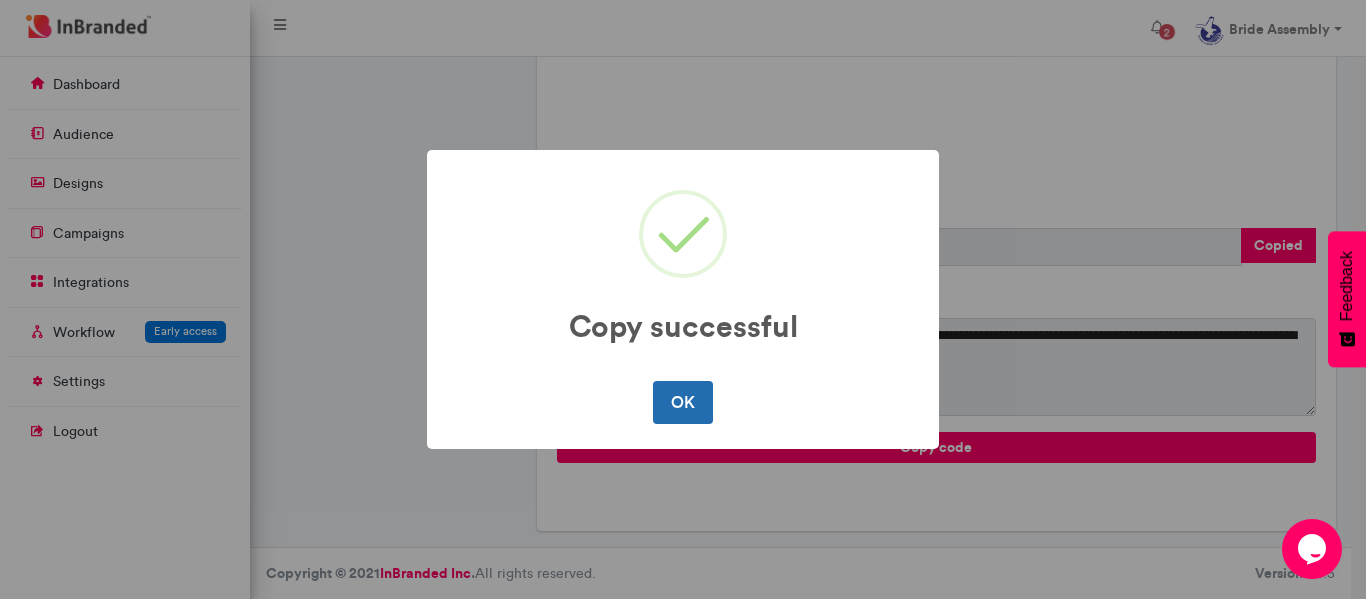 click on "OK" at bounding box center [682, 402] 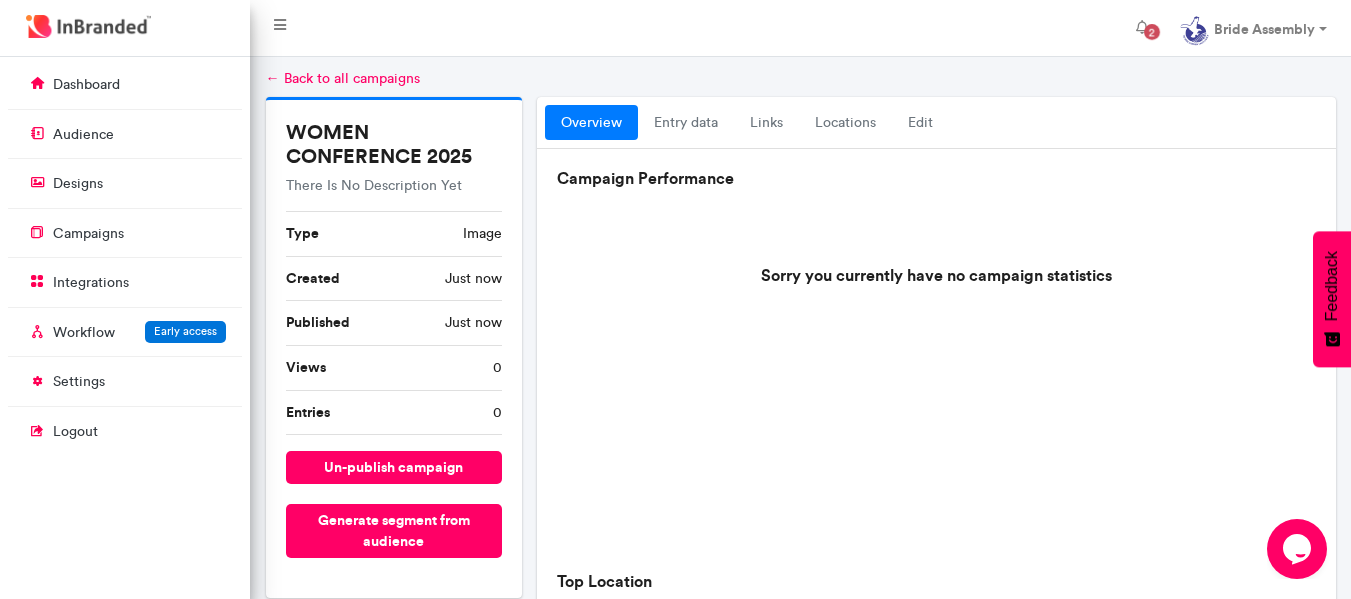 scroll, scrollTop: 0, scrollLeft: 0, axis: both 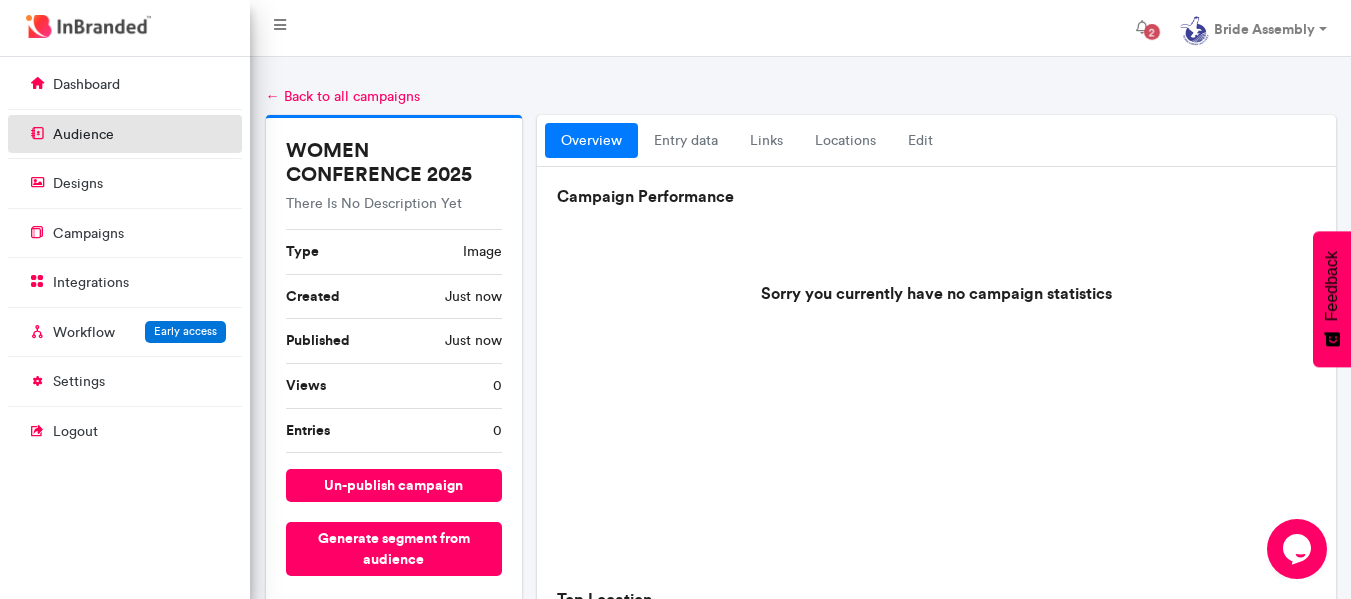 click on "audience" at bounding box center [83, 135] 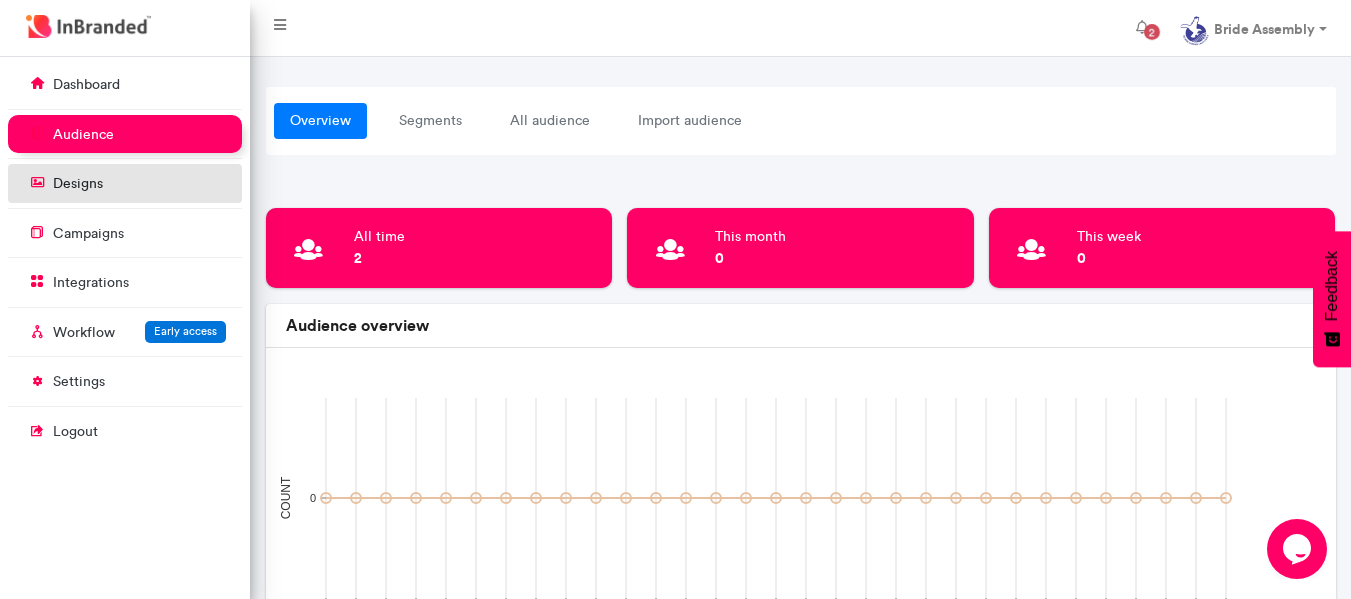 click on "designs" at bounding box center [125, 183] 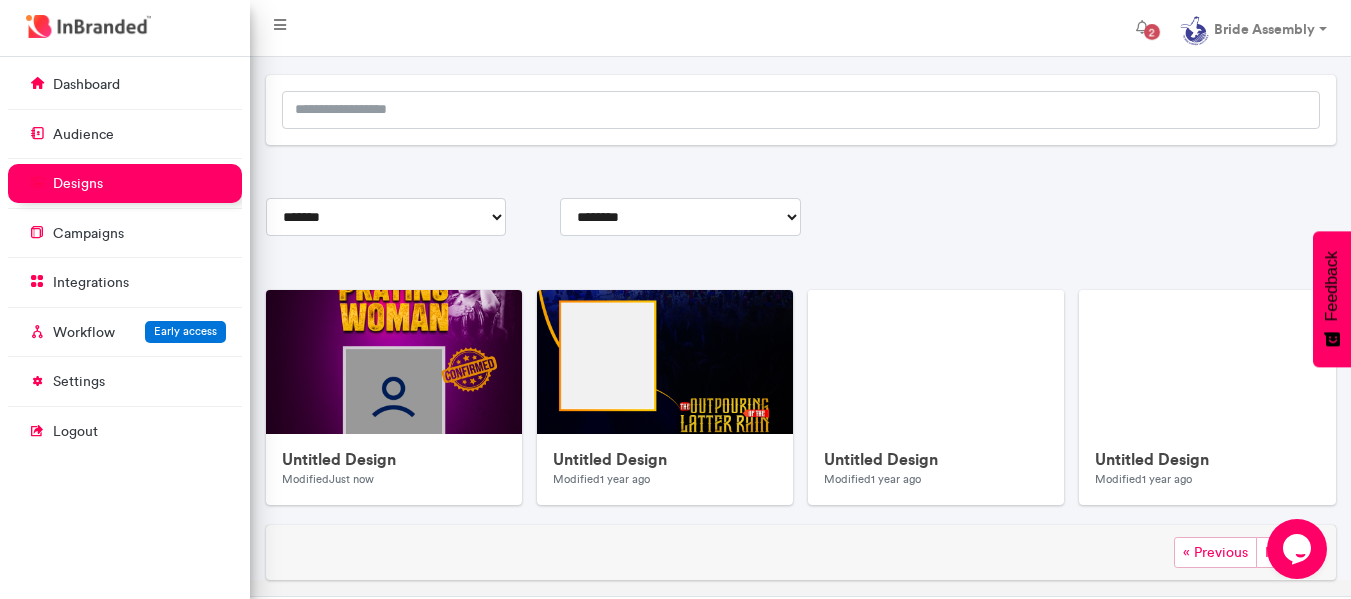 scroll, scrollTop: 189, scrollLeft: 0, axis: vertical 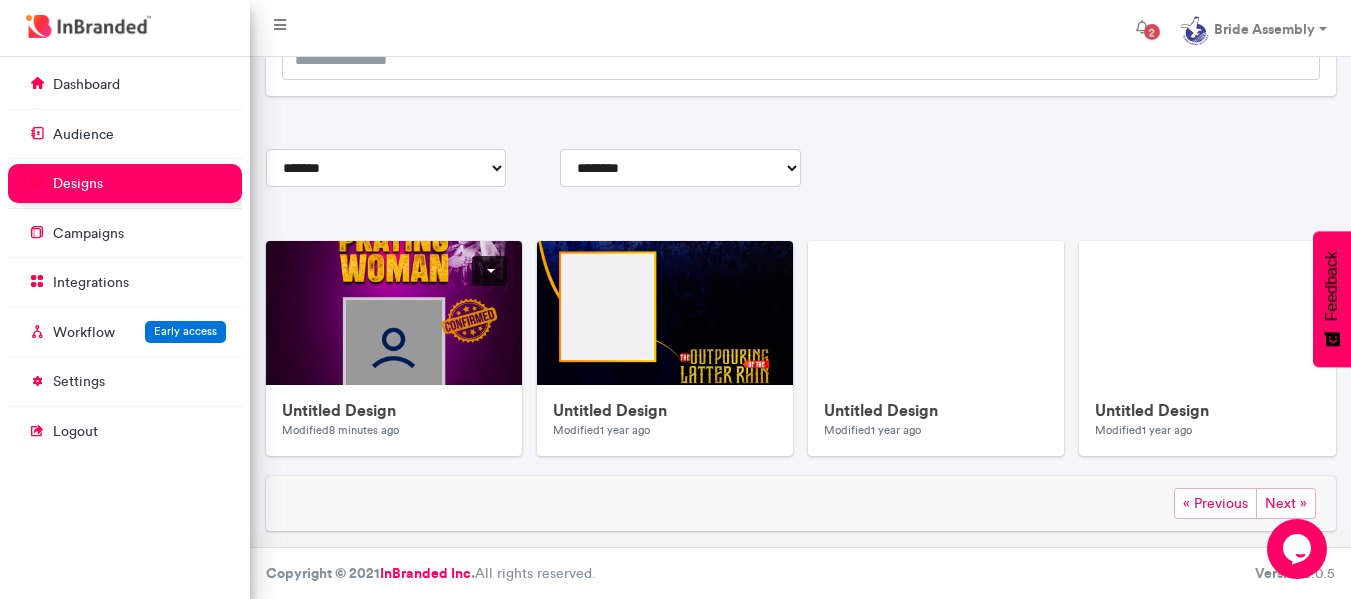 click at bounding box center (666, 741) 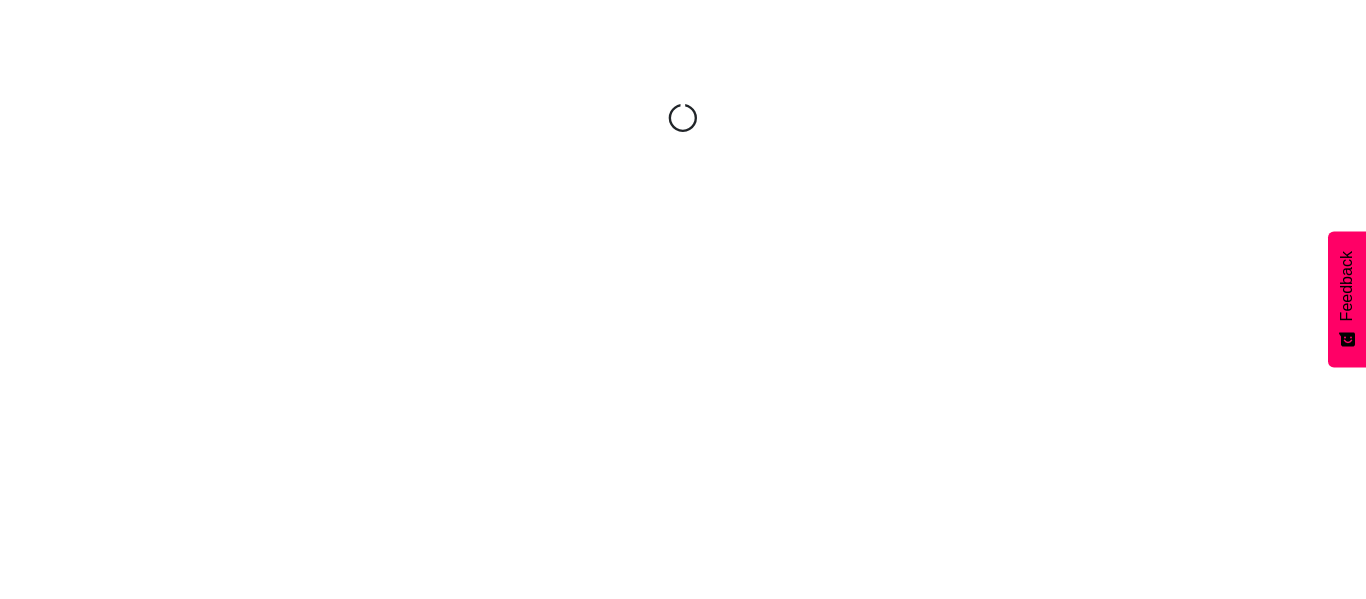 scroll, scrollTop: 0, scrollLeft: 0, axis: both 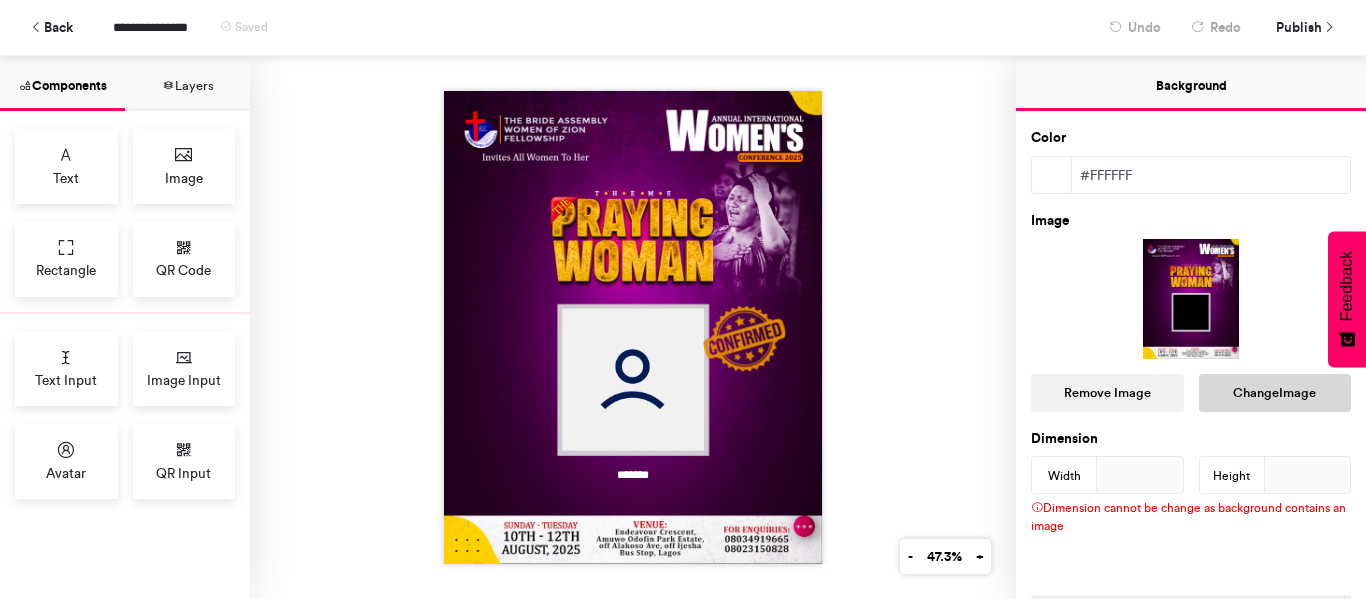 click on "Change  Image" at bounding box center [1275, 393] 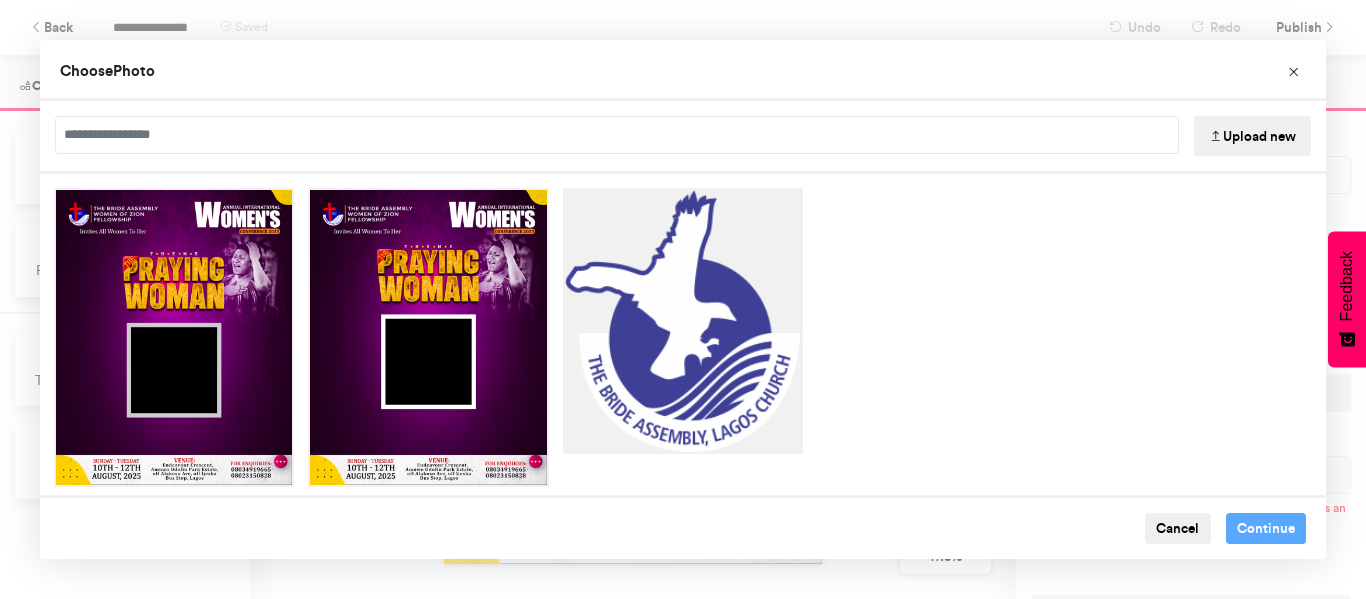 click on "Upload new" at bounding box center (1252, 136) 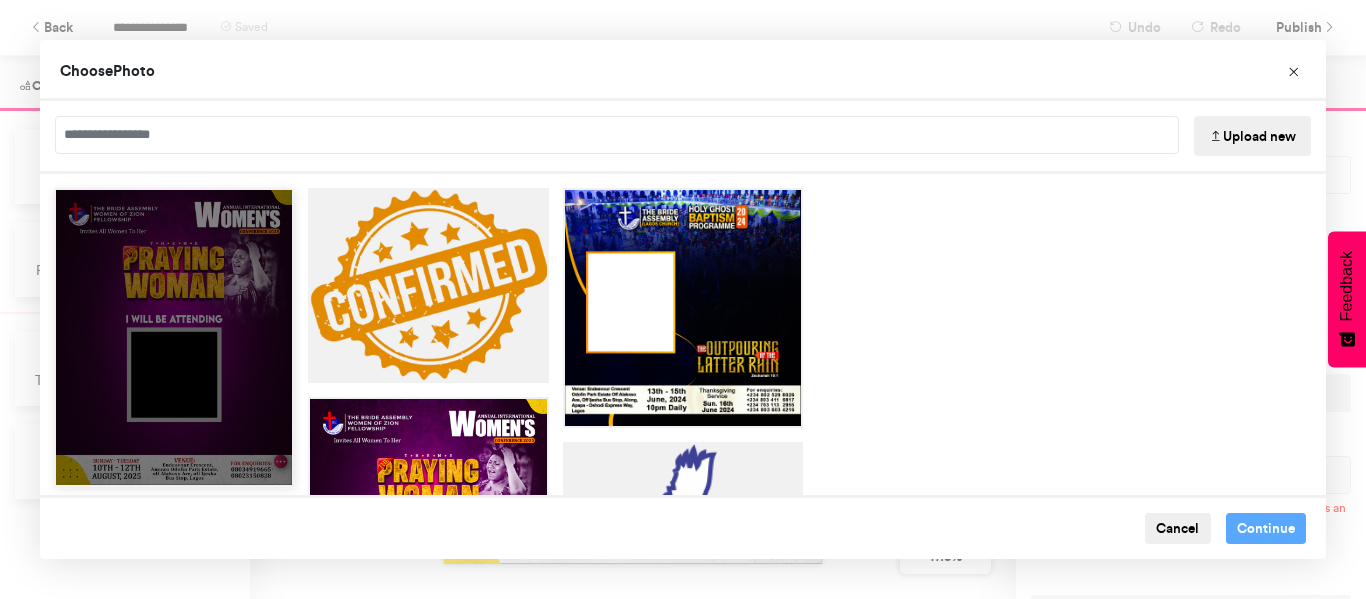 click at bounding box center [174, 337] 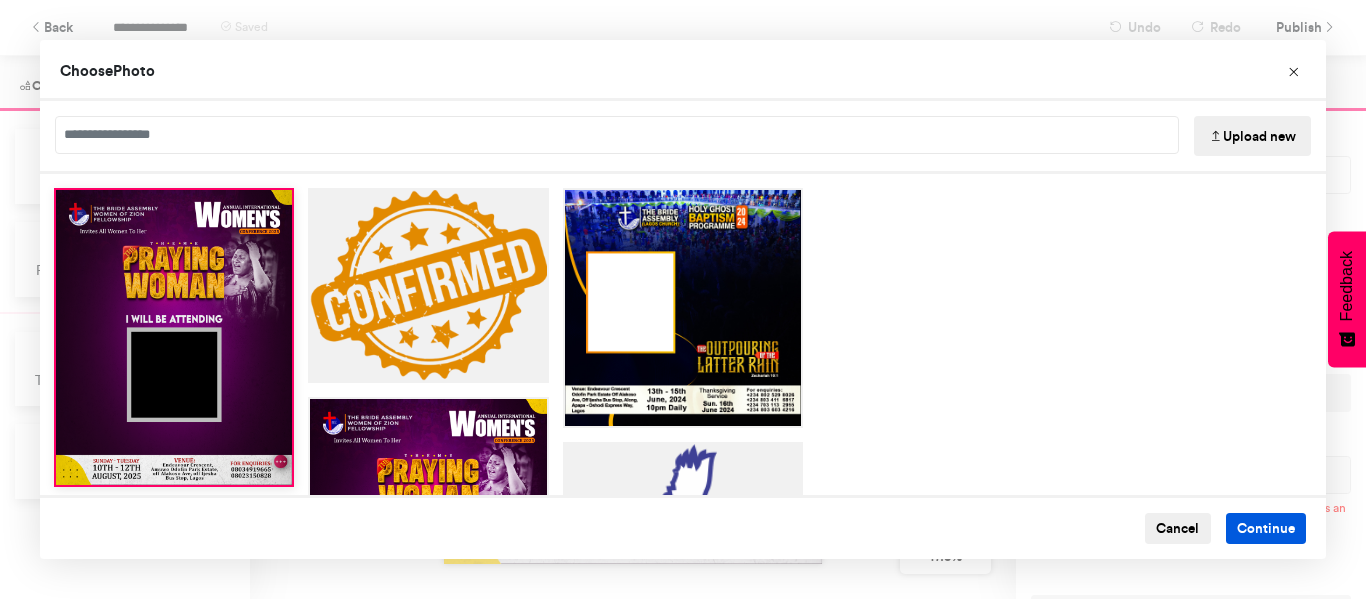 click on "Continue" at bounding box center (1266, 529) 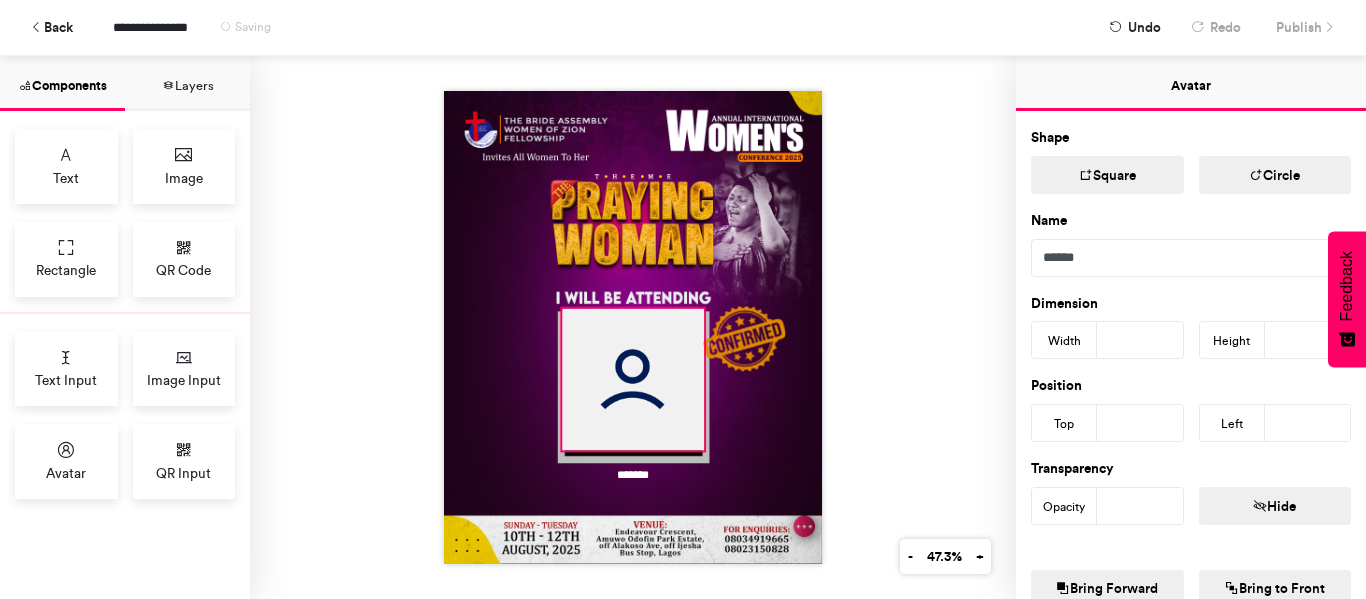 click at bounding box center [633, 380] 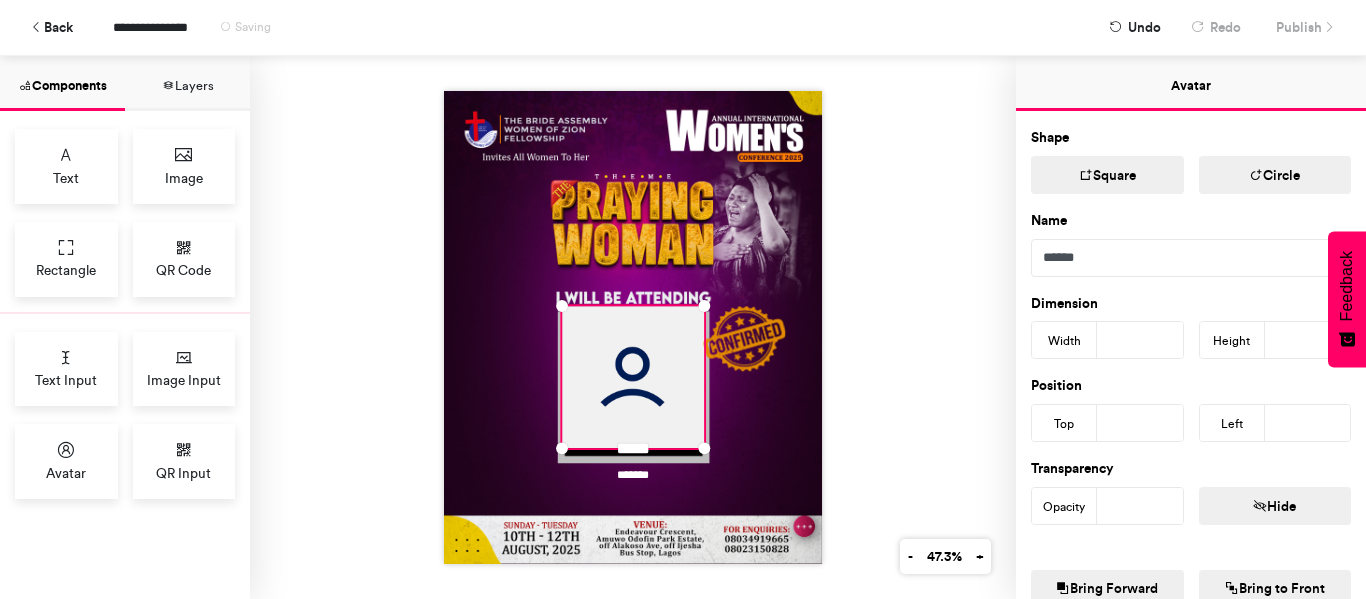 click on "***" at bounding box center [1140, 423] 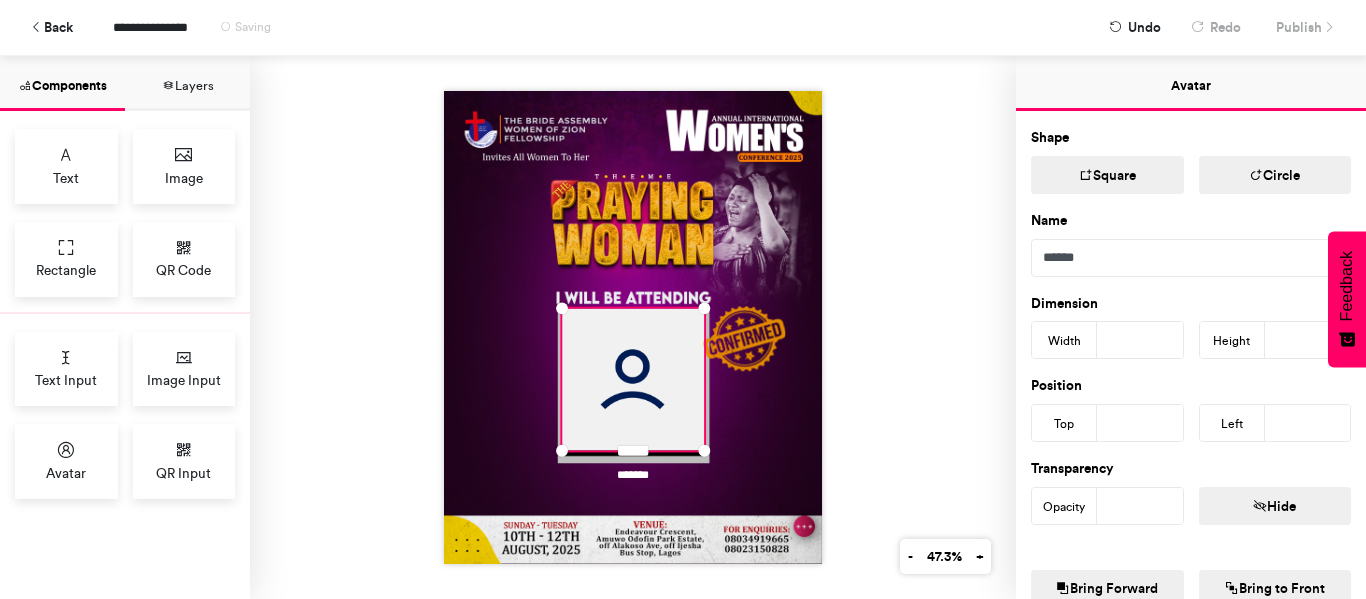 click on "***" at bounding box center (1140, 423) 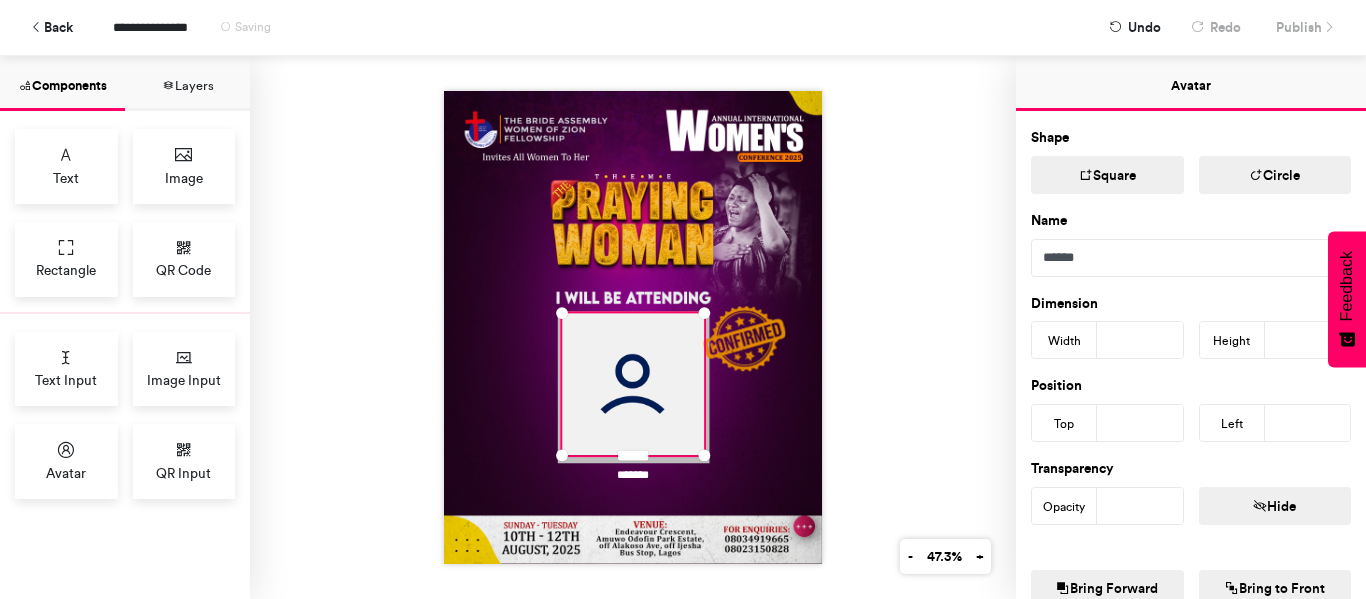 click on "***" at bounding box center (1140, 423) 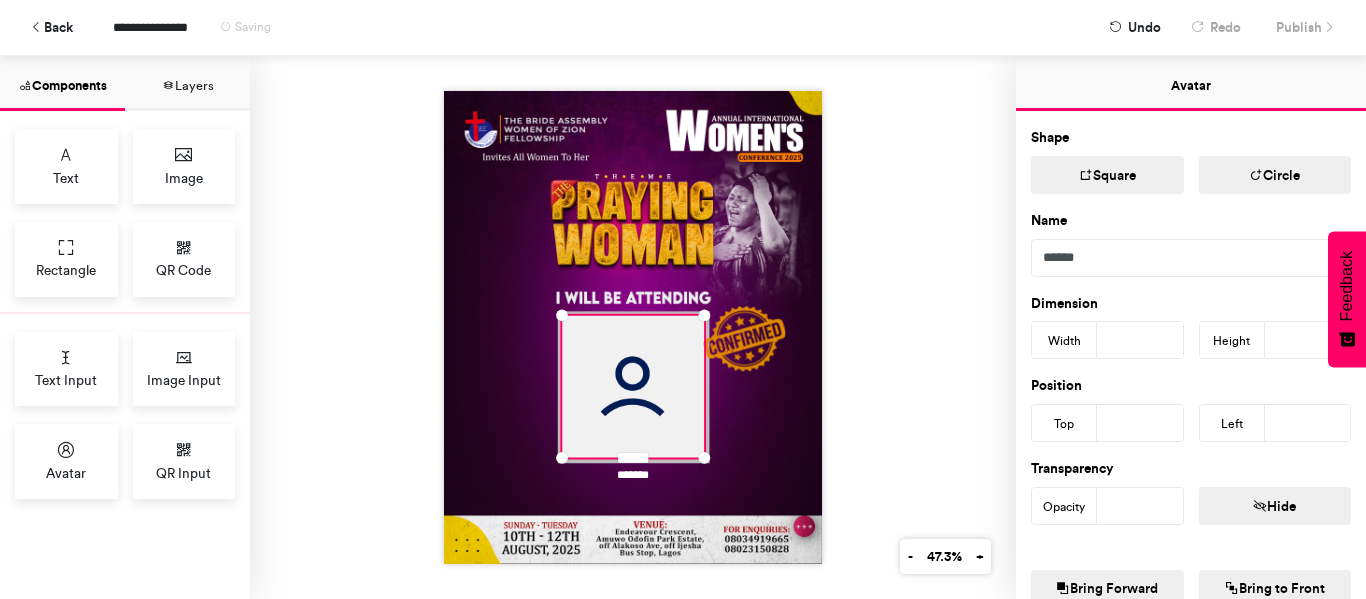 type on "***" 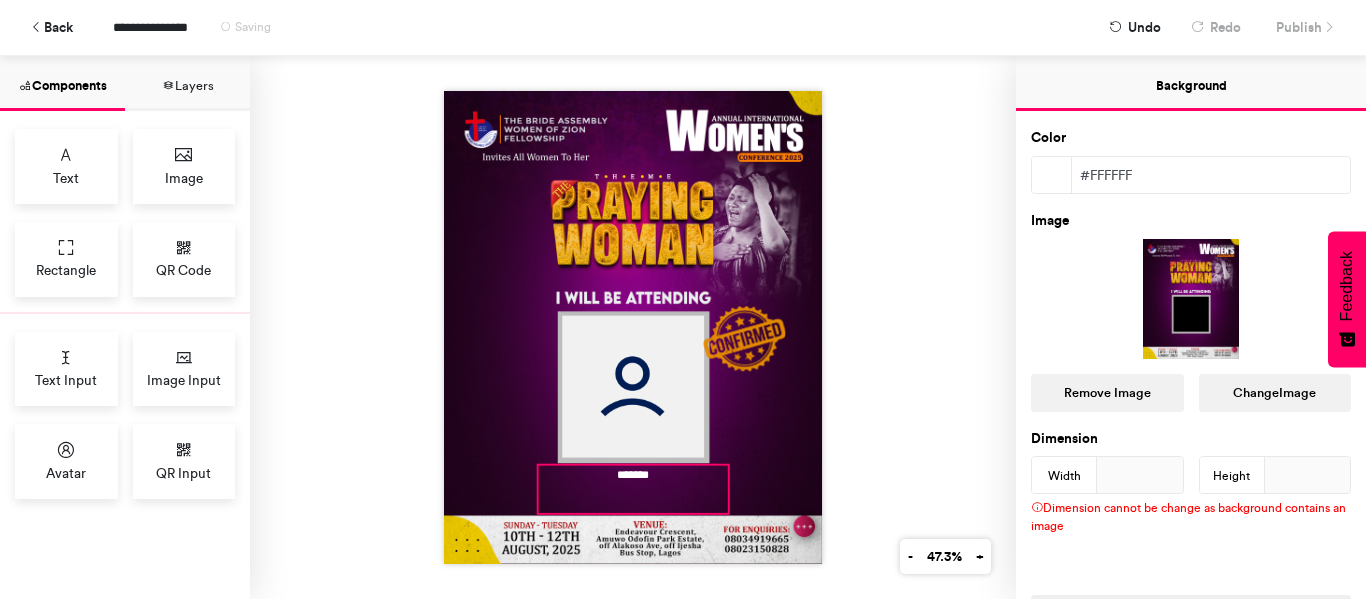 click on "*******" at bounding box center [632, 489] 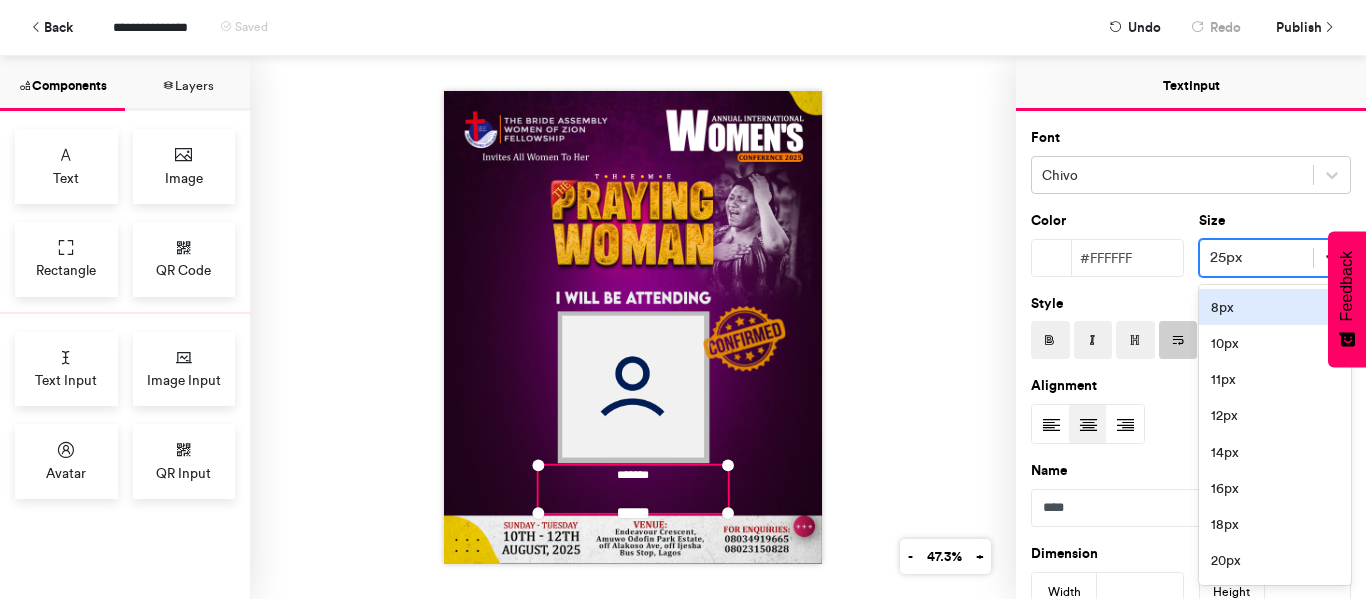 click at bounding box center [1332, 258] 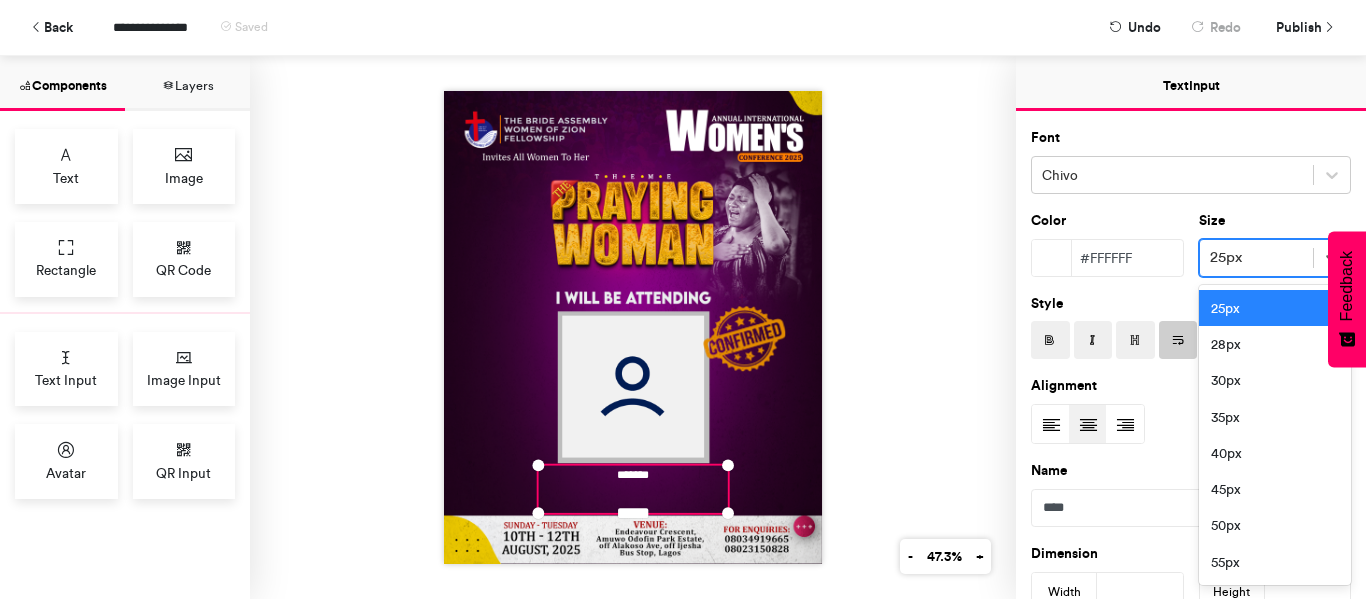 scroll, scrollTop: 328, scrollLeft: 0, axis: vertical 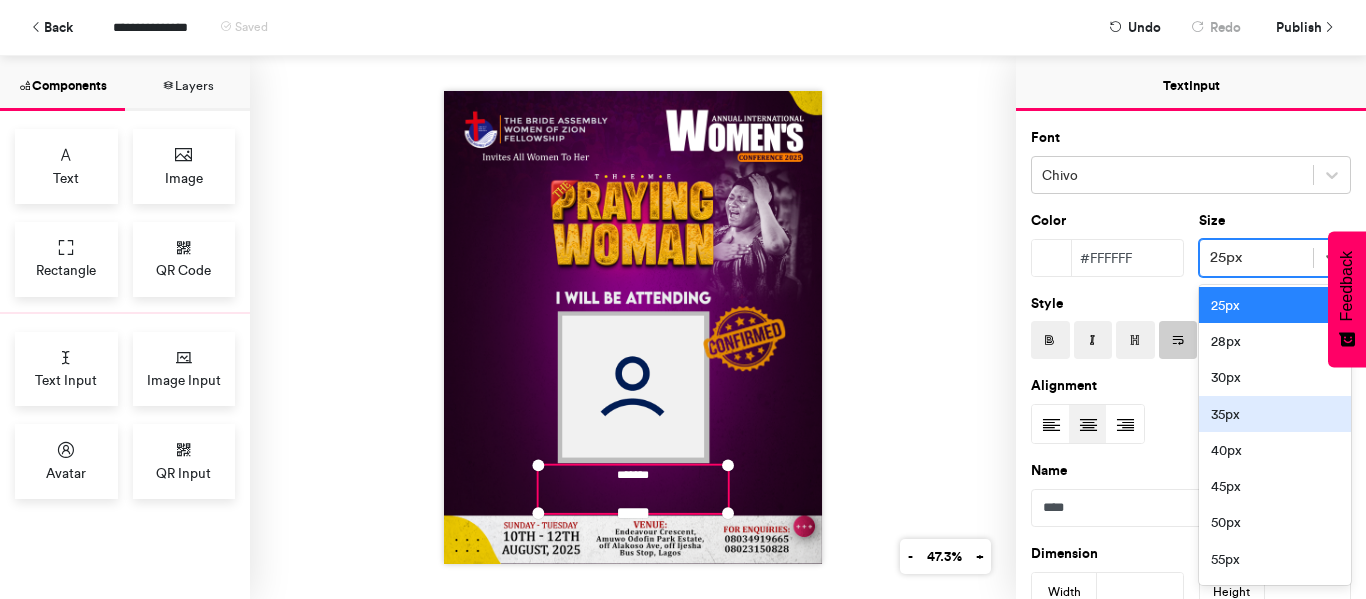 click on "35px" at bounding box center (1275, 414) 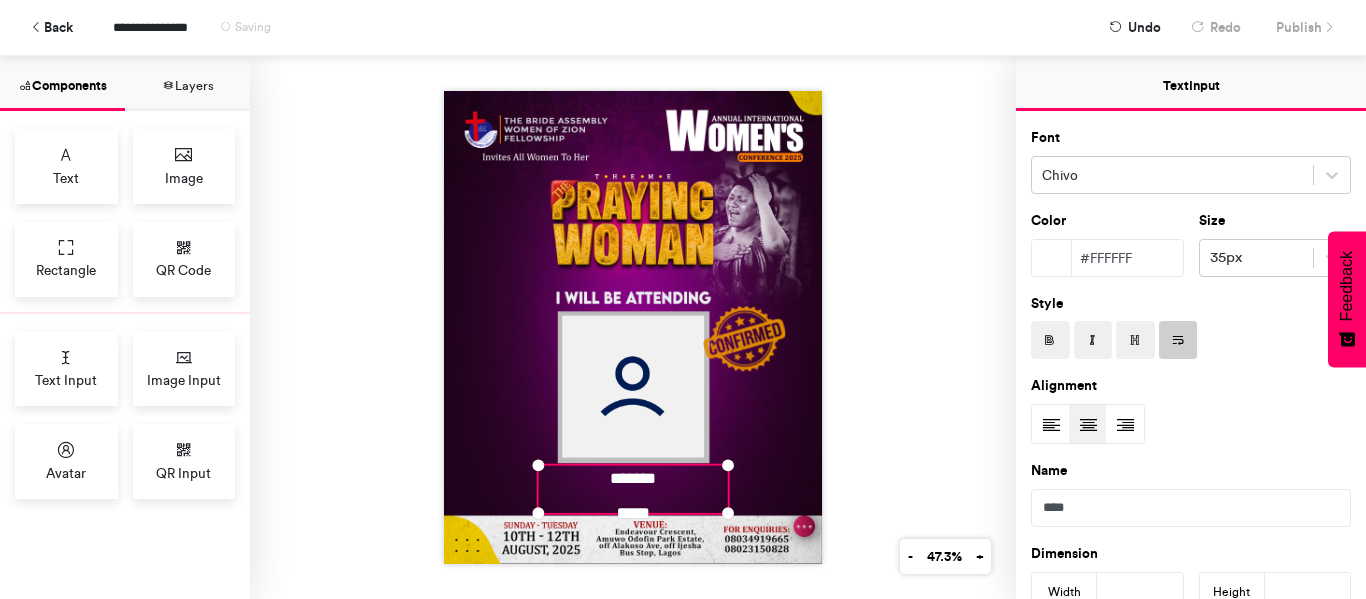 click on "*******" at bounding box center (633, 327) 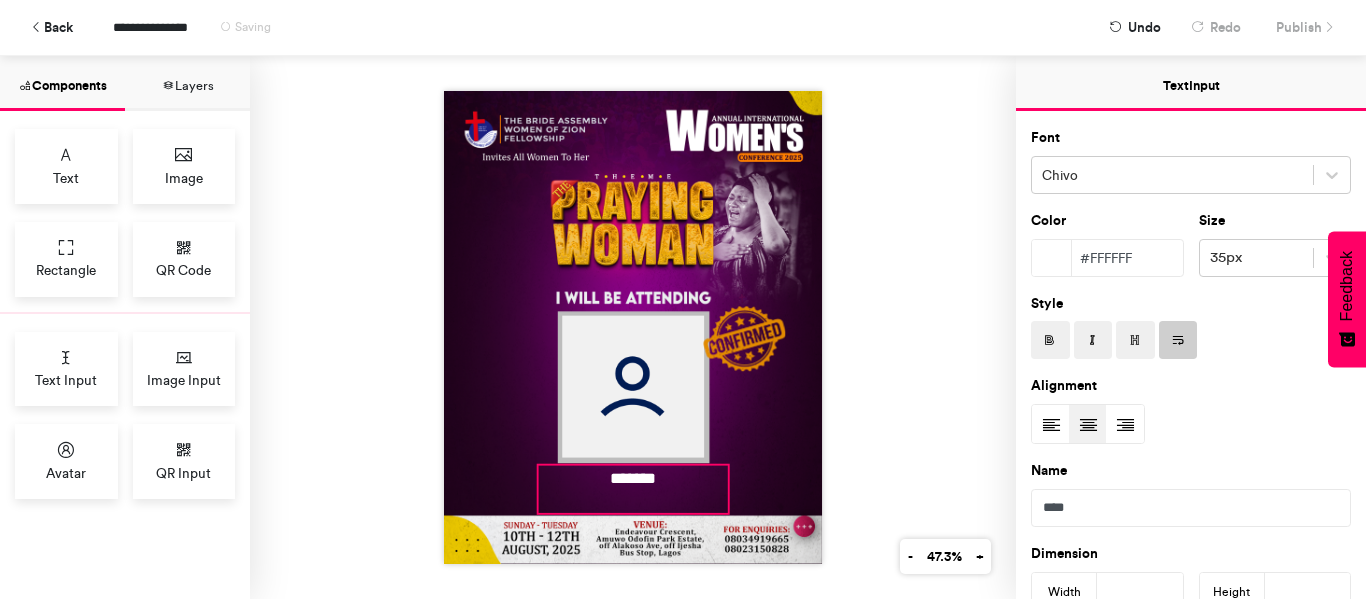 click on "*******" at bounding box center [632, 489] 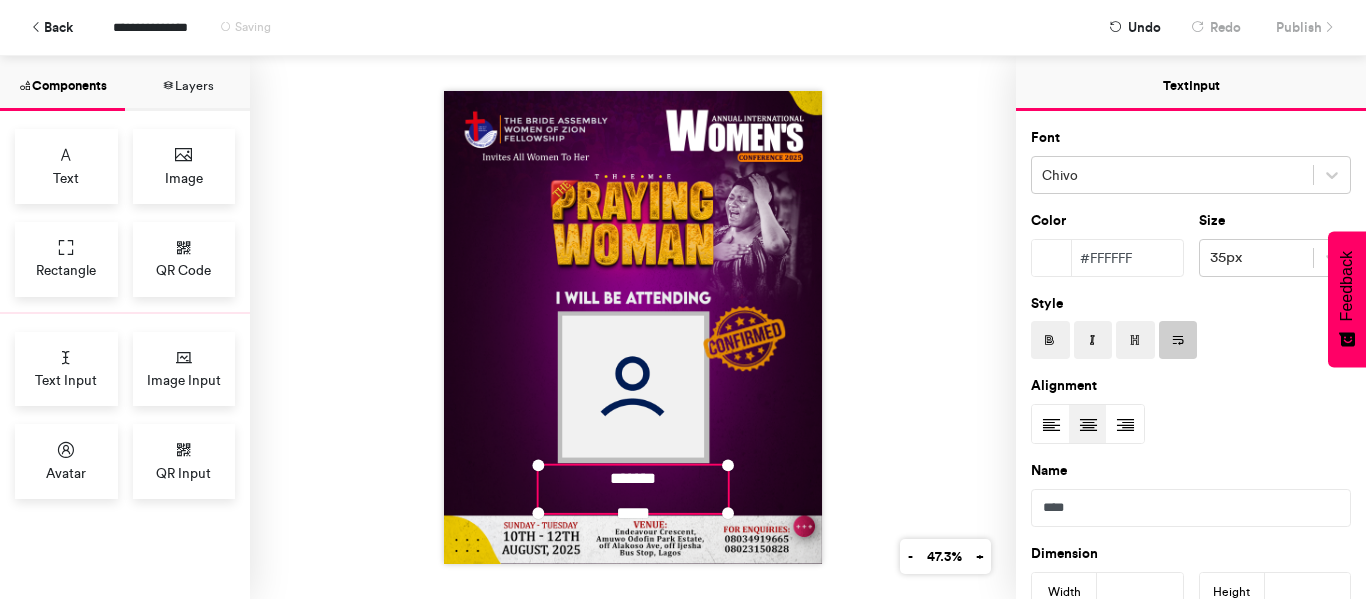 click on "*******" at bounding box center (633, 327) 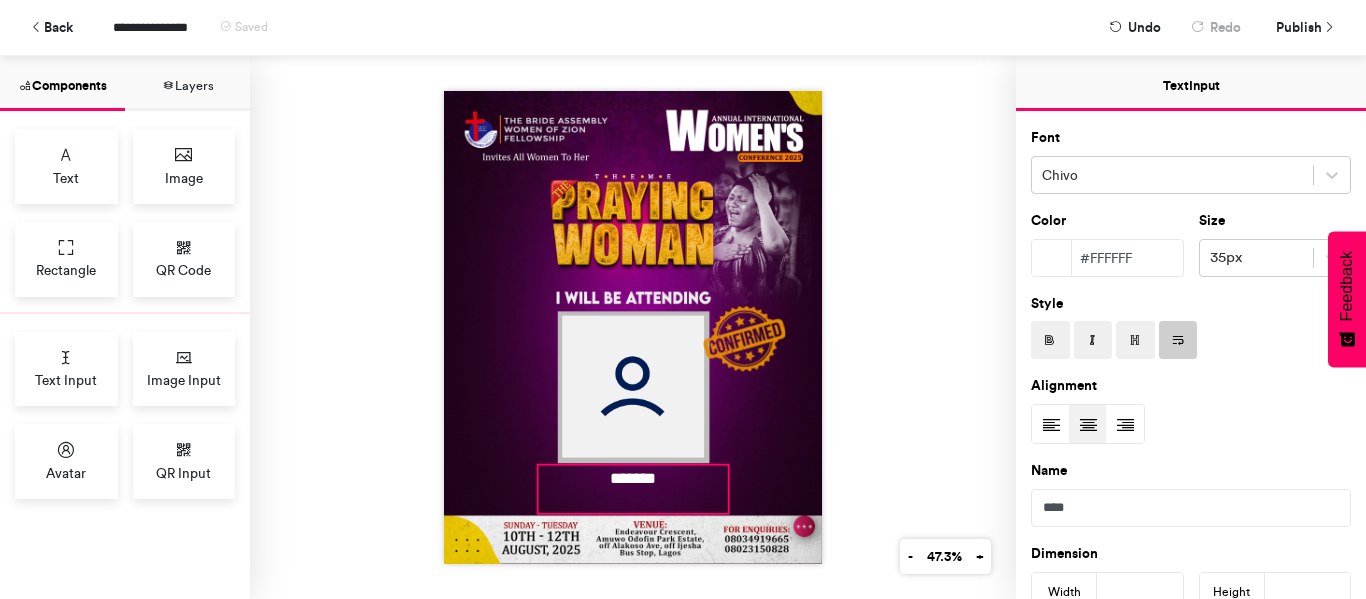 click on "*******" at bounding box center (632, 489) 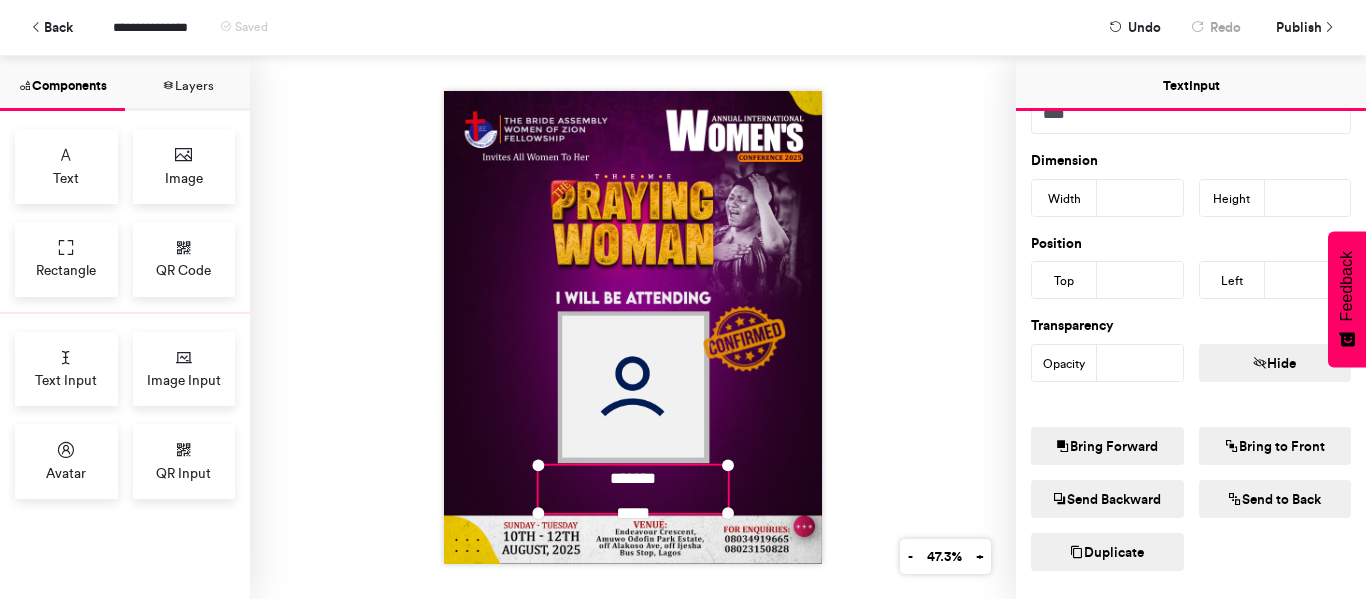 scroll, scrollTop: 400, scrollLeft: 0, axis: vertical 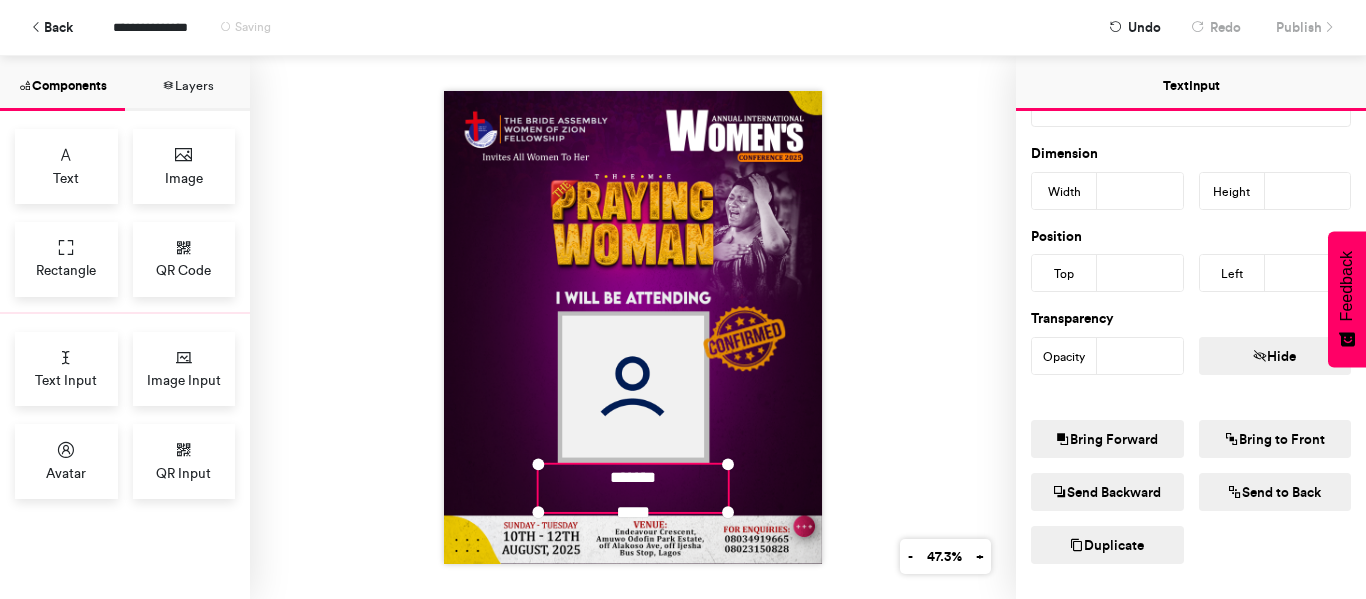 click on "***" at bounding box center (1140, 273) 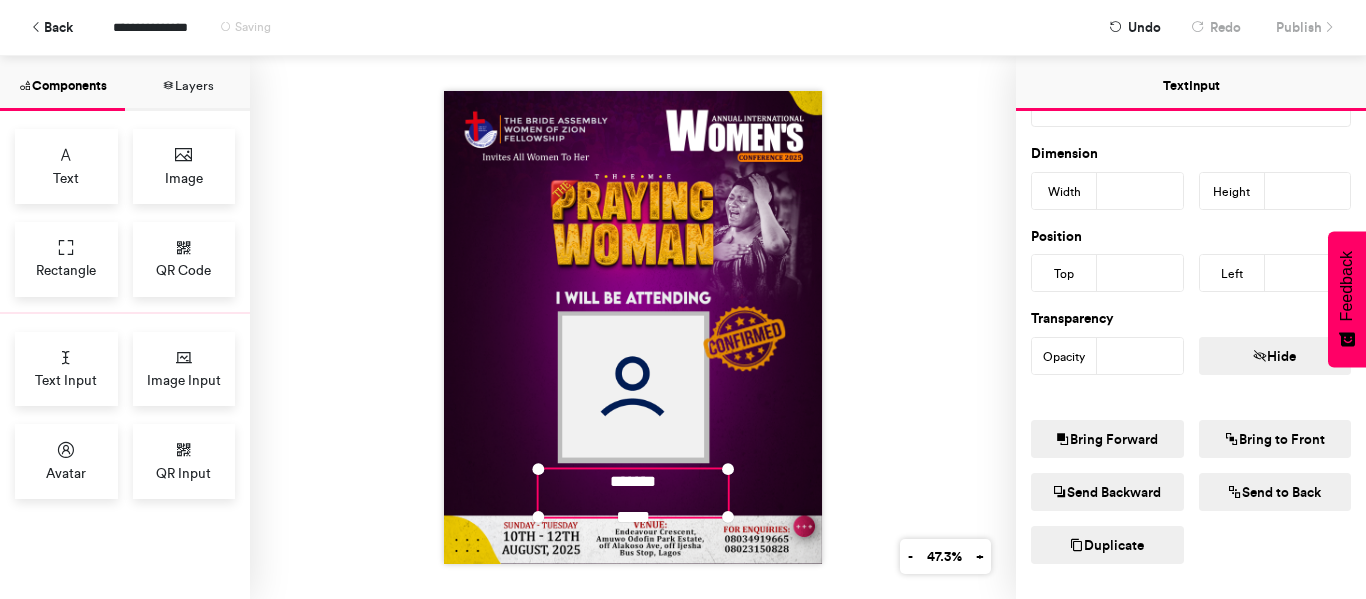 click on "***" at bounding box center [1140, 273] 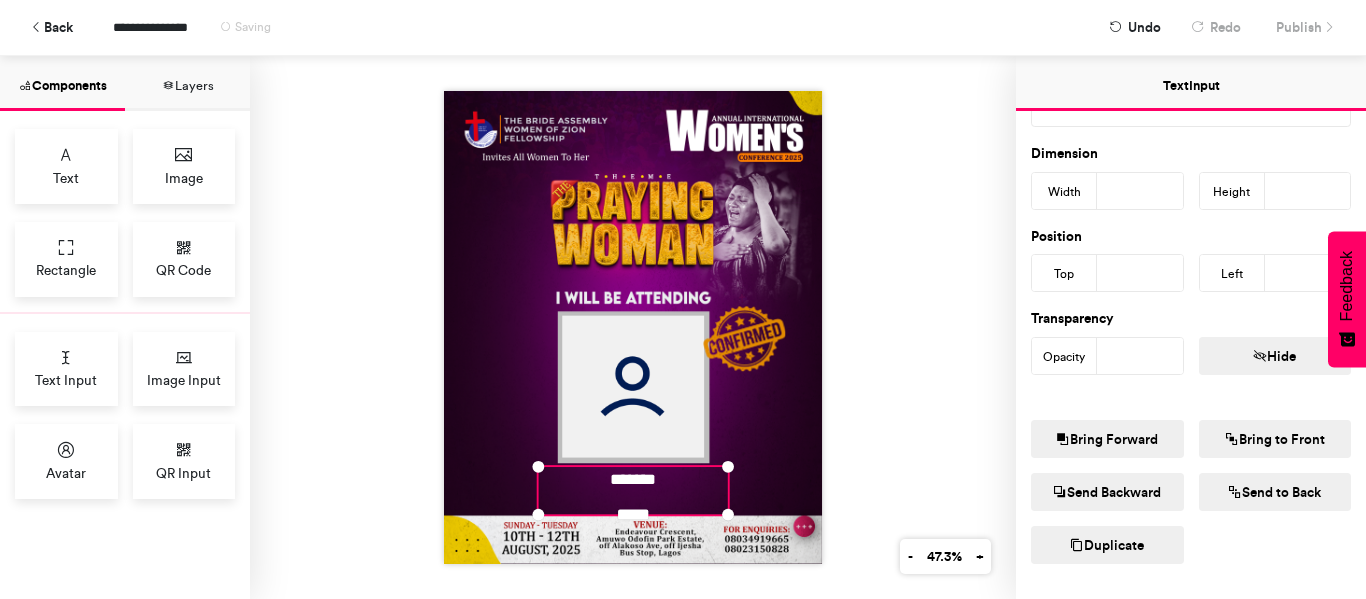 click on "*******" at bounding box center [633, 327] 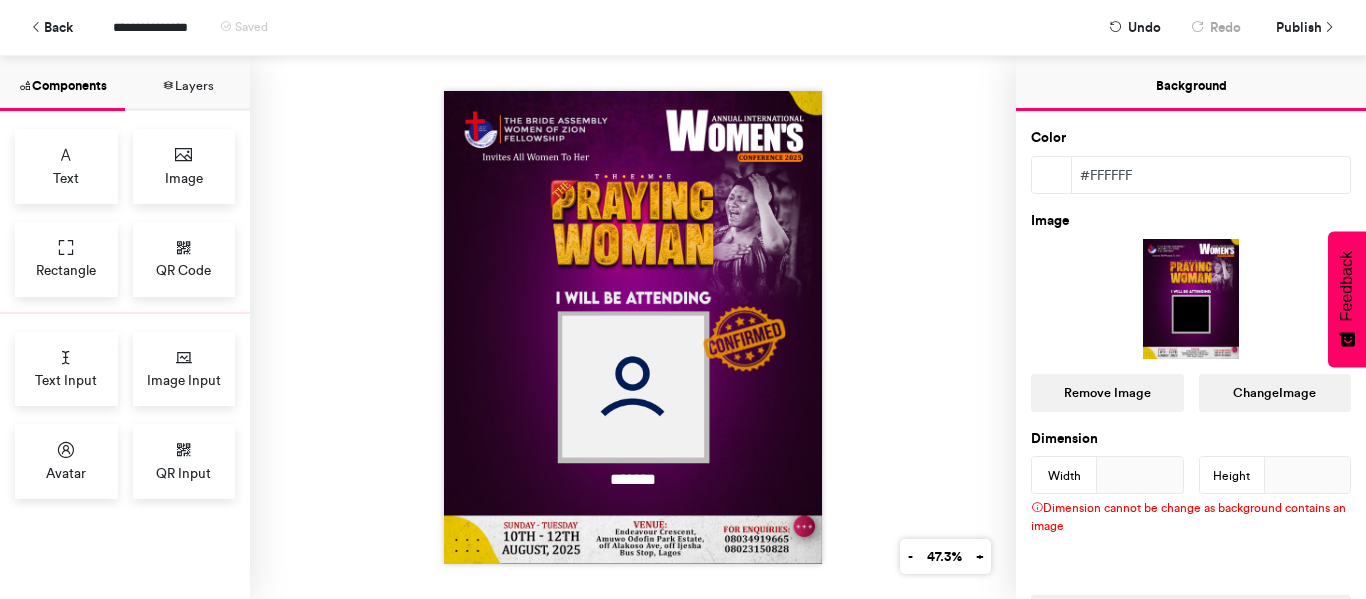 click on "*******" at bounding box center (633, 327) 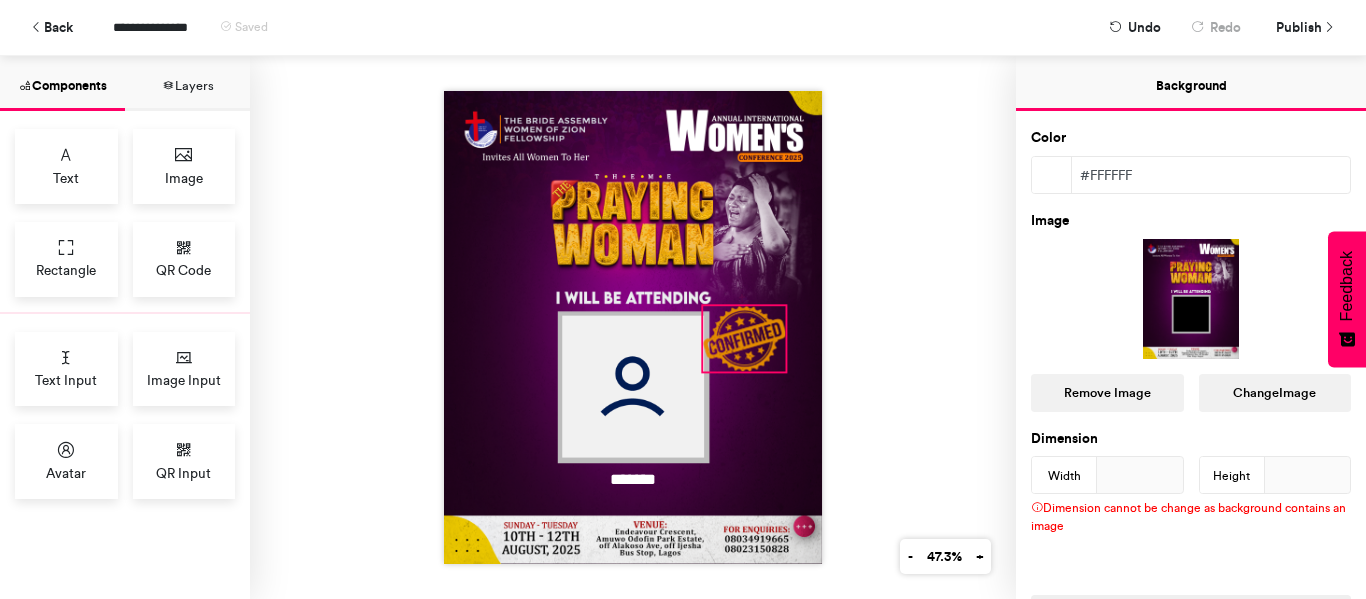 click at bounding box center (744, 338) 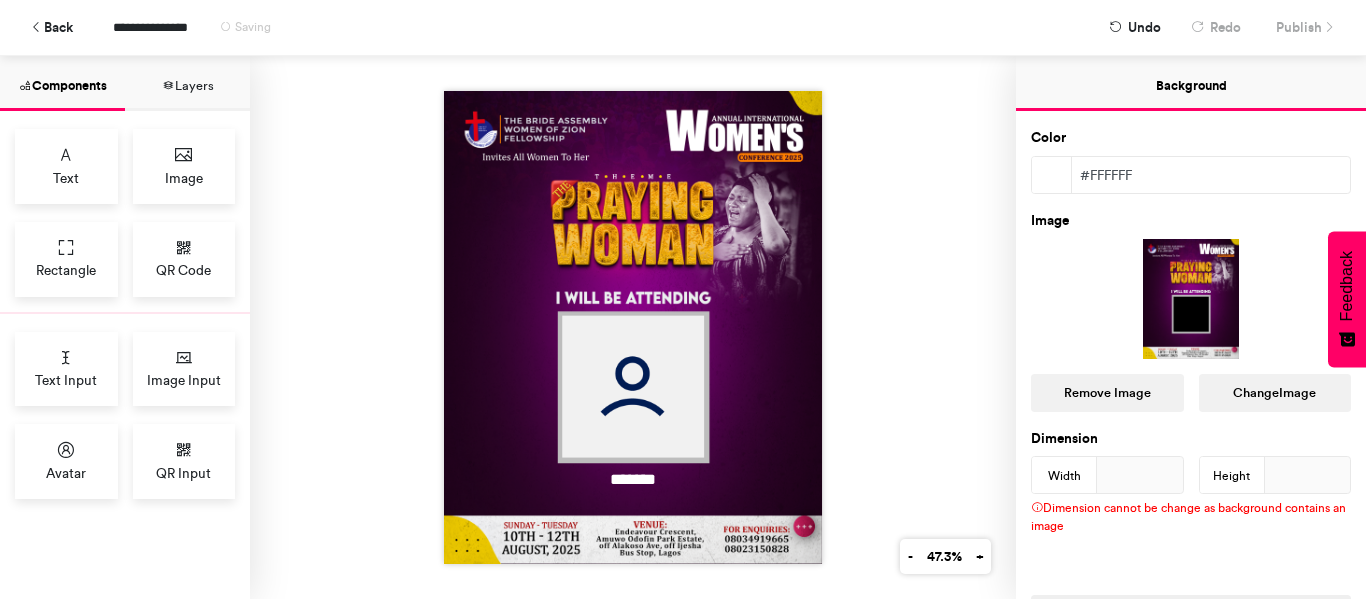 click on "*******" at bounding box center (633, 327) 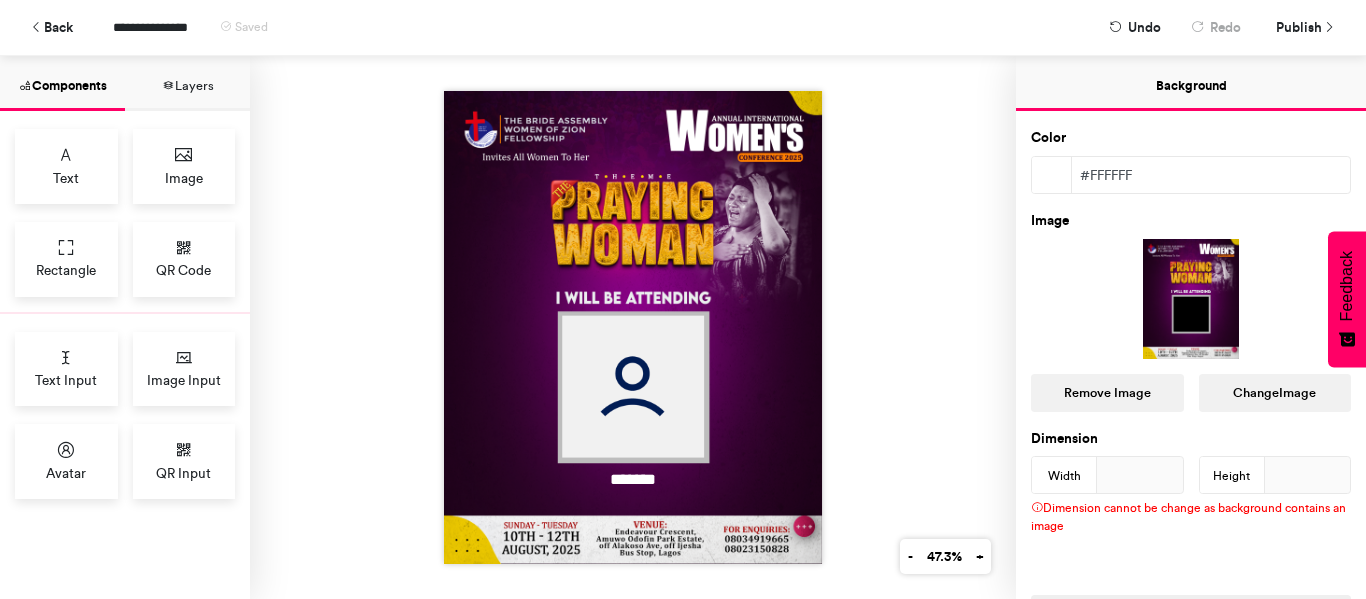 click at bounding box center (633, 327) 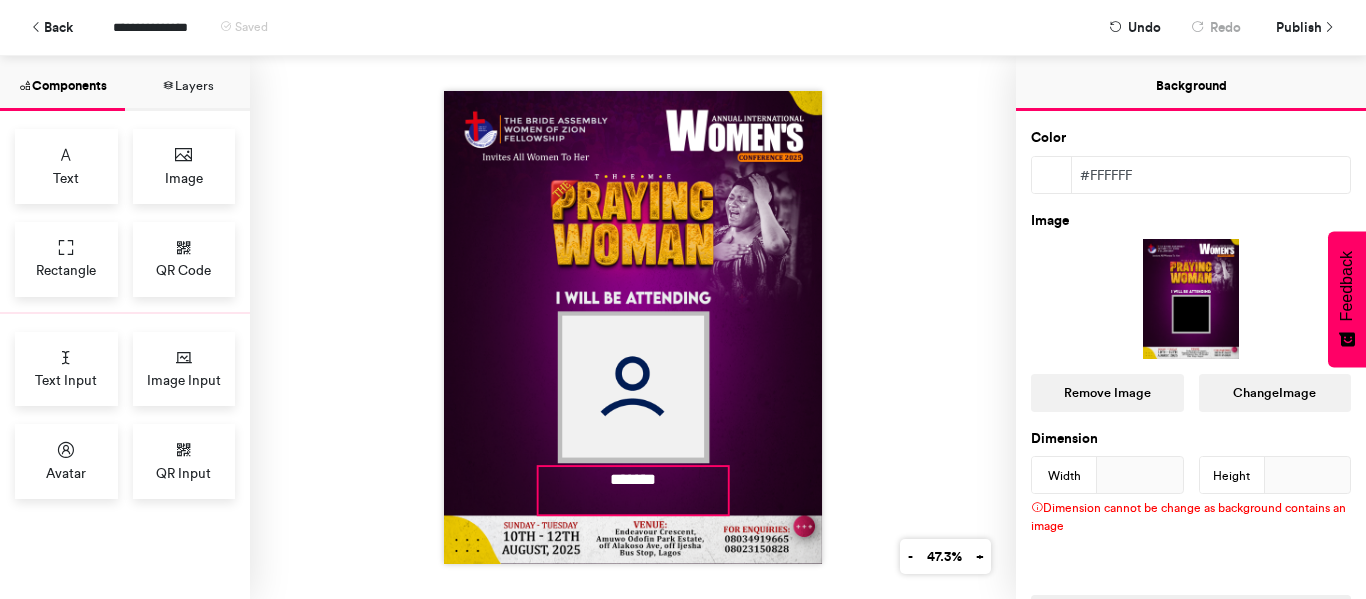click on "*******" at bounding box center [632, 490] 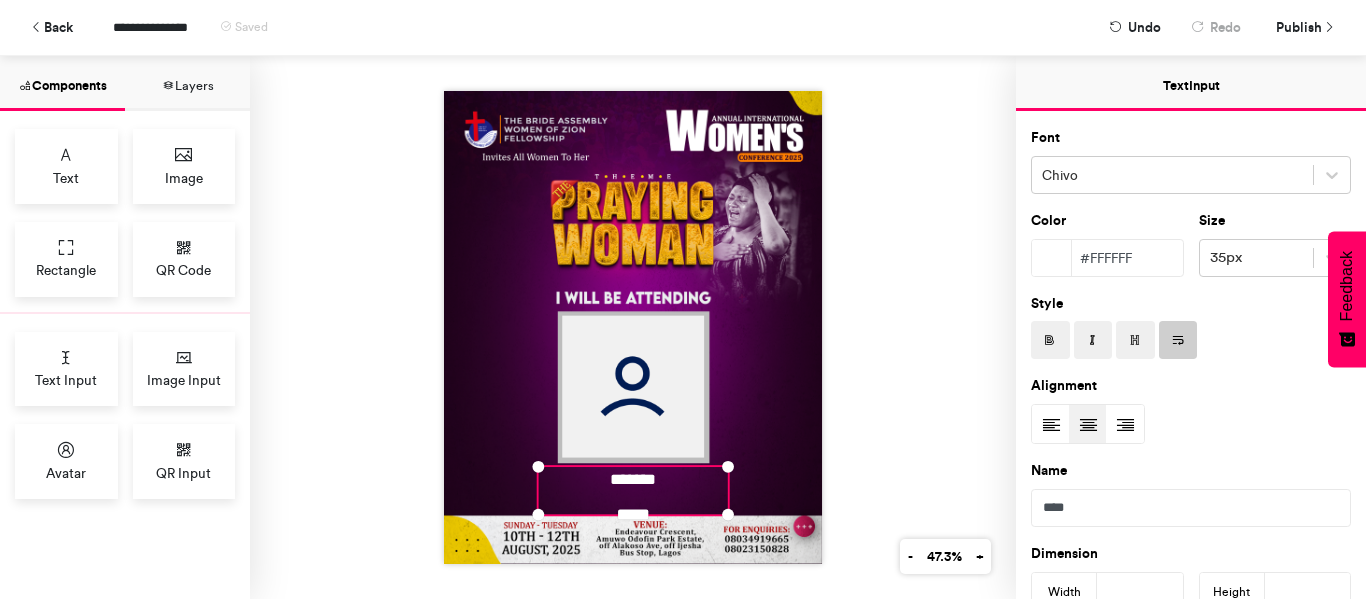 click on "*******" at bounding box center (633, 327) 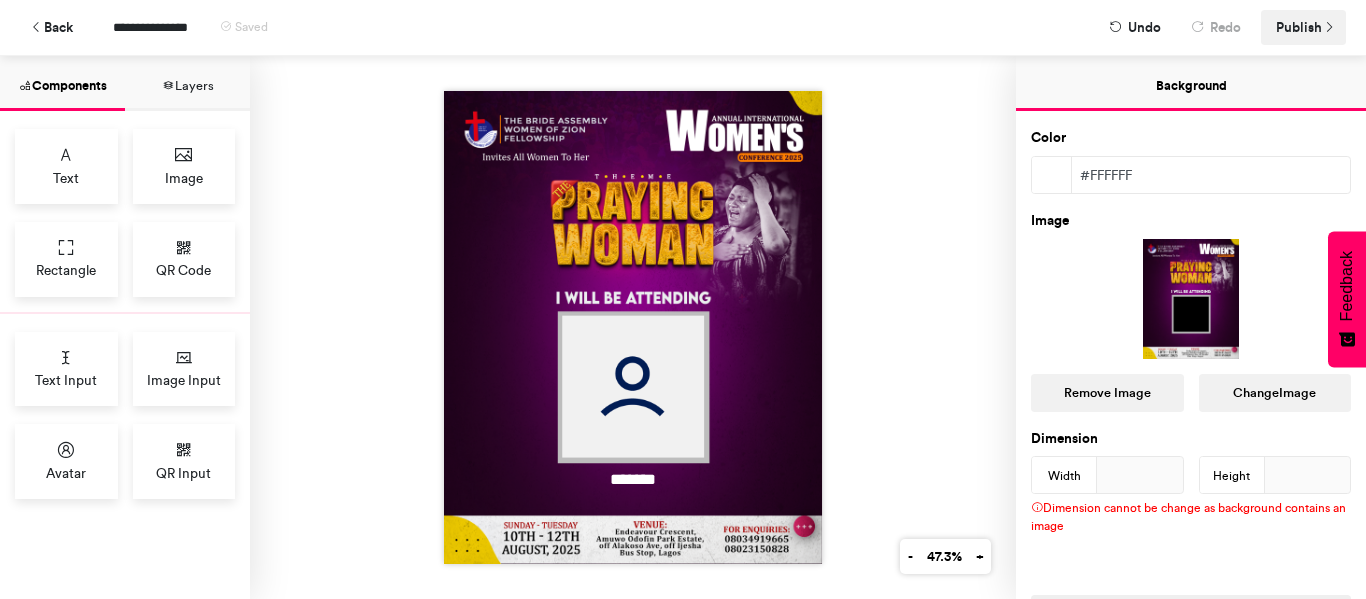 click on "Publish" at bounding box center [1299, 27] 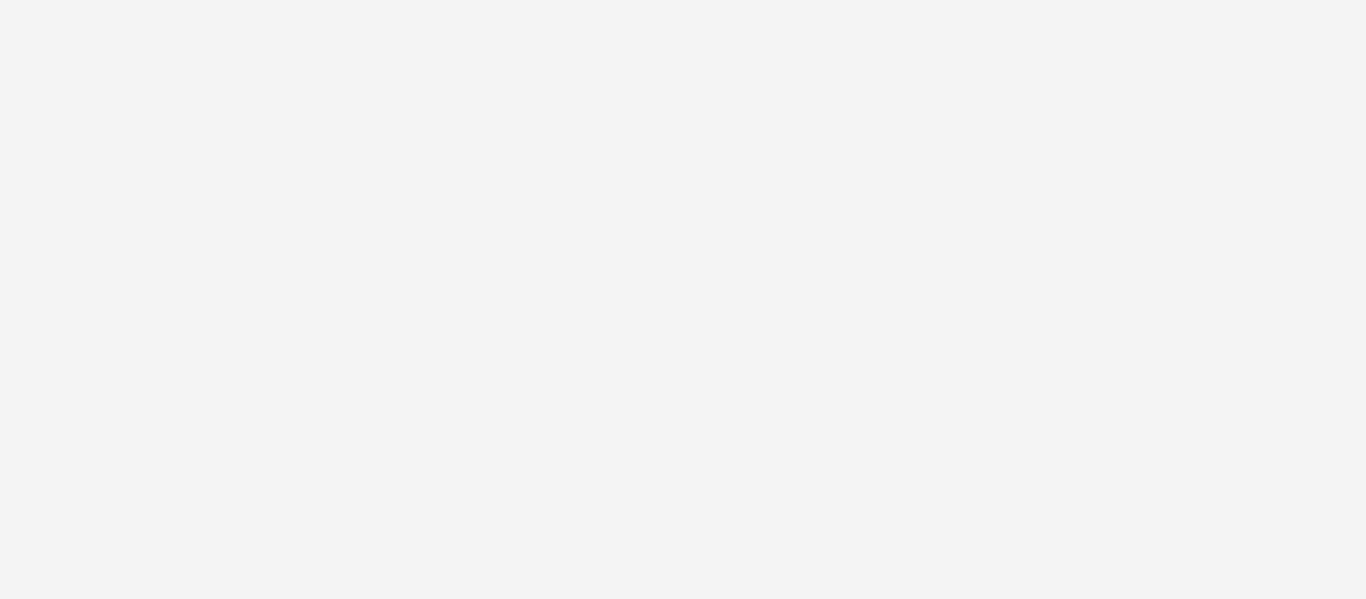 scroll, scrollTop: 0, scrollLeft: 0, axis: both 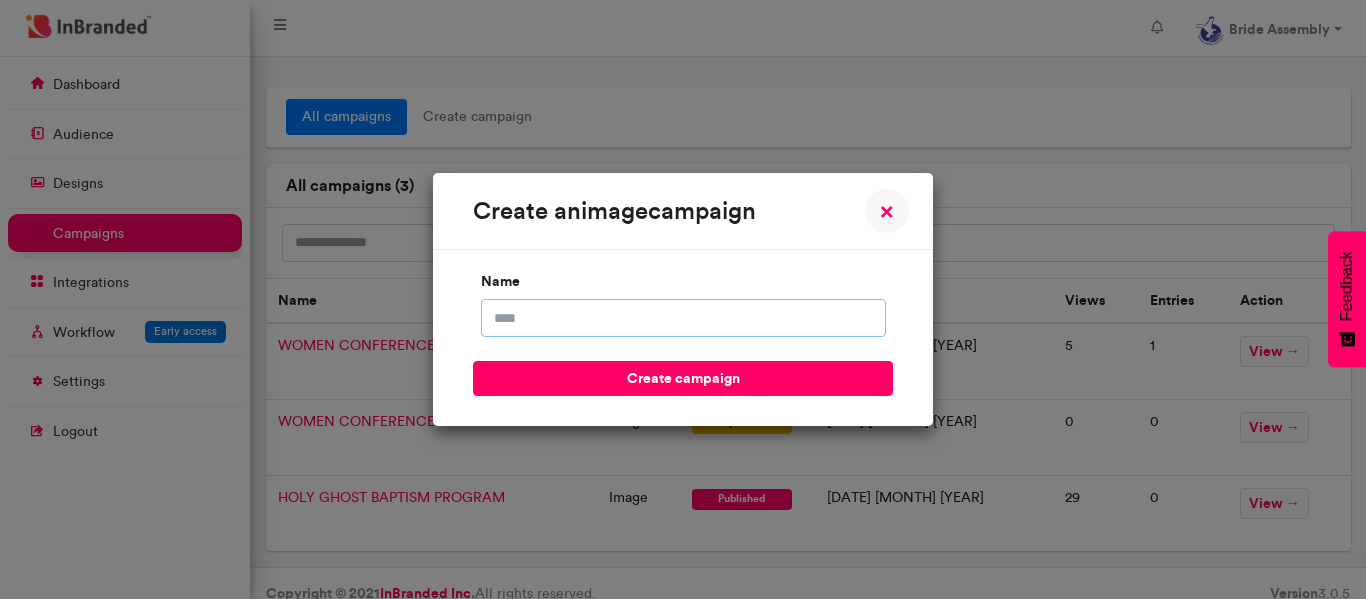 click on "name" at bounding box center [683, 318] 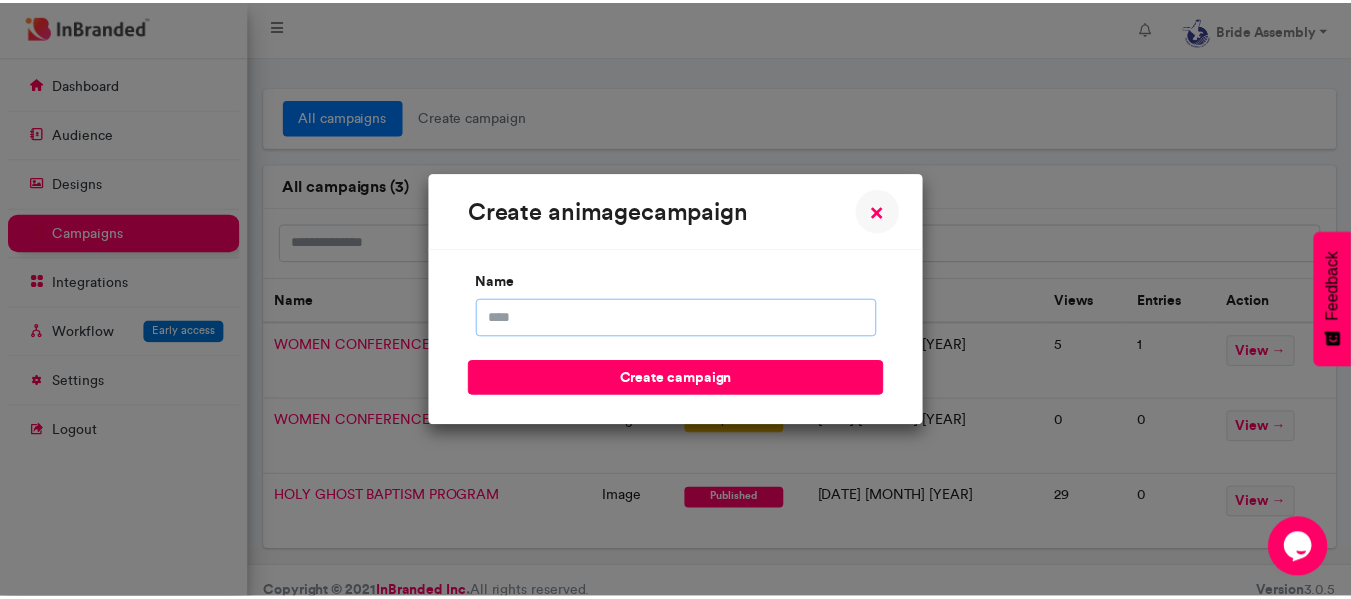scroll, scrollTop: 0, scrollLeft: 0, axis: both 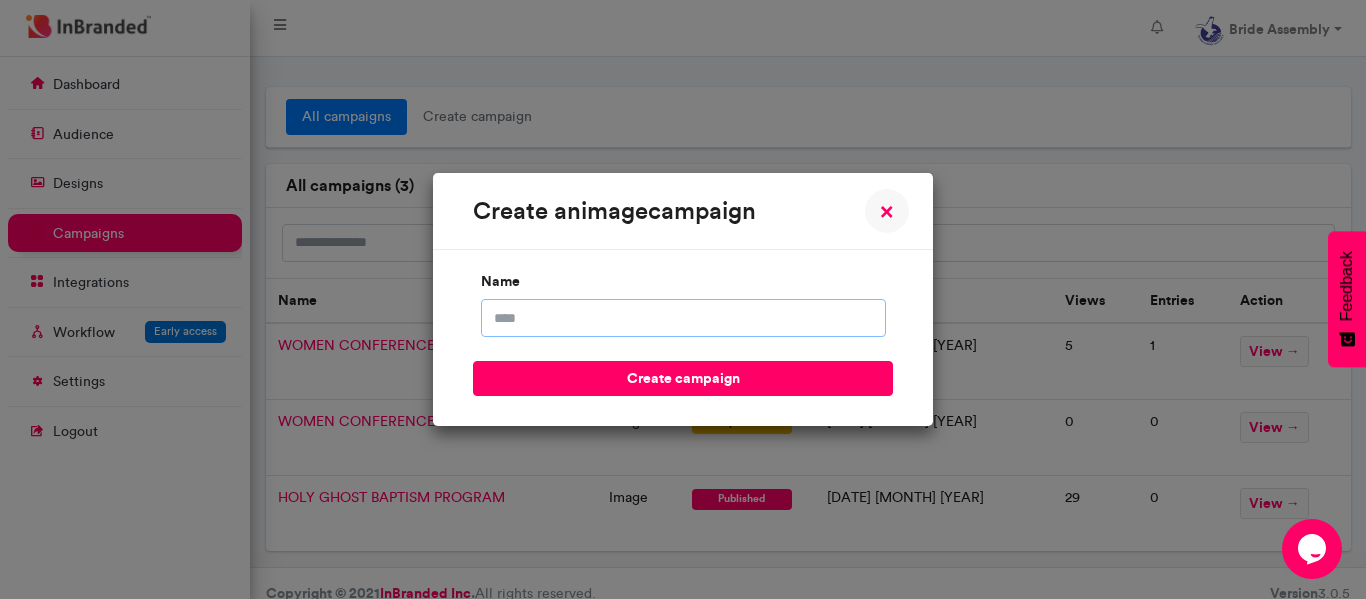 type on "**********" 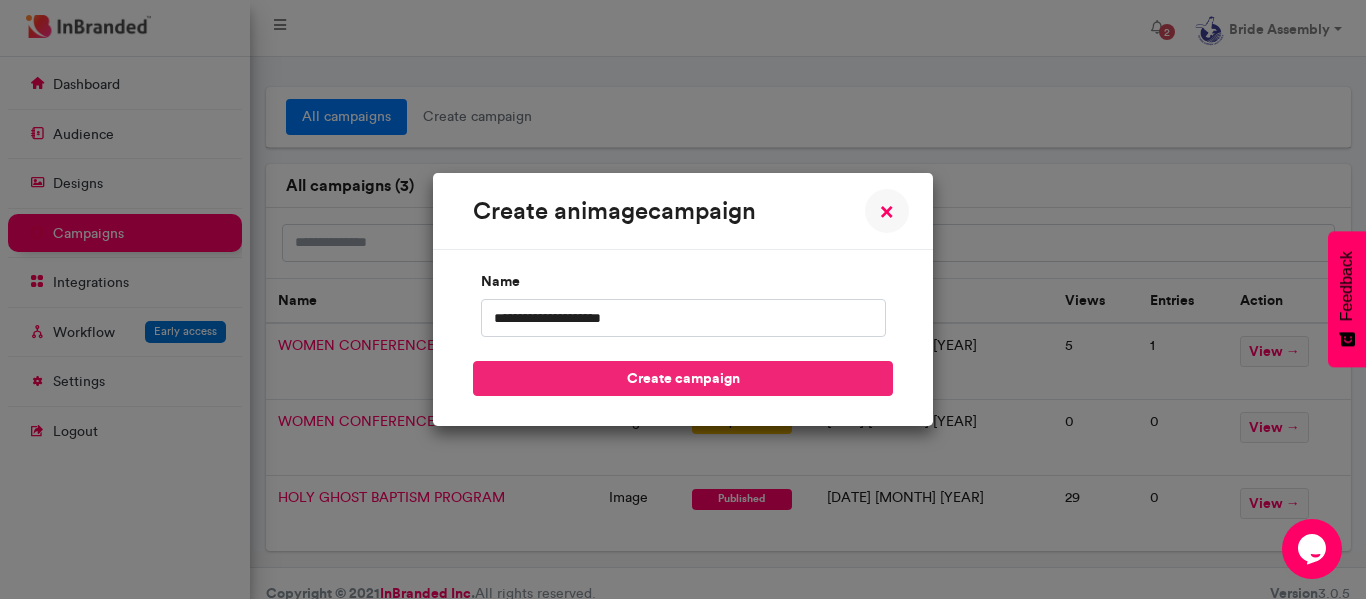 click on "create campaign" at bounding box center [683, 378] 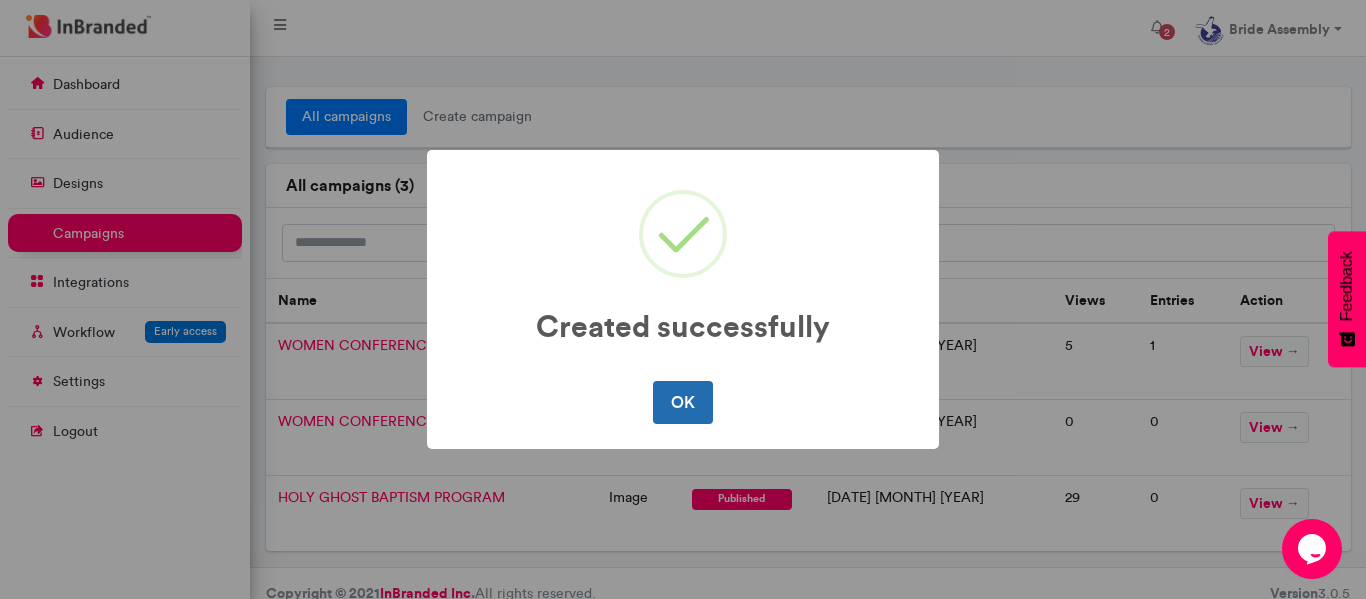 click on "OK" at bounding box center (682, 402) 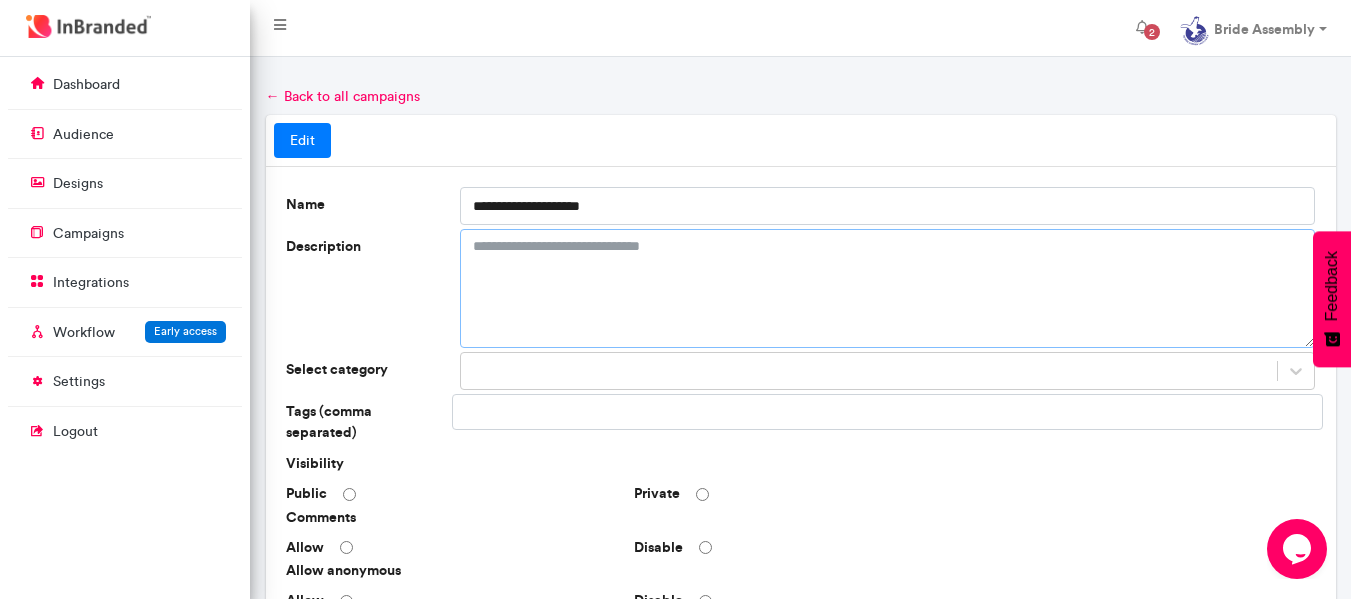 click on "Description" at bounding box center [888, 288] 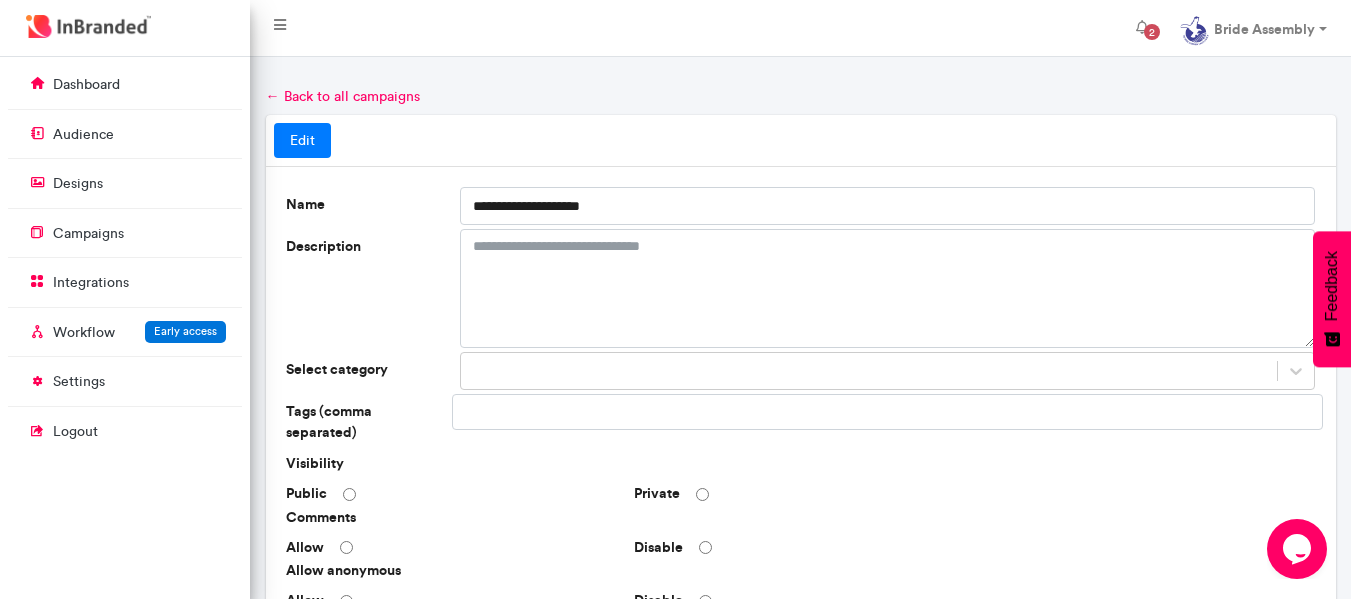 click at bounding box center [888, 371] 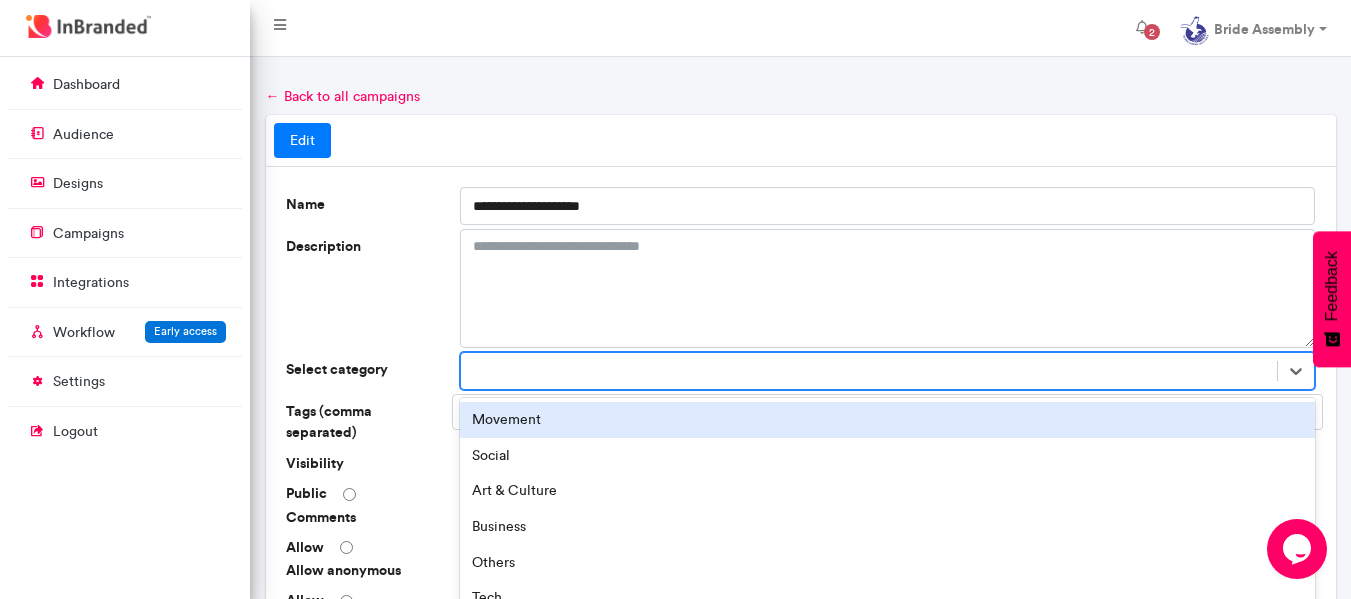 scroll, scrollTop: 107, scrollLeft: 0, axis: vertical 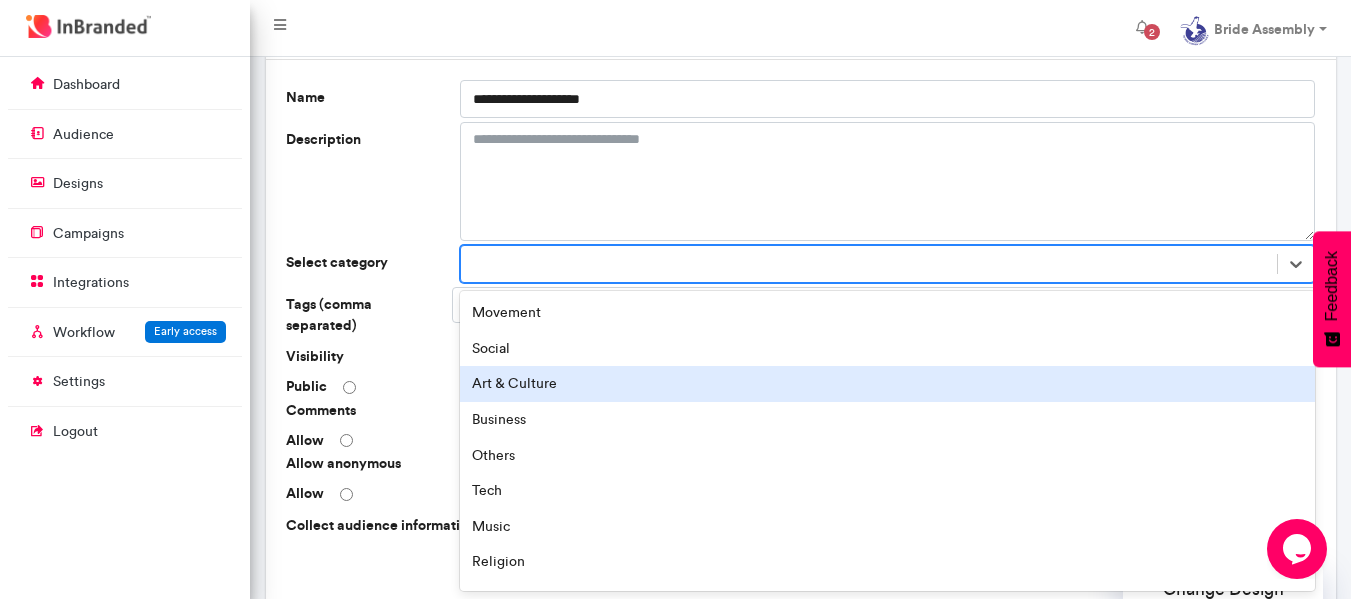 click on "Movement Social Art  &  Culture Business Others Tech Music Religion Film Safety  &  Health Sports Fashion  &  Beauty Food  &  Drinks Education Celebration Event  &  Conference" at bounding box center [888, 441] 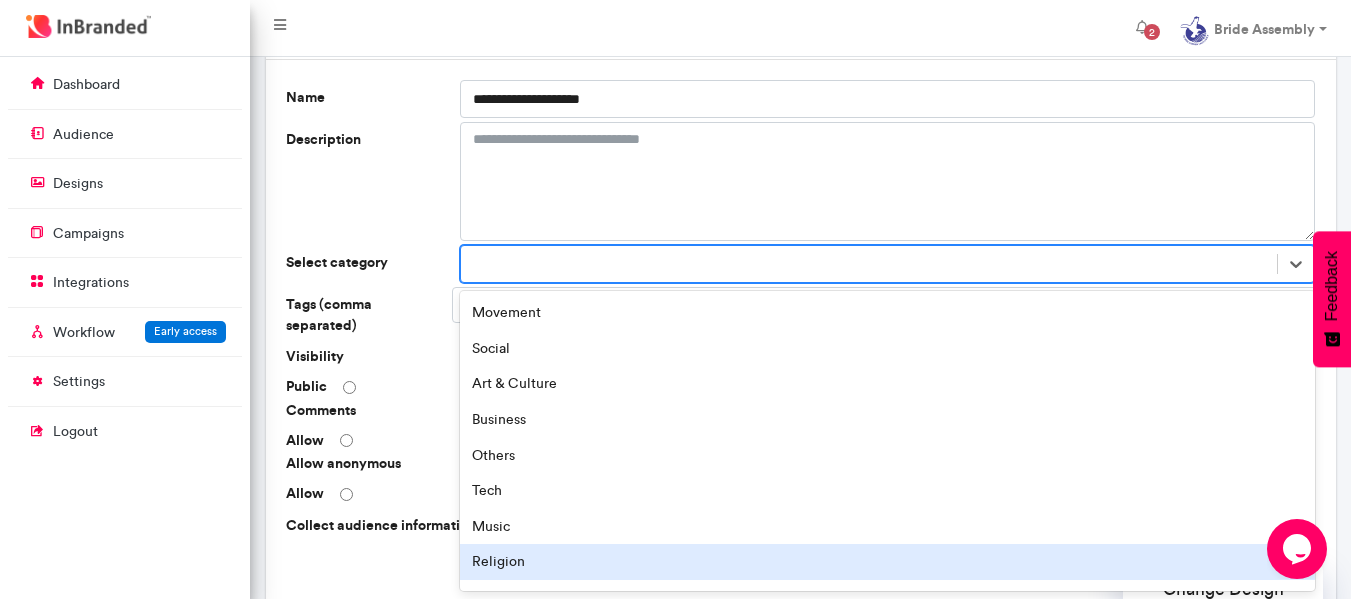 click on "Religion" at bounding box center [888, 562] 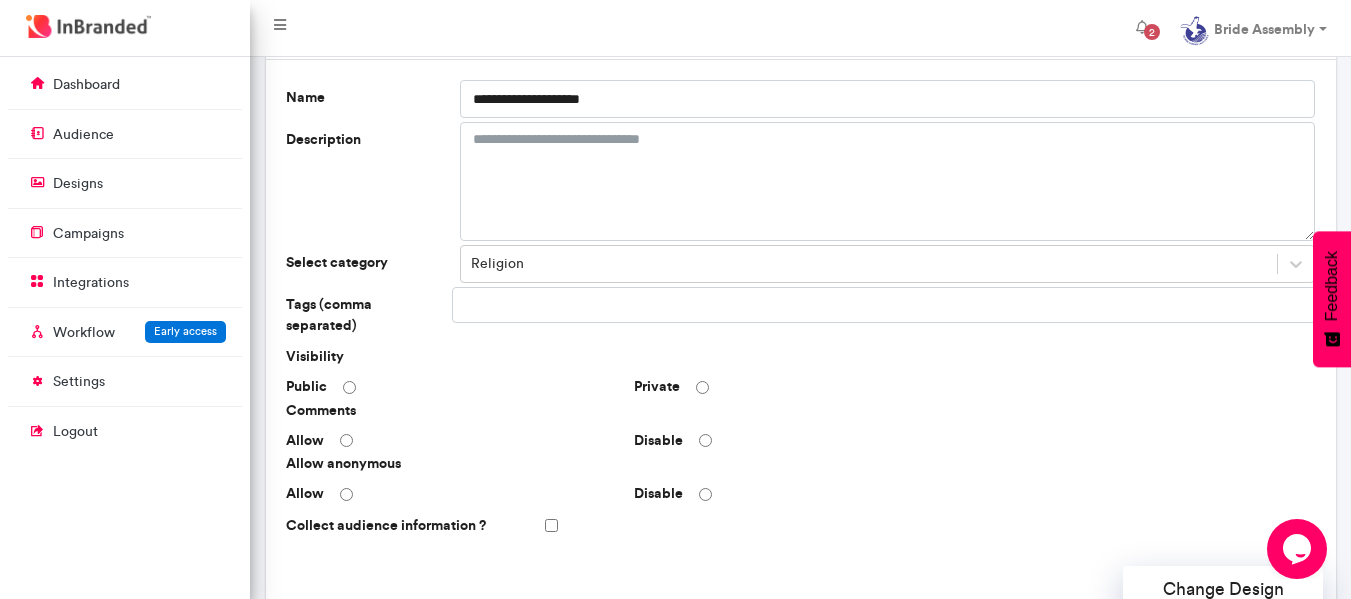 click at bounding box center (532, 305) 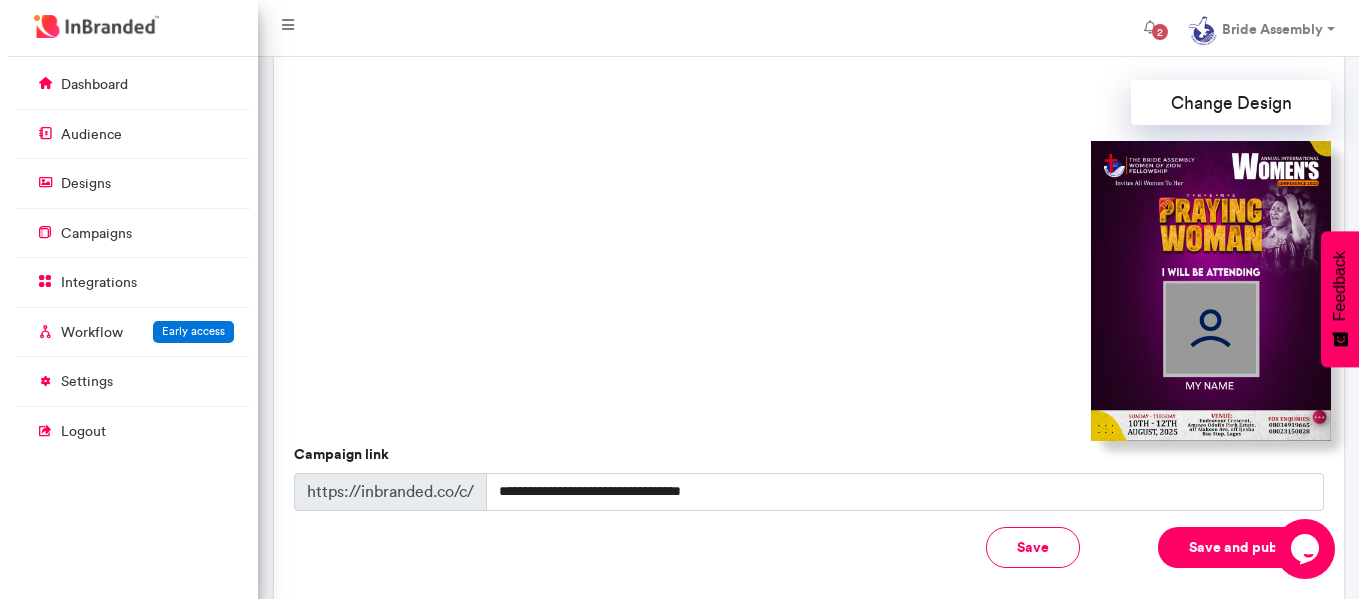 scroll, scrollTop: 698, scrollLeft: 0, axis: vertical 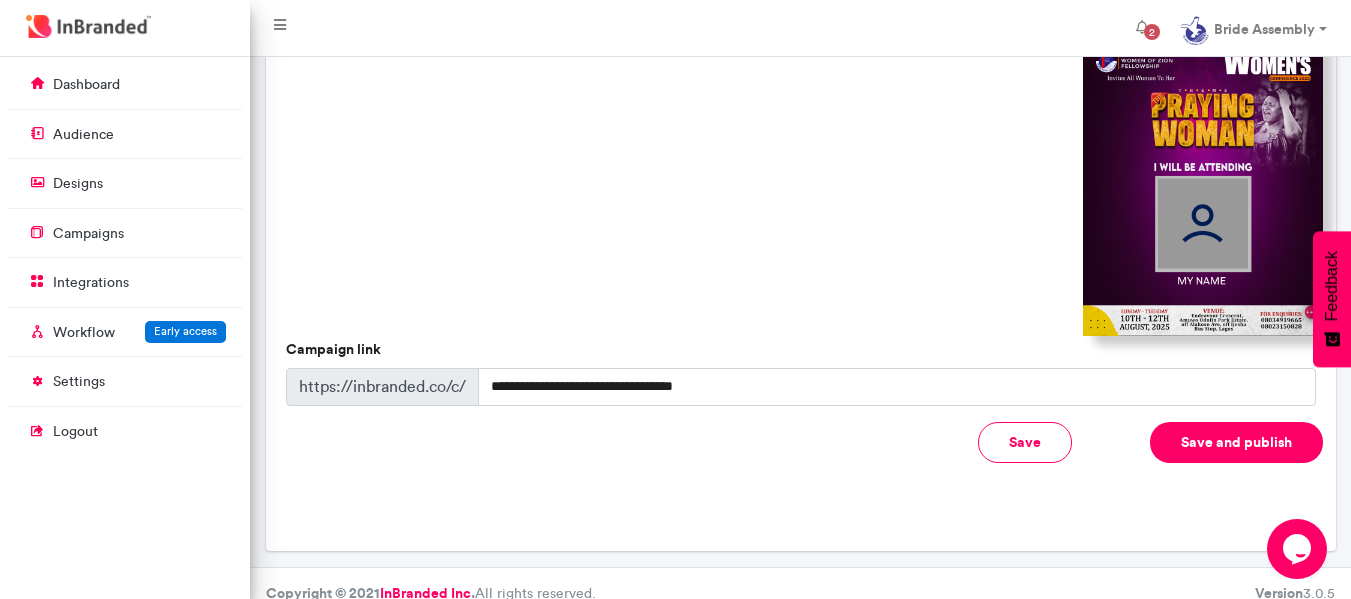 click on "Save and publish" at bounding box center (1236, 442) 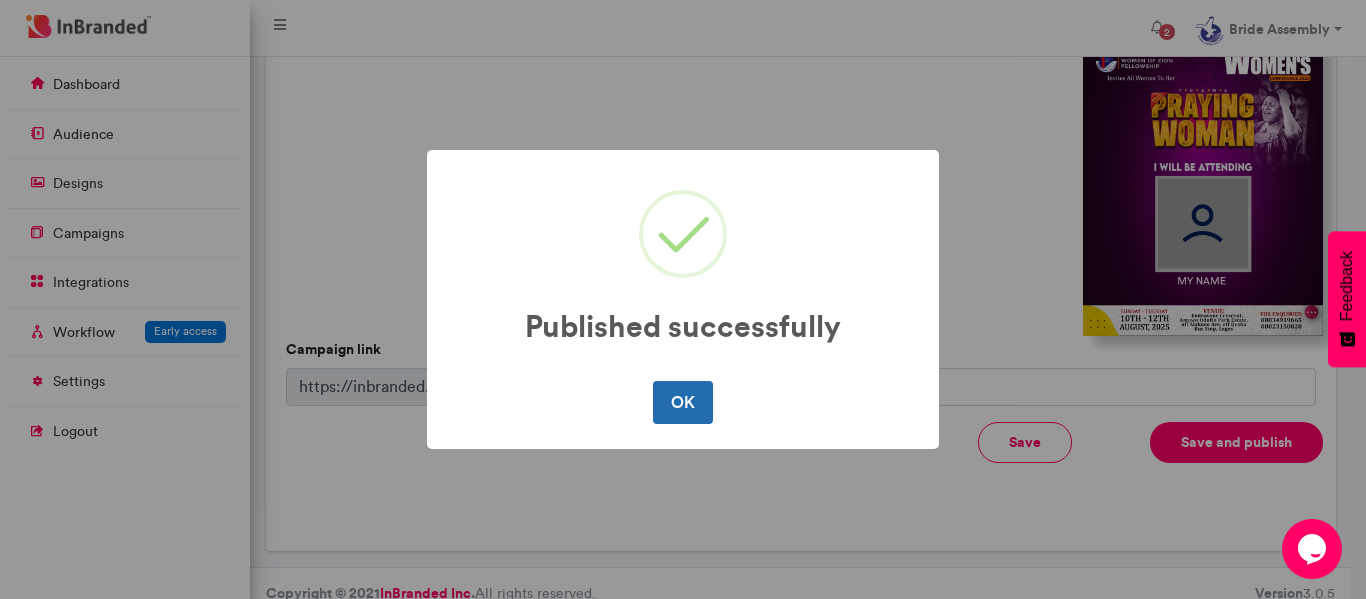 click on "OK" at bounding box center [682, 402] 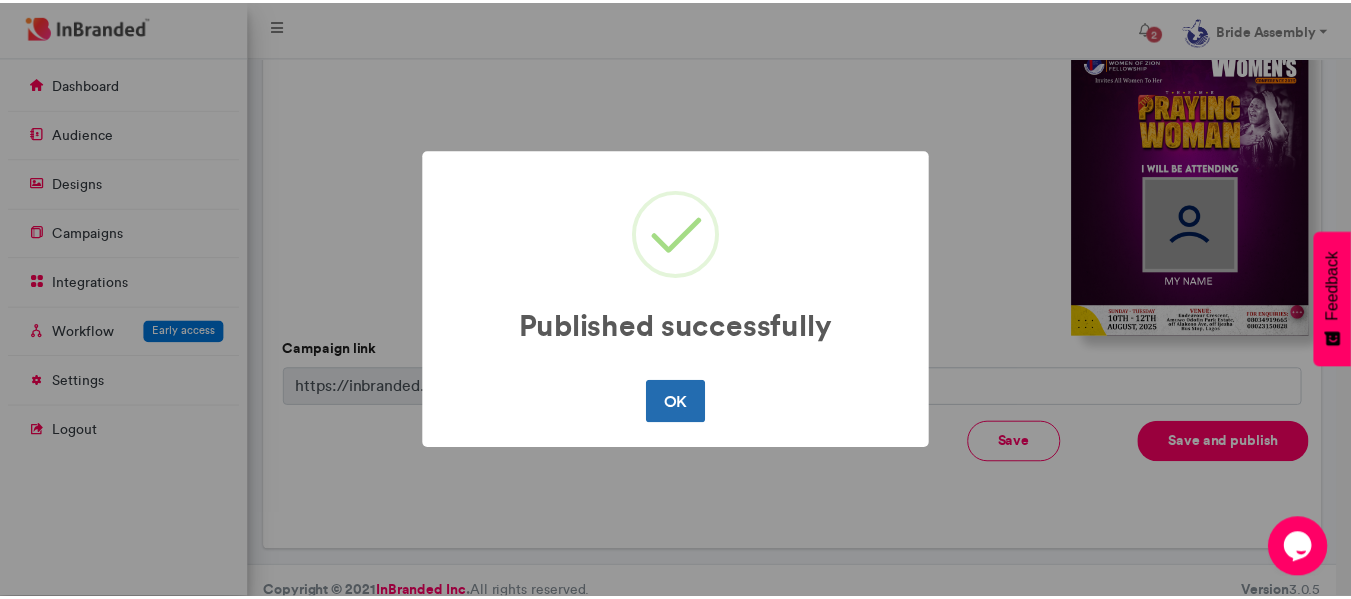 scroll, scrollTop: 0, scrollLeft: 0, axis: both 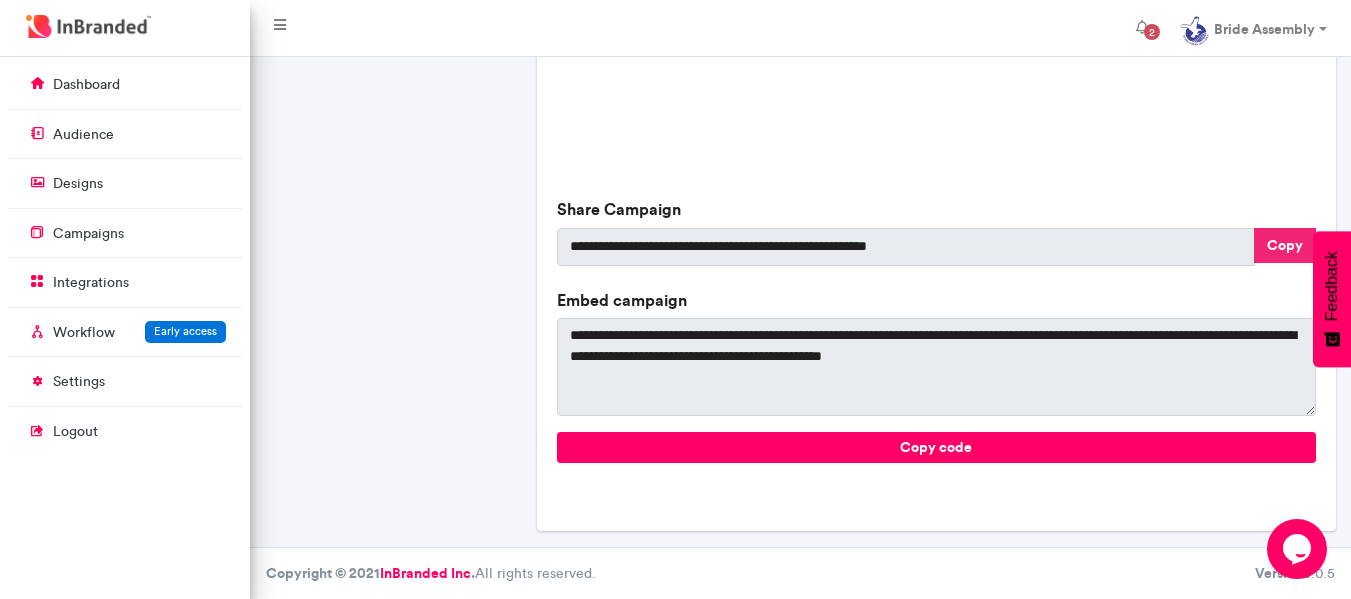 click on "Copy" at bounding box center [1285, 245] 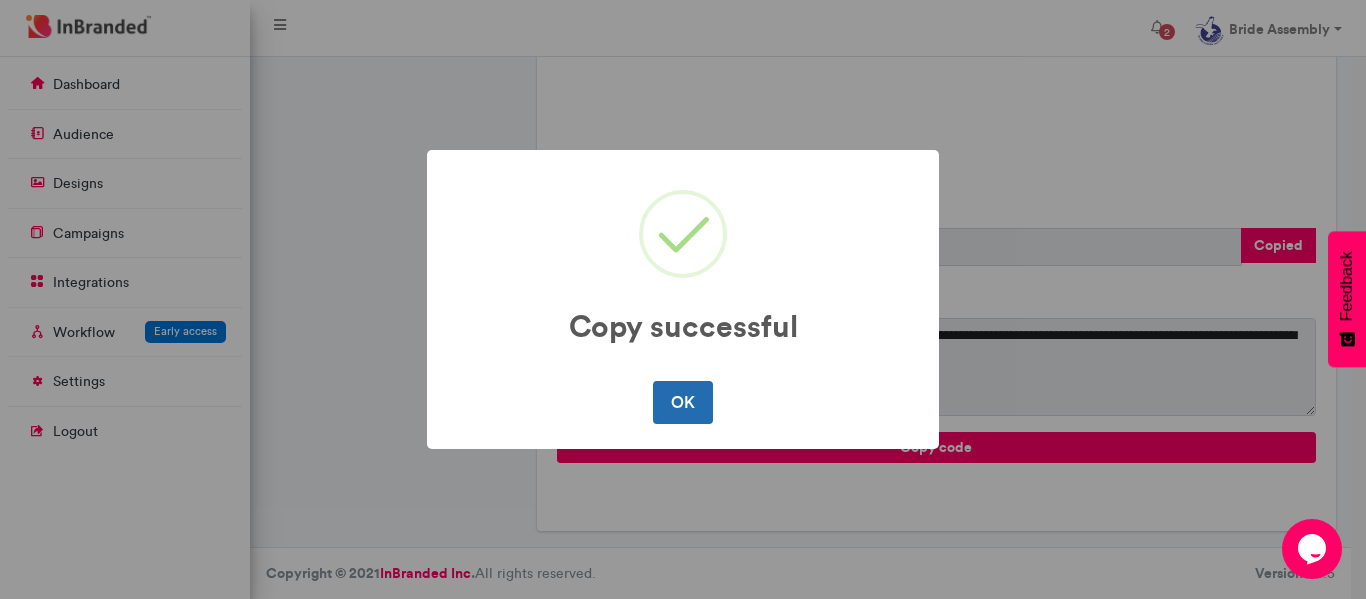 click on "OK" at bounding box center (682, 402) 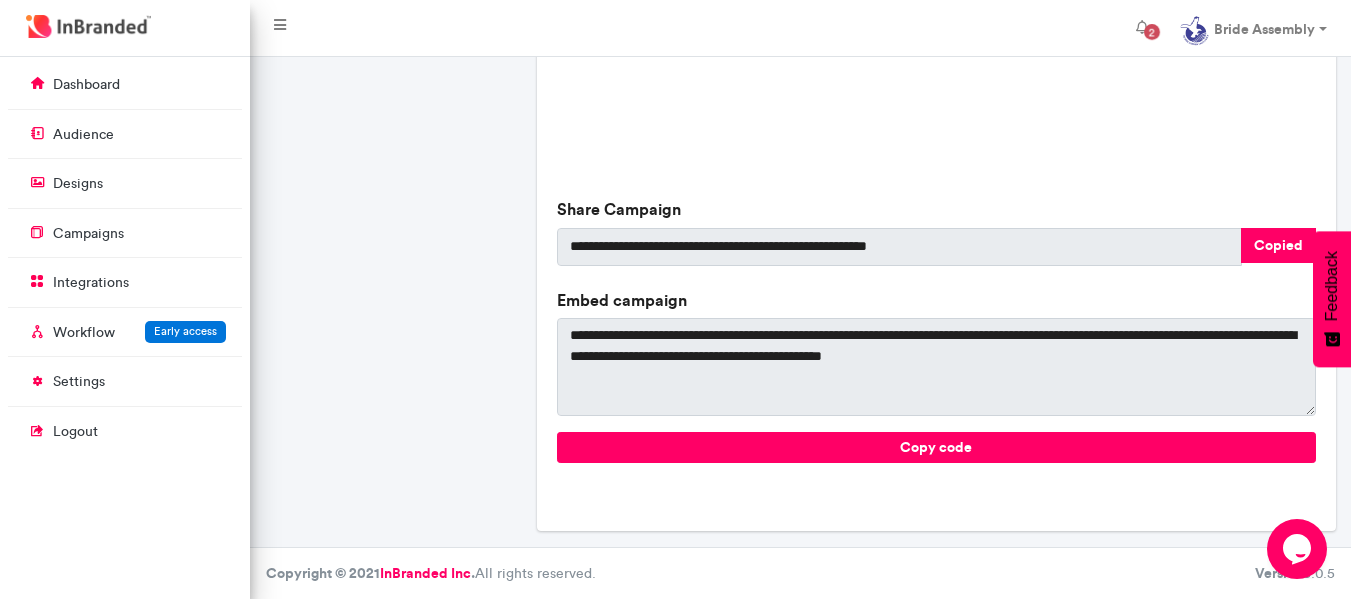 click on "WOMEN CONFERENCE 2025 There Is No Description Yet Type   image Created   Just now Published   Just now Views   0 Entries   0 publish campaign un-publish campaign Generate segment from audience" at bounding box center (393, -78) 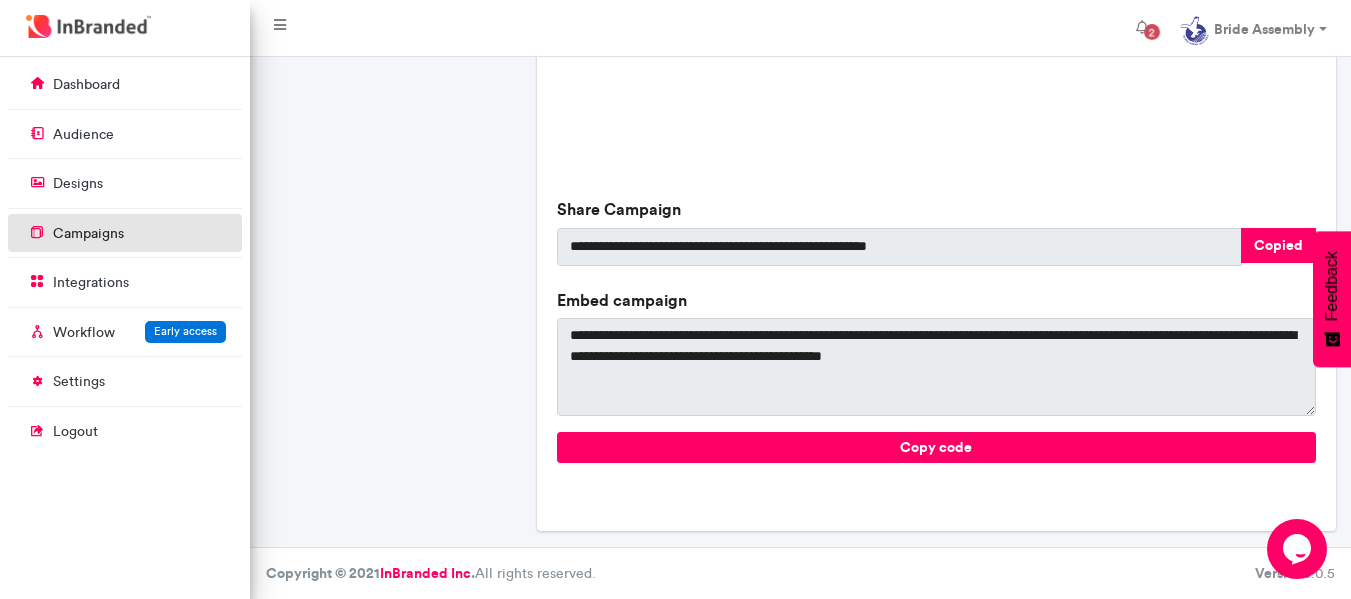 click on "campaigns" at bounding box center (125, 233) 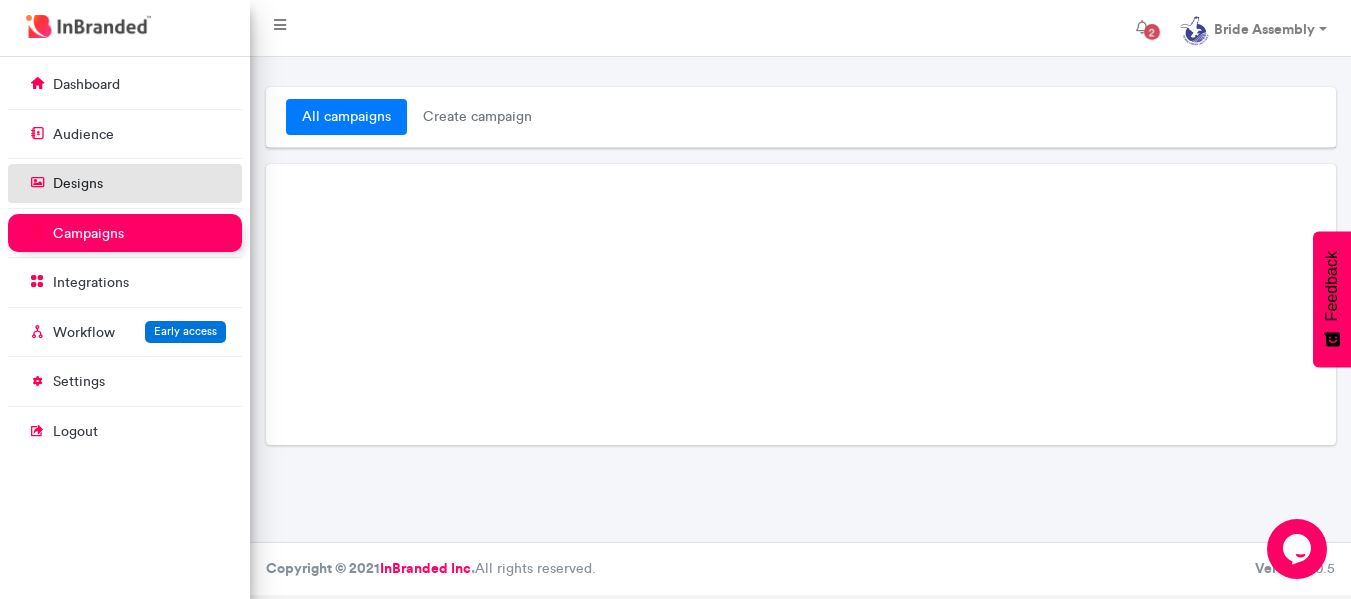 scroll, scrollTop: 0, scrollLeft: 0, axis: both 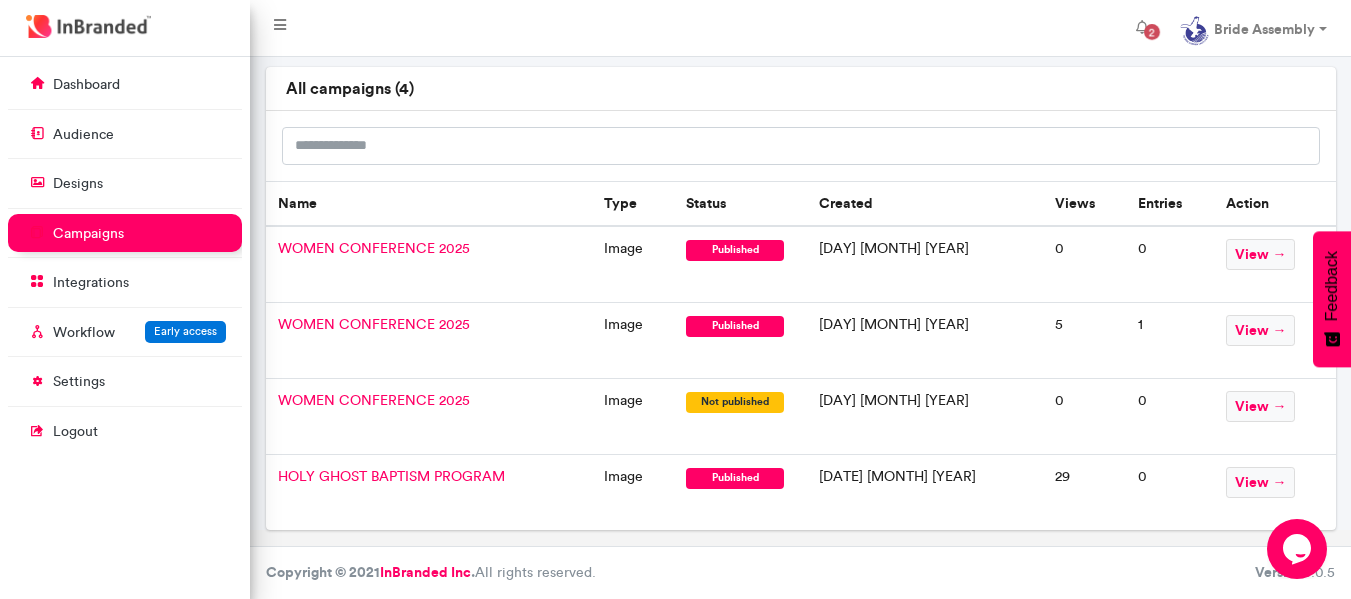 drag, startPoint x: 705, startPoint y: 395, endPoint x: 1063, endPoint y: 421, distance: 358.9429 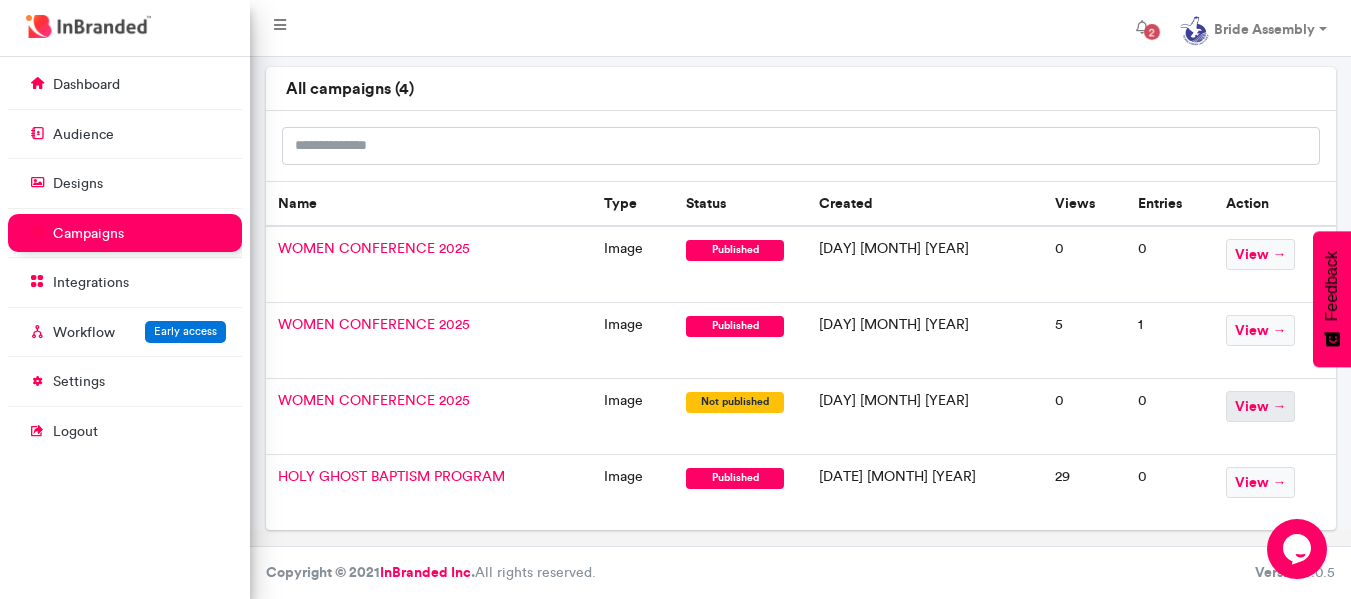 click on "view →" at bounding box center [1260, 406] 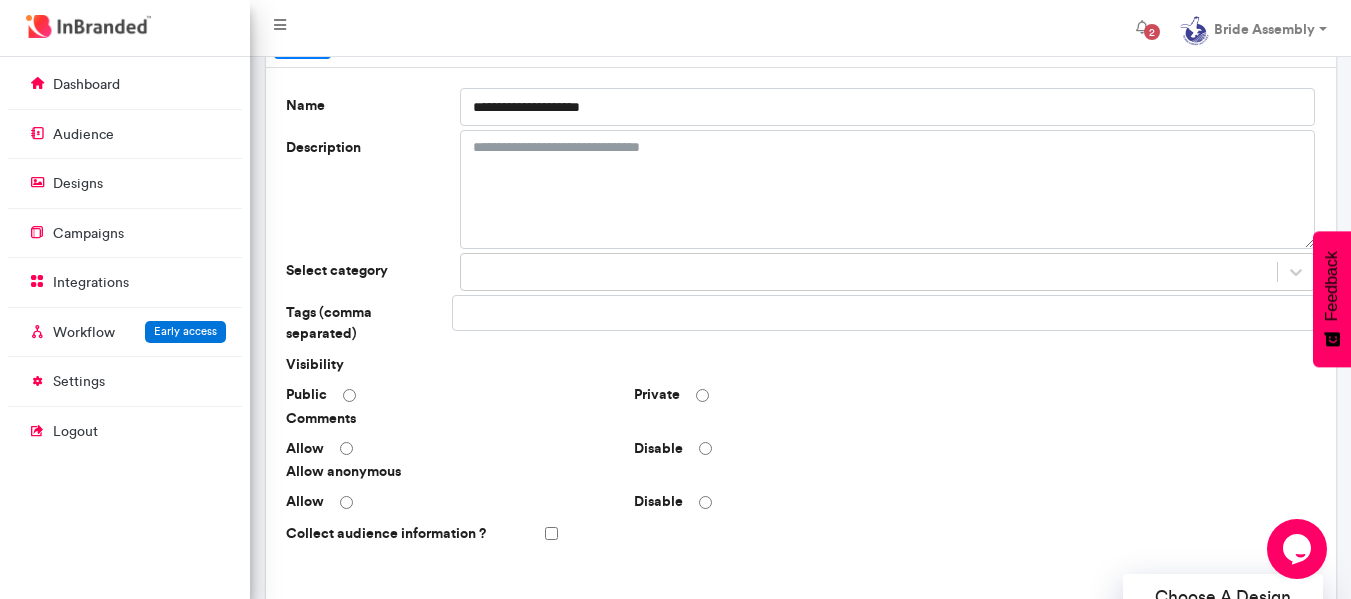 scroll, scrollTop: 0, scrollLeft: 0, axis: both 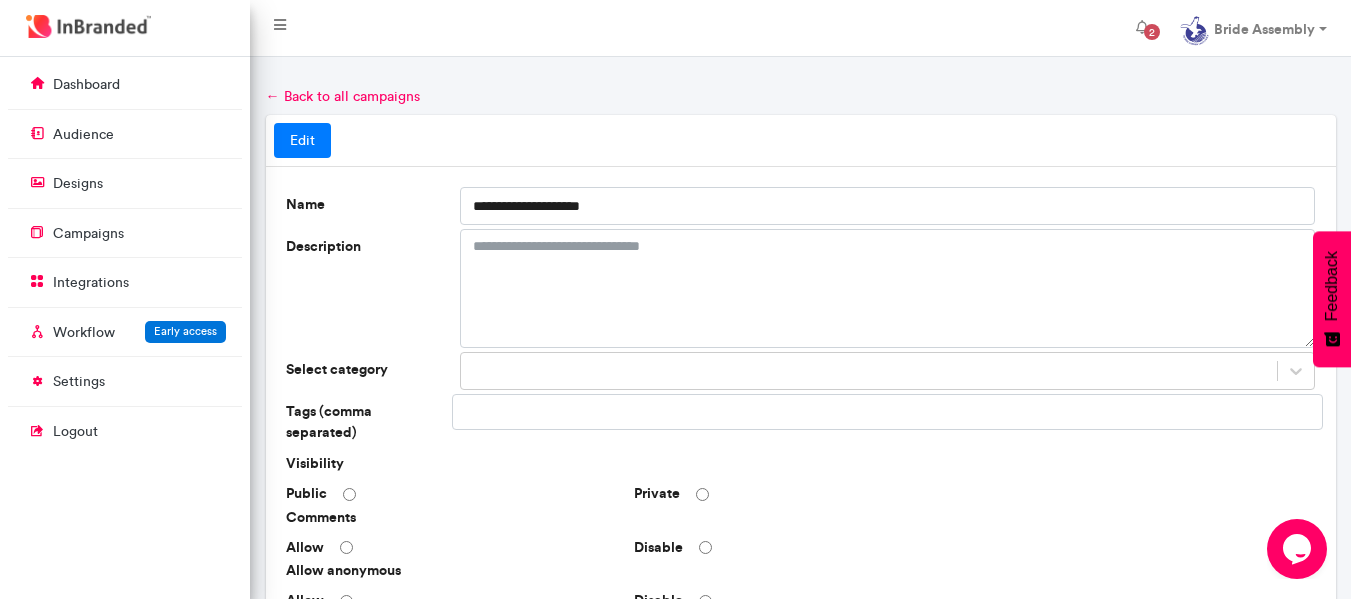 click on "← Back to all campaigns" at bounding box center (343, 96) 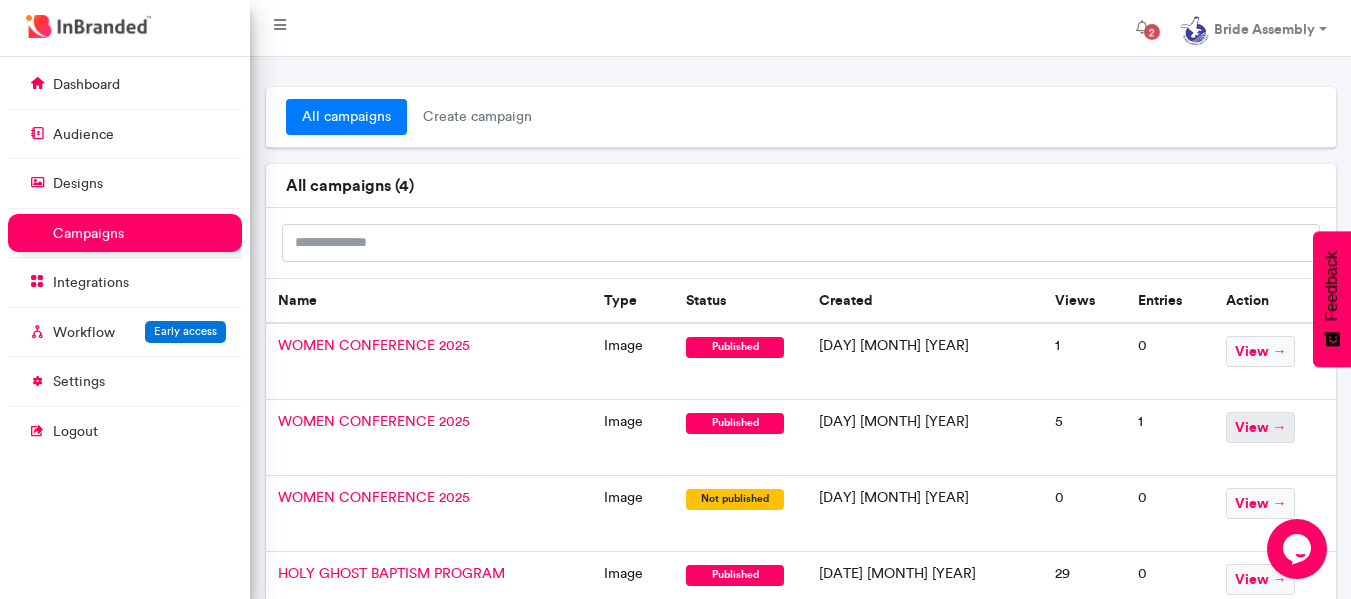 click on "view →" at bounding box center [1260, 427] 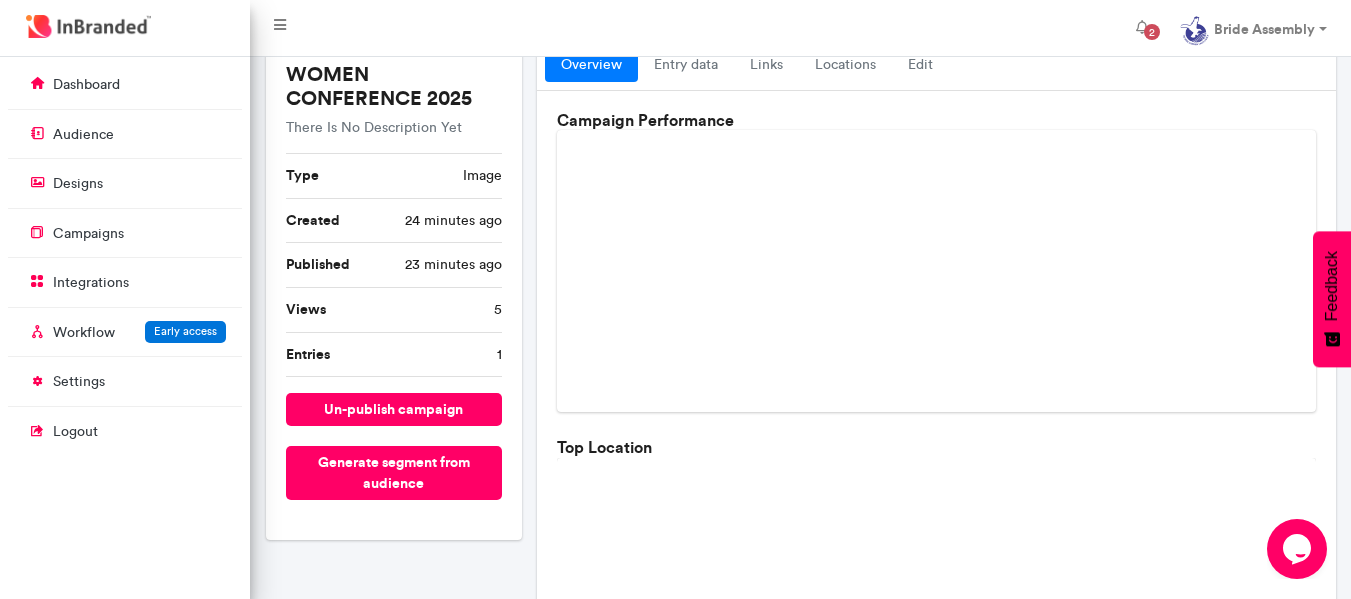 scroll, scrollTop: 0, scrollLeft: 0, axis: both 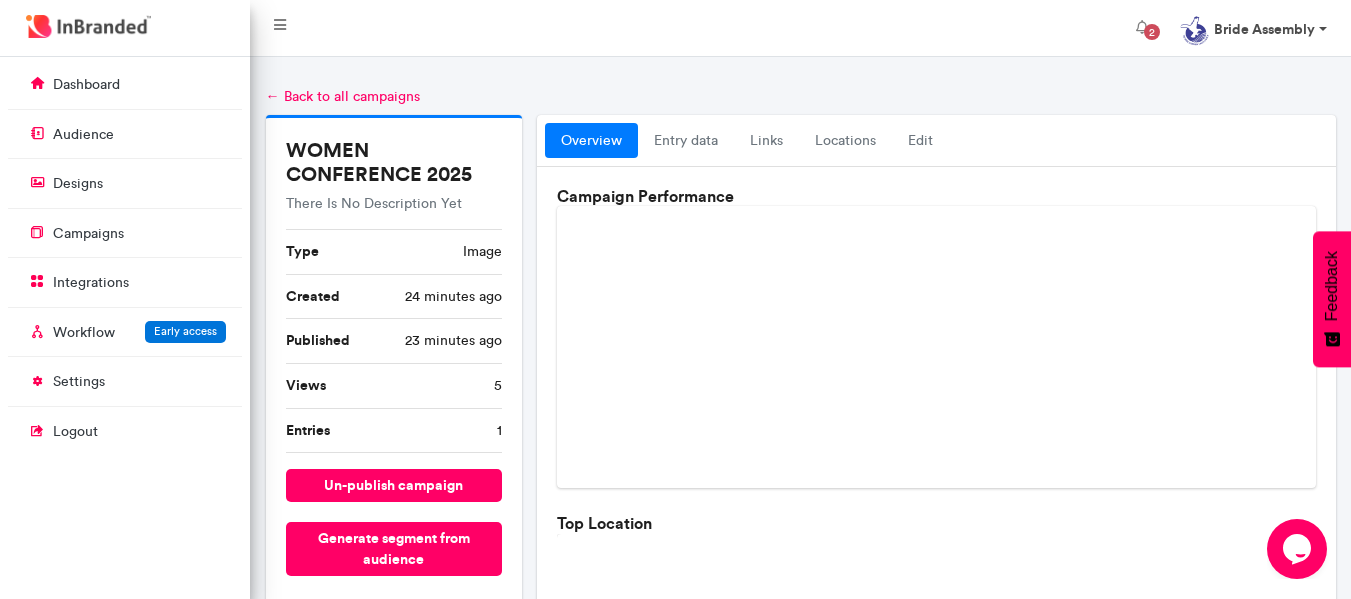 click on "Bride Assembly" at bounding box center (1253, 28) 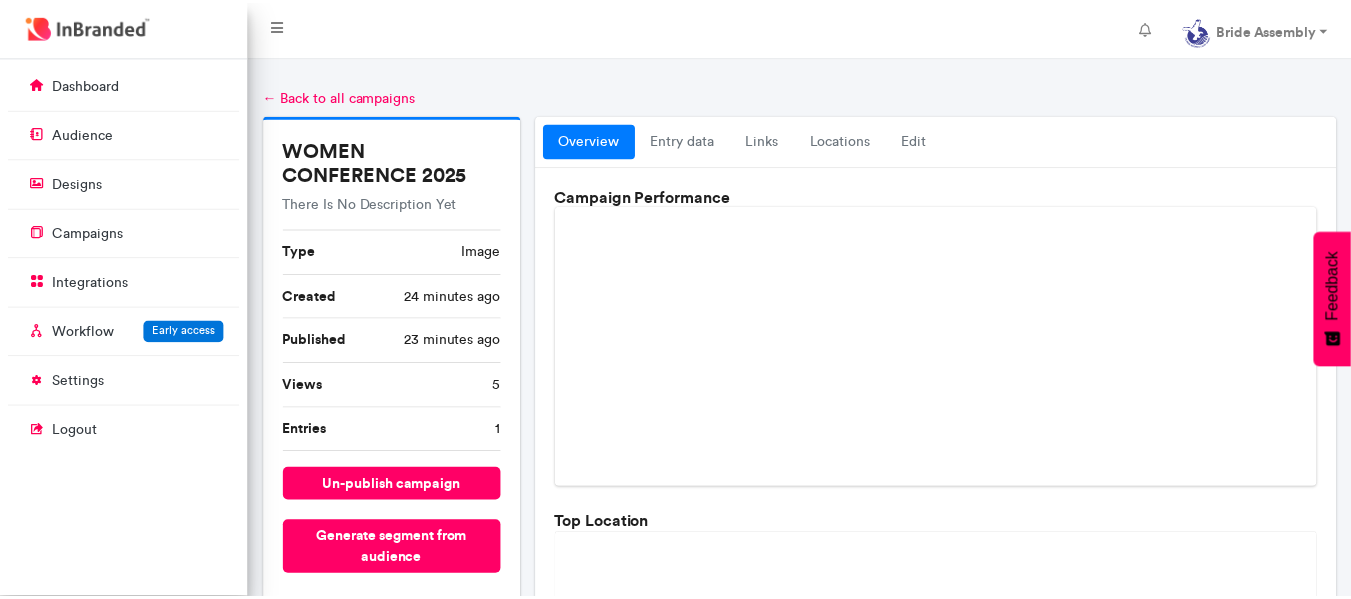 scroll, scrollTop: 0, scrollLeft: 0, axis: both 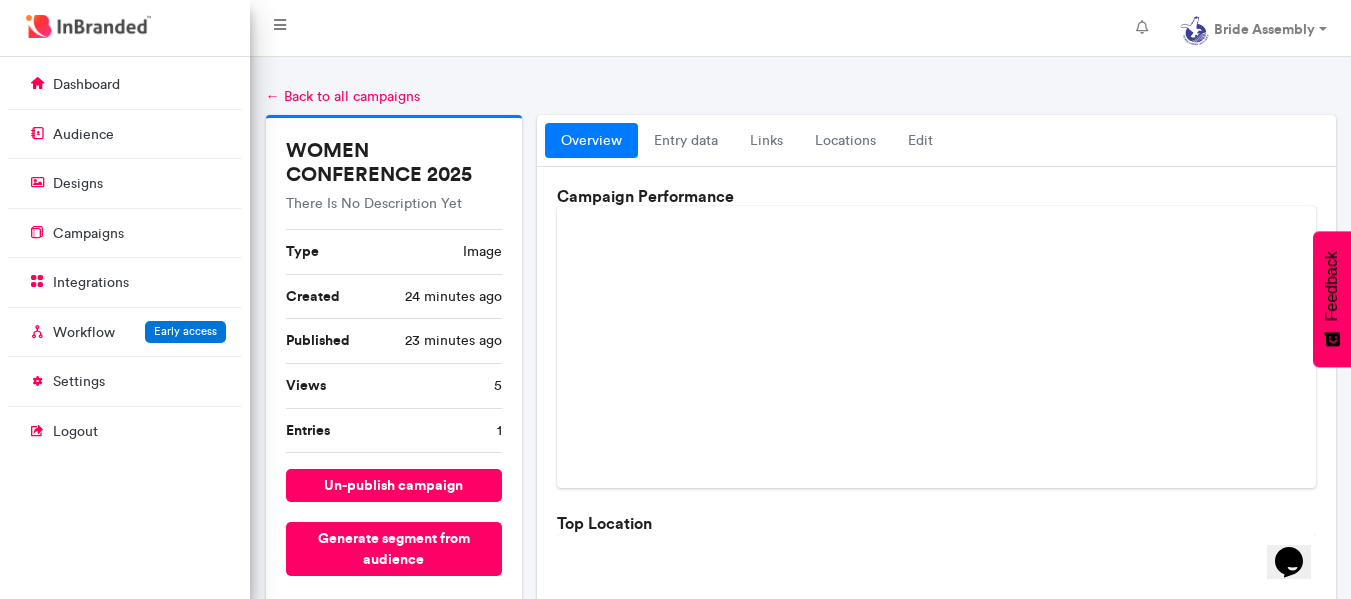 click on "← Back to all campaigns" at bounding box center [343, 96] 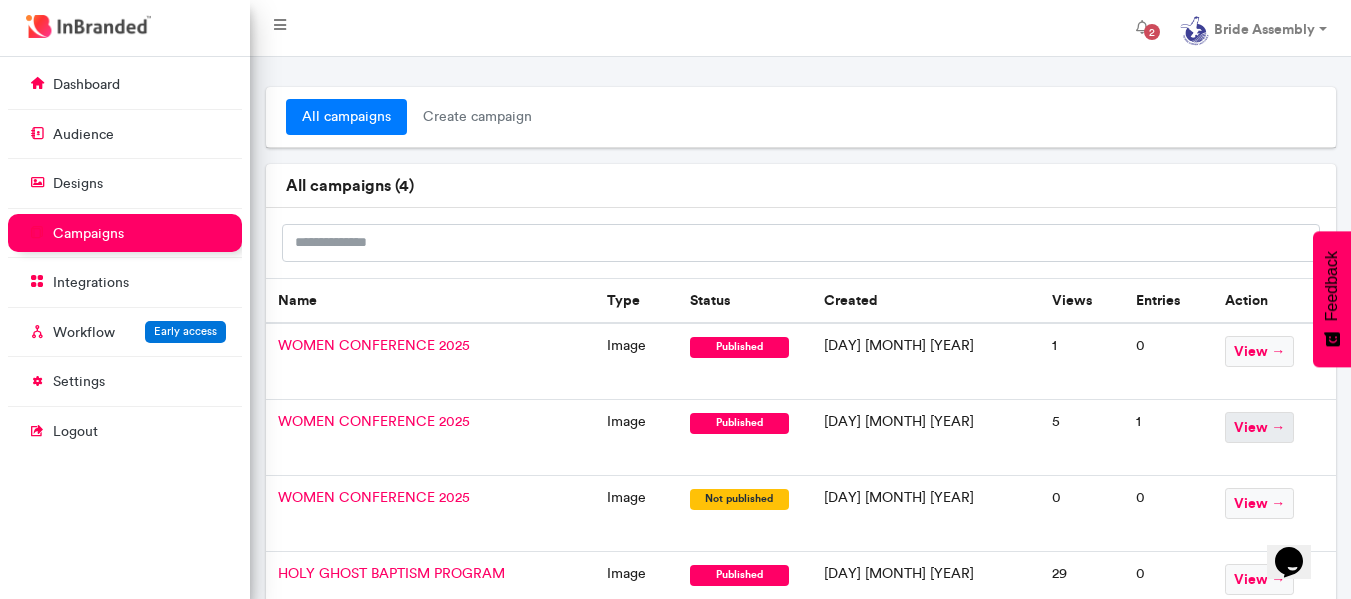 click on "view →" at bounding box center (1259, 427) 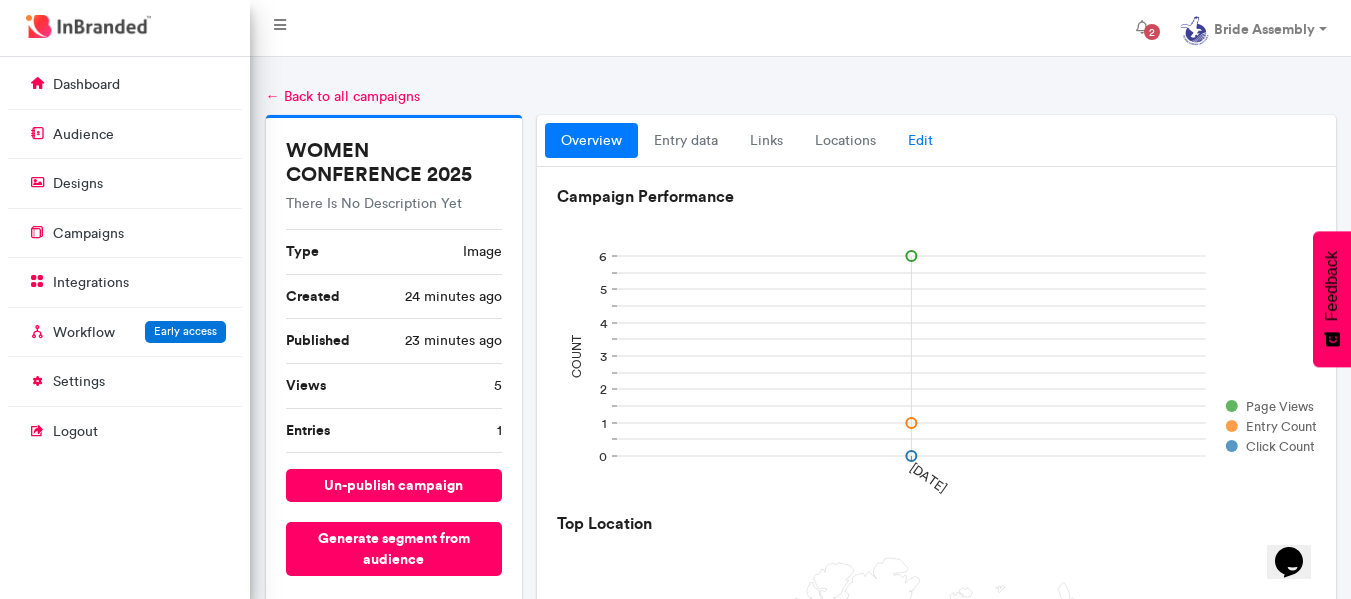 click on "Edit" at bounding box center [920, 141] 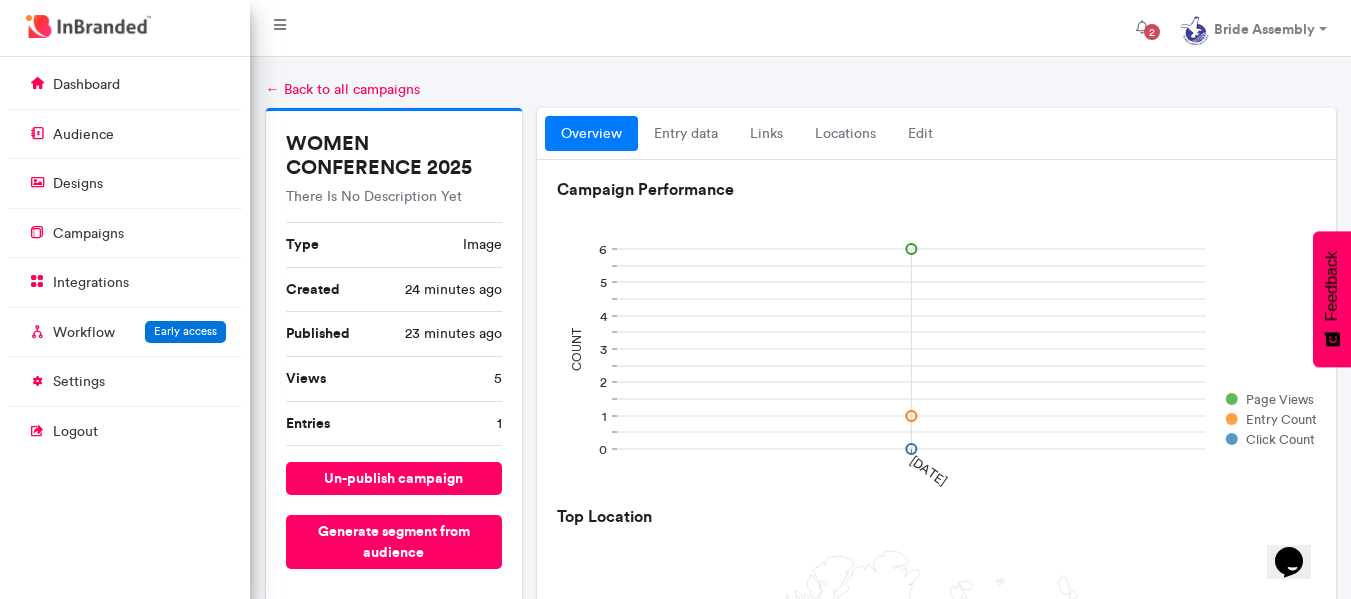 scroll, scrollTop: 0, scrollLeft: 0, axis: both 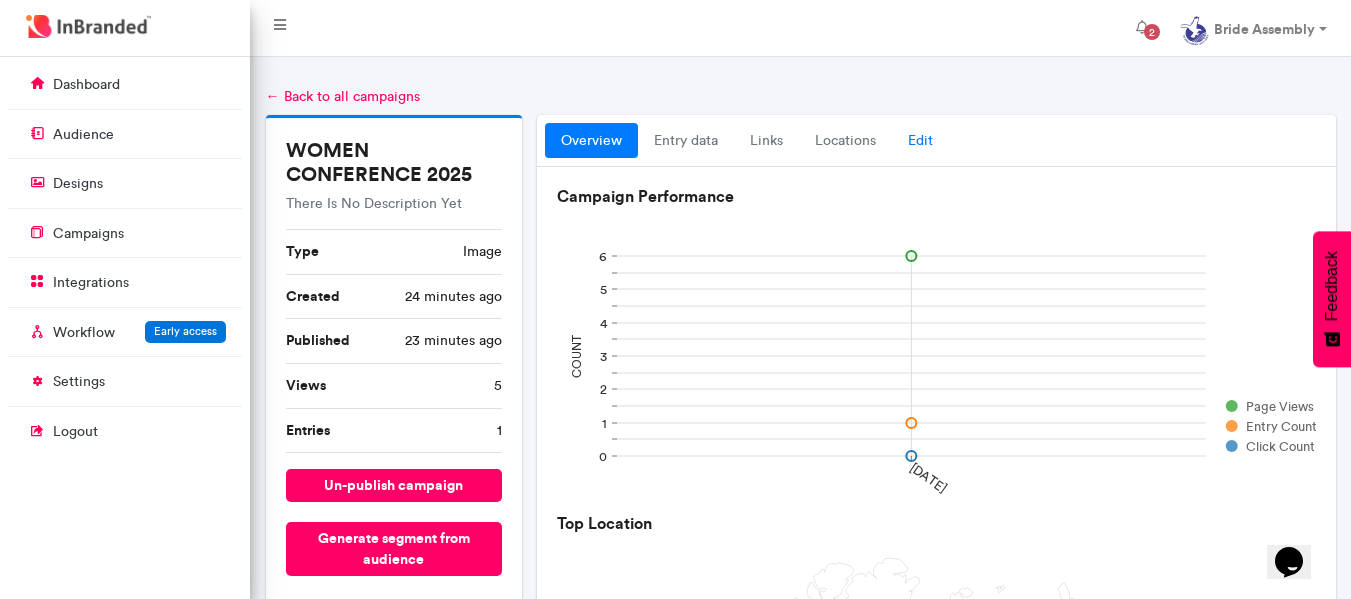 click on "Edit" at bounding box center [920, 141] 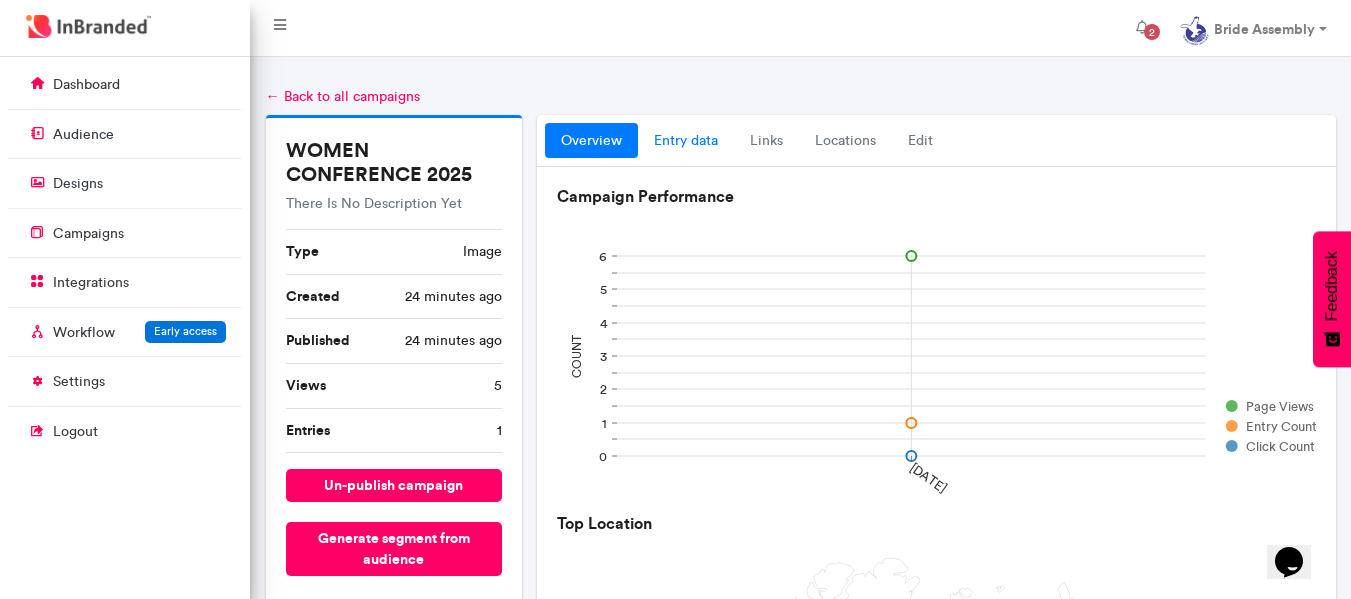 click on "entry data" at bounding box center [686, 141] 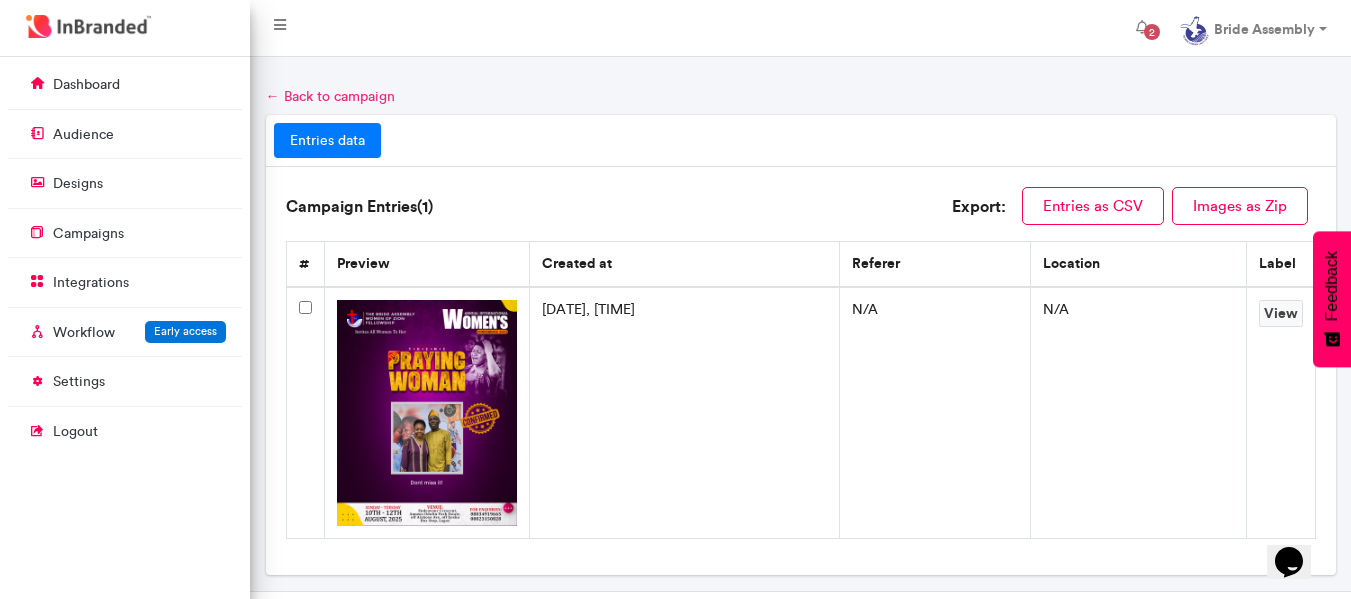 click on "← Back to campaign" at bounding box center [330, 96] 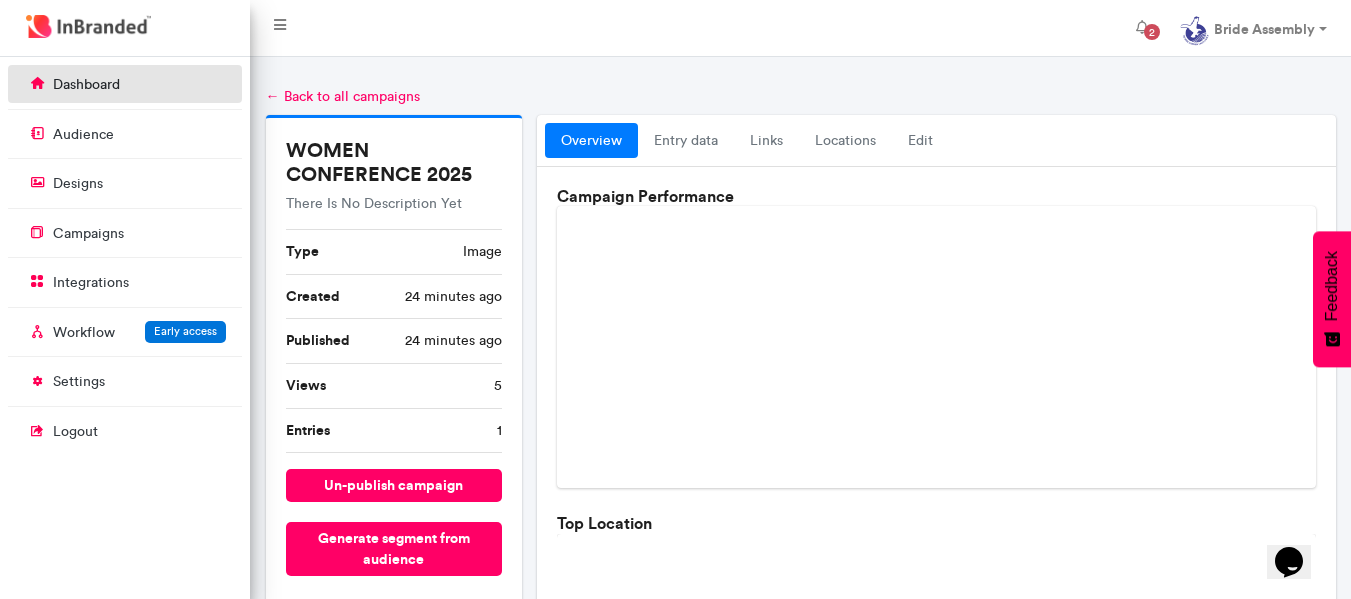 click on "dashboard" at bounding box center [125, 84] 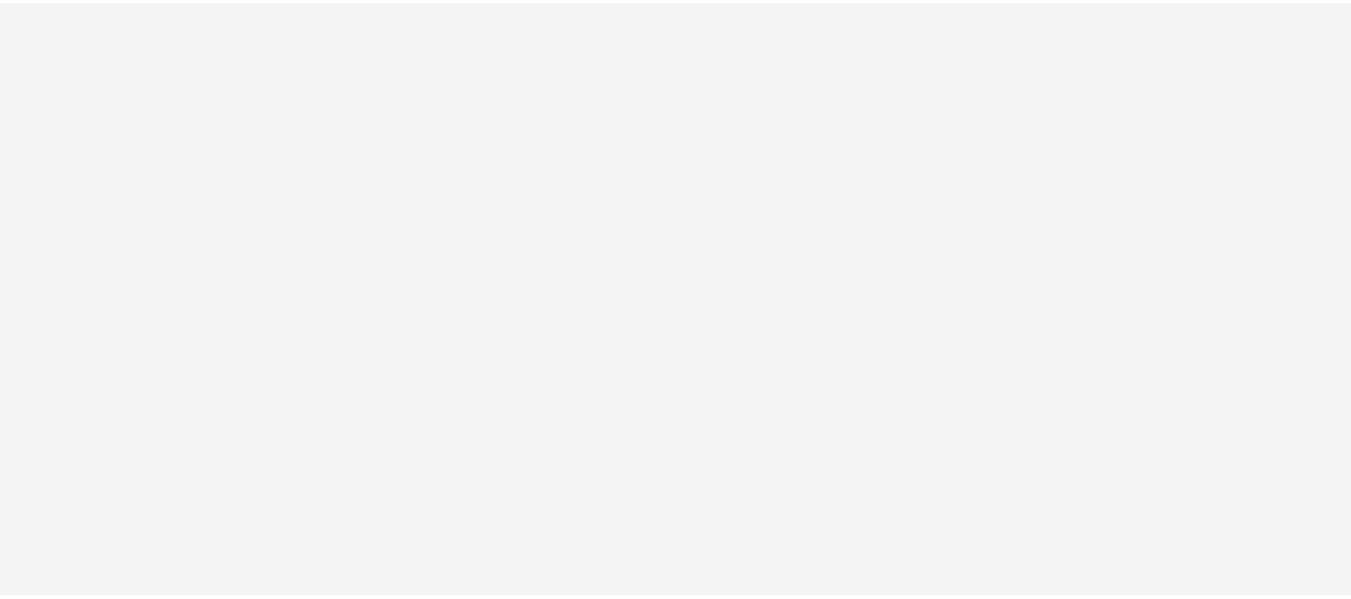 scroll, scrollTop: 0, scrollLeft: 0, axis: both 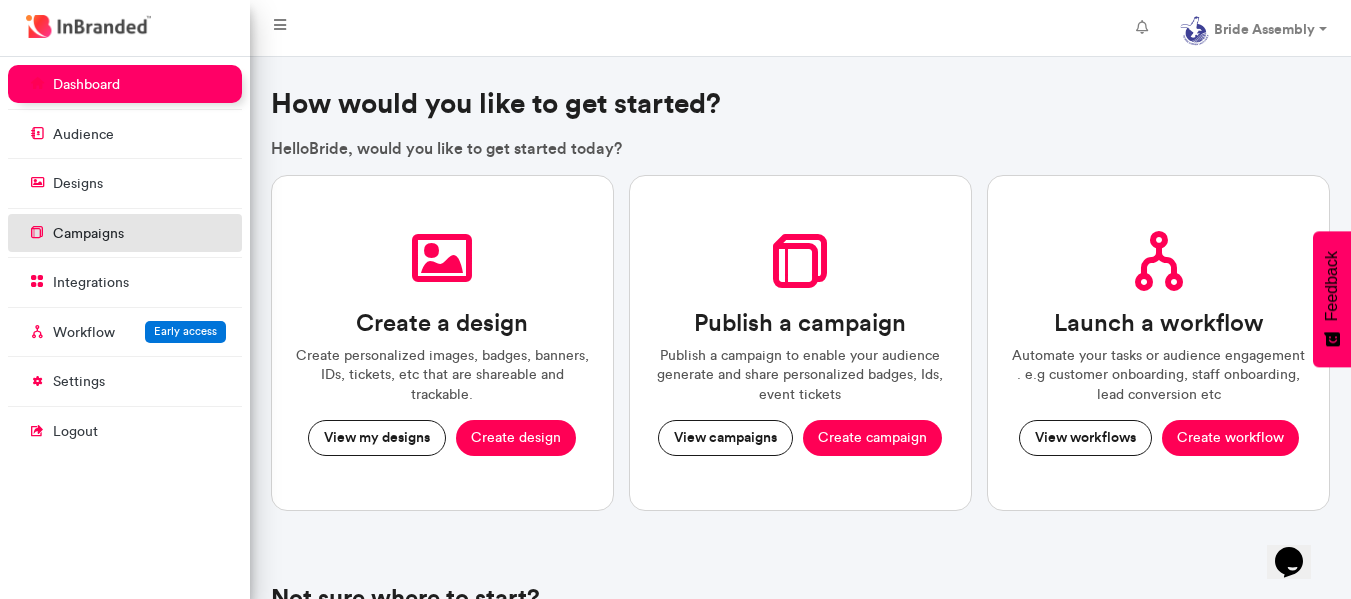 click on "campaigns" at bounding box center (125, 233) 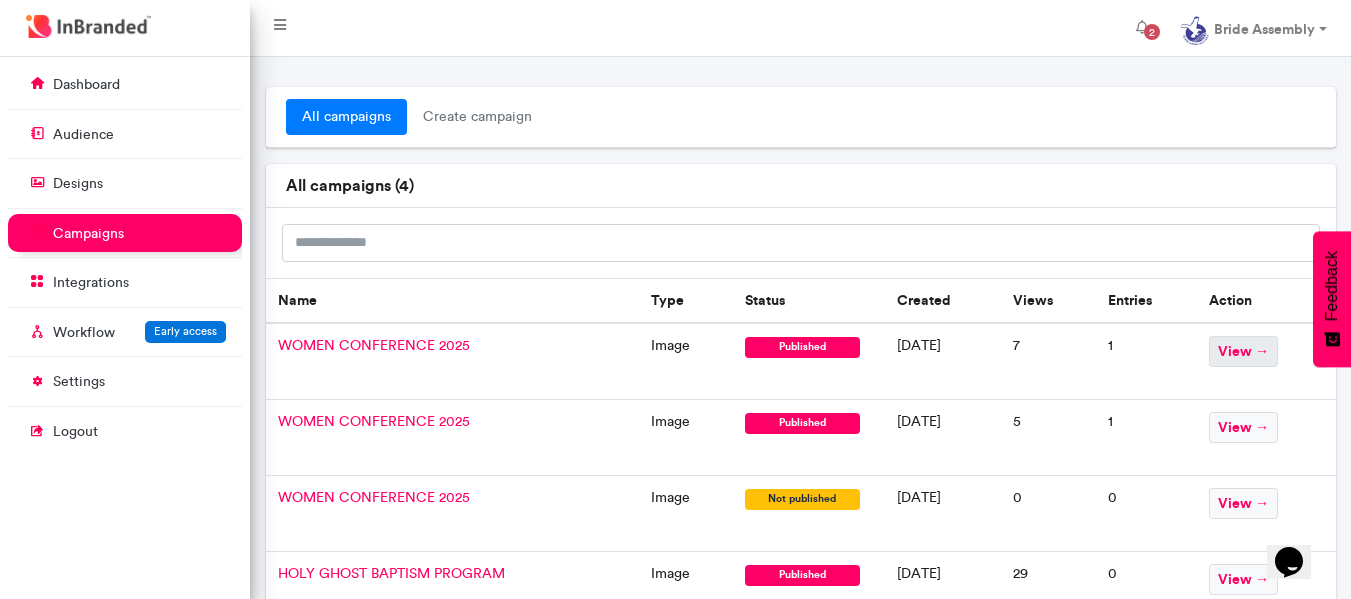 click on "view →" at bounding box center [1243, 351] 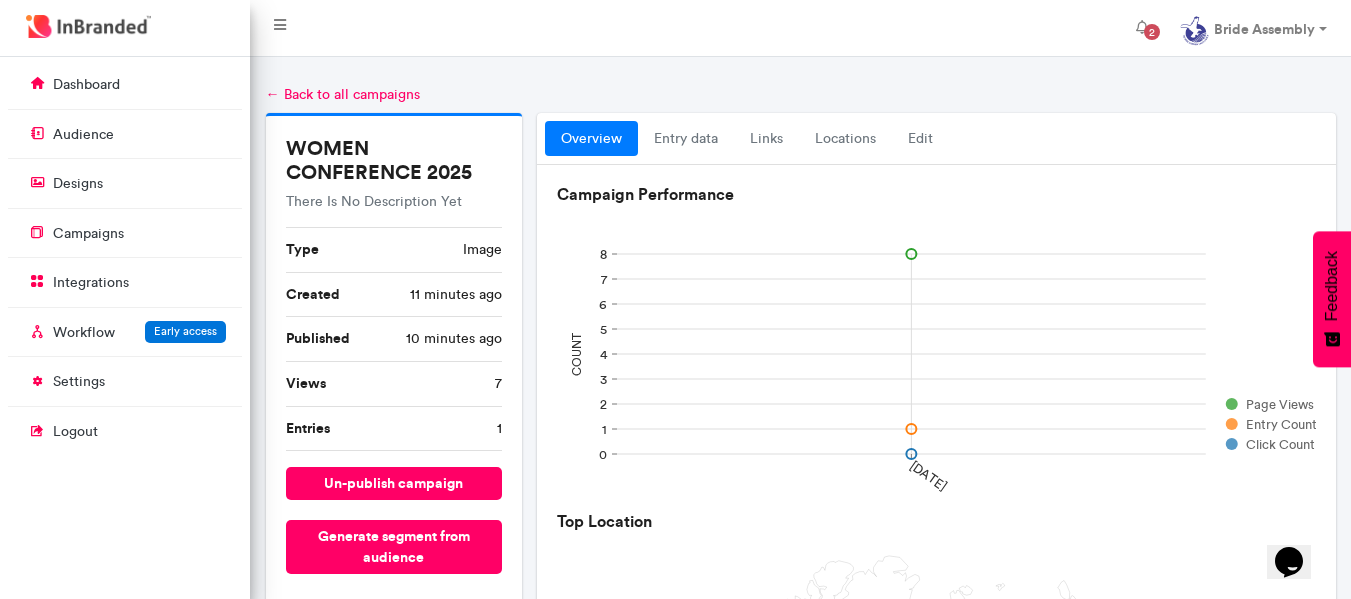 scroll, scrollTop: 0, scrollLeft: 0, axis: both 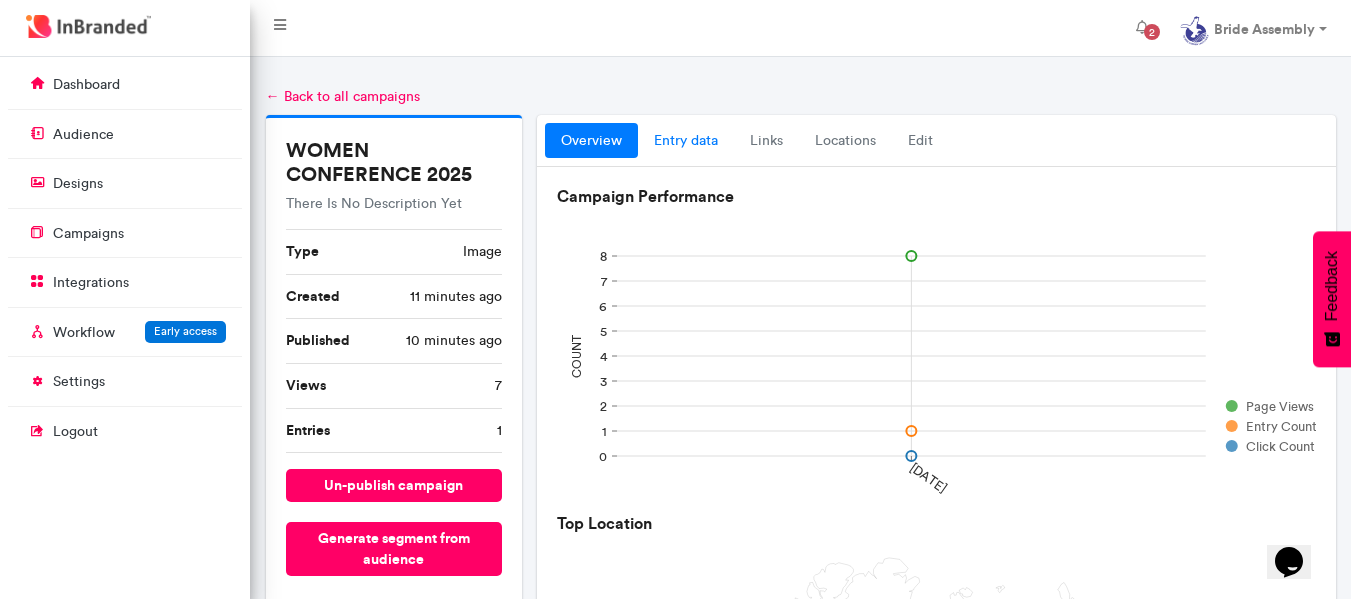 click on "entry data" at bounding box center [686, 141] 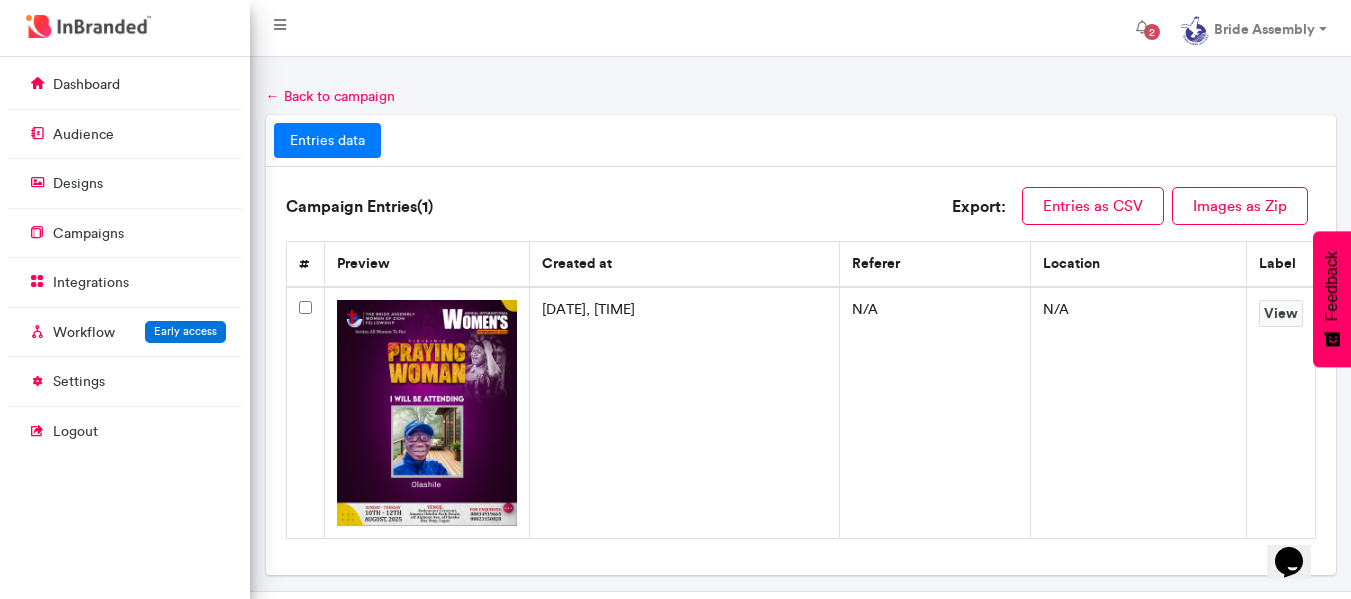 scroll, scrollTop: 44, scrollLeft: 0, axis: vertical 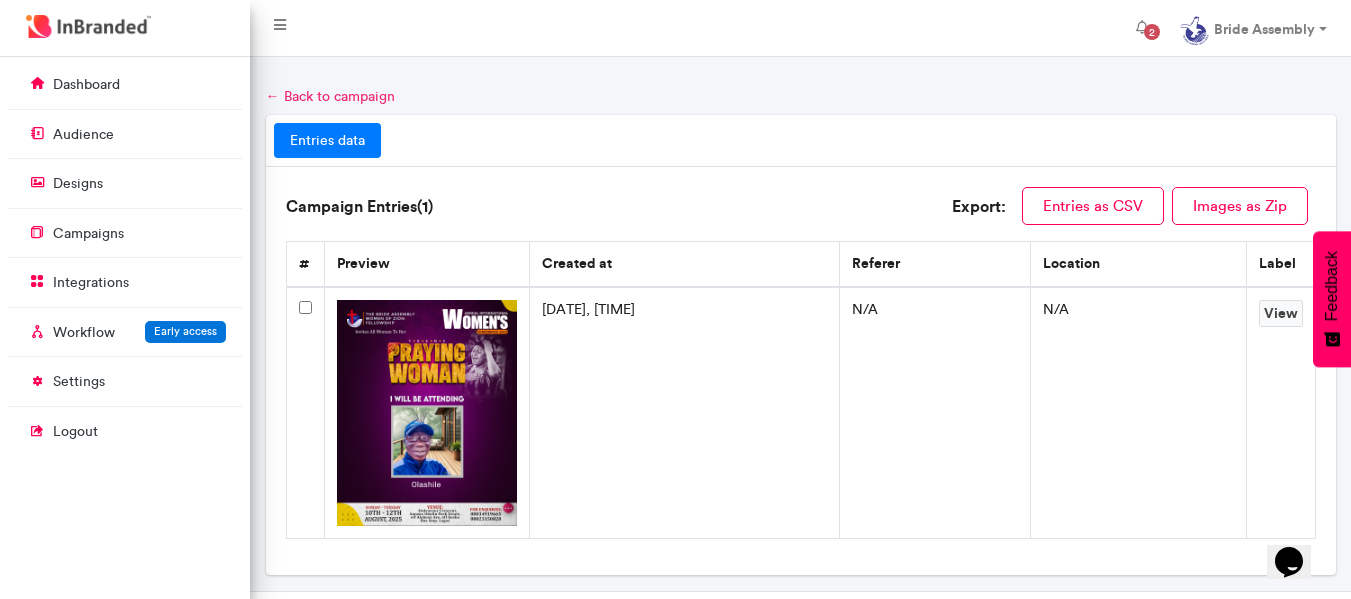 click on "← Back to campaign" at bounding box center [330, 96] 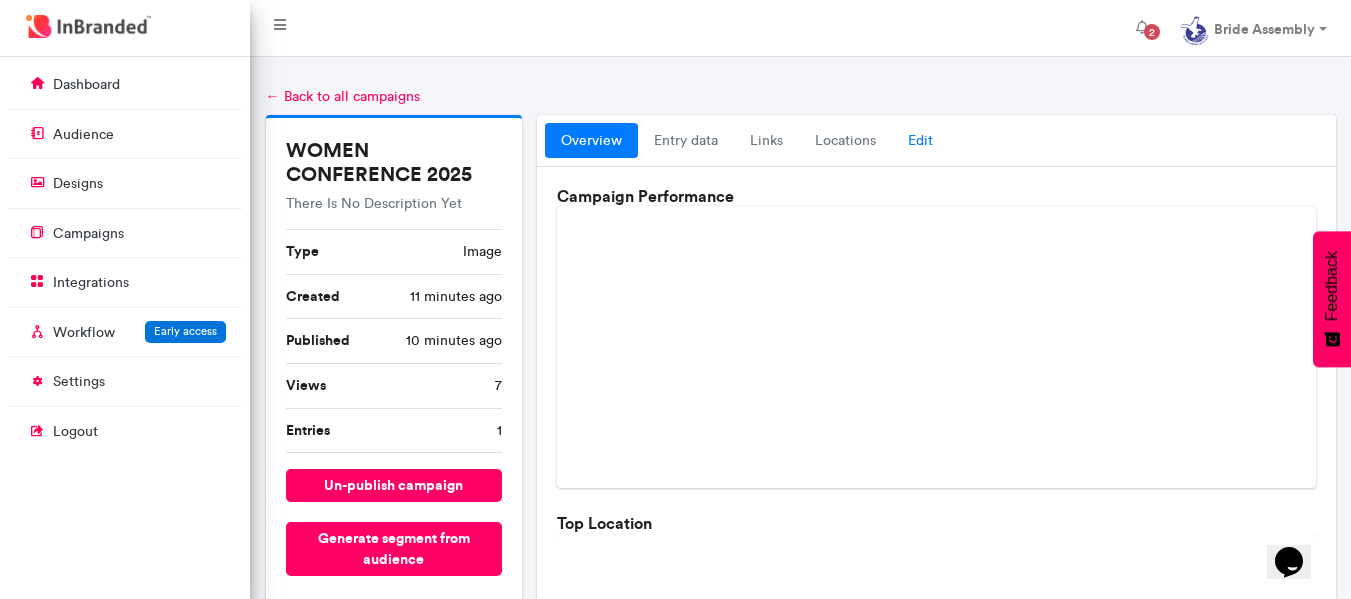 click on "Edit" at bounding box center [920, 141] 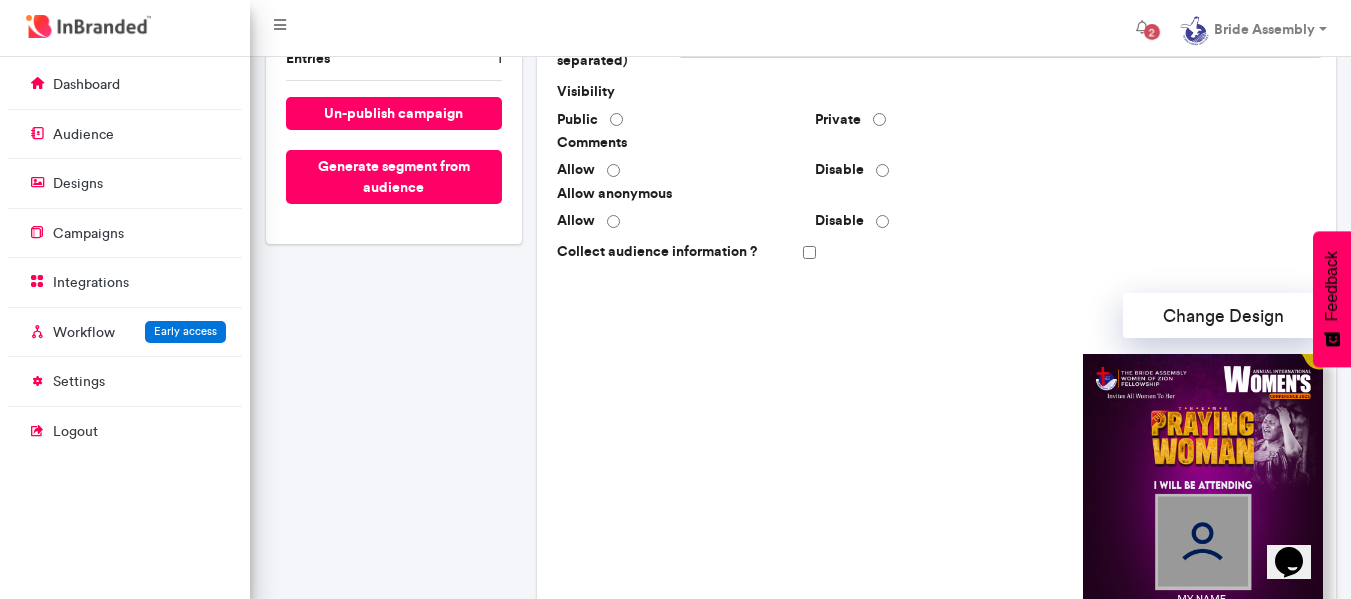 scroll, scrollTop: 342, scrollLeft: 0, axis: vertical 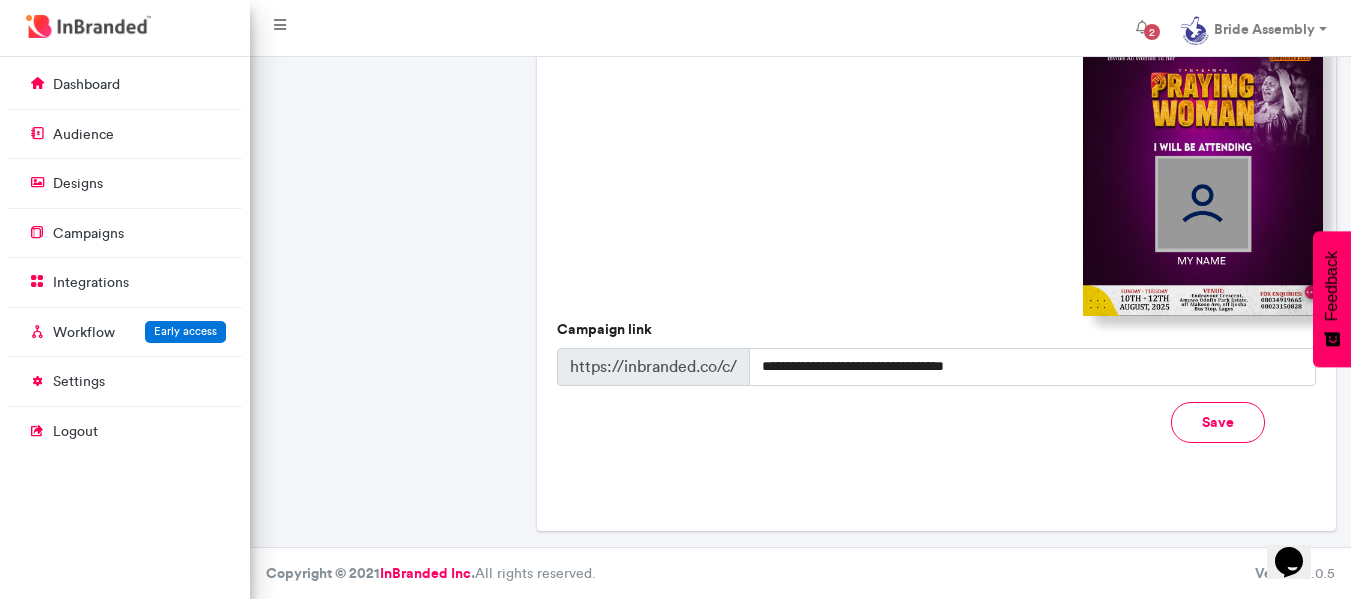 click on "Save" at bounding box center (1218, 422) 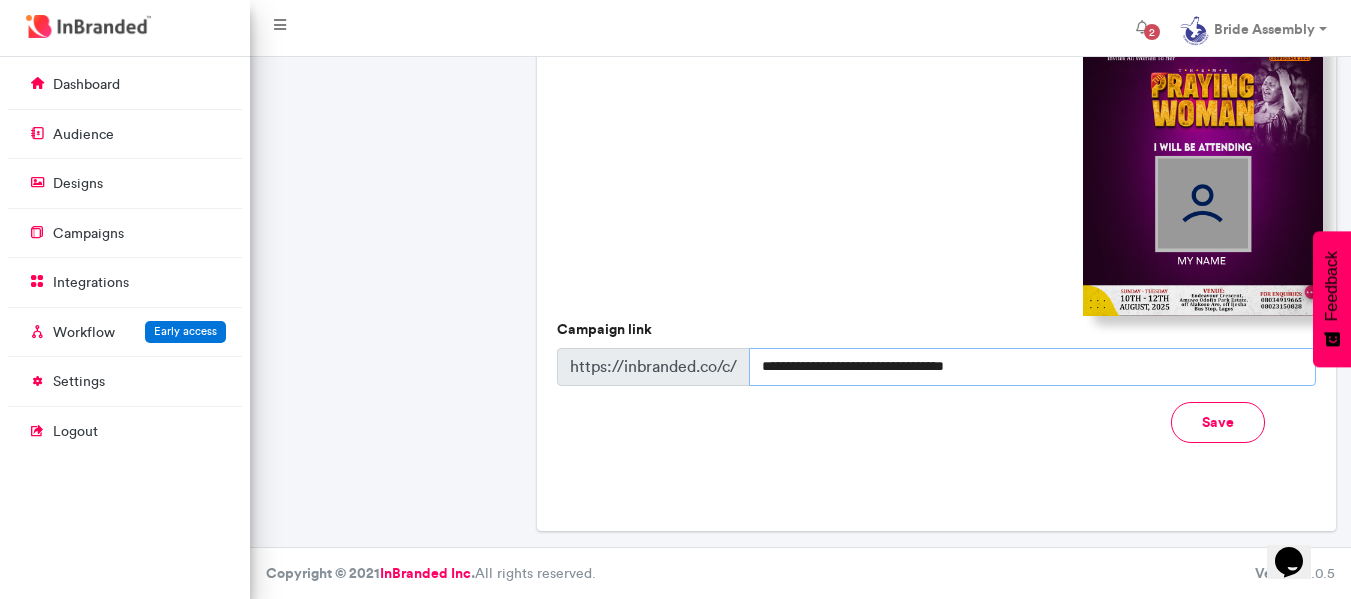 click on "**********" at bounding box center [1032, 367] 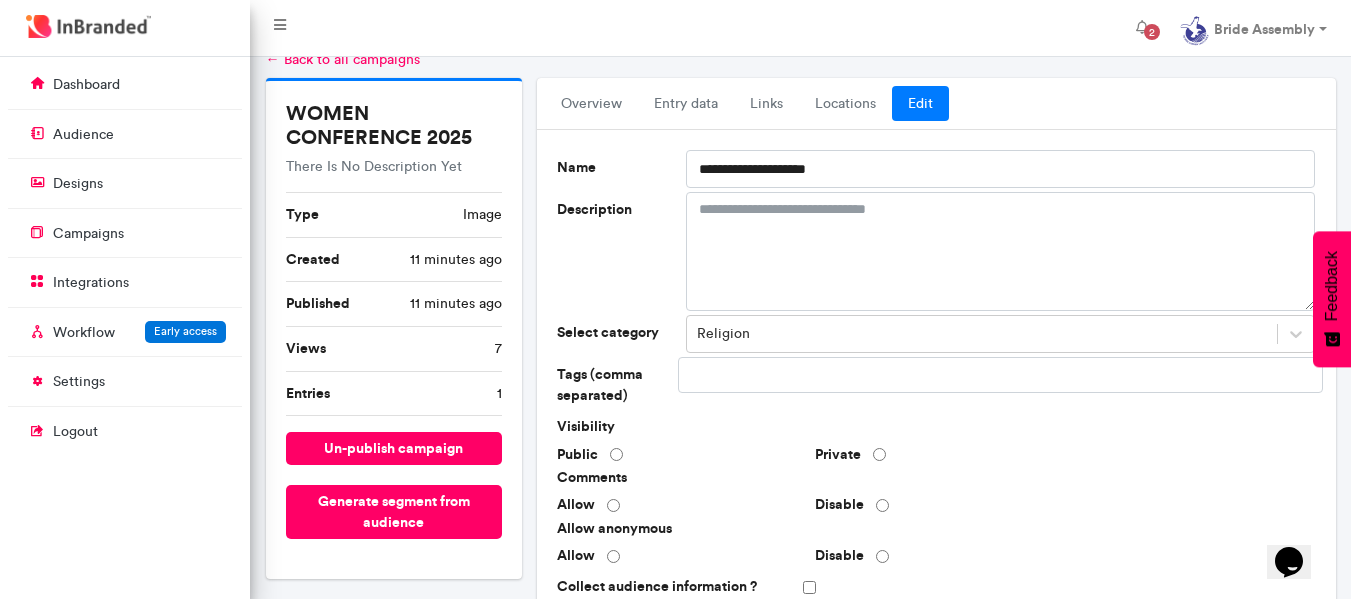 scroll, scrollTop: 0, scrollLeft: 0, axis: both 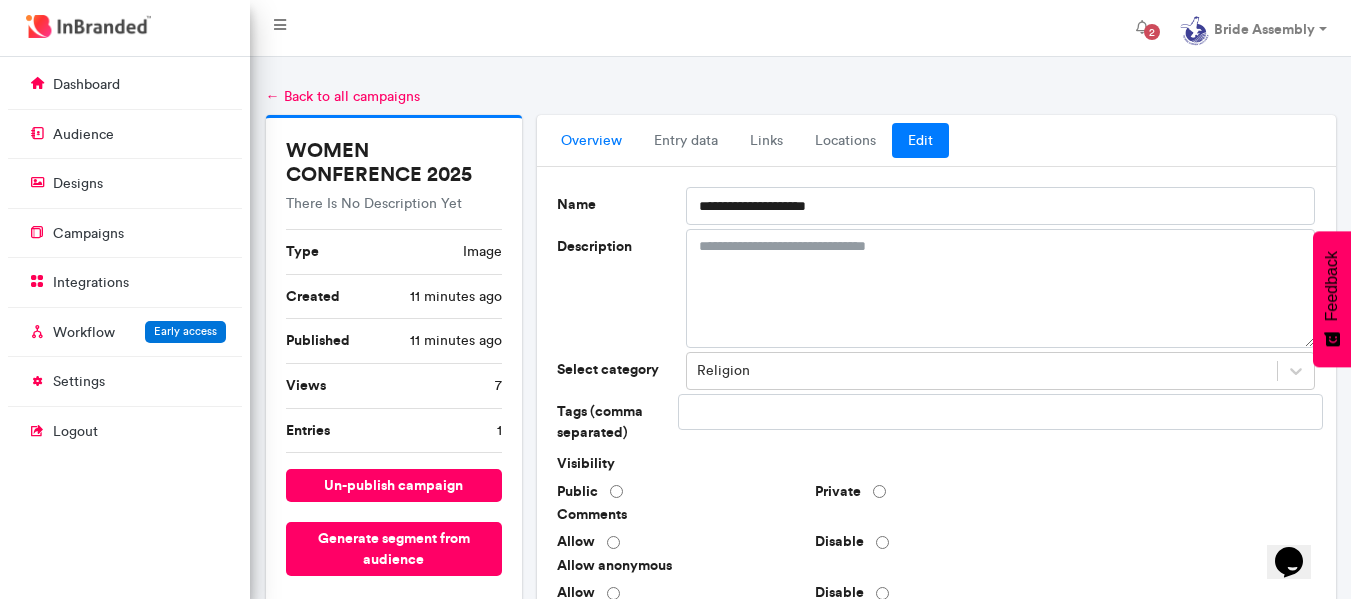 click on "overview" at bounding box center (591, 141) 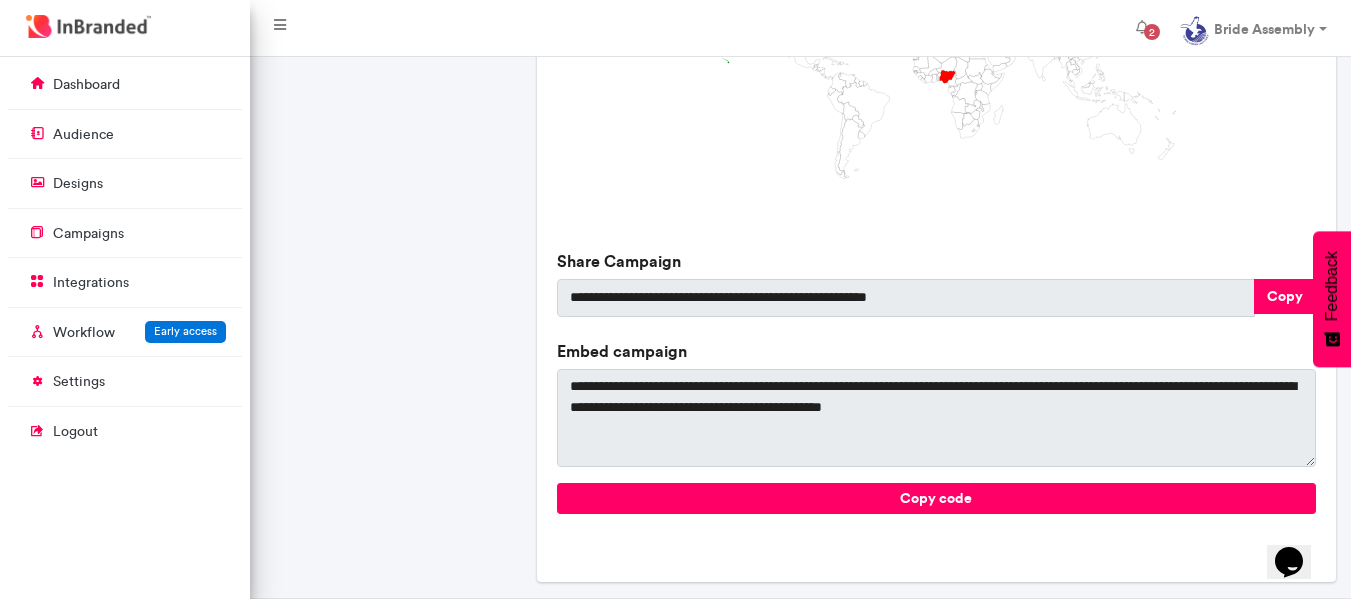 scroll, scrollTop: 742, scrollLeft: 0, axis: vertical 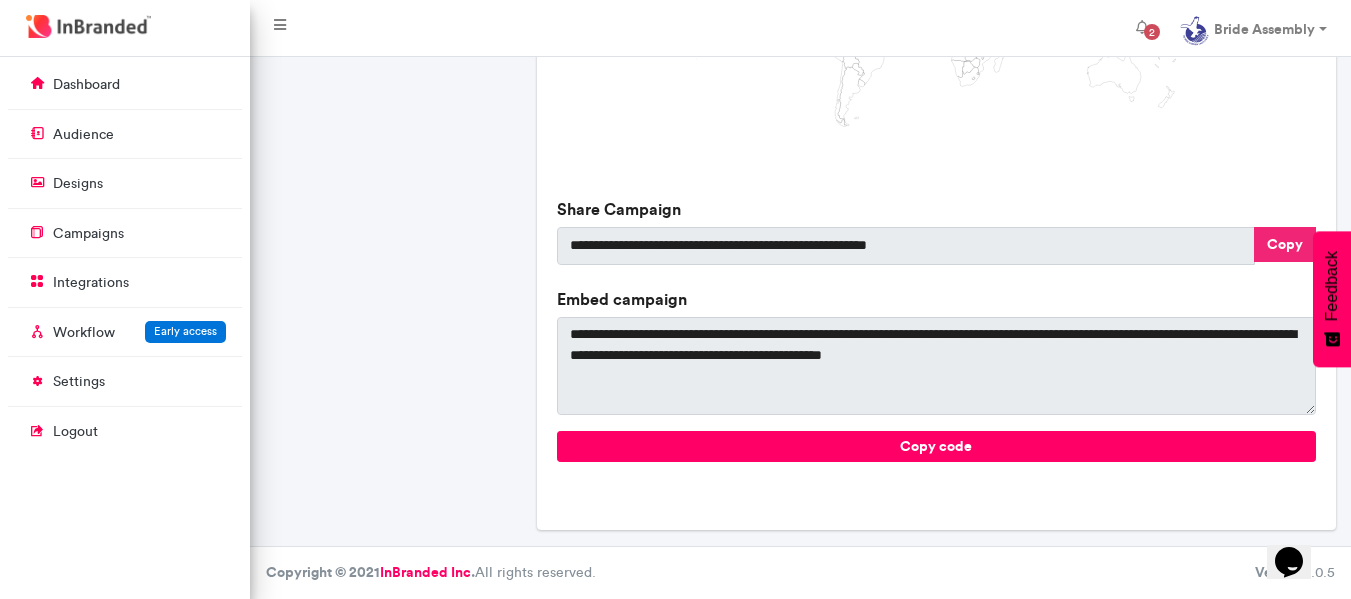 click on "Copy" at bounding box center (1285, 244) 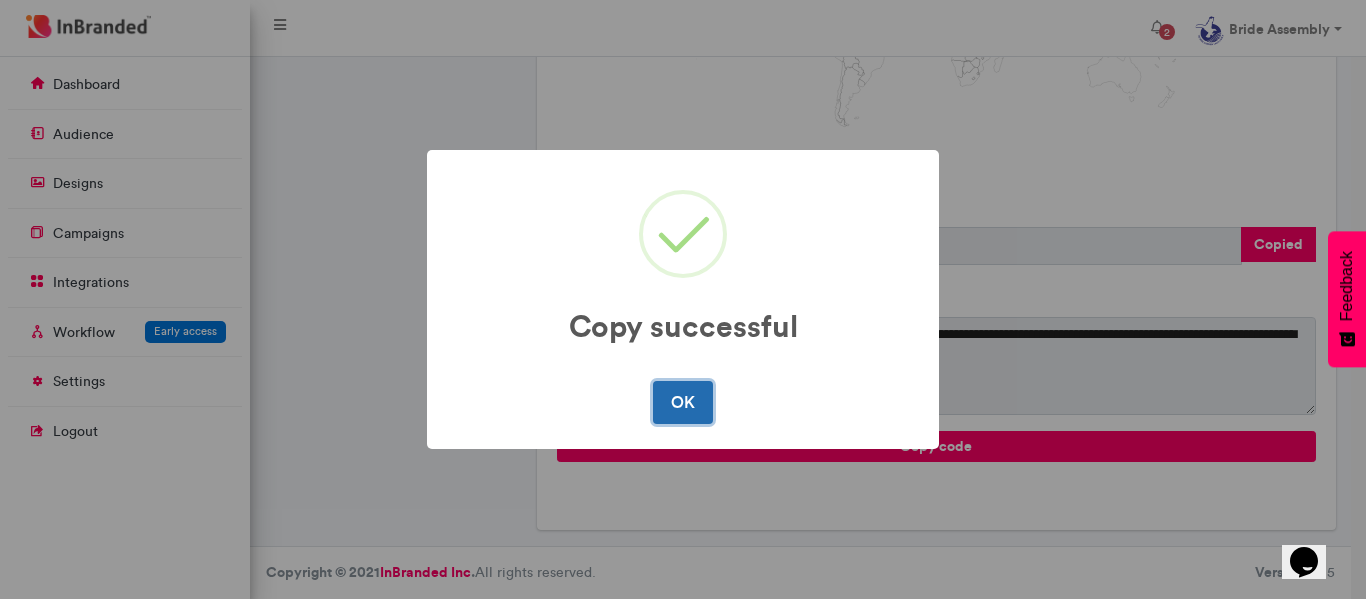 click on "OK" at bounding box center [682, 402] 